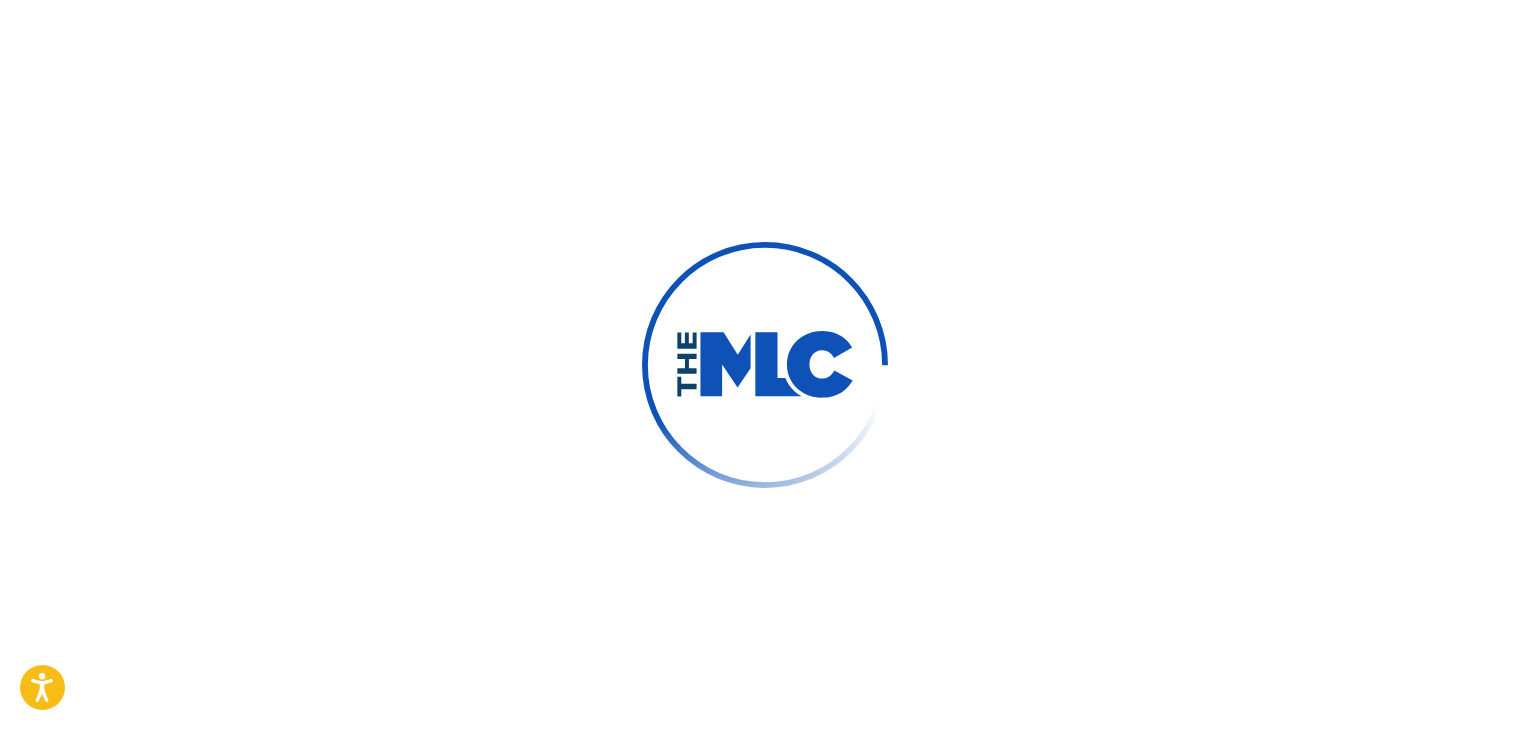 scroll, scrollTop: 0, scrollLeft: 0, axis: both 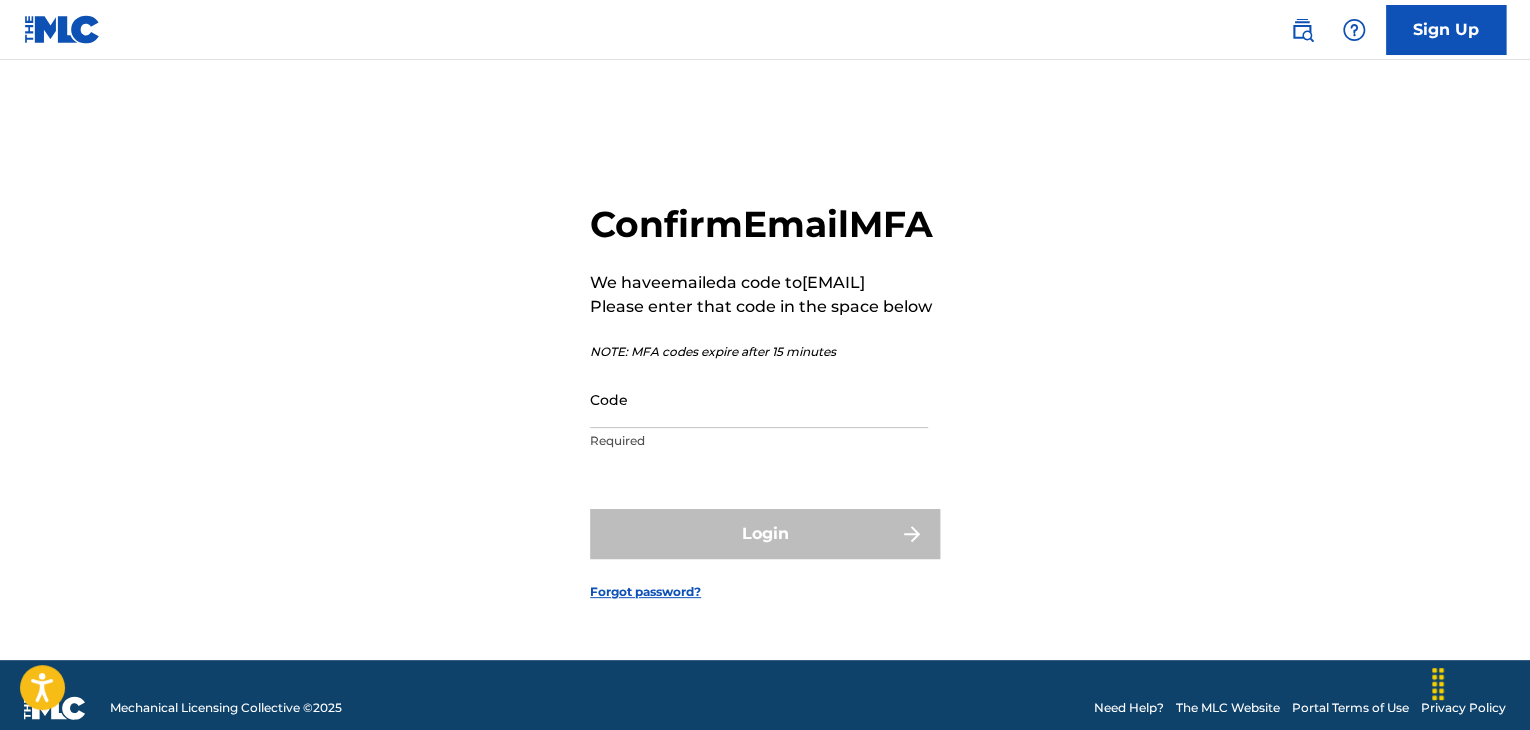 click on "Code" at bounding box center [759, 399] 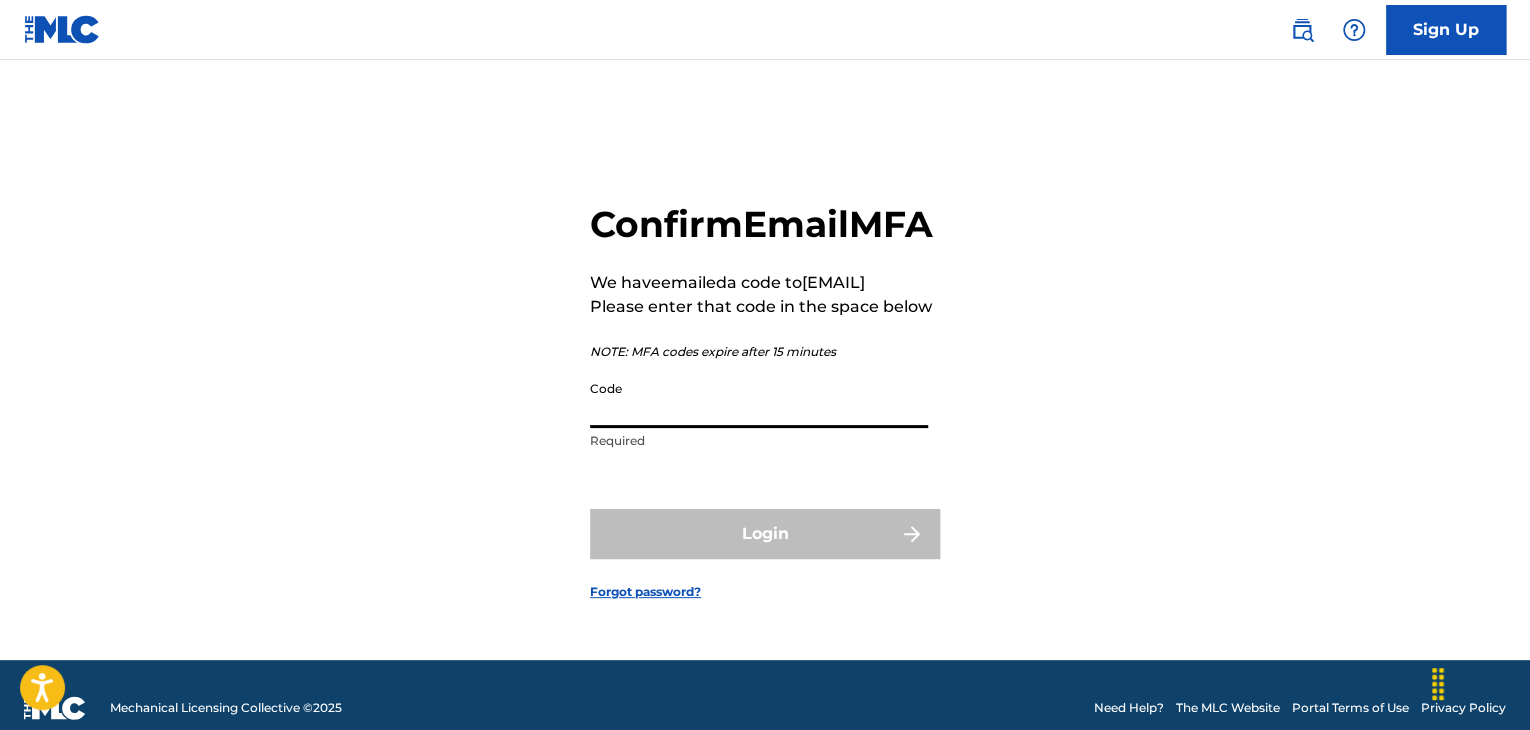 paste on "[POSTAL_CODE]" 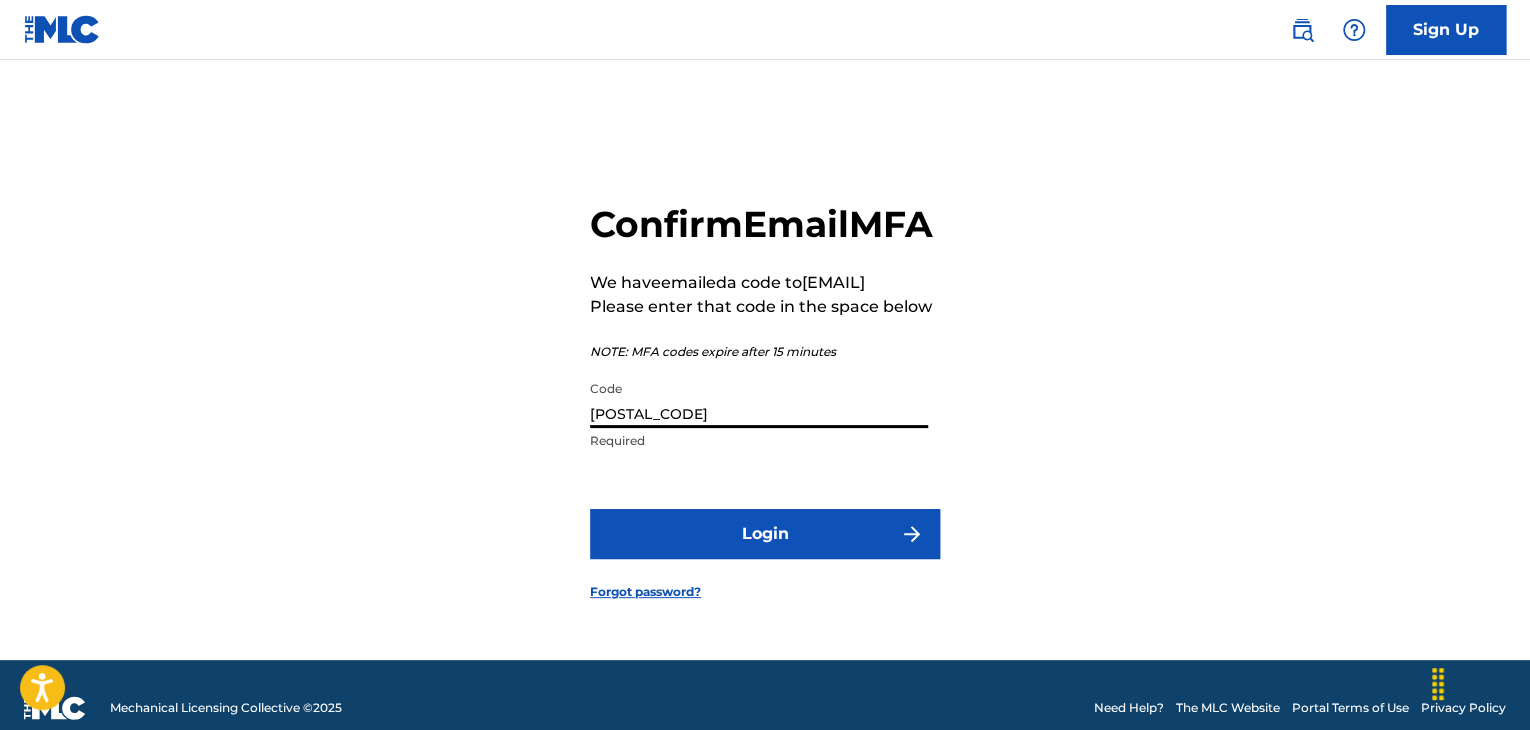 type on "[POSTAL_CODE]" 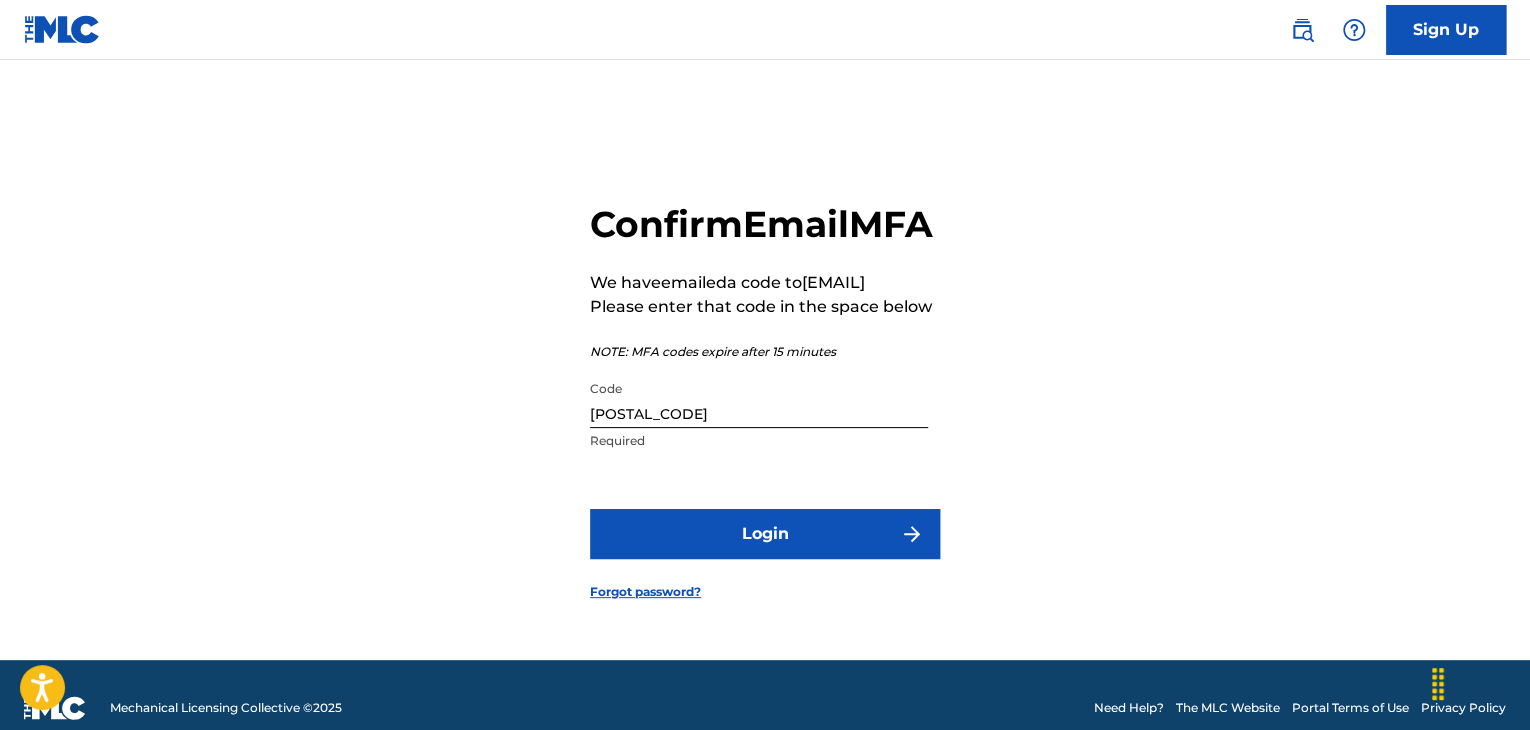 click on "Login" at bounding box center [765, 534] 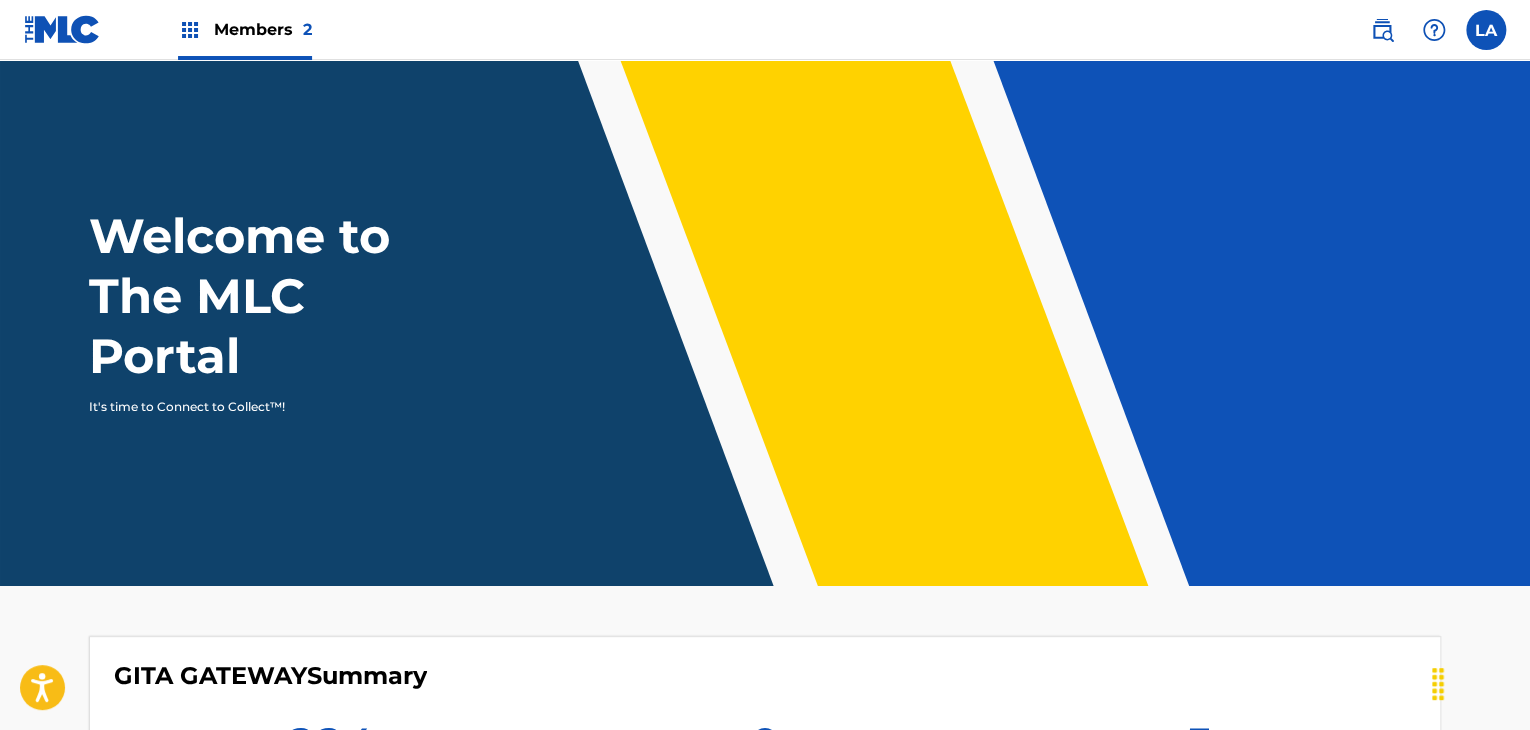scroll, scrollTop: 0, scrollLeft: 0, axis: both 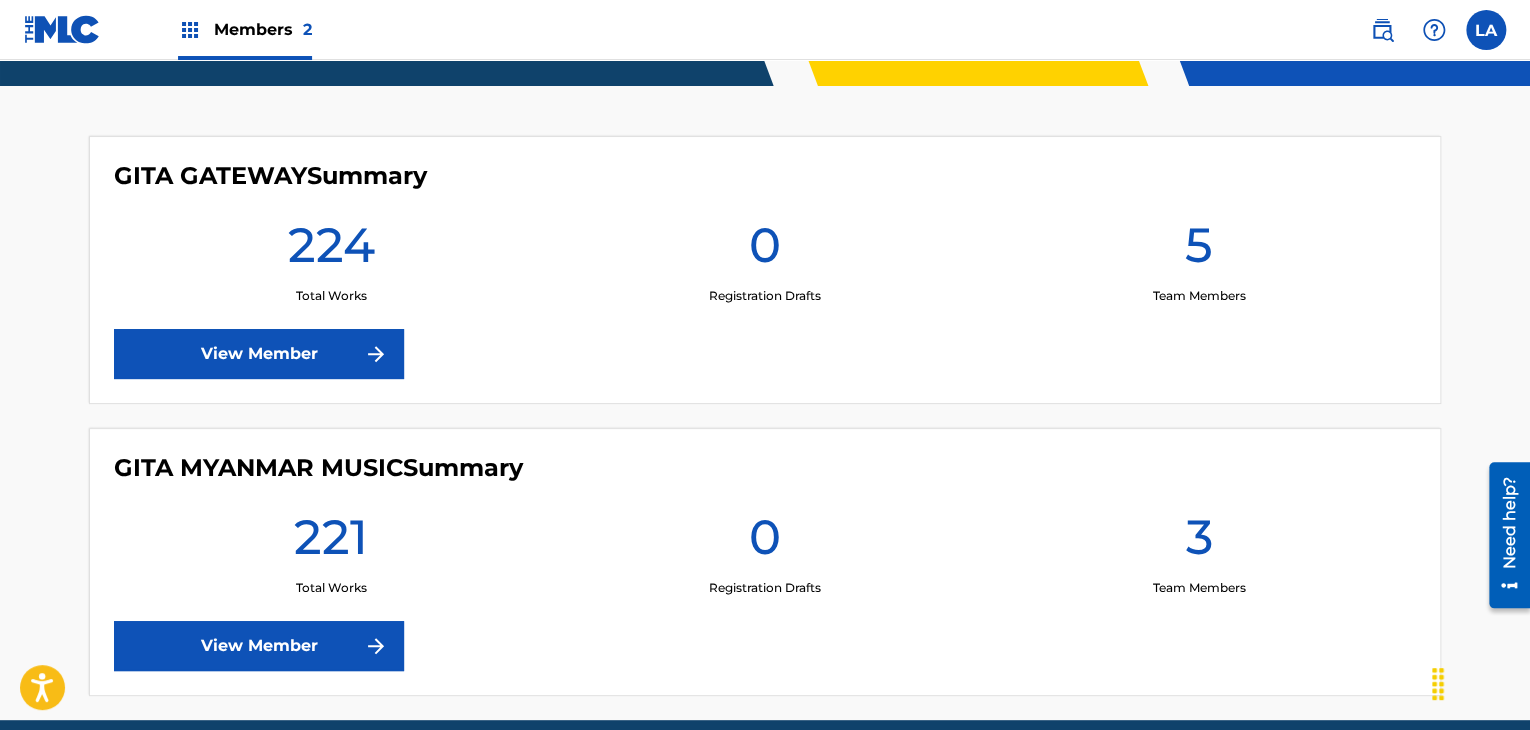 click on "View Member" at bounding box center (259, 646) 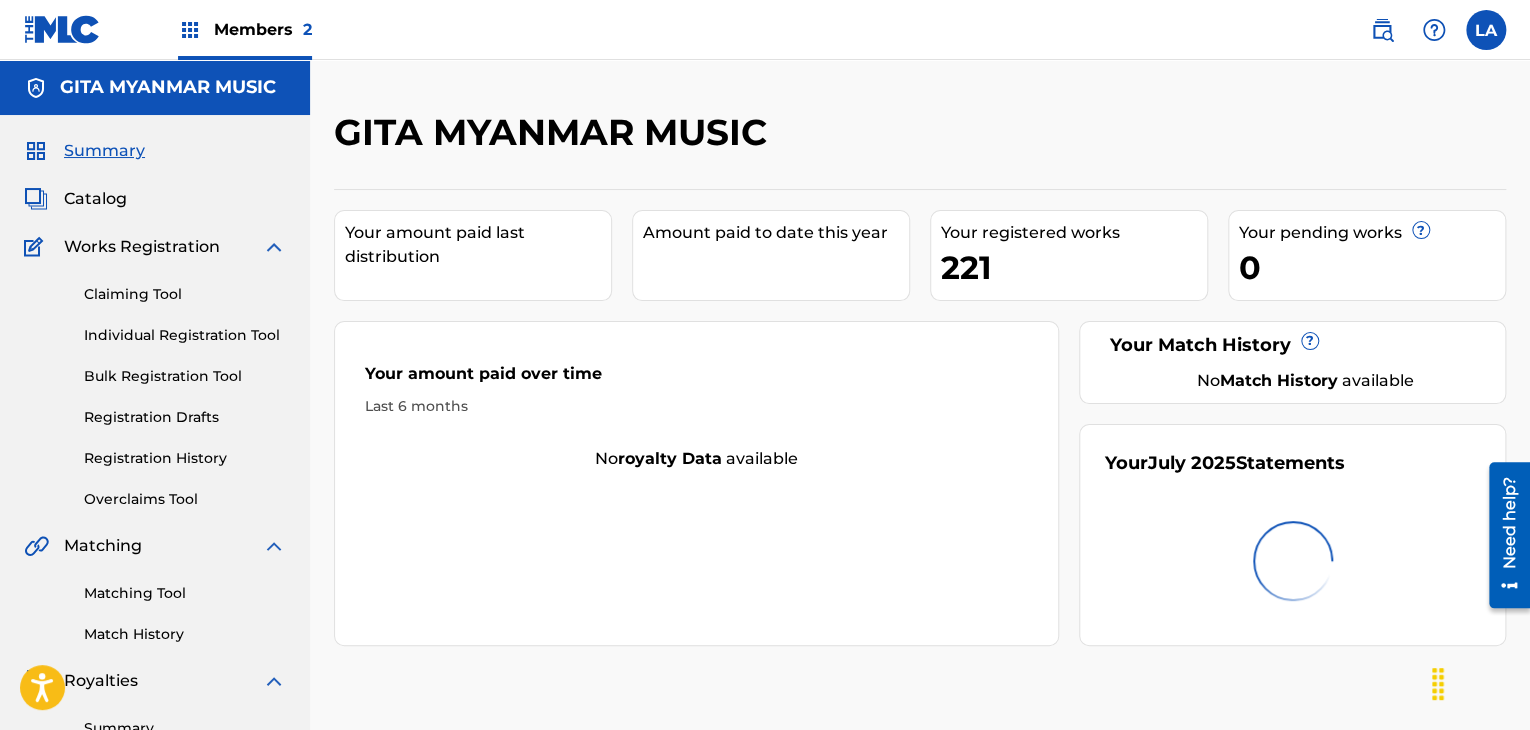click on "Catalog" at bounding box center [95, 199] 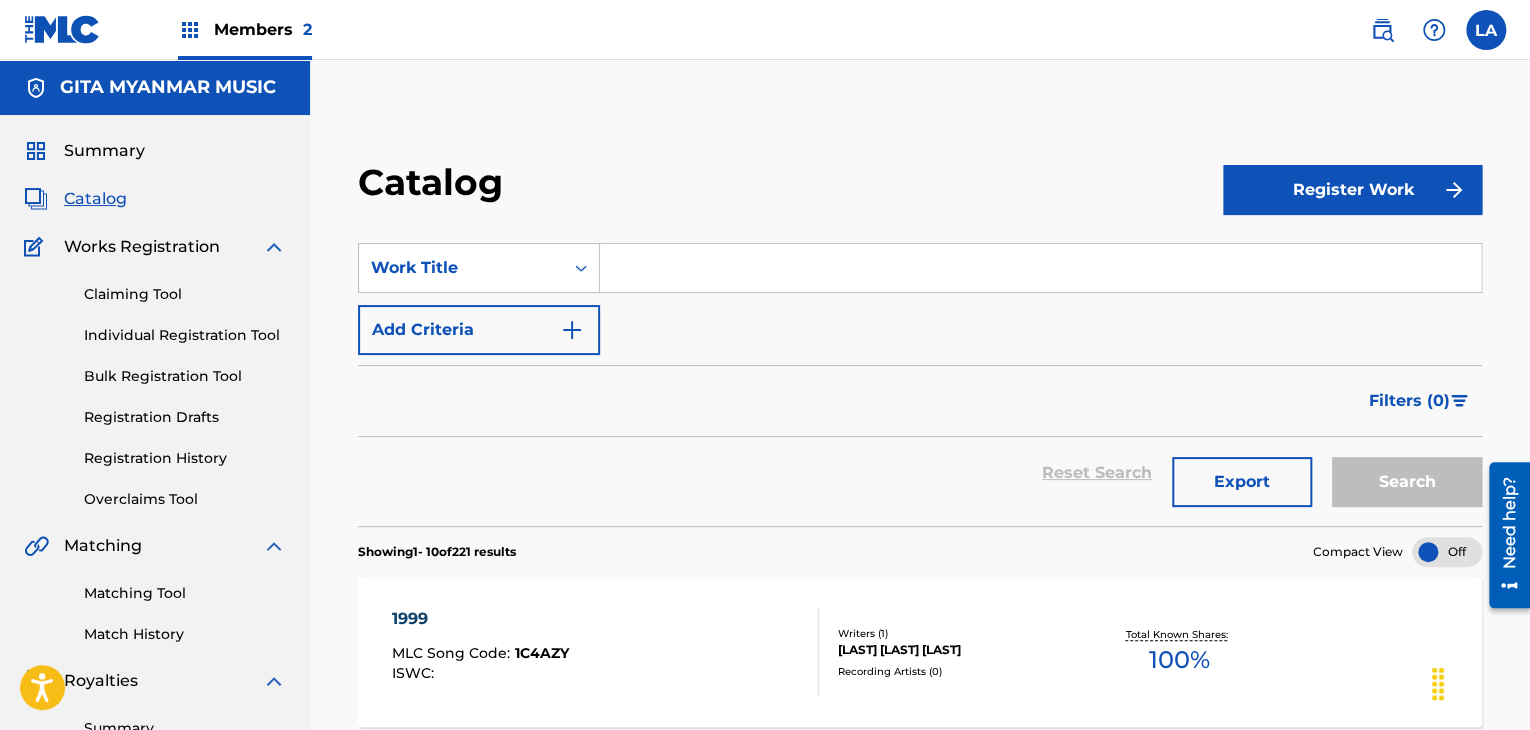 click on "Register Work" at bounding box center [1352, 190] 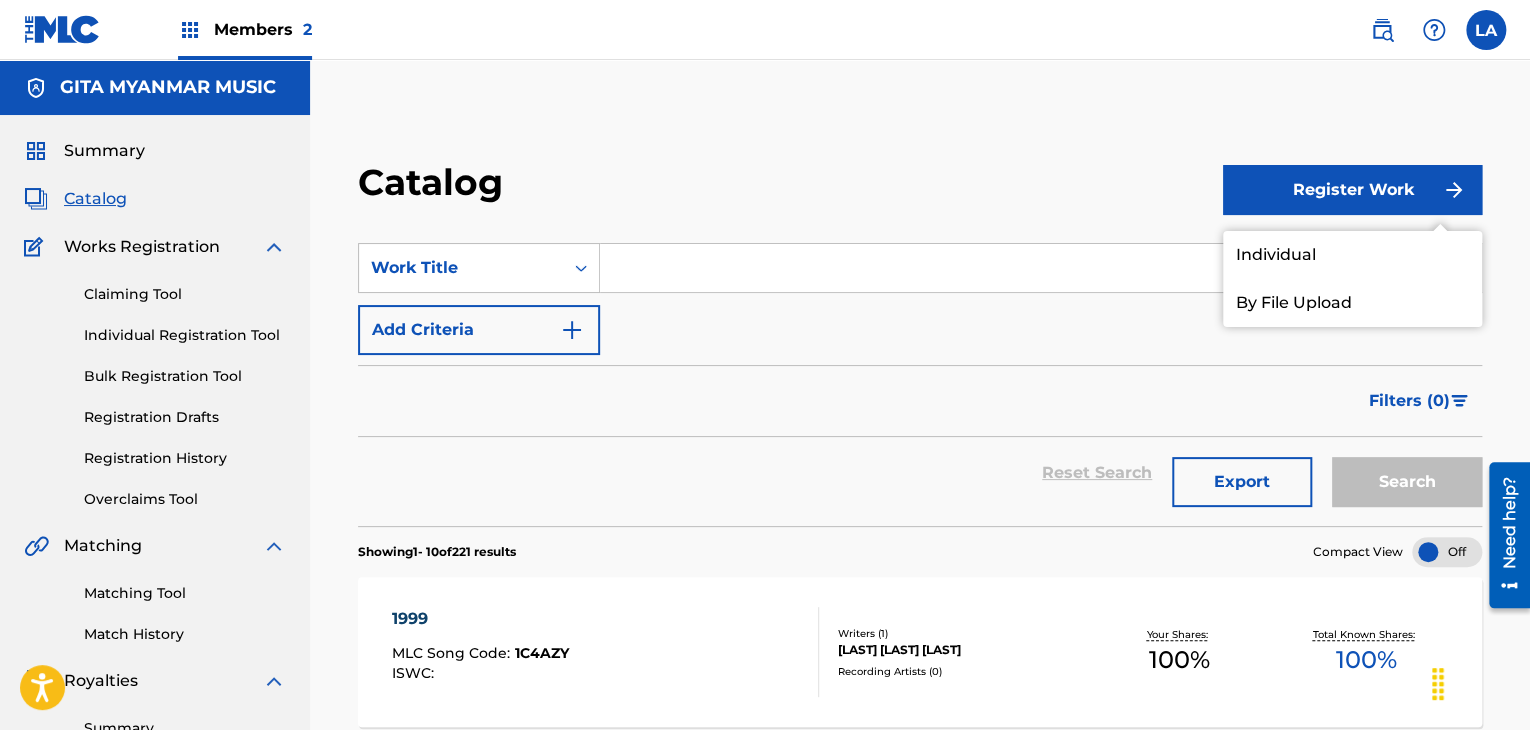 click on "Individual" at bounding box center [1352, 255] 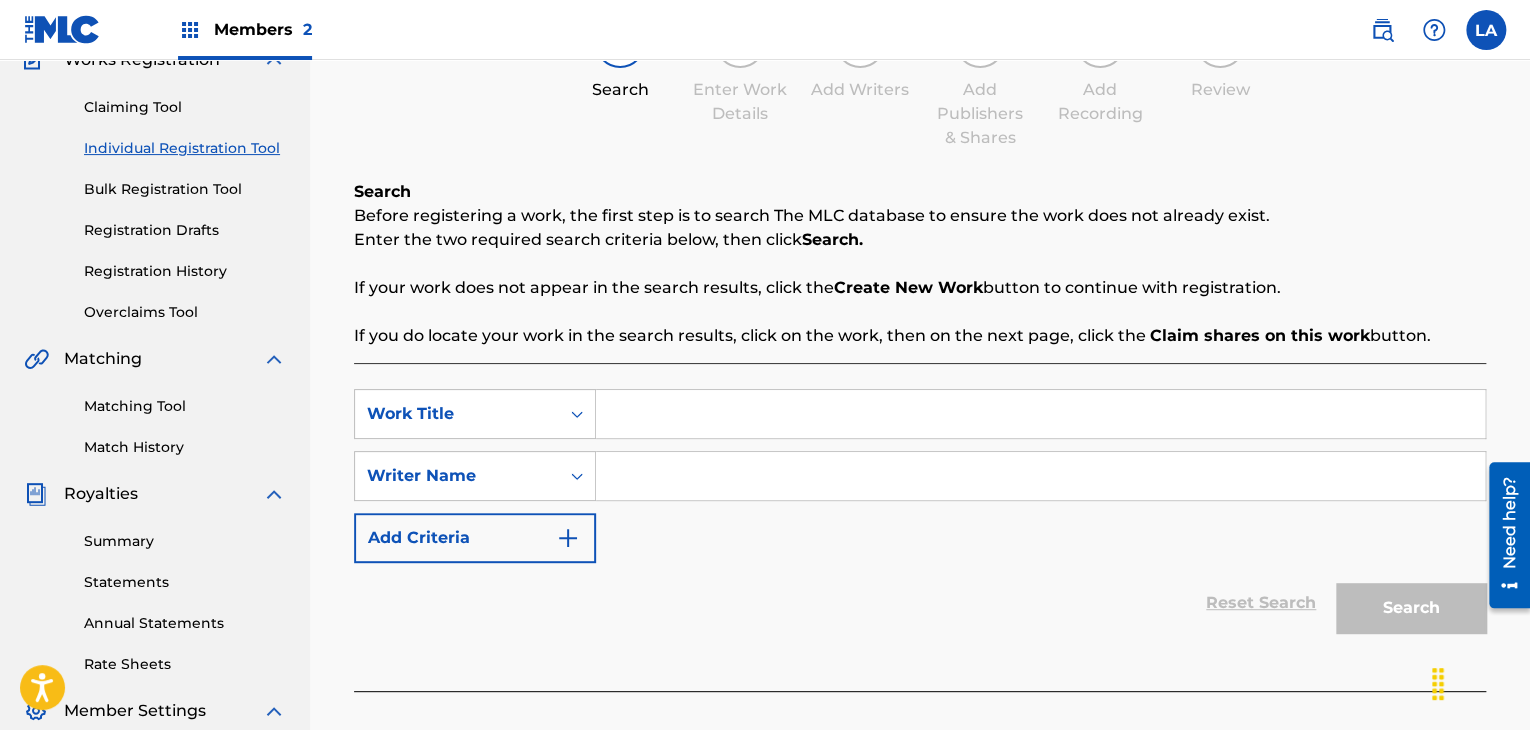 scroll, scrollTop: 200, scrollLeft: 0, axis: vertical 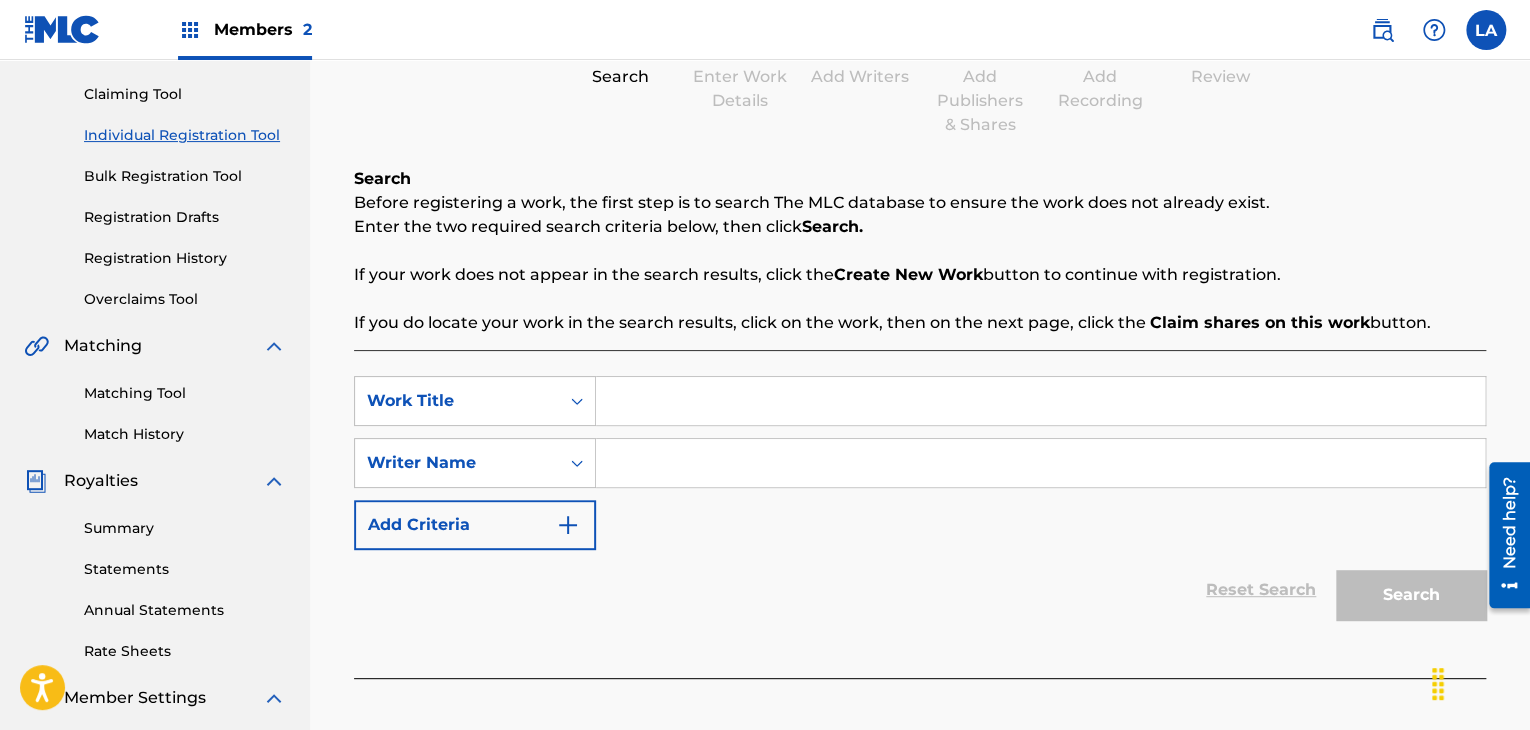 click at bounding box center [1040, 401] 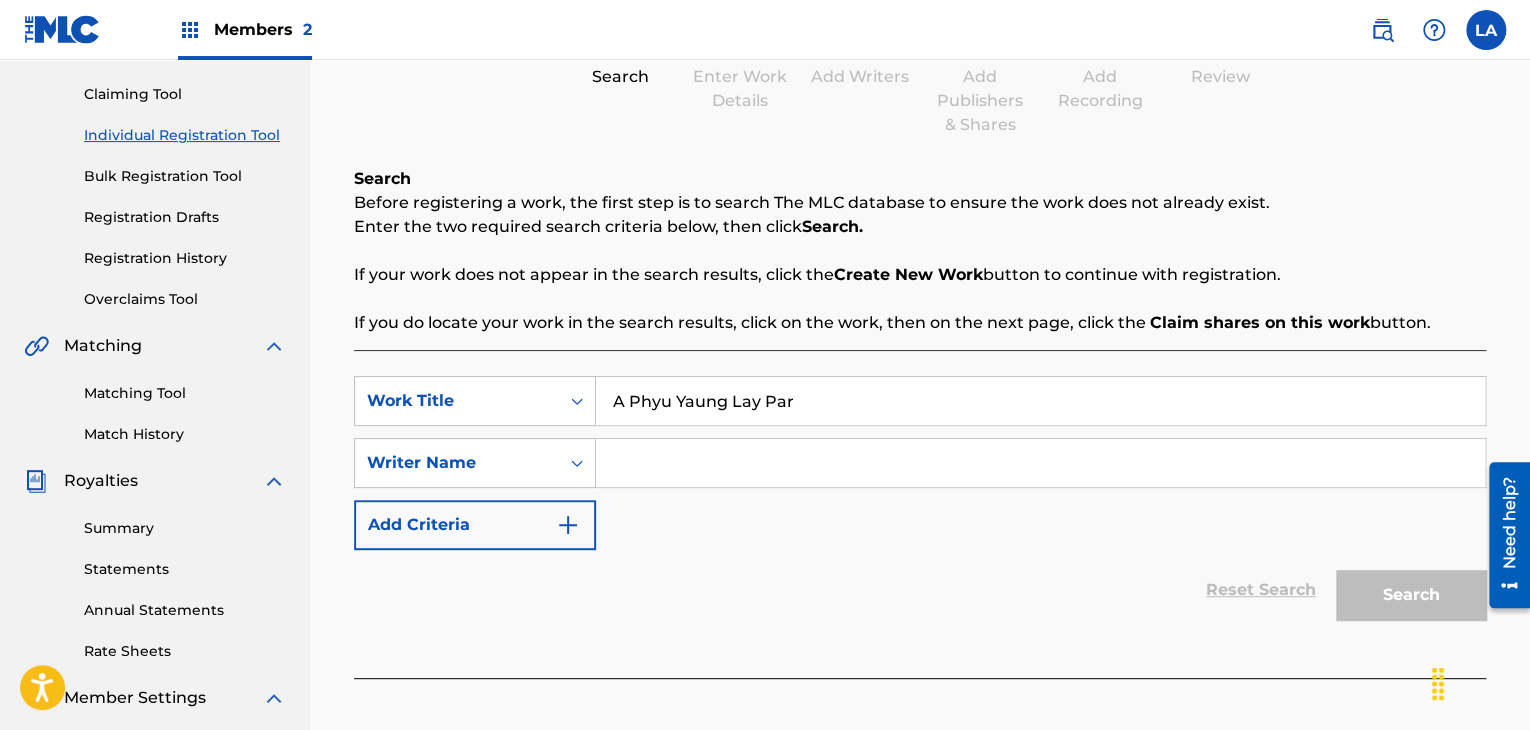 type on "A Phyu Yaung Lay Par" 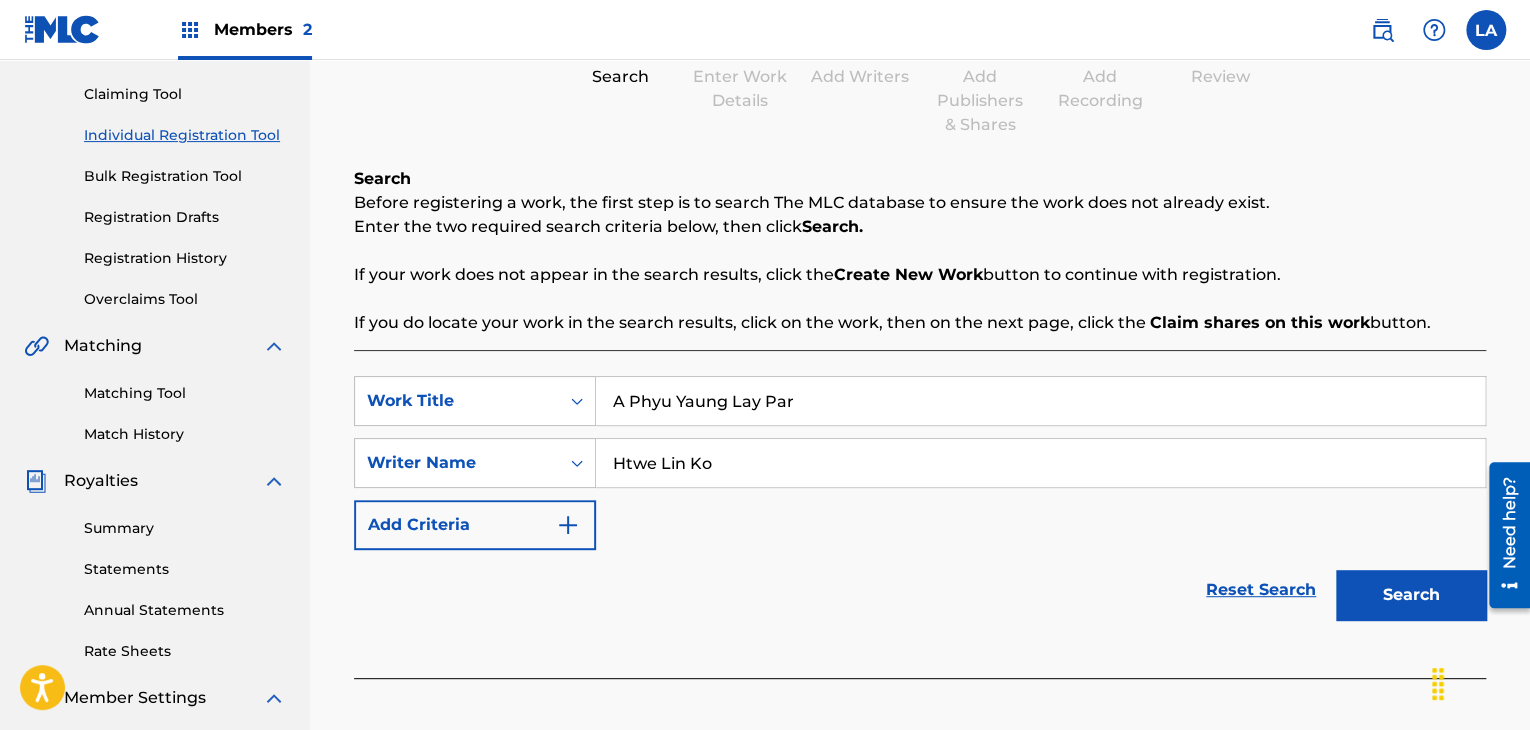 type on "Htwe Lin Ko" 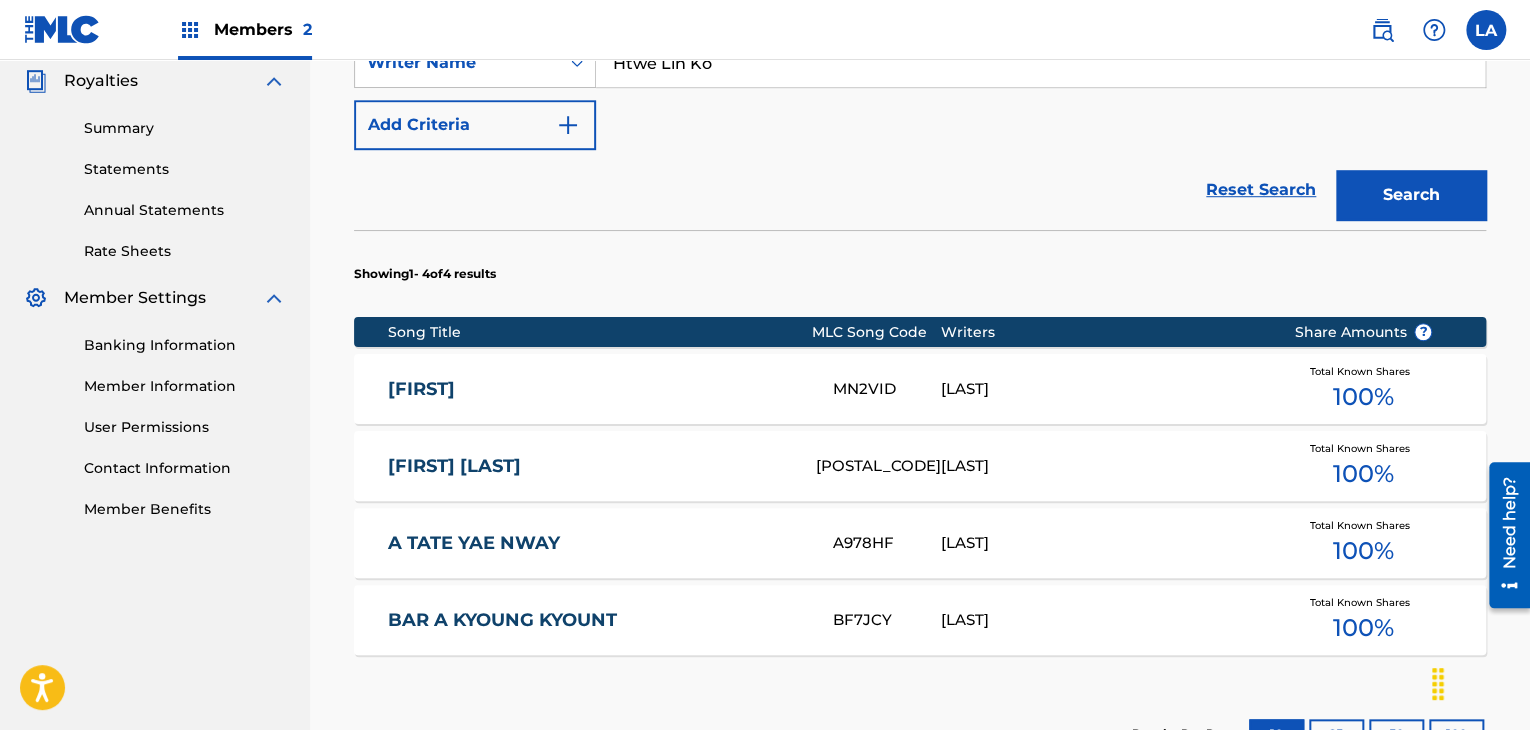 scroll, scrollTop: 885, scrollLeft: 0, axis: vertical 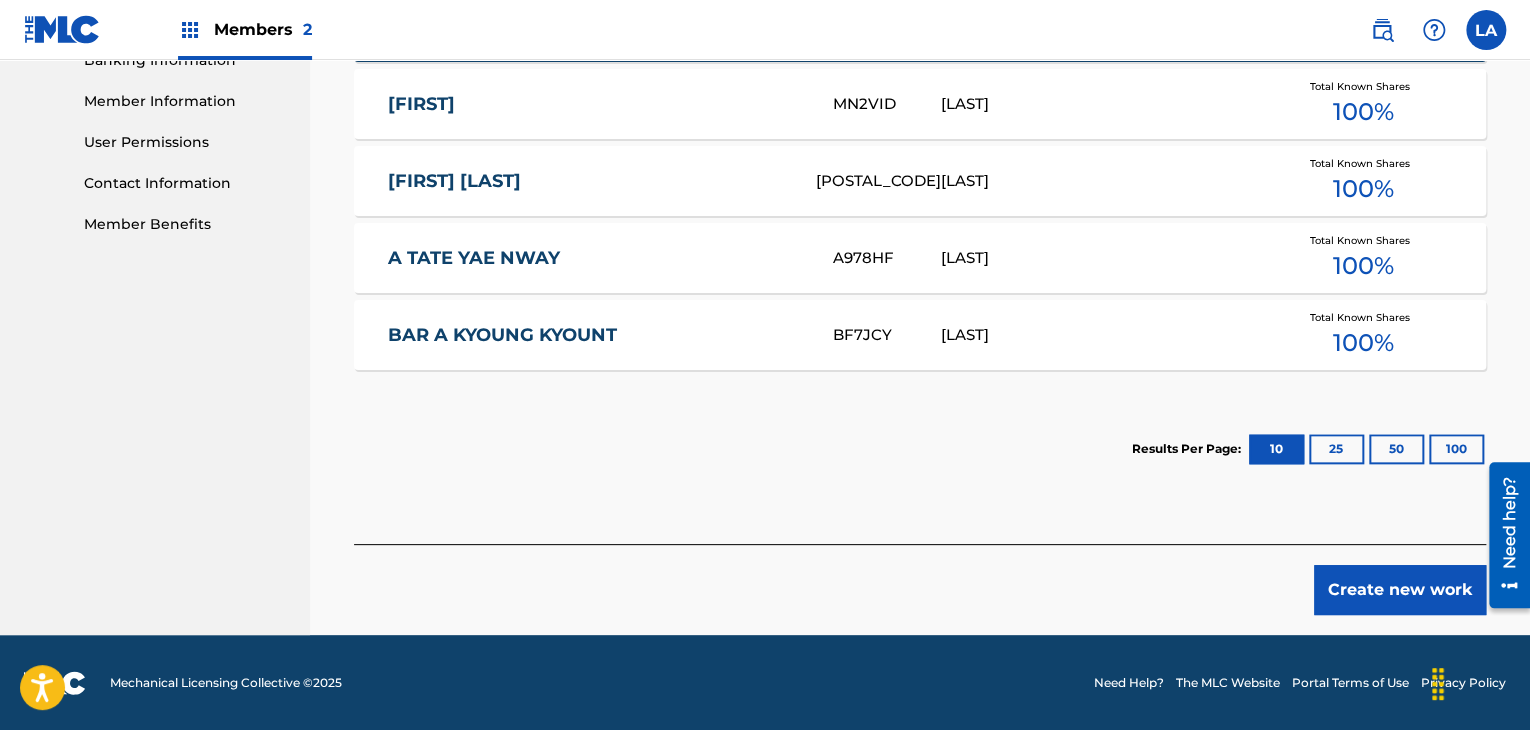 click on "Create new work" at bounding box center [1400, 590] 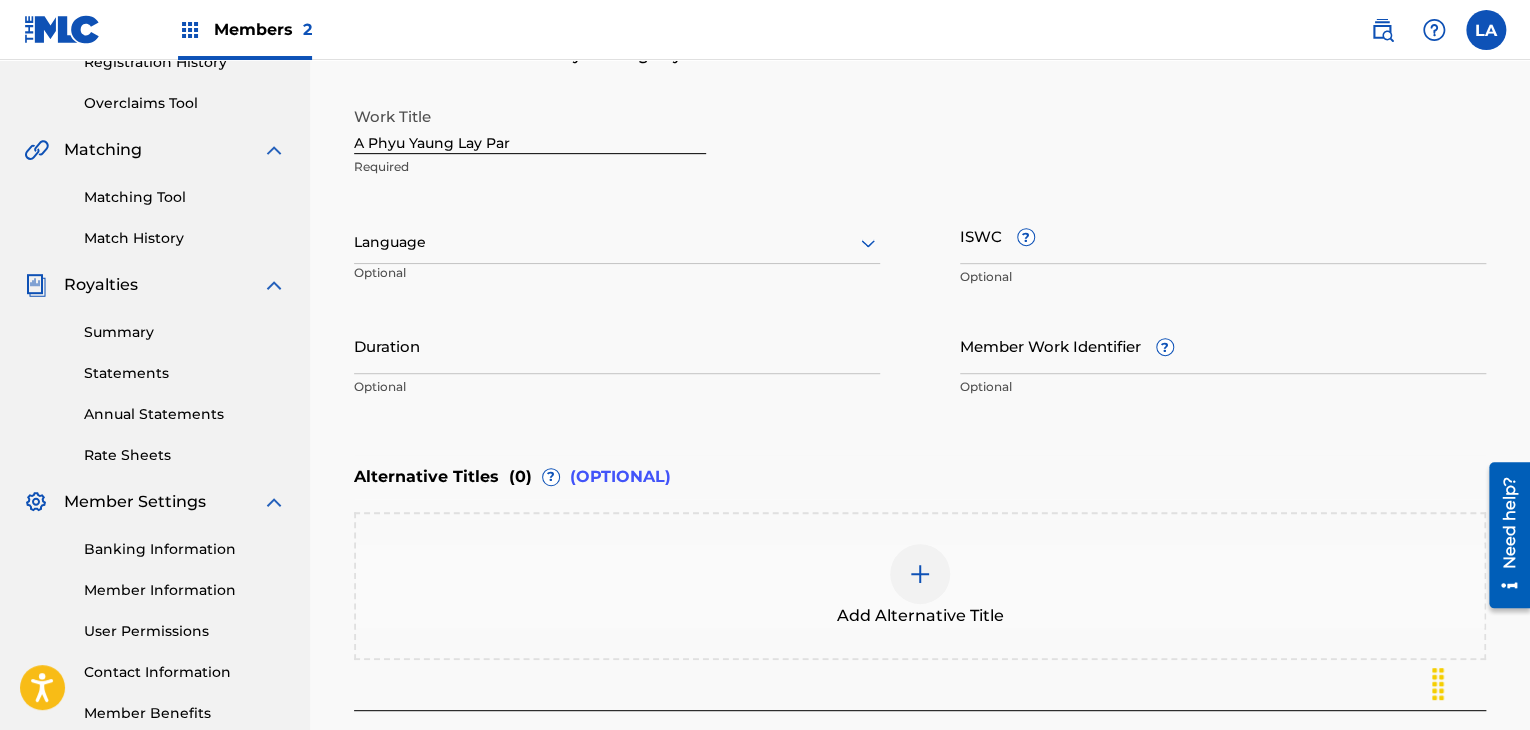 scroll, scrollTop: 361, scrollLeft: 0, axis: vertical 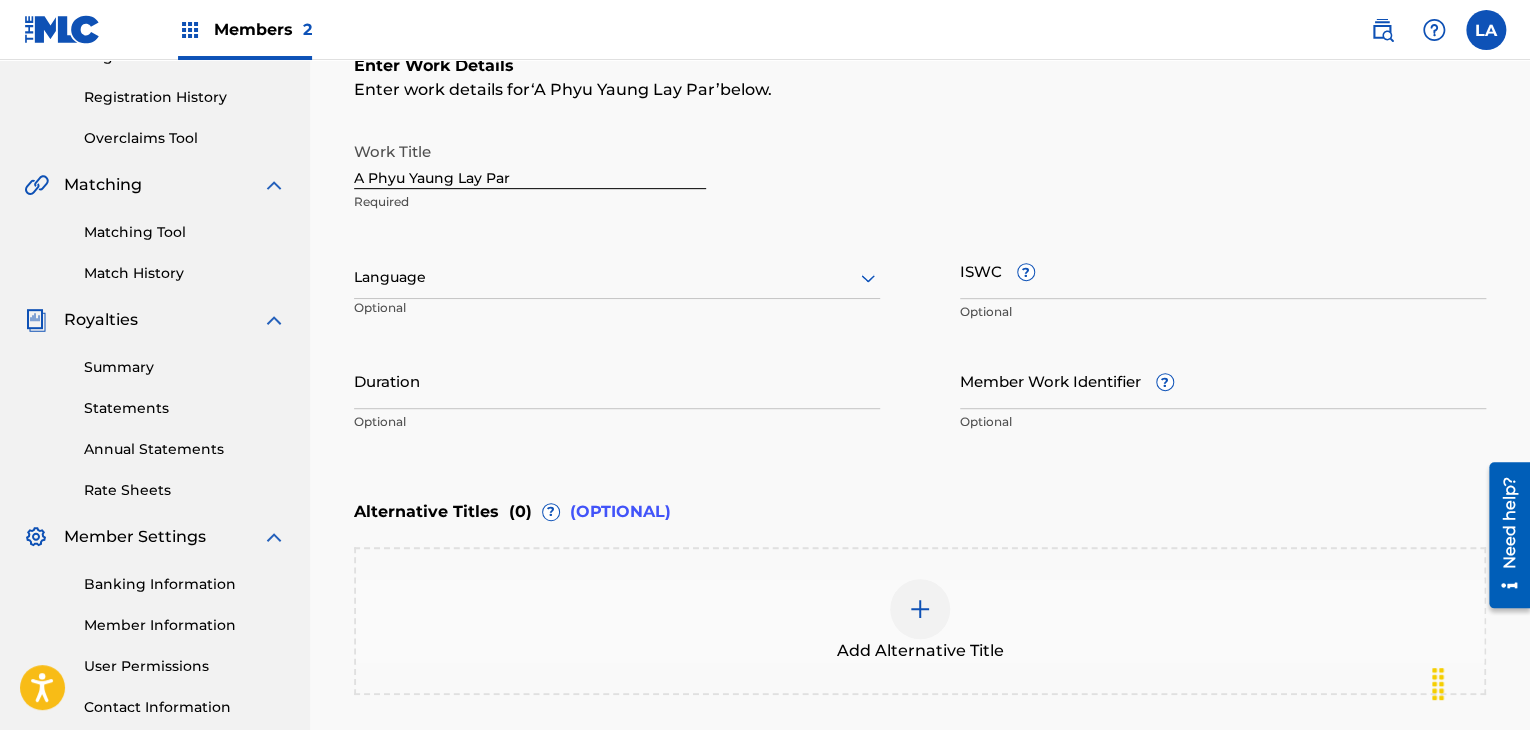 click on "Language" at bounding box center (617, 278) 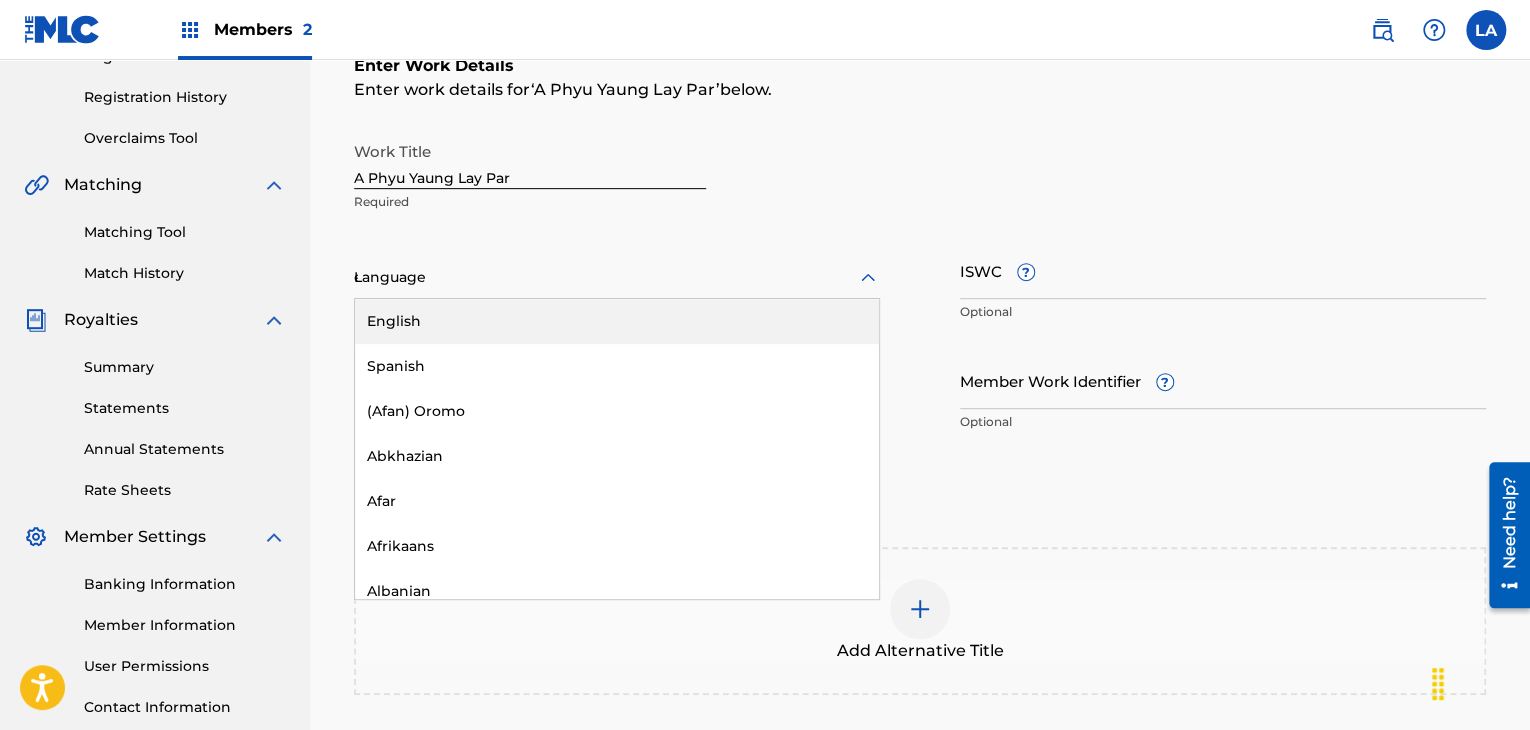 type on "ese" 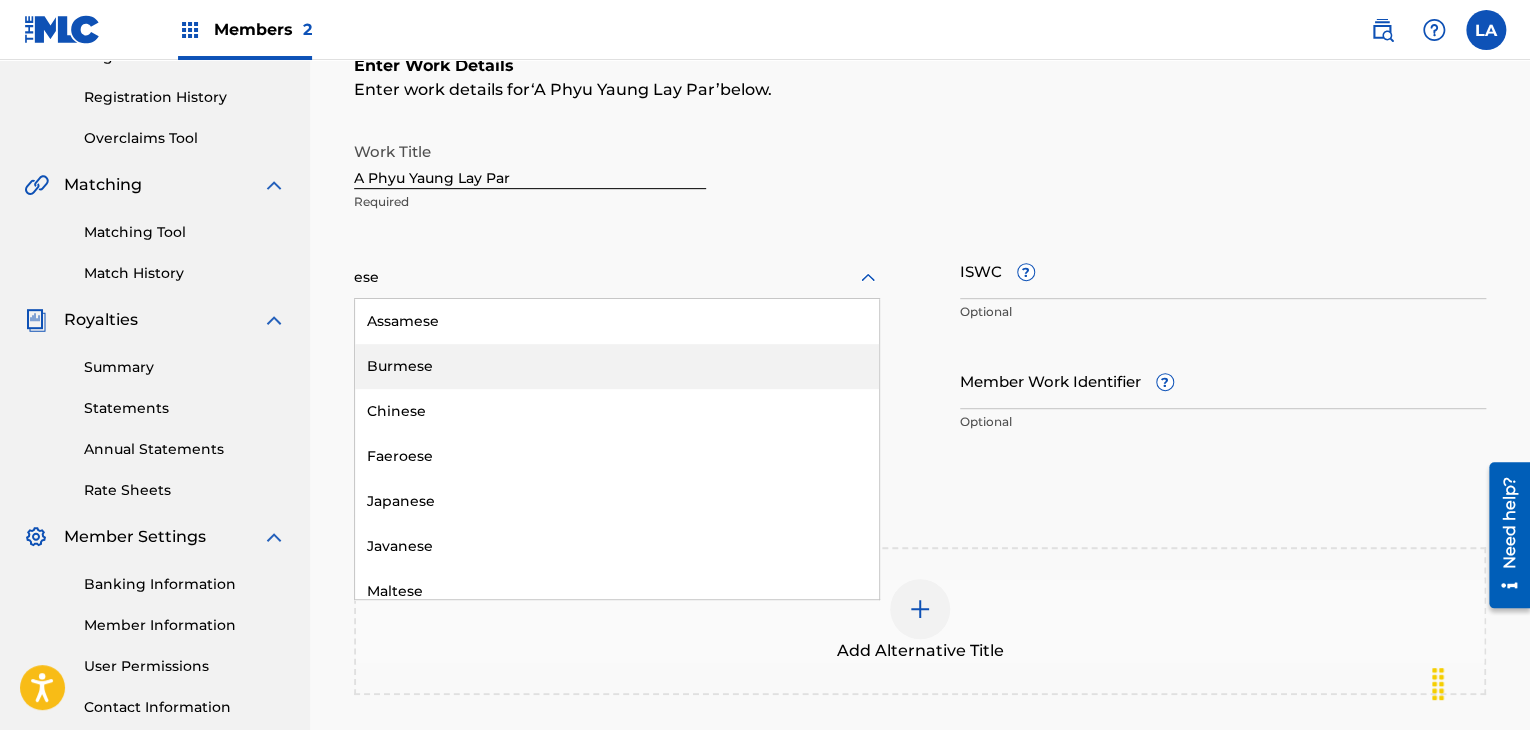 click on "Burmese" at bounding box center [617, 366] 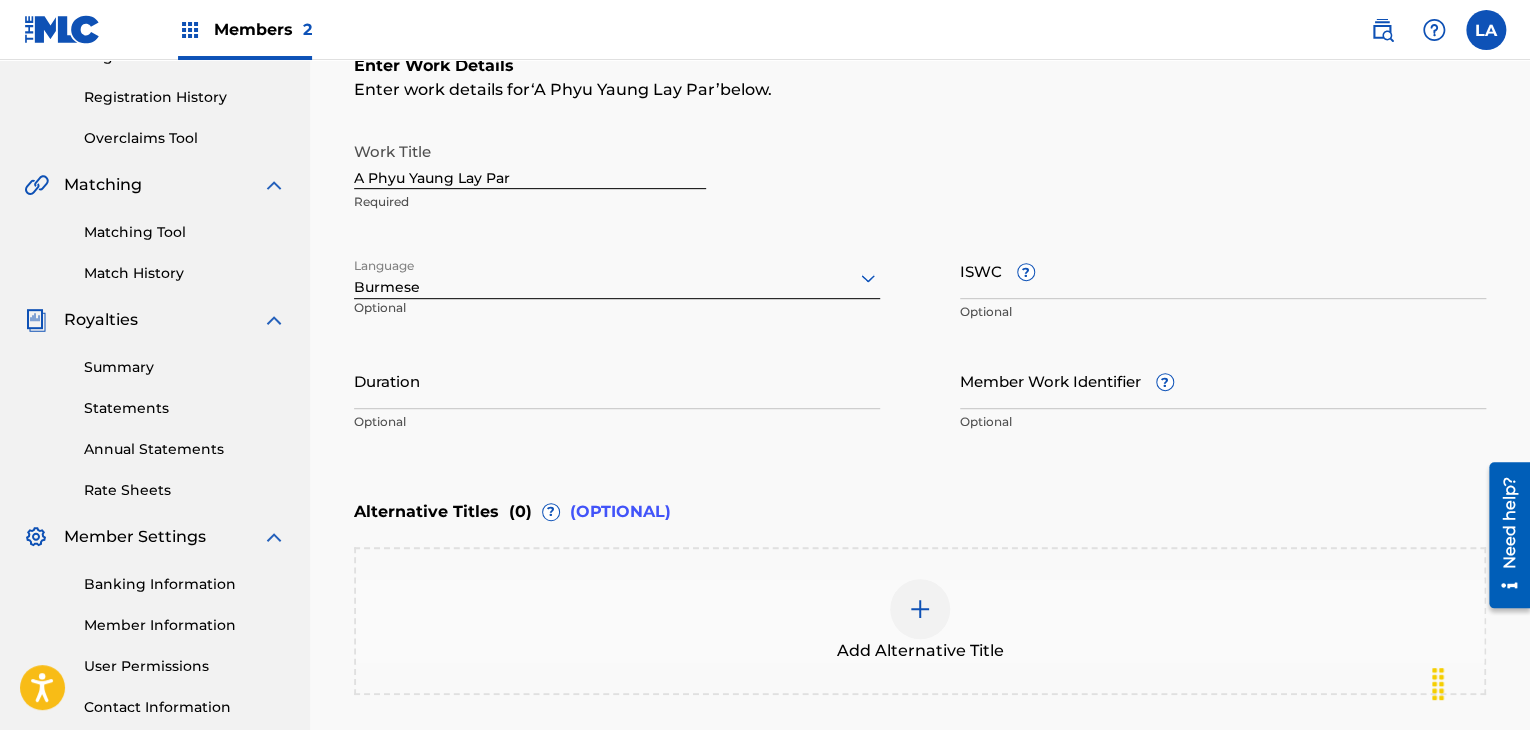 click on "Duration" at bounding box center [617, 380] 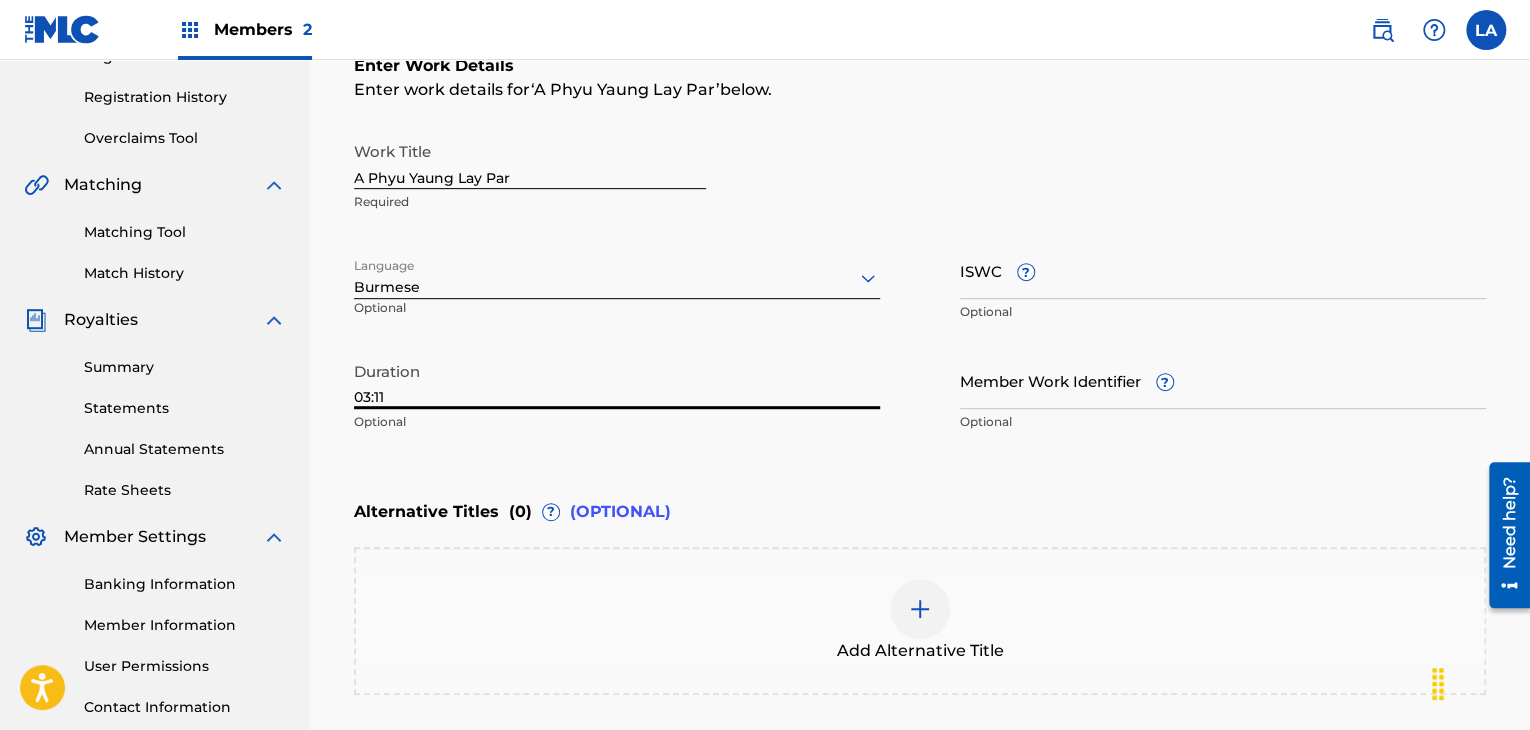 type on "03:11" 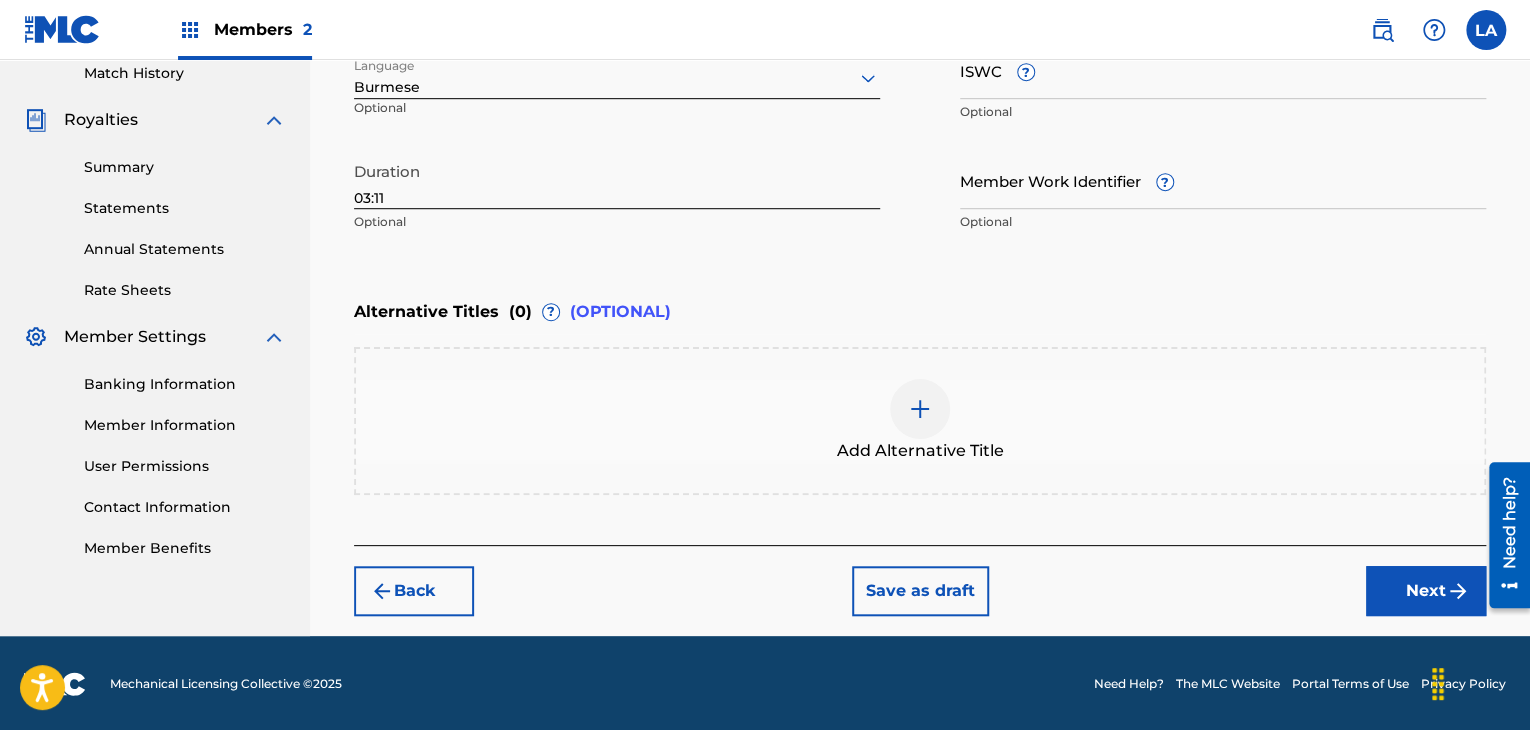 drag, startPoint x: 1387, startPoint y: 583, endPoint x: 1317, endPoint y: 544, distance: 80.13114 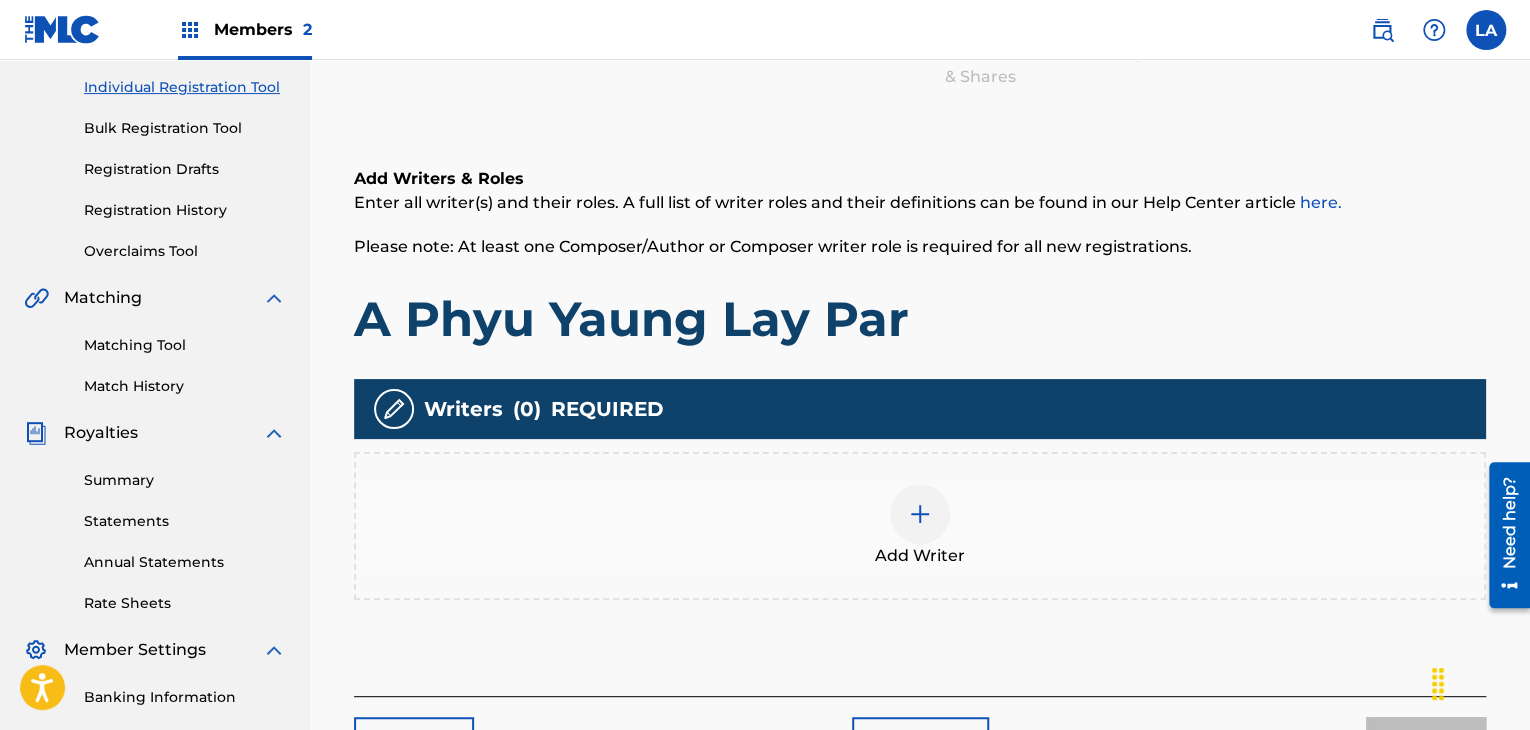 scroll, scrollTop: 283, scrollLeft: 0, axis: vertical 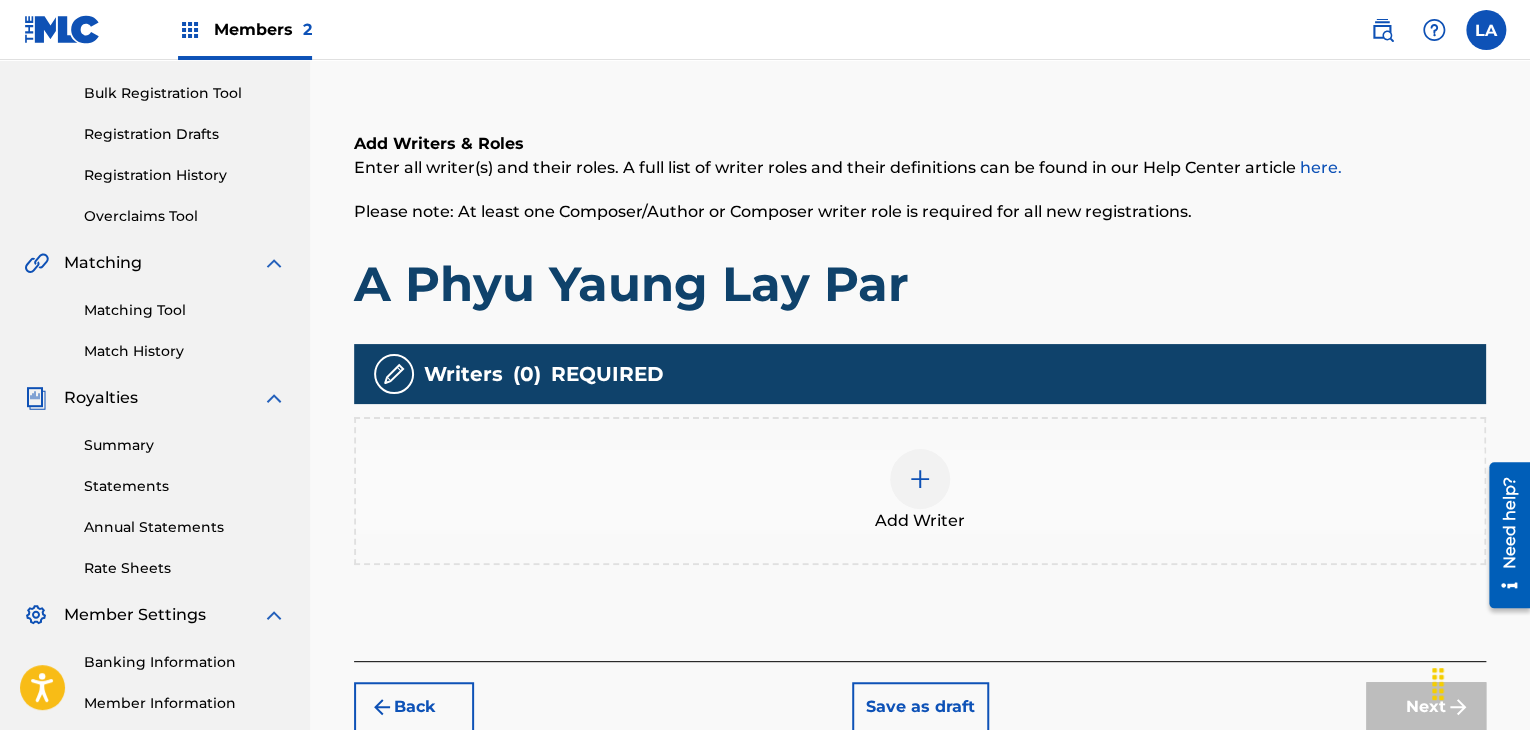 click at bounding box center [920, 479] 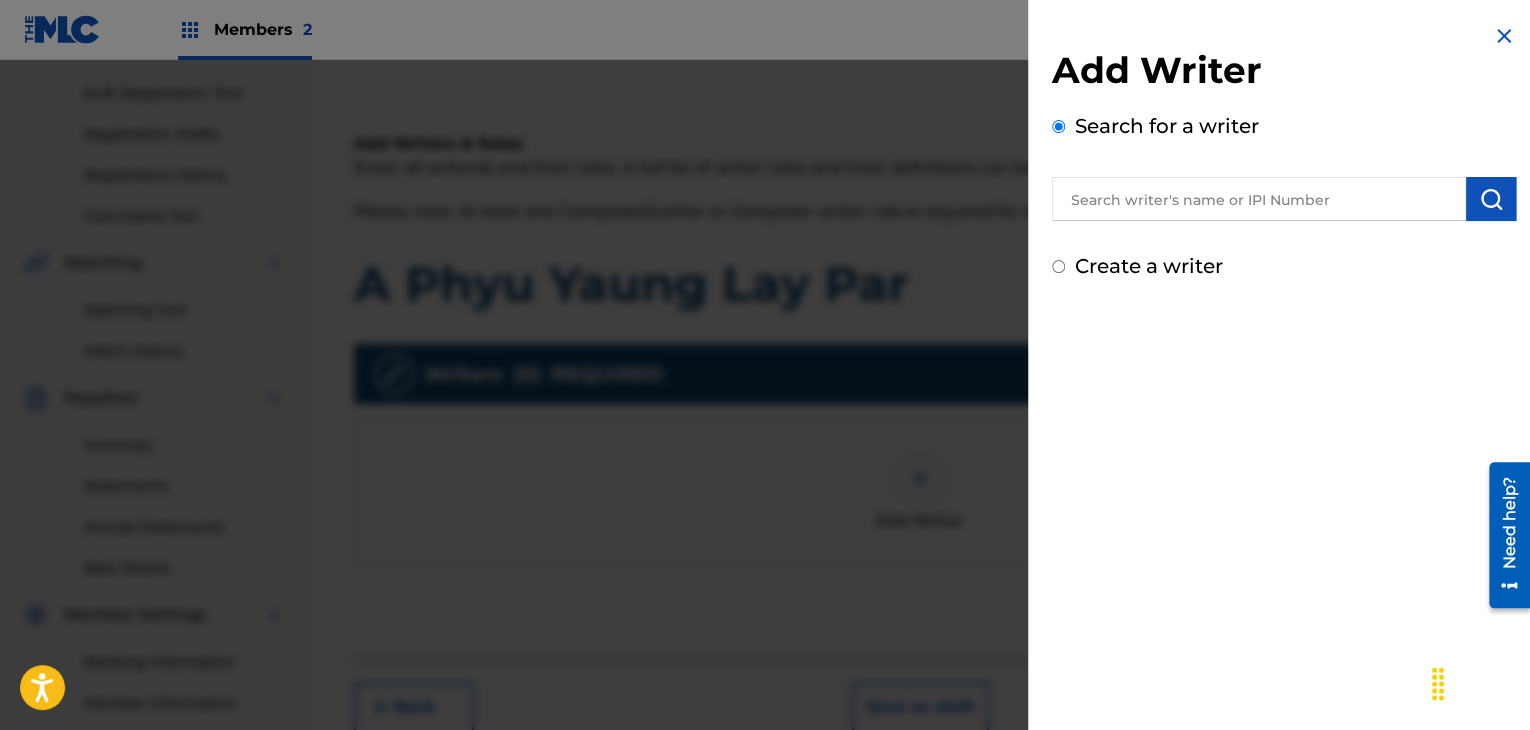click at bounding box center (1259, 199) 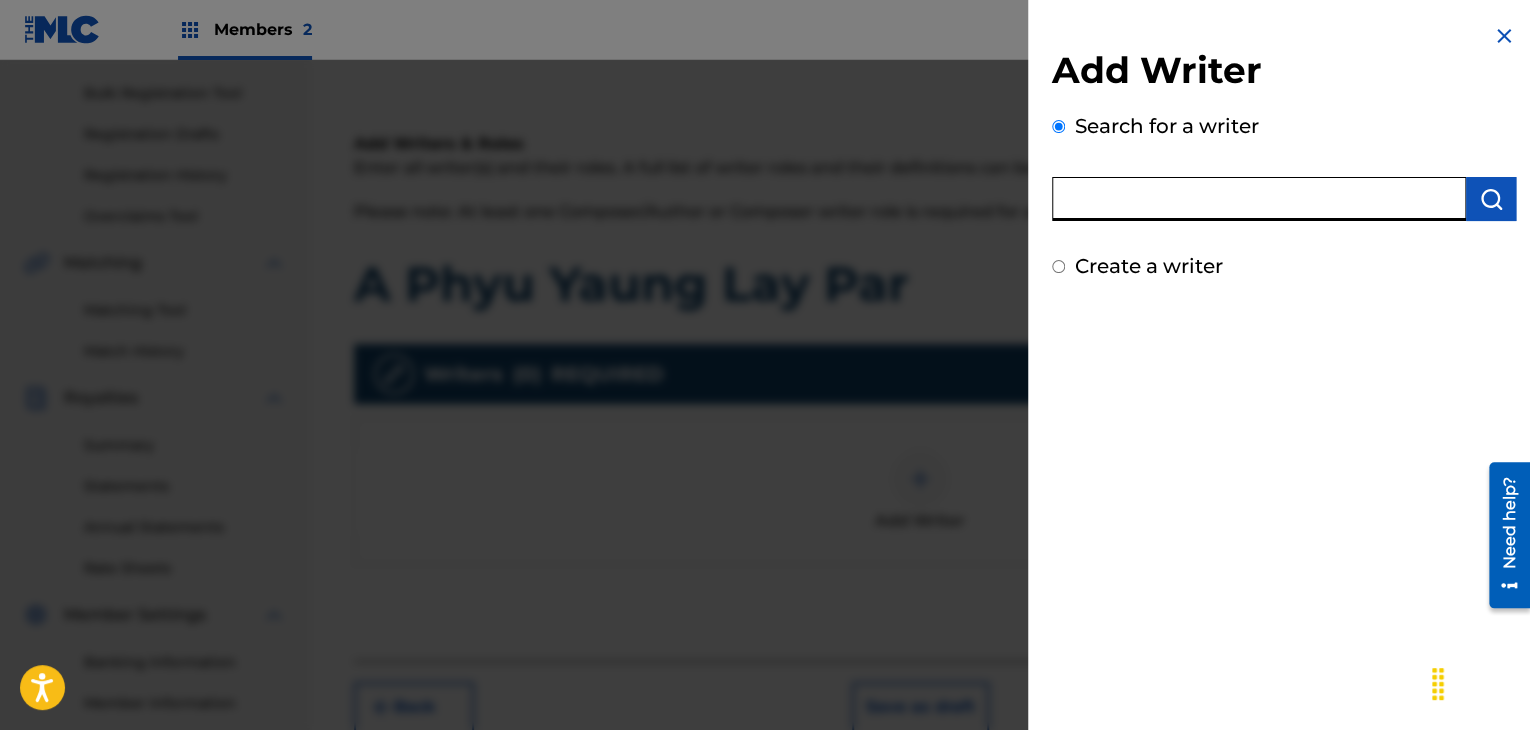 paste on "Htwe Lin Ko" 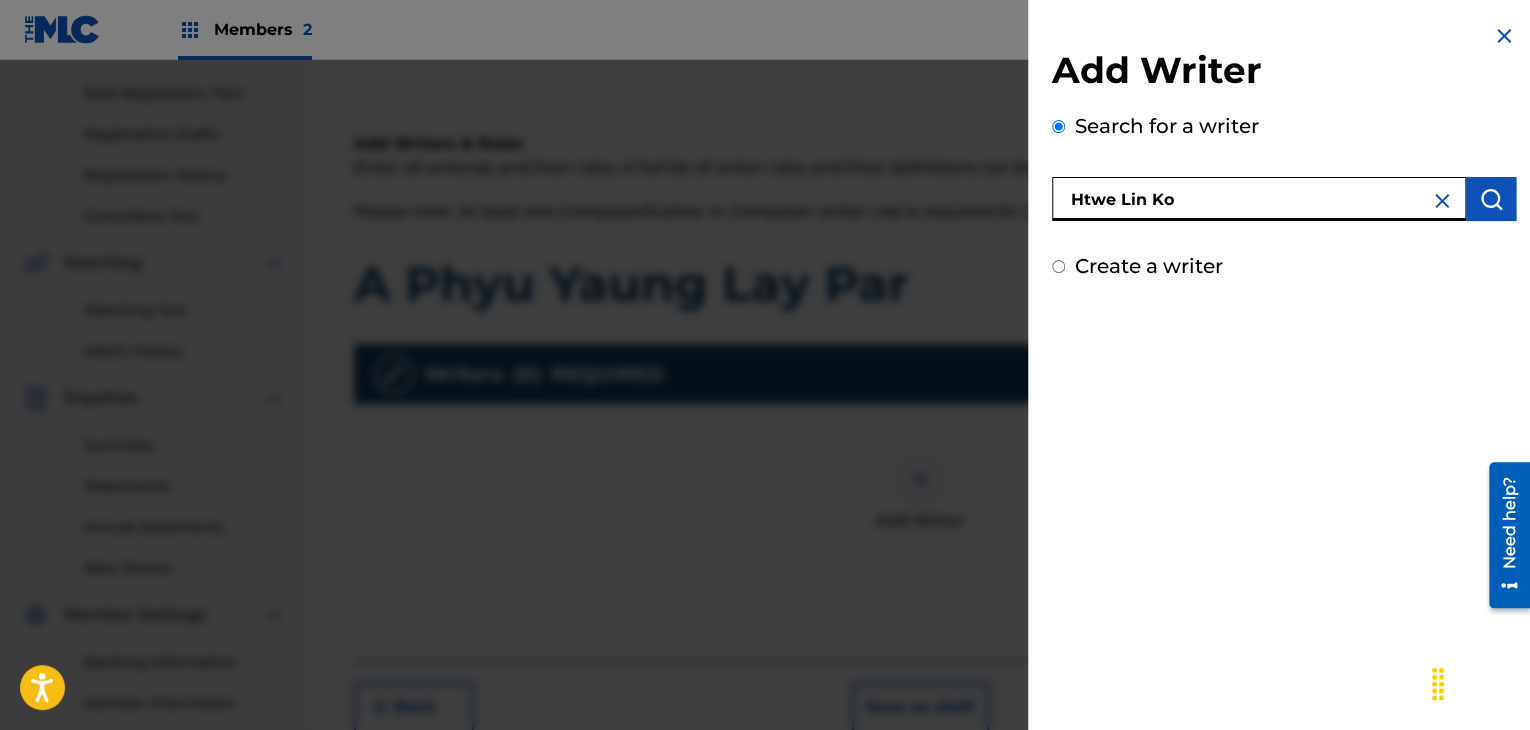 type on "Htwe Lin Ko" 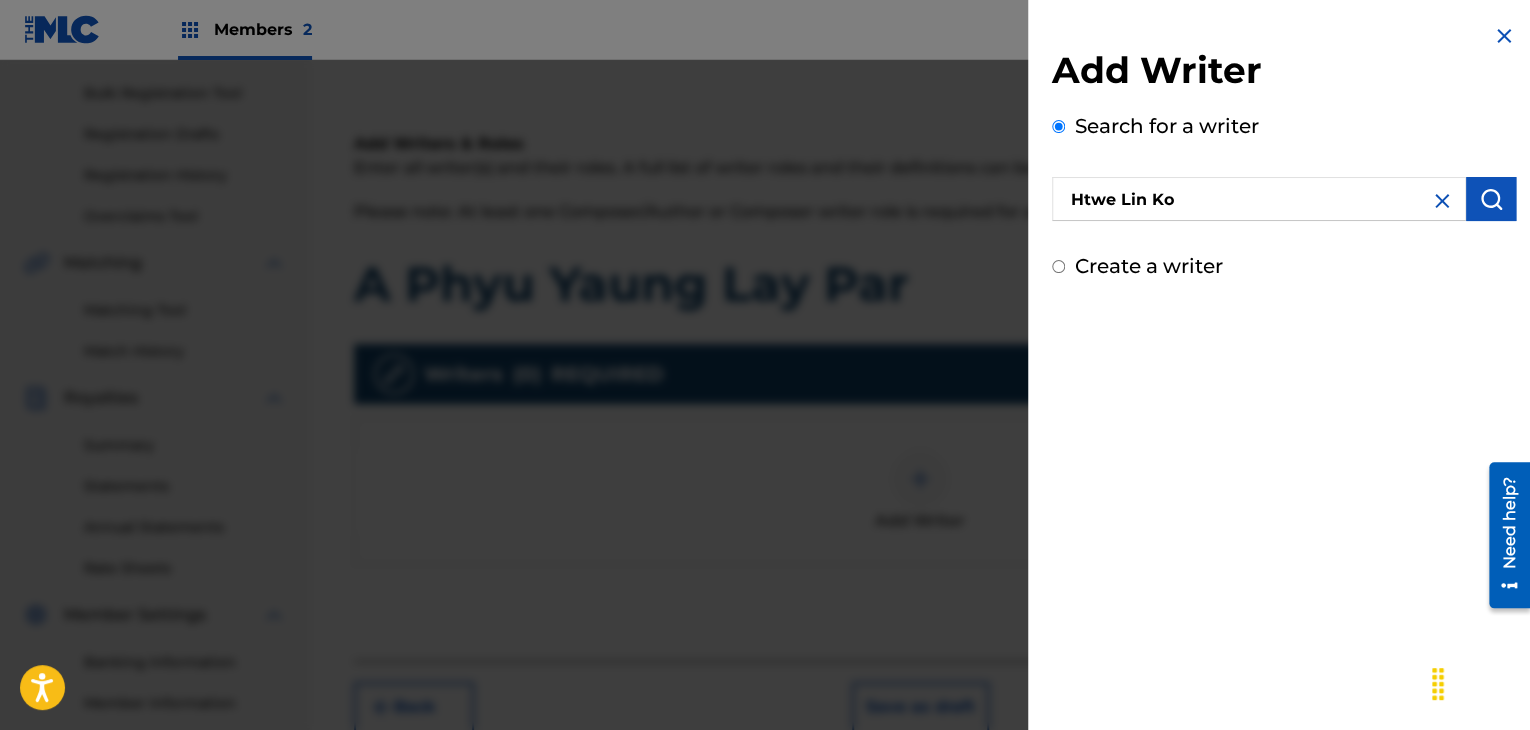 click at bounding box center (1491, 199) 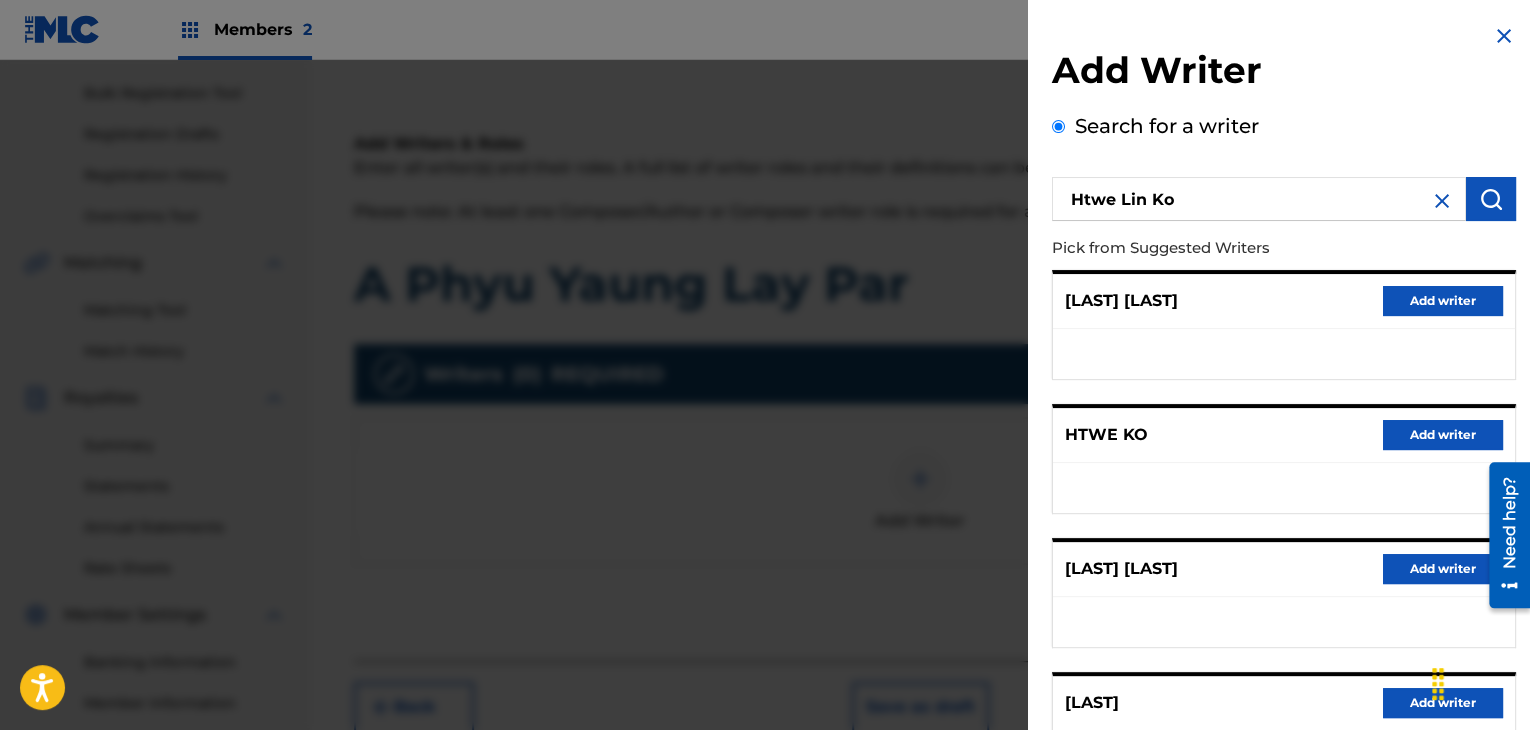 scroll, scrollTop: 300, scrollLeft: 0, axis: vertical 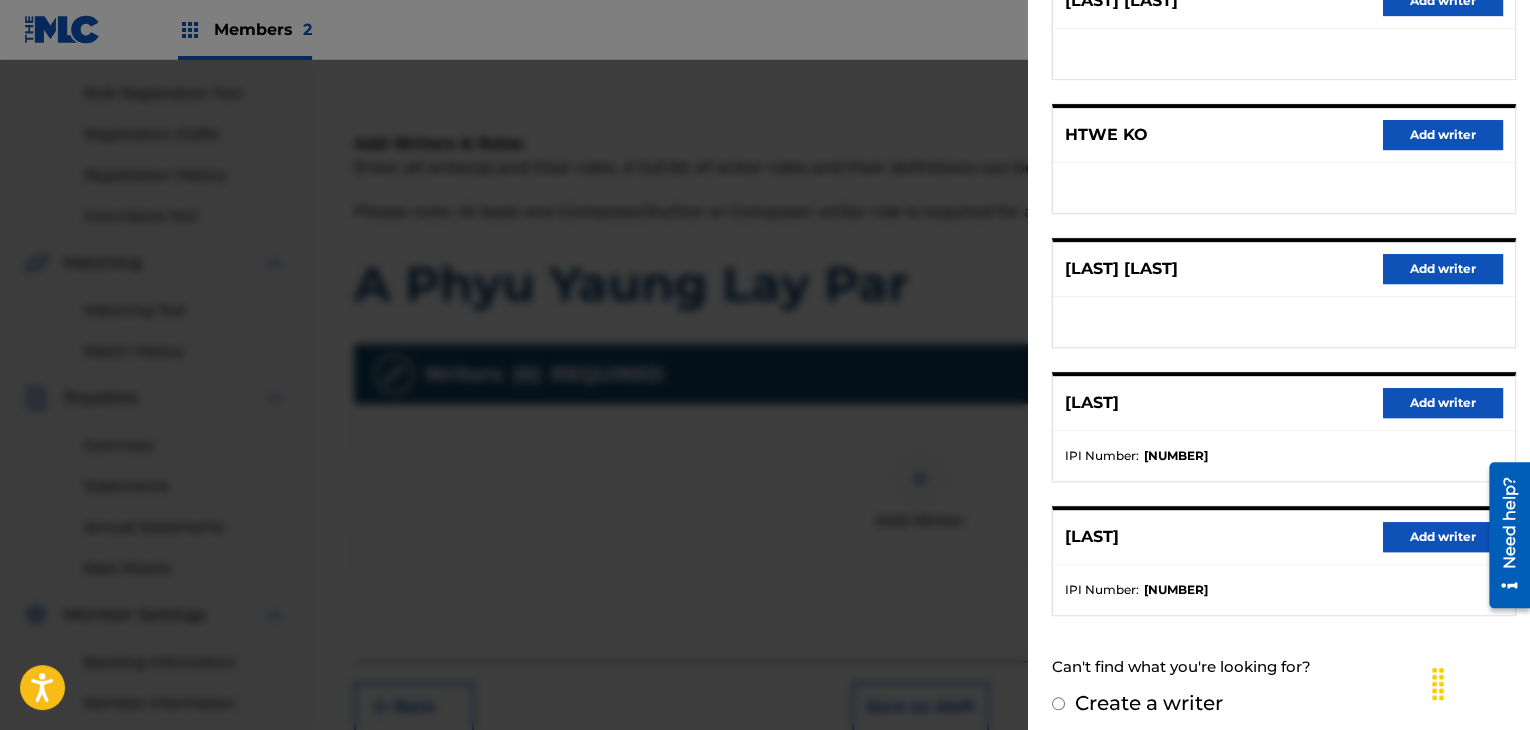 click on "Add writer" at bounding box center [1443, 403] 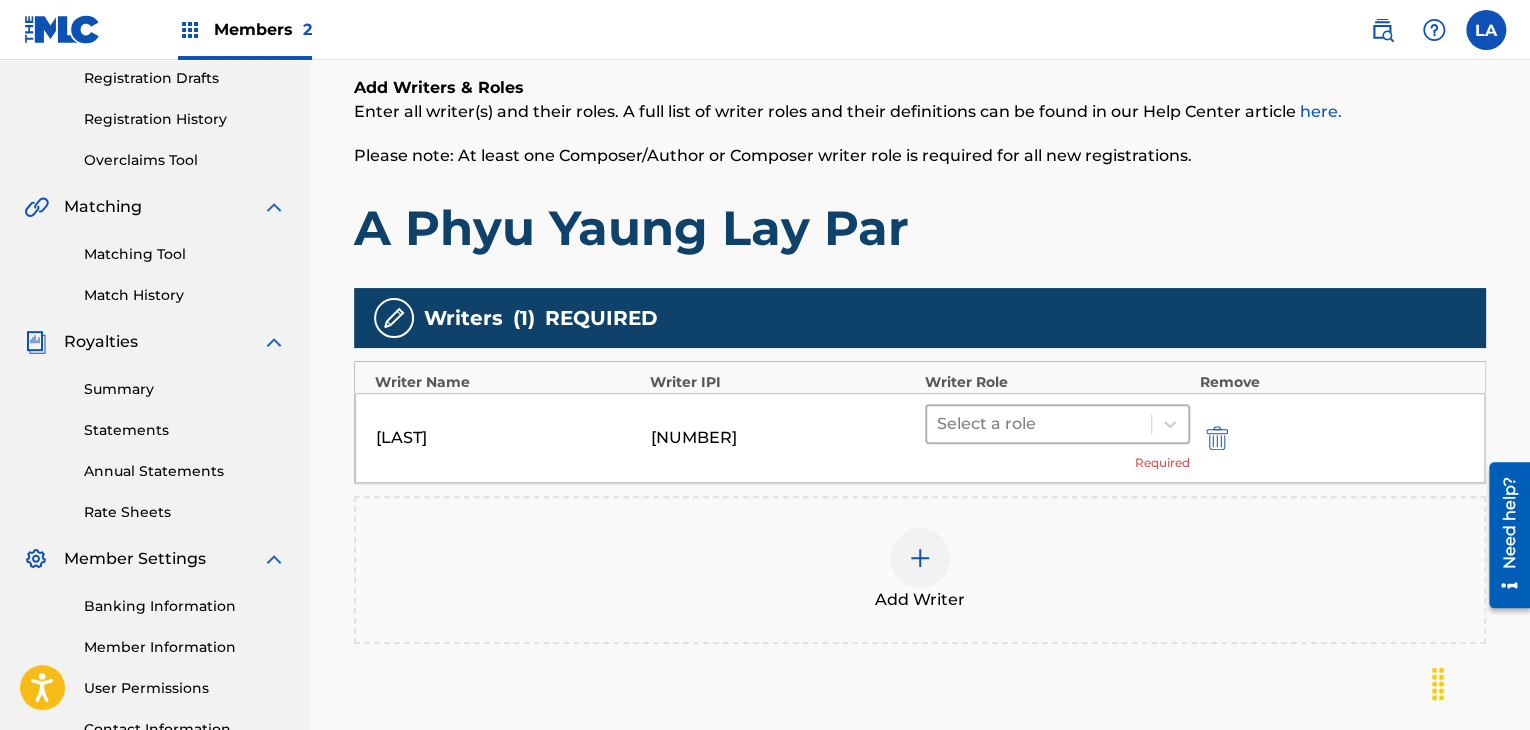 scroll, scrollTop: 383, scrollLeft: 0, axis: vertical 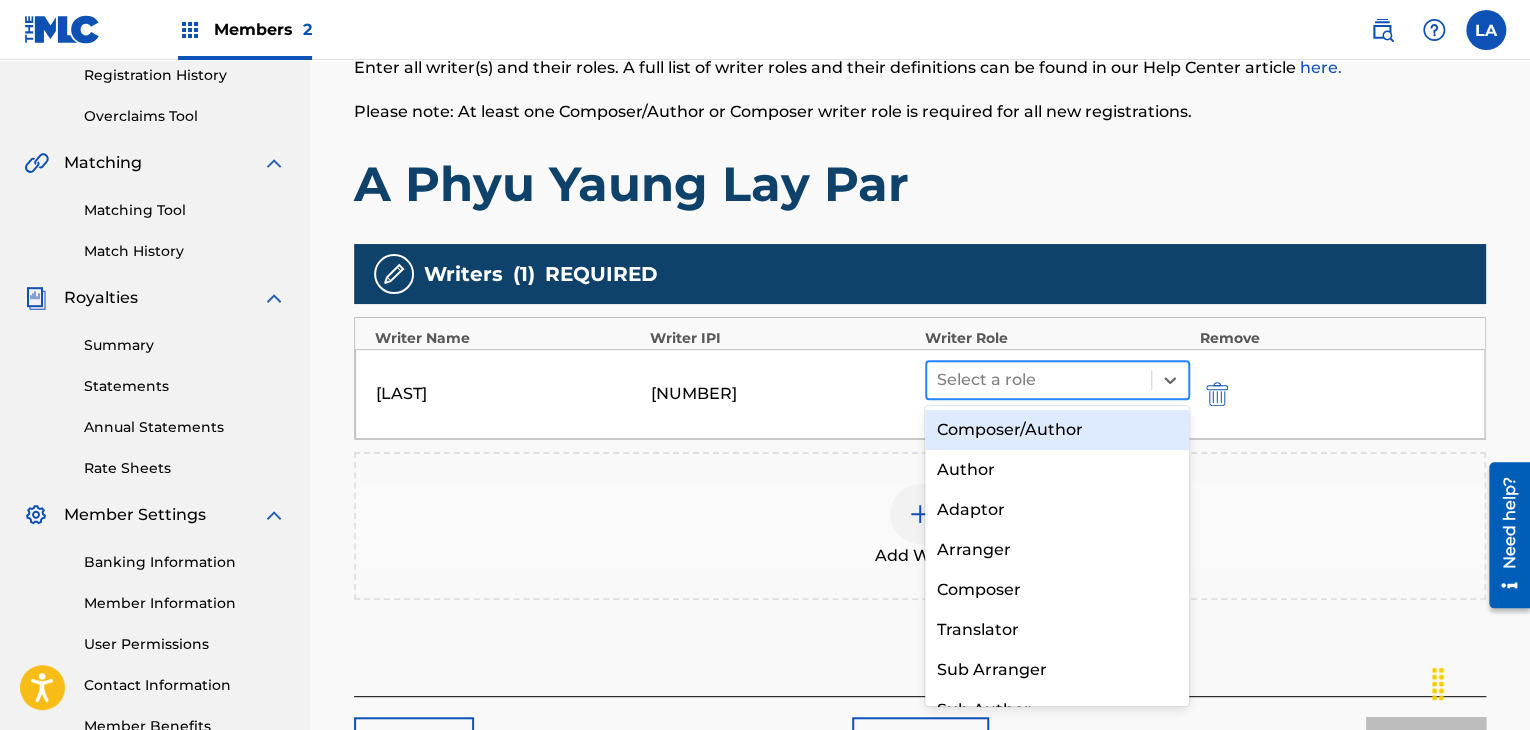 click at bounding box center (1039, 380) 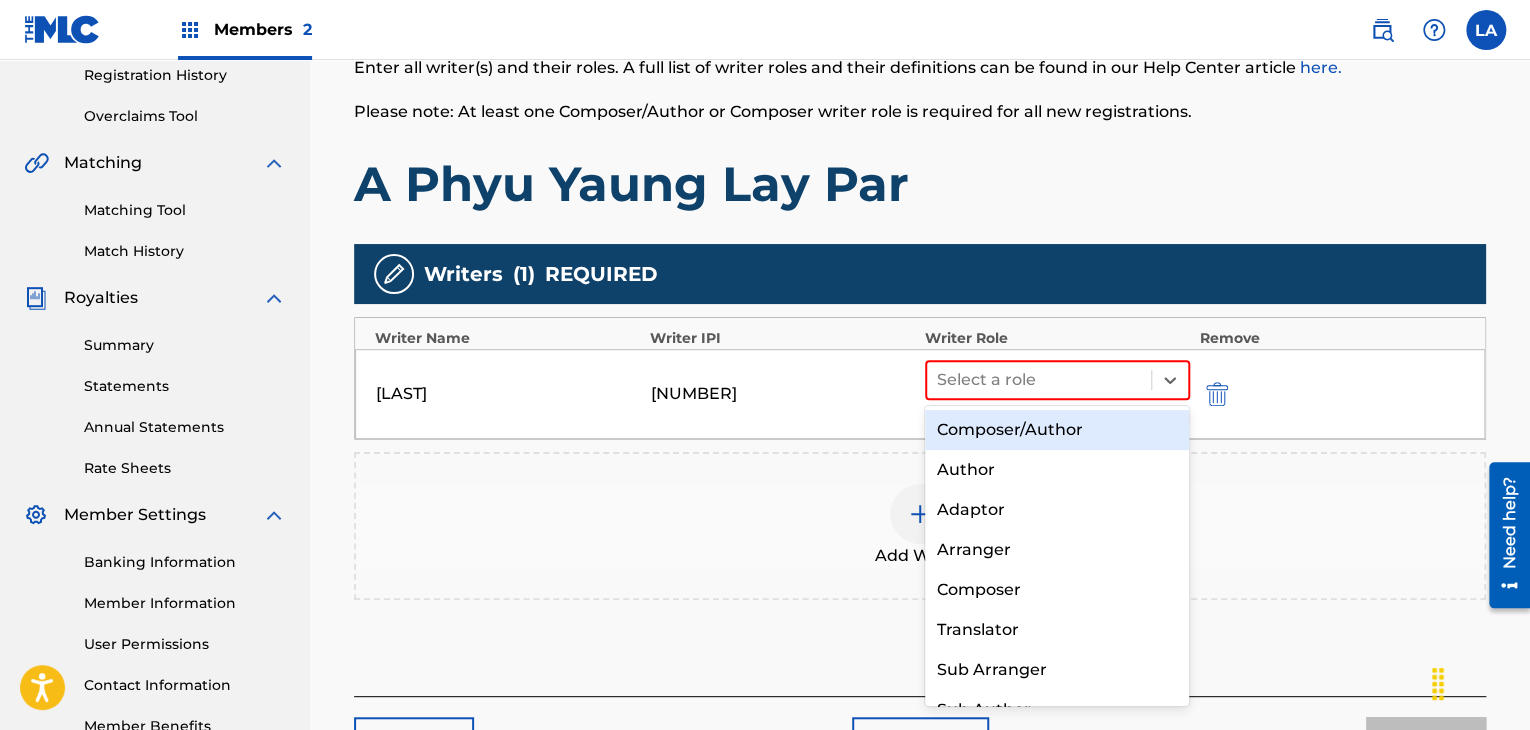 click on "Composer/Author" at bounding box center [1057, 430] 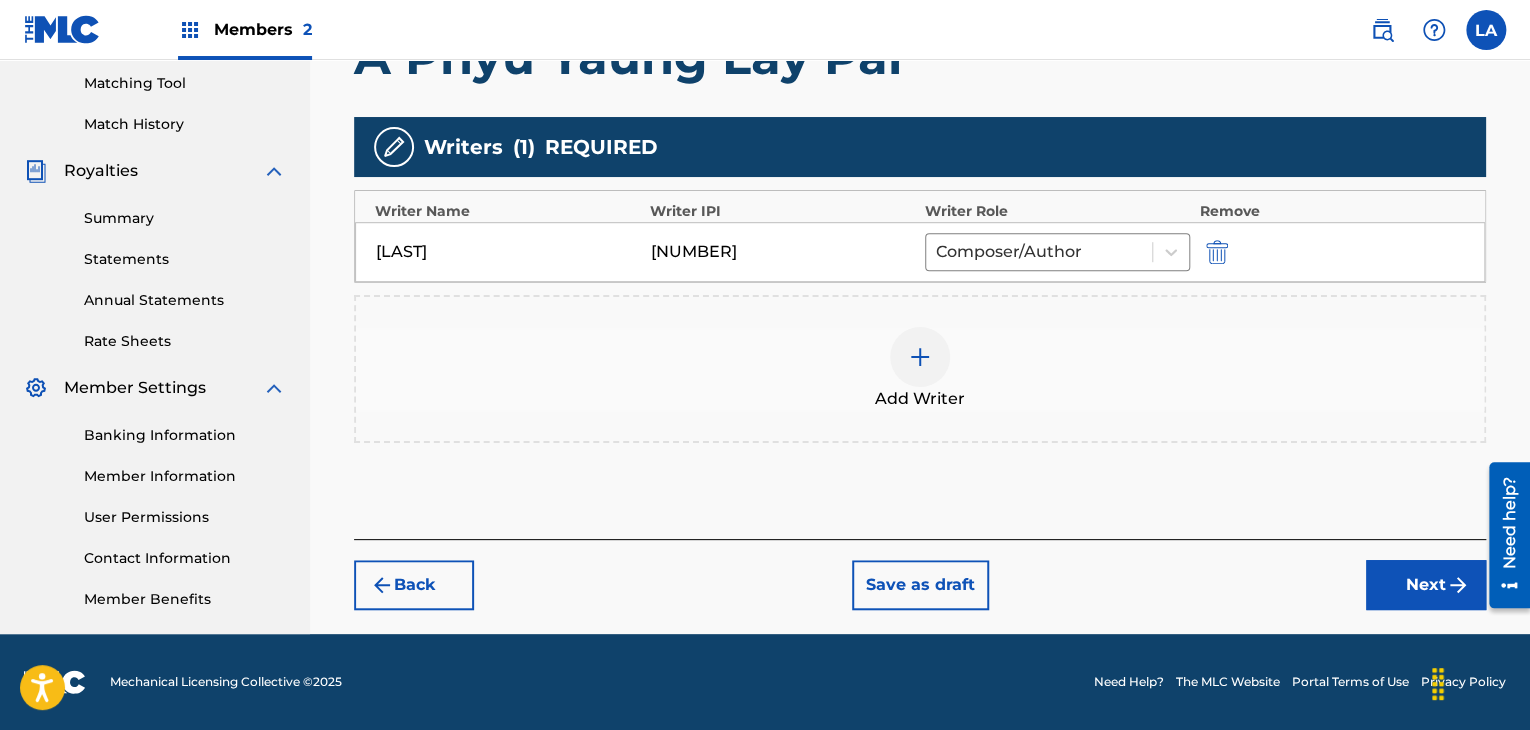 click on "Next" at bounding box center [1426, 585] 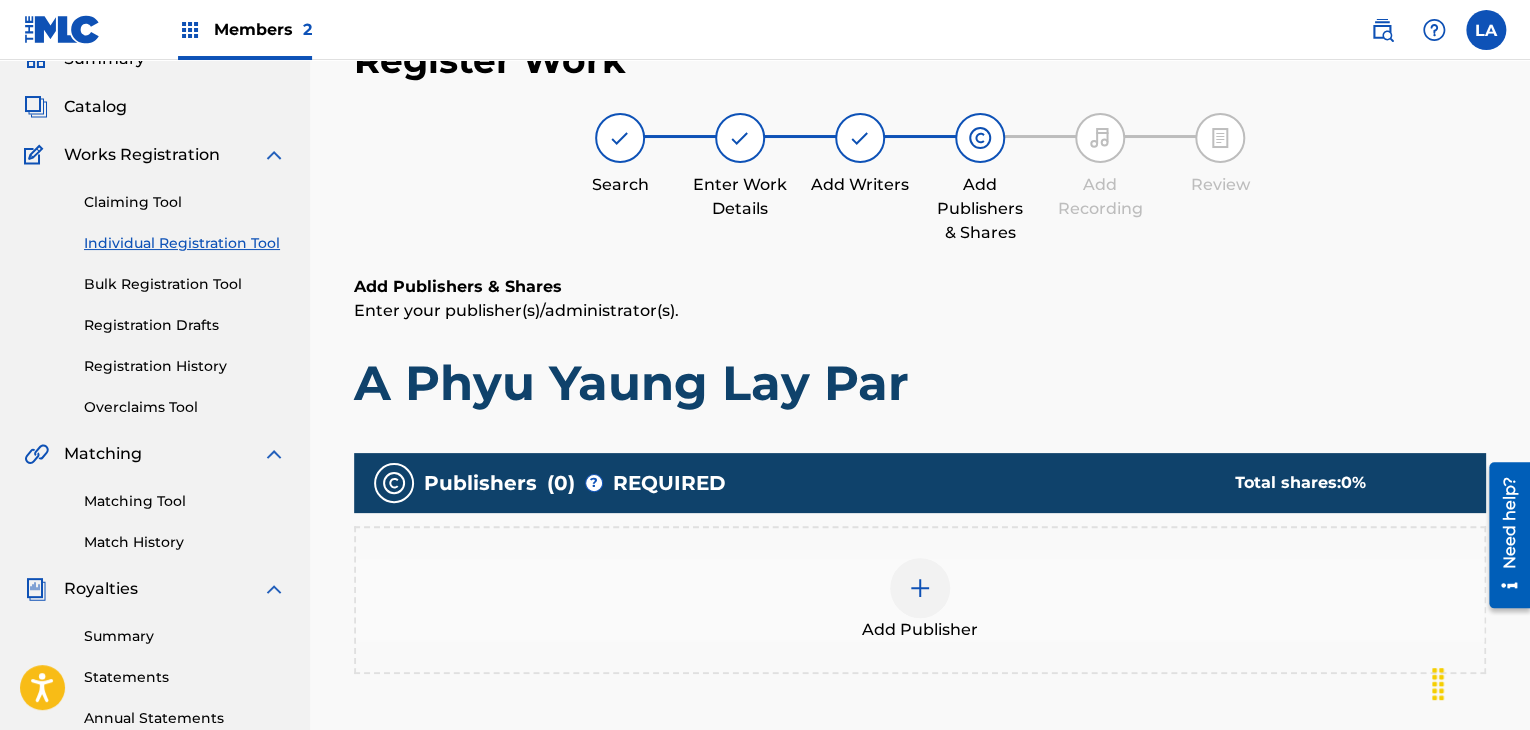 scroll, scrollTop: 90, scrollLeft: 0, axis: vertical 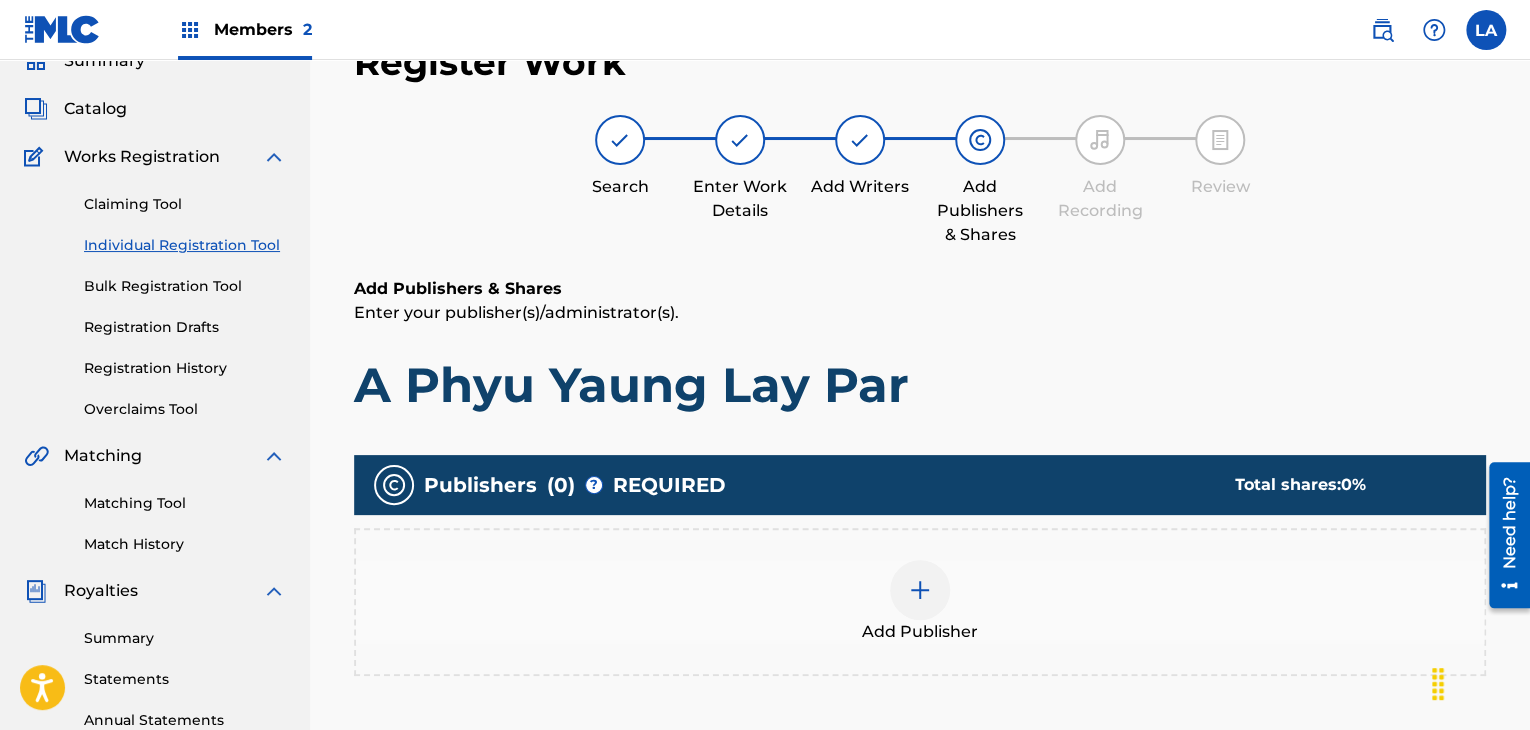 click on "Add Publisher" at bounding box center (920, 602) 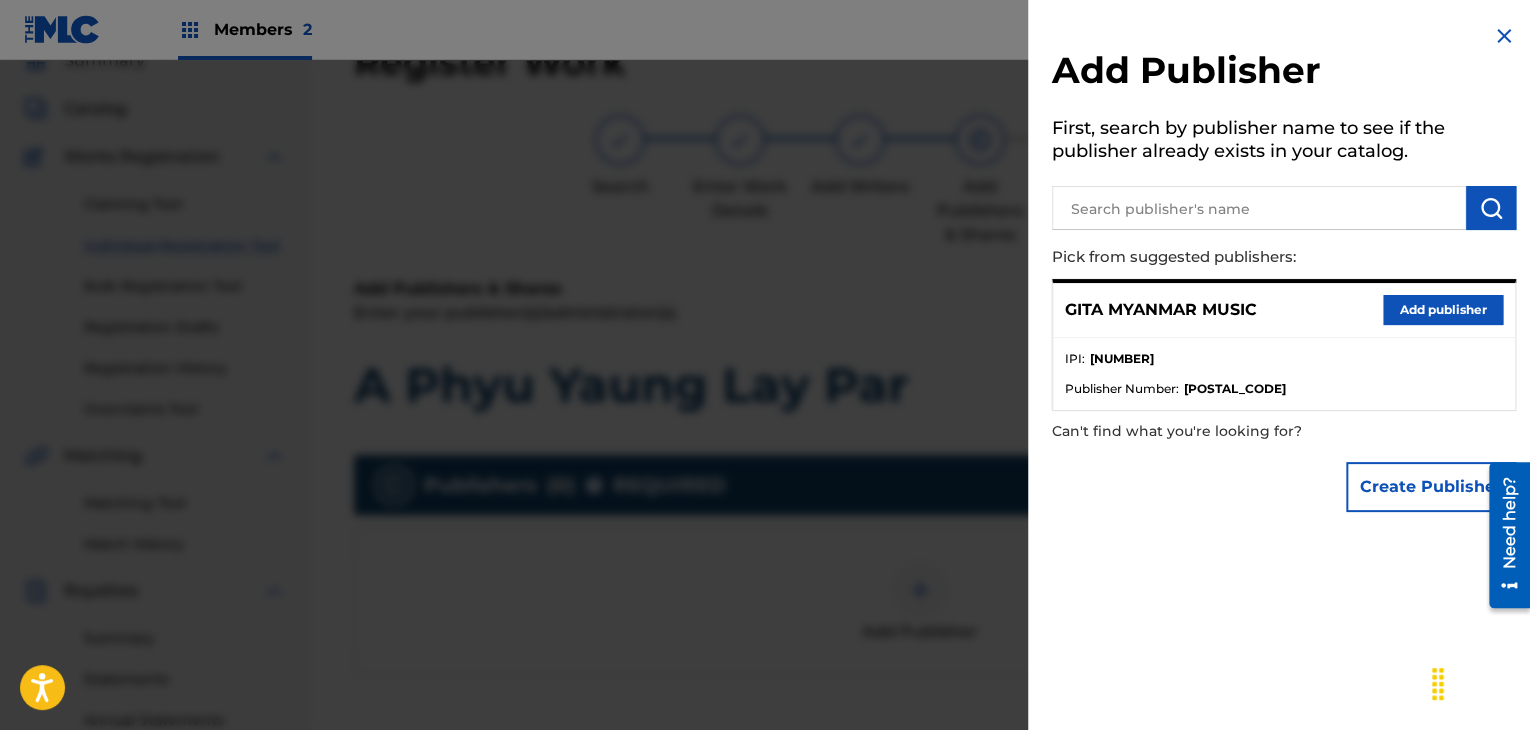 click on "Add publisher" at bounding box center (1443, 310) 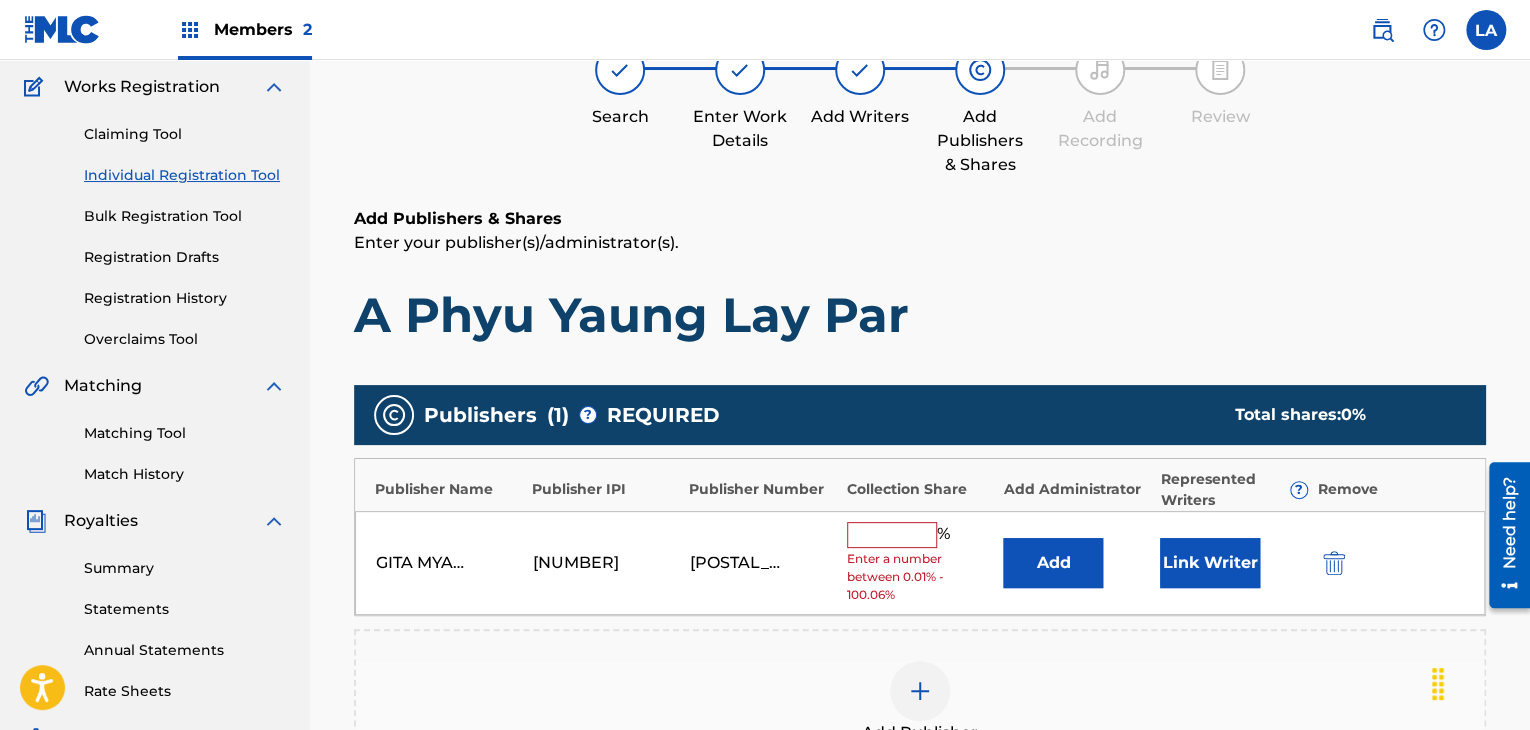 scroll, scrollTop: 290, scrollLeft: 0, axis: vertical 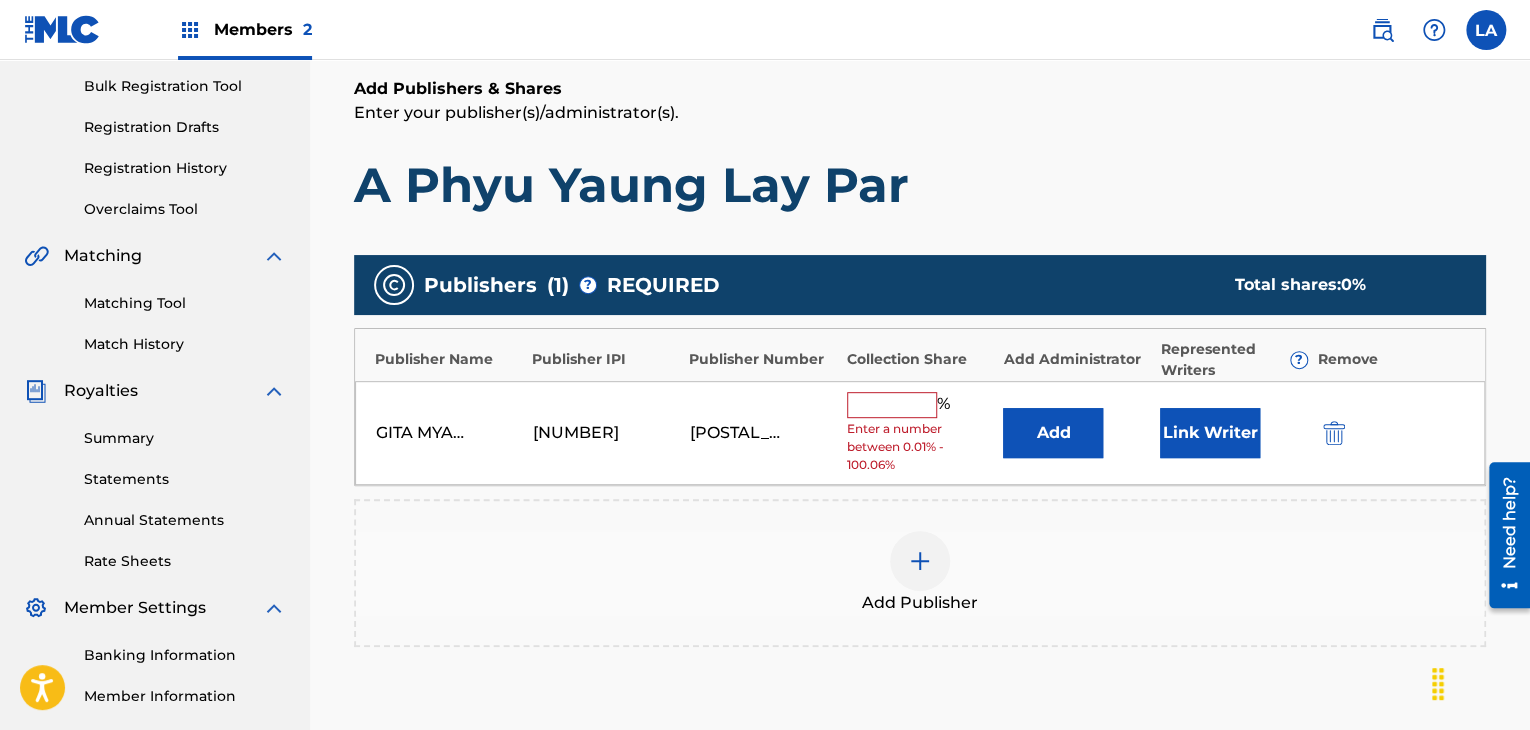click at bounding box center [892, 405] 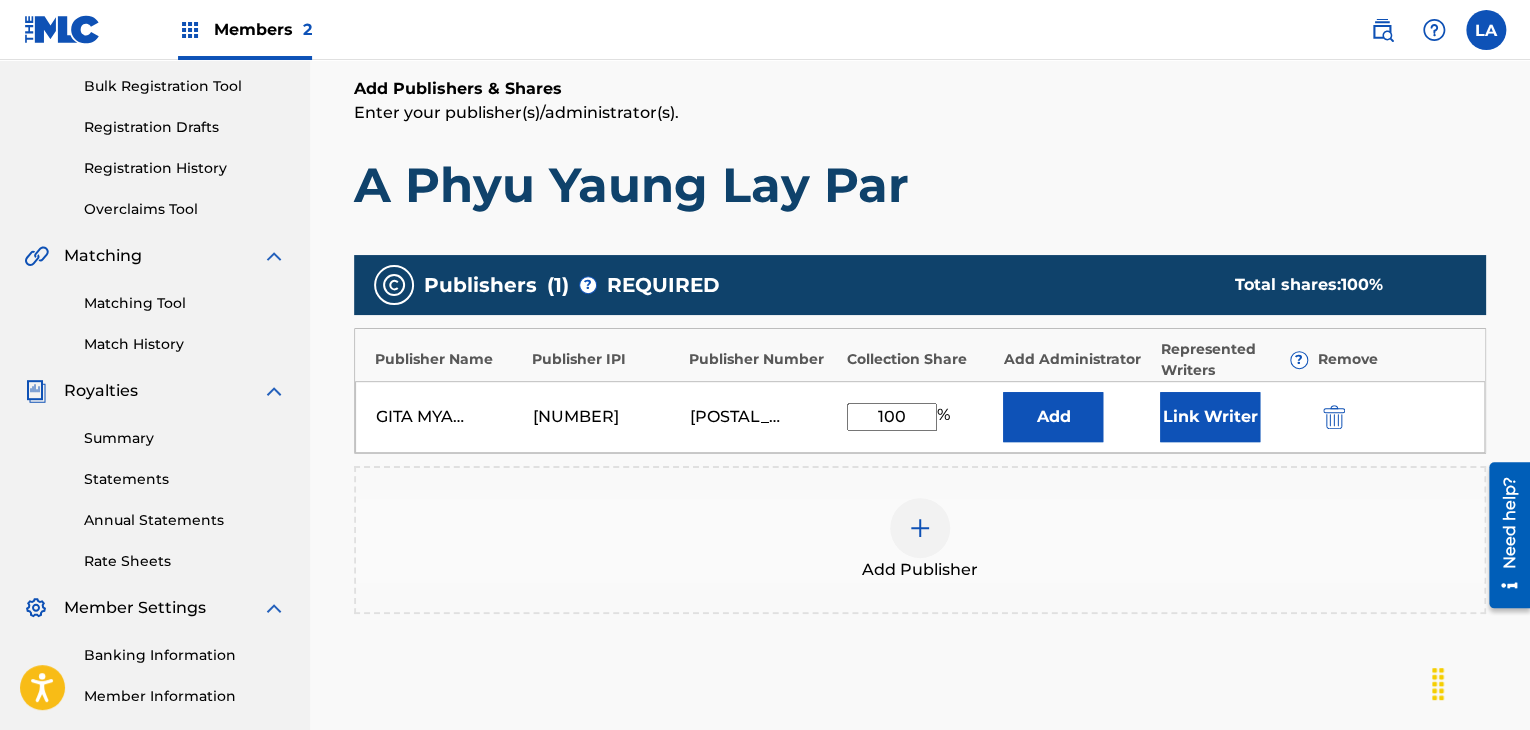type on "100" 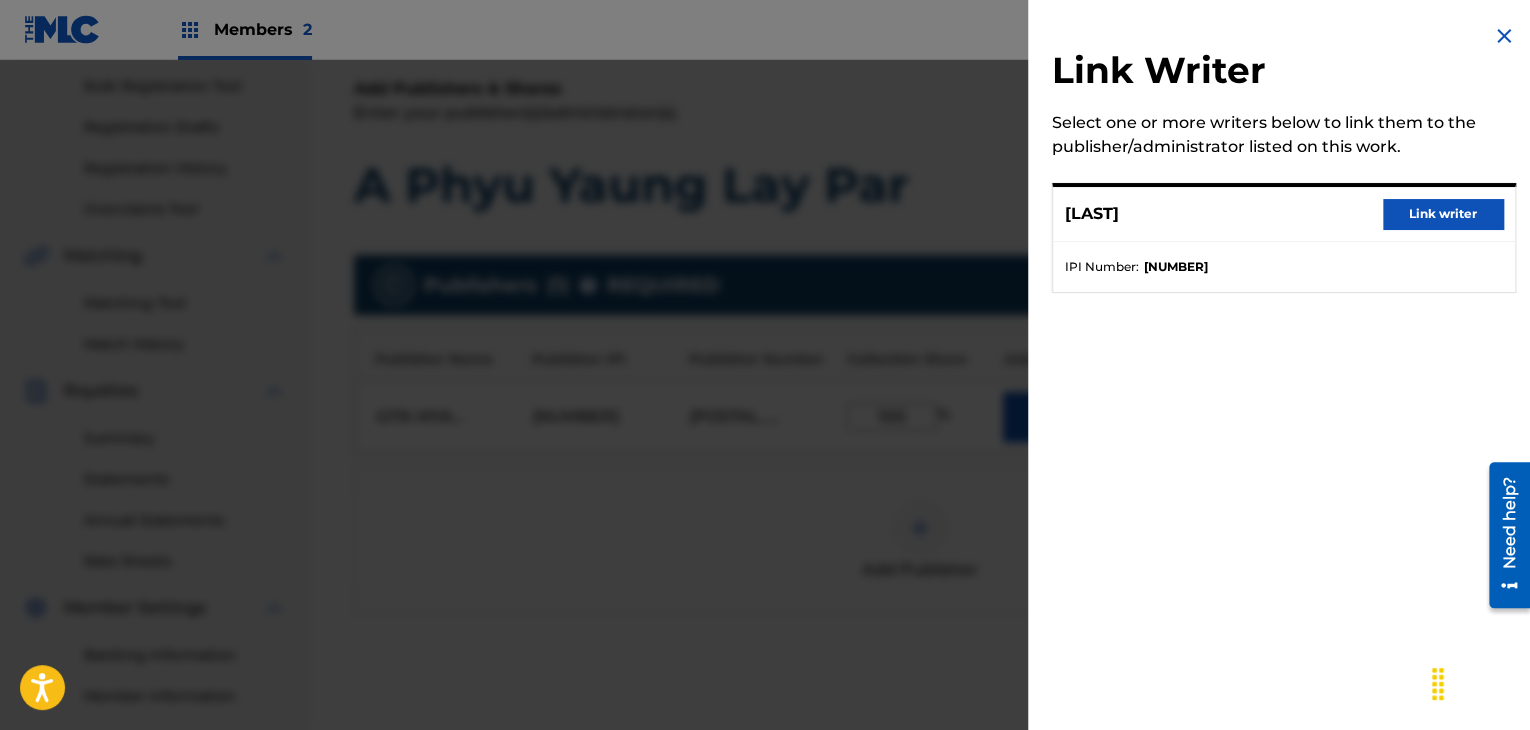 click on "Link writer" at bounding box center (1443, 214) 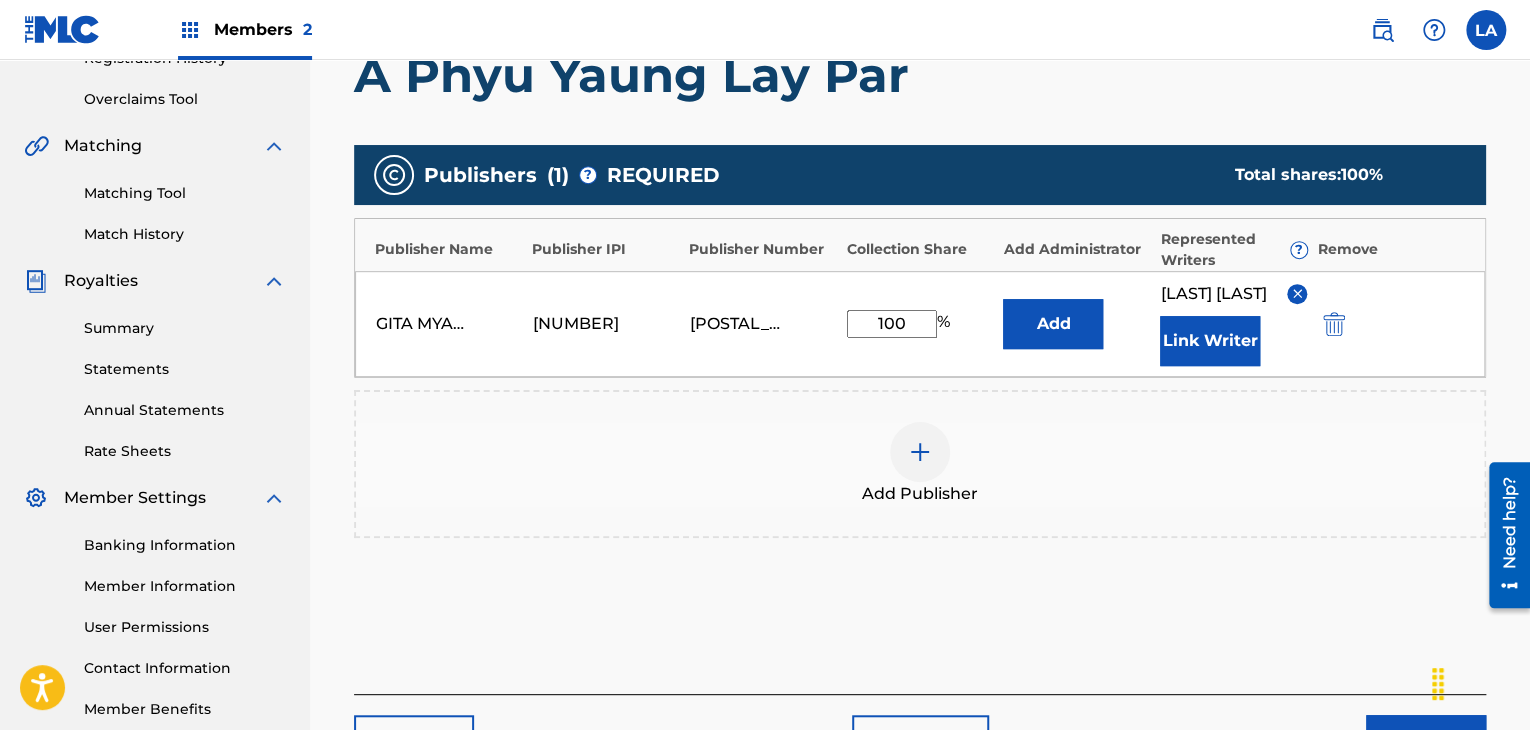 scroll, scrollTop: 549, scrollLeft: 0, axis: vertical 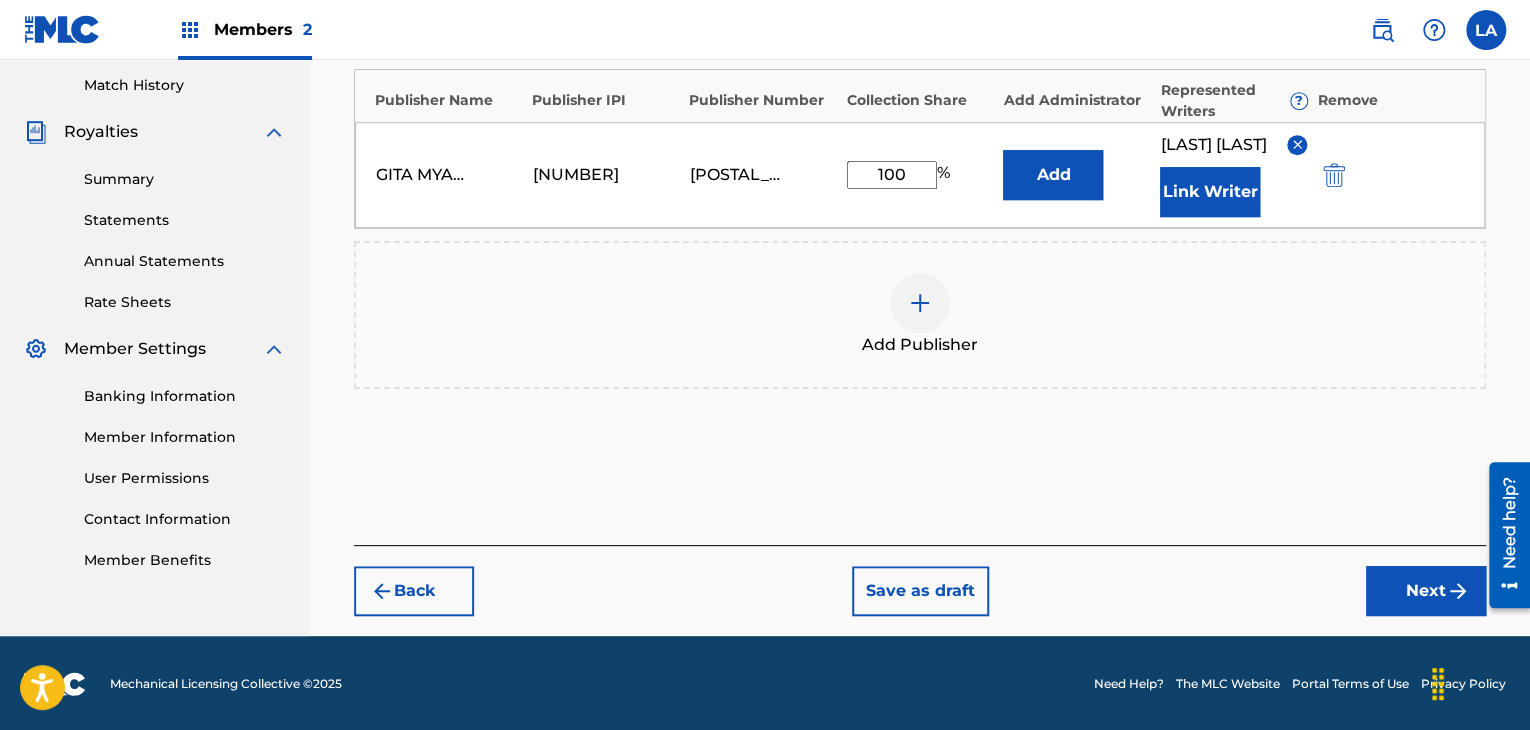 click on "Next" at bounding box center [1426, 591] 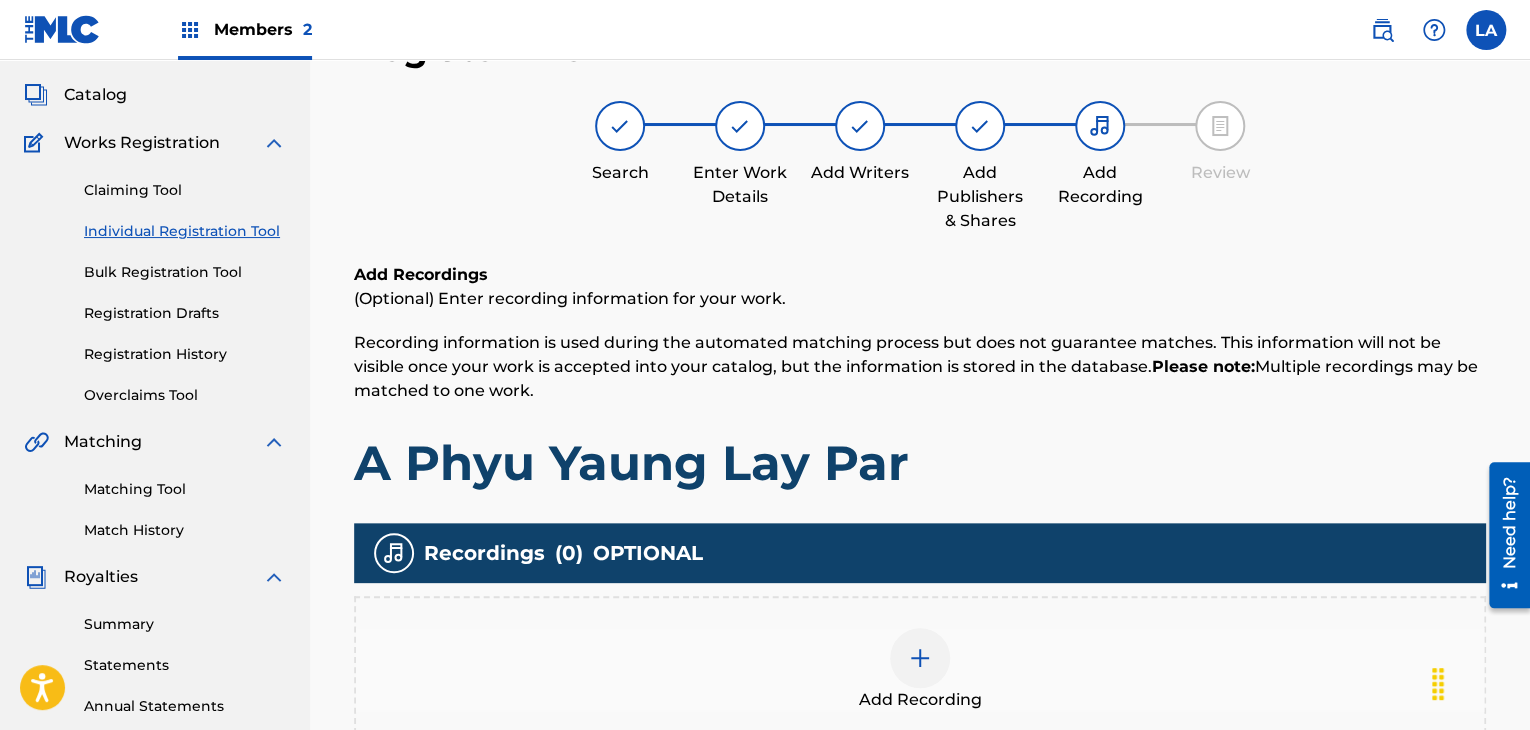 scroll, scrollTop: 90, scrollLeft: 0, axis: vertical 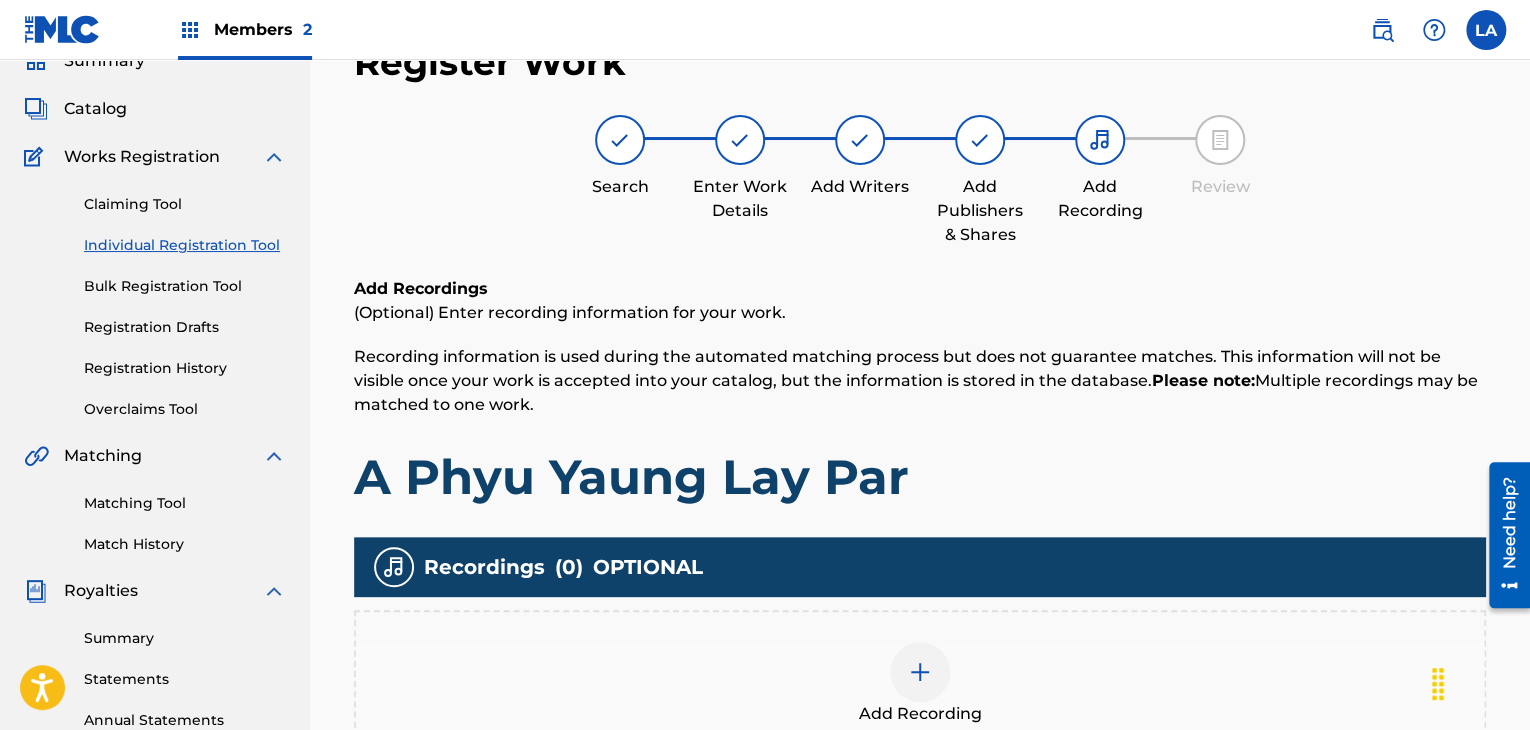 click at bounding box center [920, 672] 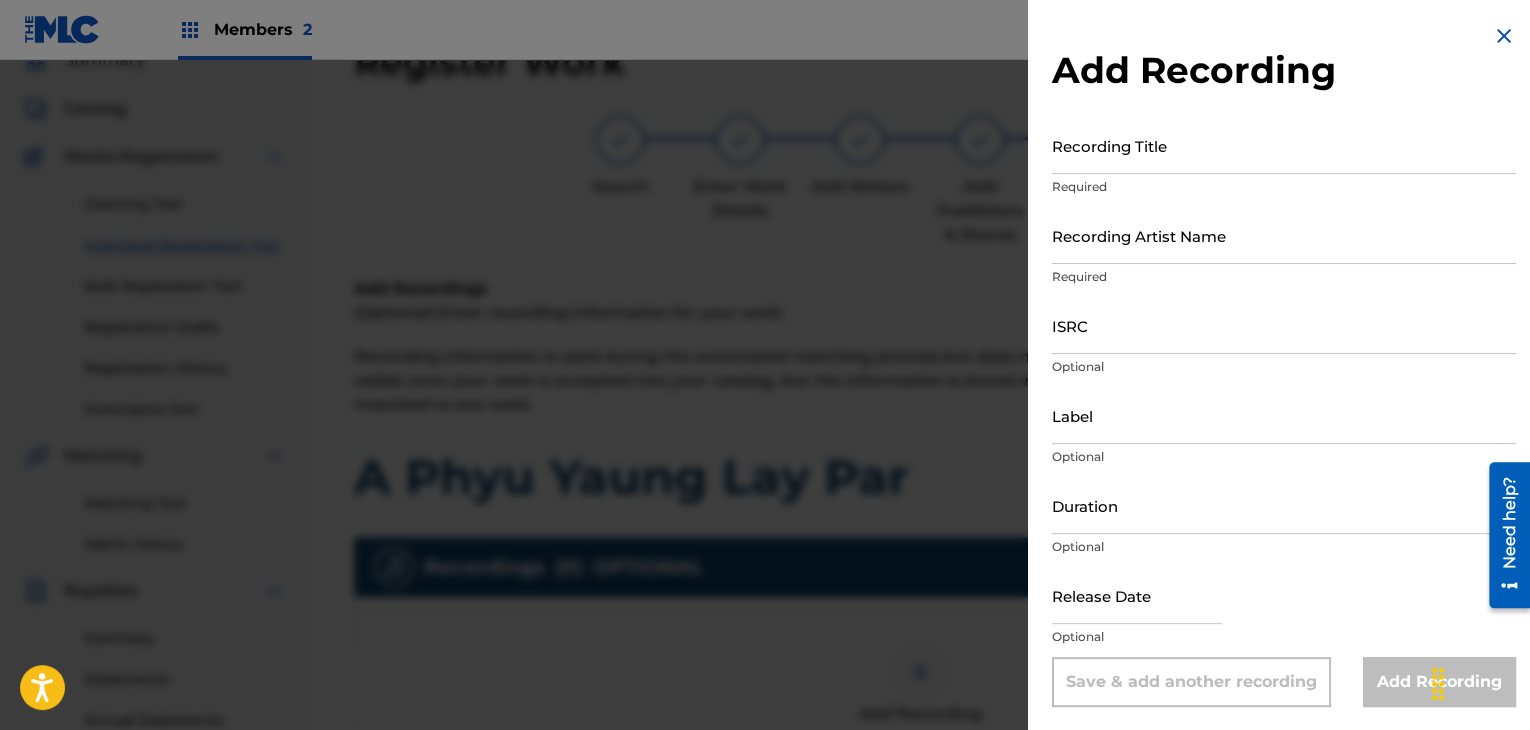 click on "Recording Title" at bounding box center [1284, 145] 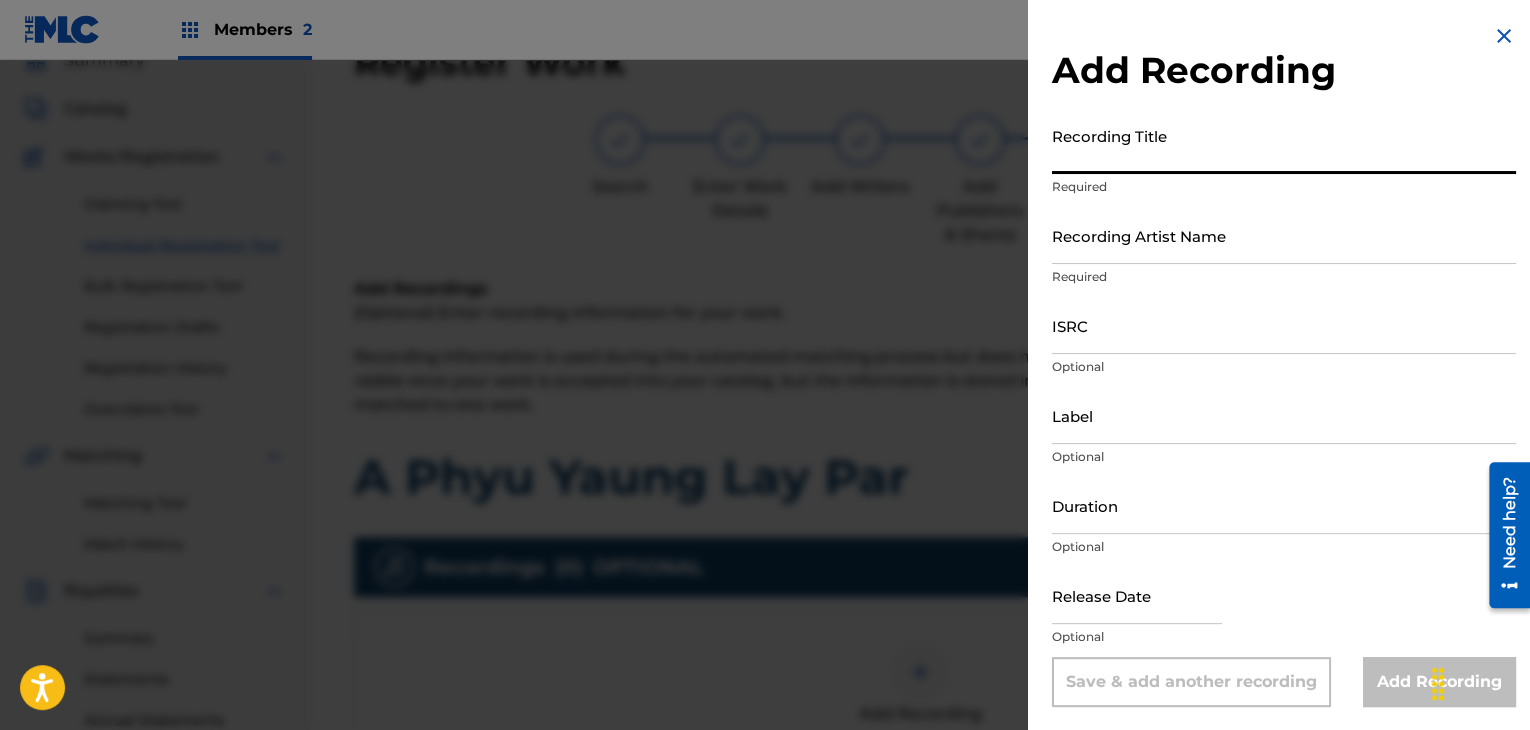 paste on "A Phyu Yaung Lay Par" 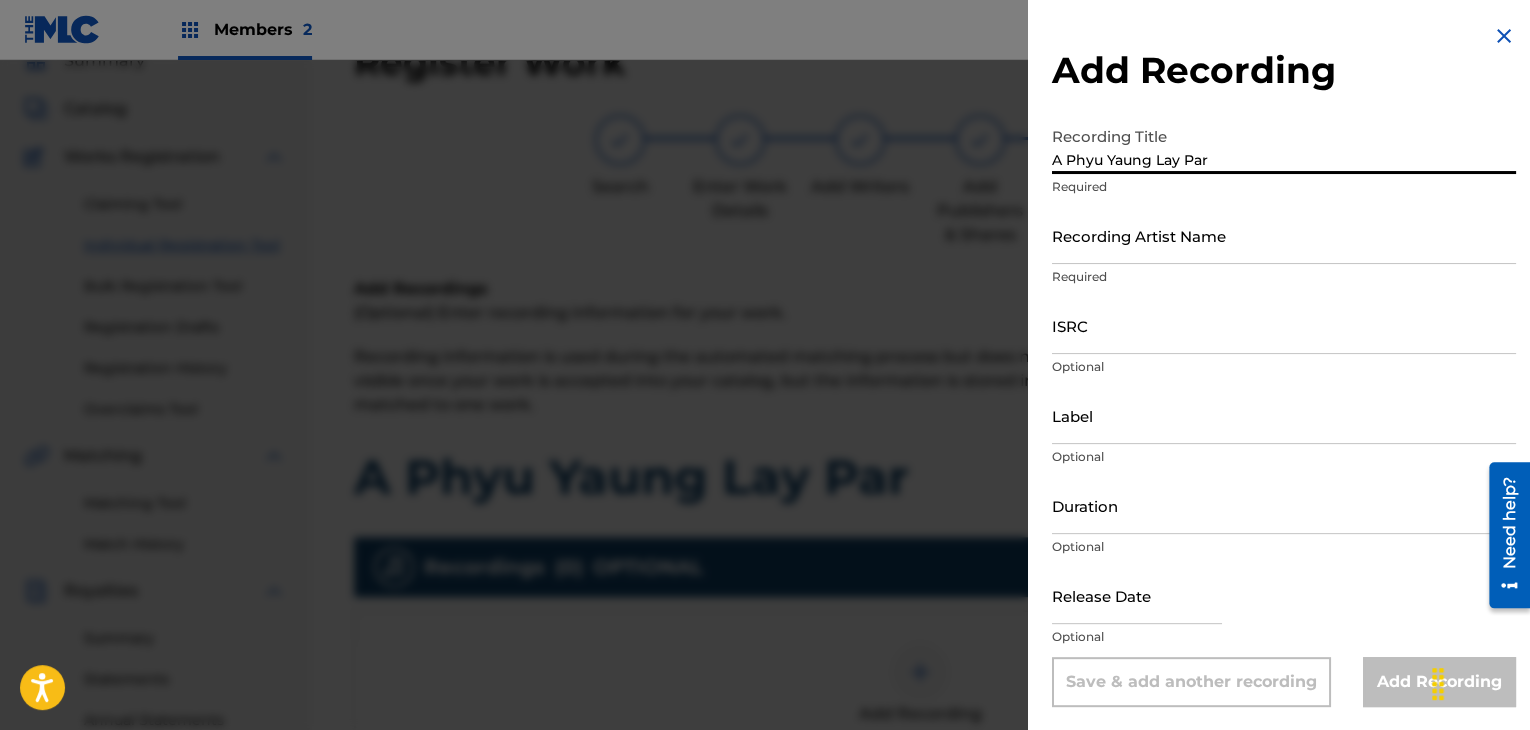 type on "A Phyu Yaung Lay Par" 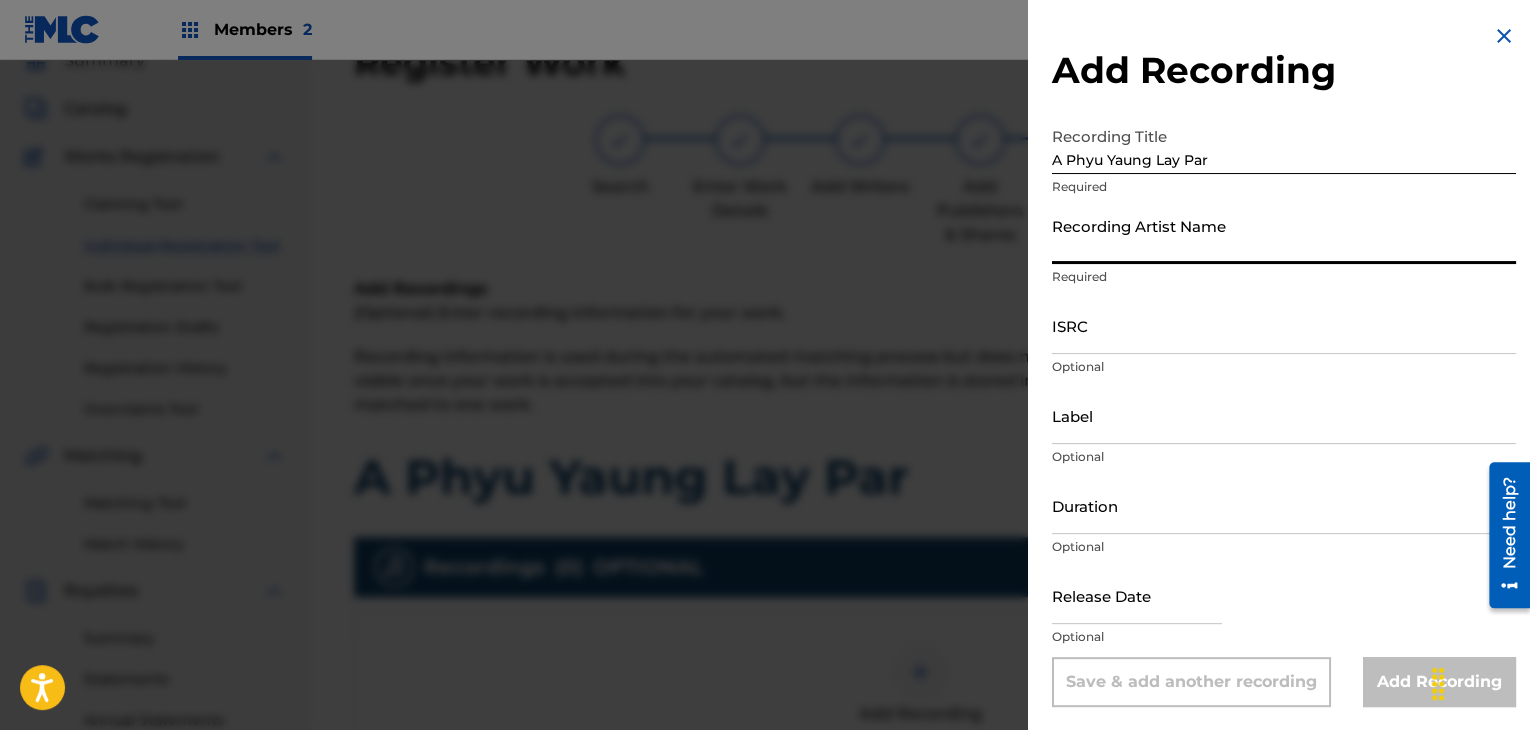paste on "[FIRST] [LAST]" 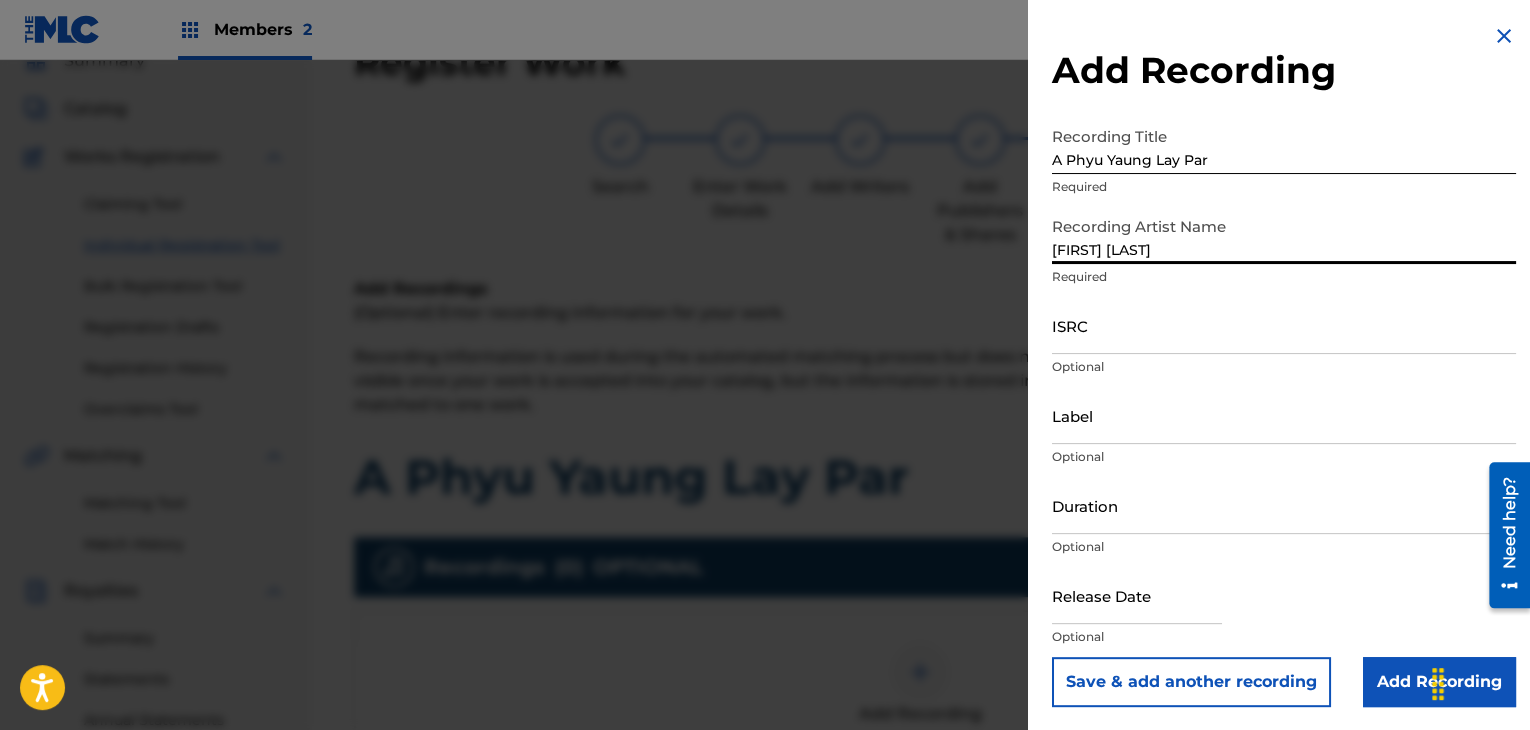type on "[FIRST] [LAST]" 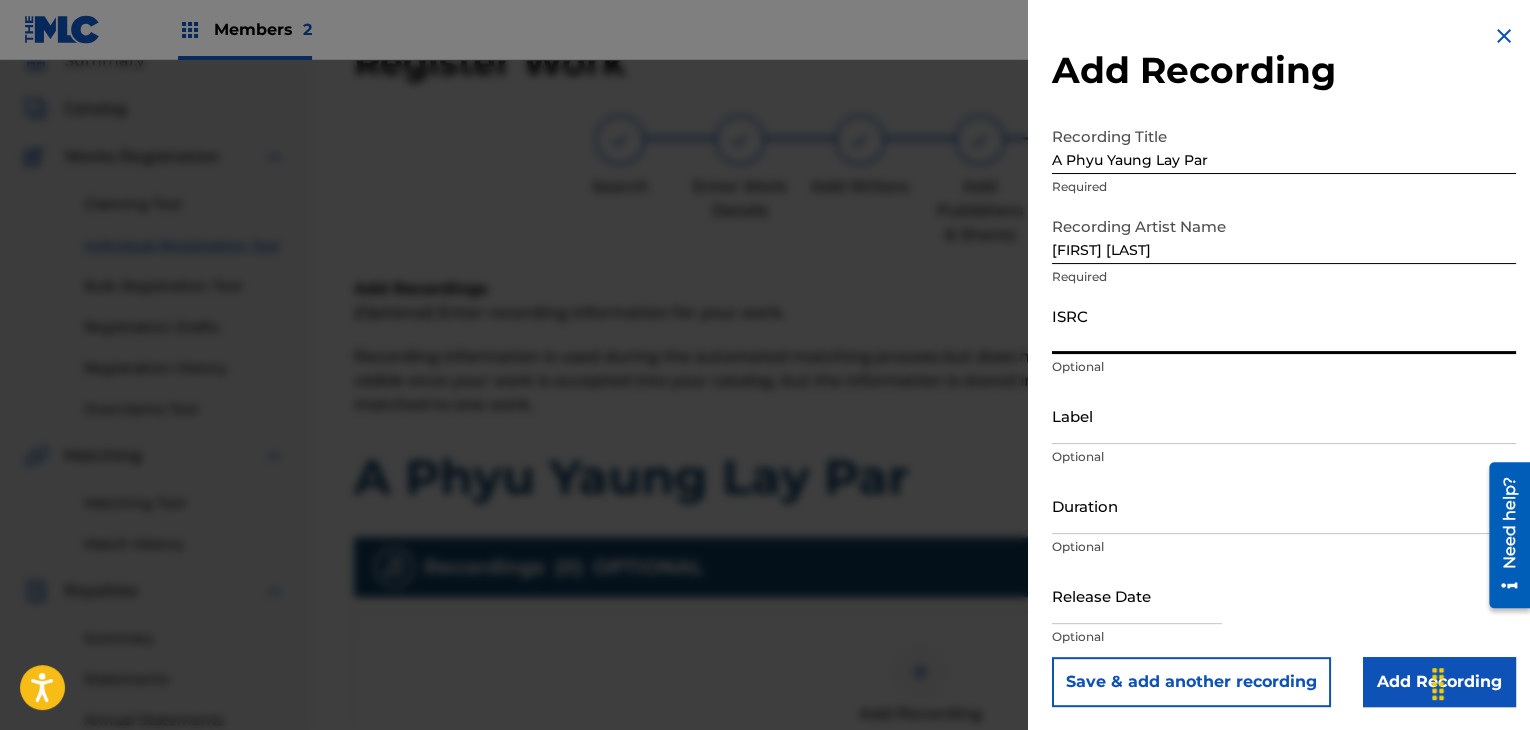 paste on "[NUMBER]" 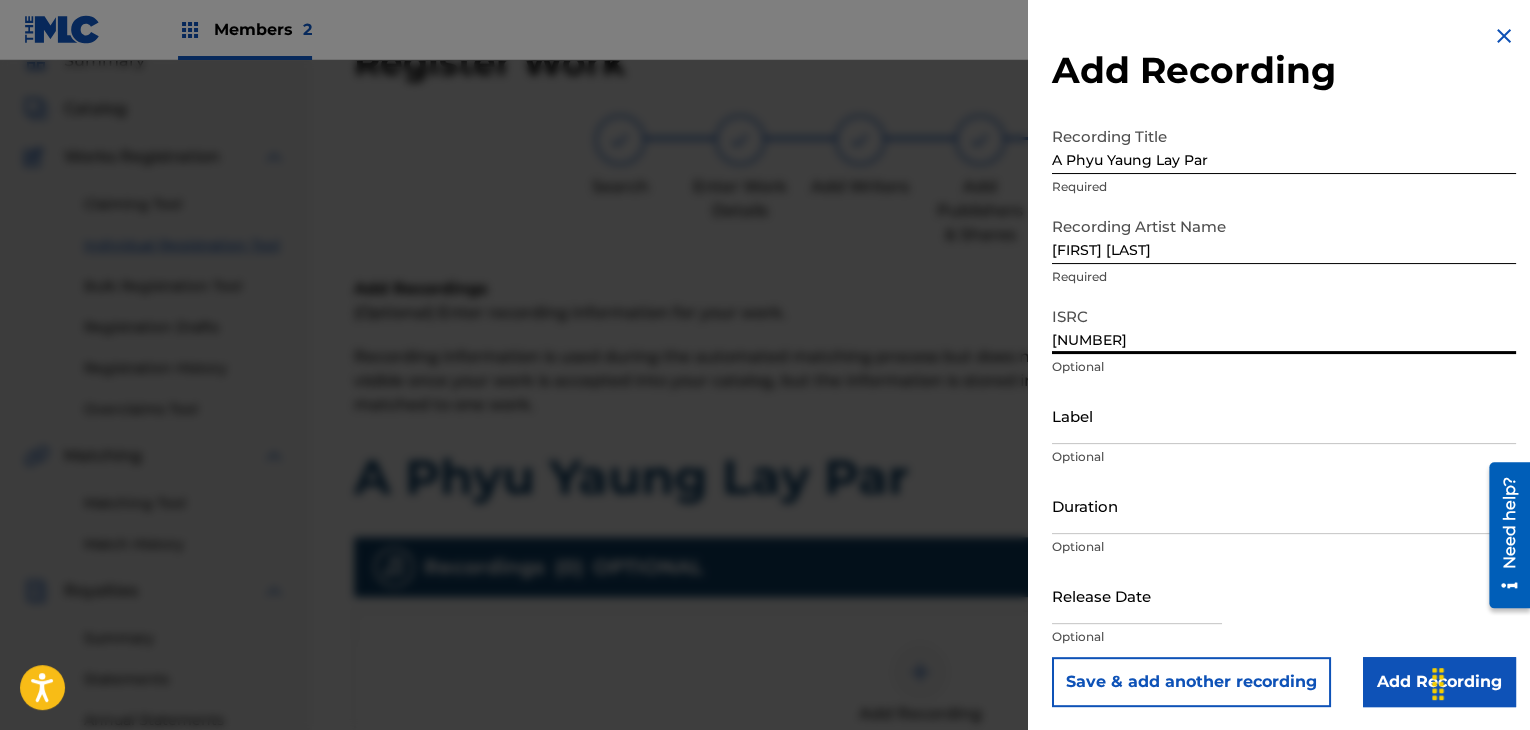 type on "[NUMBER]" 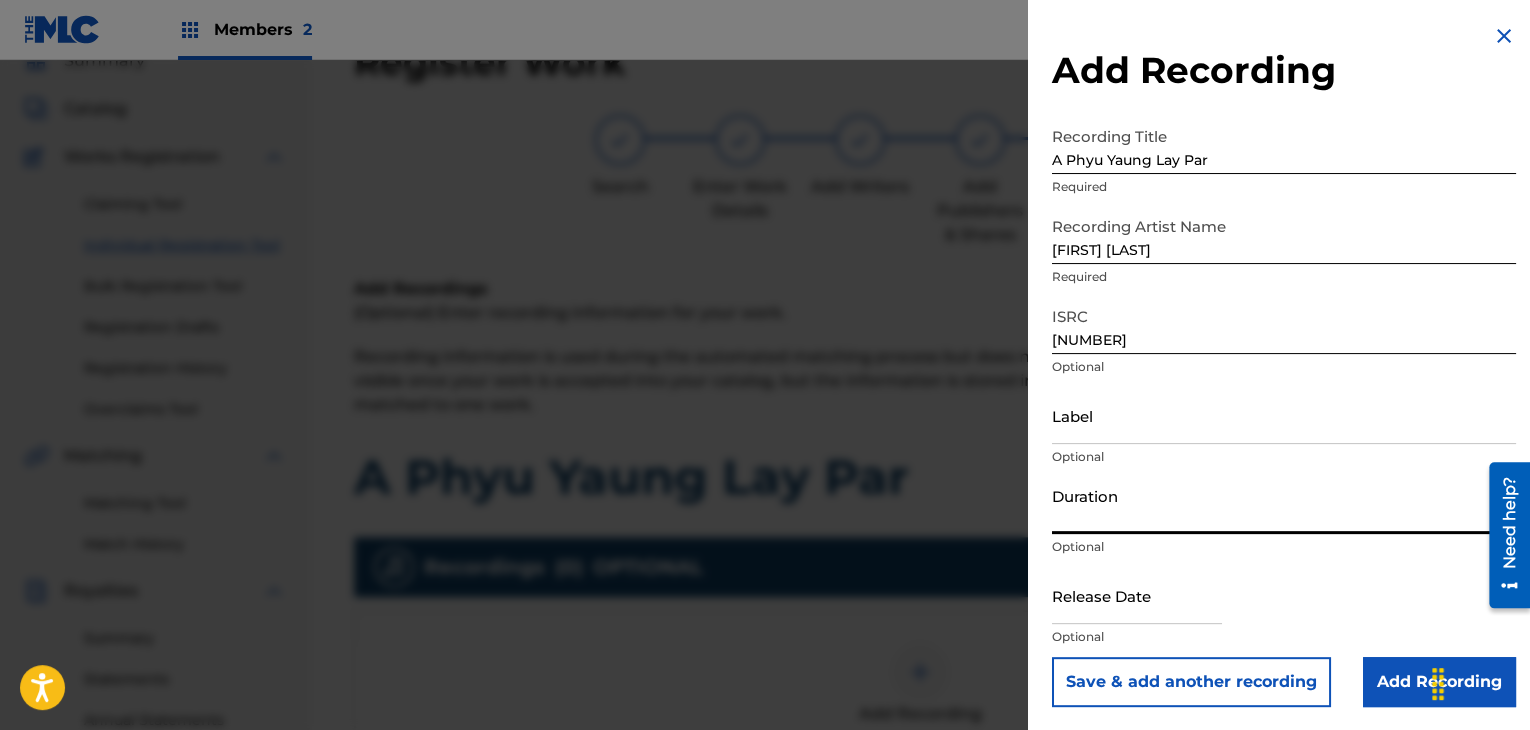 paste on "03:11" 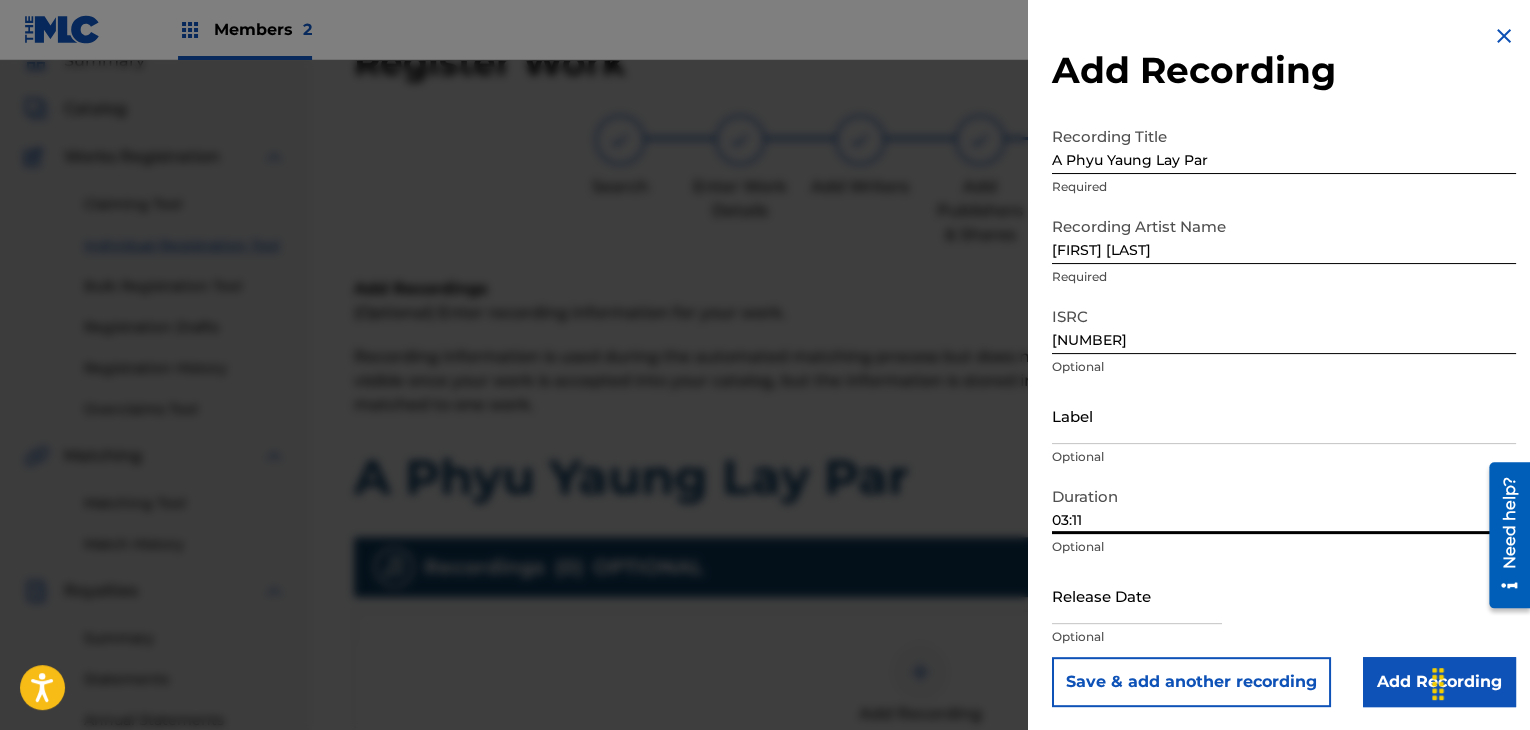type on "03:11" 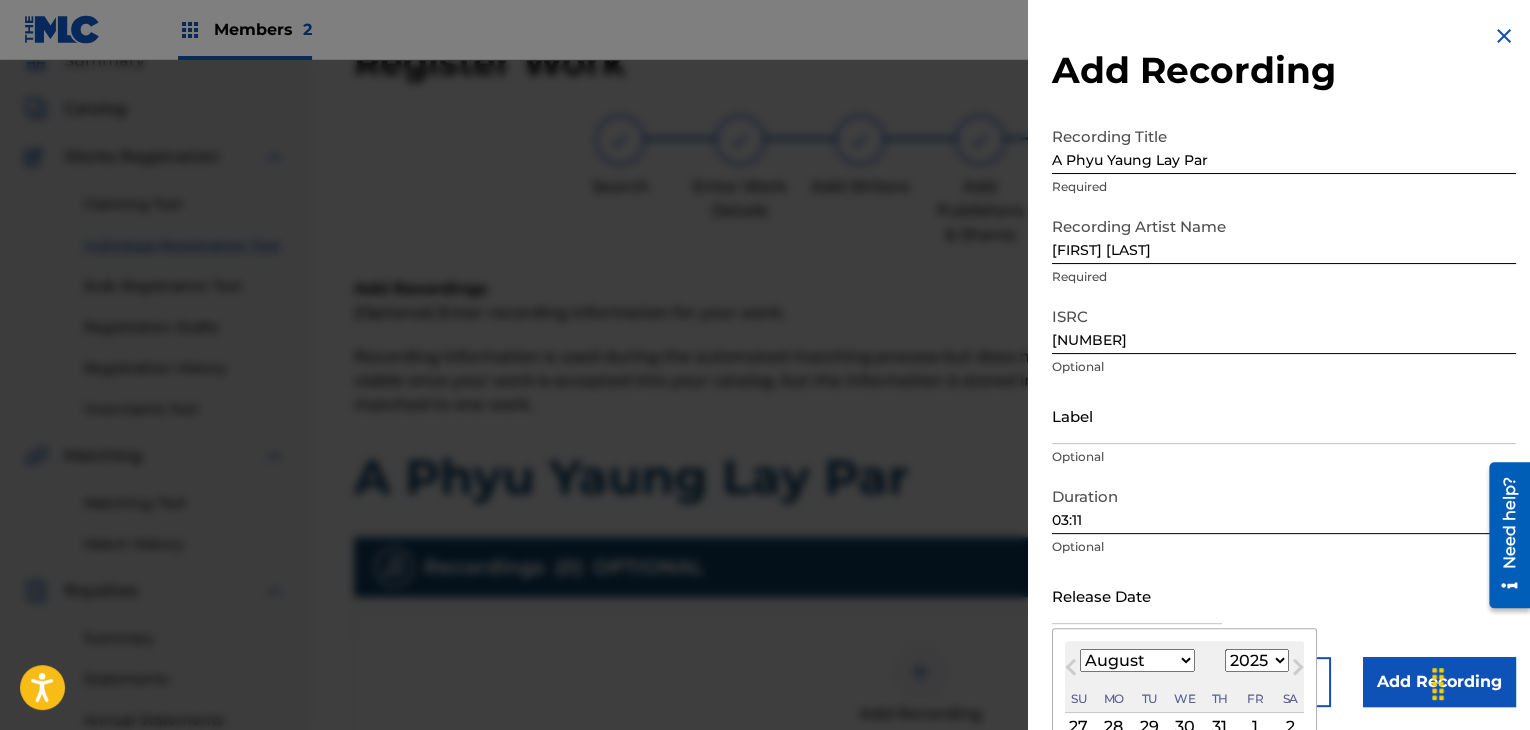click on "1900 1901 1902 1903 1904 1905 1906 1907 1908 1909 1910 1911 1912 1913 1914 1915 1916 1917 1918 1919 1920 1921 1922 1923 1924 1925 1926 1927 1928 1929 1930 1931 1932 1933 1934 1935 1936 1937 1938 1939 1940 1941 1942 1943 1944 1945 1946 1947 1948 1949 1950 1951 1952 1953 1954 1955 1956 1957 1958 1959 1960 1961 1962 1963 1964 1965 1966 1967 1968 1969 1970 1971 1972 1973 1974 1975 1976 1977 1978 1979 1980 1981 1982 1983 1984 1985 1986 1987 1988 1989 1990 1991 1992 1993 1994 1995 1996 1997 1998 1999 2000 2001 2002 2003 2004 2005 2006 2007 2008 2009 2010 2011 2012 2013 2014 2015 2016 2017 2018 2019 2020 2021 2022 2023 2024 2025 2026 2027 2028 2029 2030 2031 2032 2033 2034 2035 2036 2037 2038 2039 2040 2041 2042 2043 2044 2045 2046 2047 2048 2049 2050 2051 2052 2053 2054 2055 2056 2057 2058 2059 2060 2061 2062 2063 2064 2065 2066 2067 2068 2069 2070 2071 2072 2073 2074 2075 2076 2077 2078 2079 2080 2081 2082 2083 2084 2085 2086 2087 2088 2089 2090 2091 2092 2093 2094 2095 2096 2097 2098 2099 2100" at bounding box center [1257, 660] 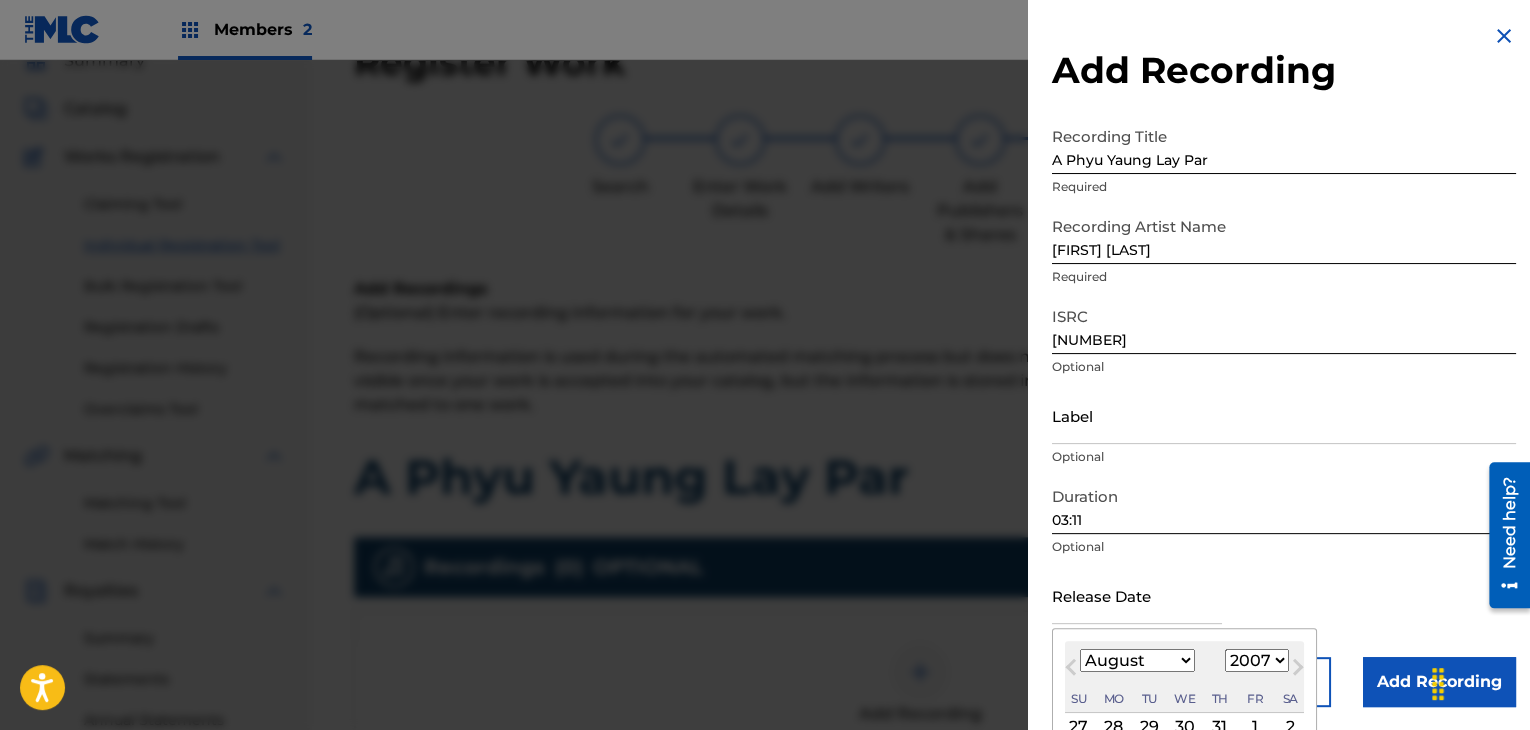 click on "1900 1901 1902 1903 1904 1905 1906 1907 1908 1909 1910 1911 1912 1913 1914 1915 1916 1917 1918 1919 1920 1921 1922 1923 1924 1925 1926 1927 1928 1929 1930 1931 1932 1933 1934 1935 1936 1937 1938 1939 1940 1941 1942 1943 1944 1945 1946 1947 1948 1949 1950 1951 1952 1953 1954 1955 1956 1957 1958 1959 1960 1961 1962 1963 1964 1965 1966 1967 1968 1969 1970 1971 1972 1973 1974 1975 1976 1977 1978 1979 1980 1981 1982 1983 1984 1985 1986 1987 1988 1989 1990 1991 1992 1993 1994 1995 1996 1997 1998 1999 2000 2001 2002 2003 2004 2005 2006 2007 2008 2009 2010 2011 2012 2013 2014 2015 2016 2017 2018 2019 2020 2021 2022 2023 2024 2025 2026 2027 2028 2029 2030 2031 2032 2033 2034 2035 2036 2037 2038 2039 2040 2041 2042 2043 2044 2045 2046 2047 2048 2049 2050 2051 2052 2053 2054 2055 2056 2057 2058 2059 2060 2061 2062 2063 2064 2065 2066 2067 2068 2069 2070 2071 2072 2073 2074 2075 2076 2077 2078 2079 2080 2081 2082 2083 2084 2085 2086 2087 2088 2089 2090 2091 2092 2093 2094 2095 2096 2097 2098 2099 2100" at bounding box center [1257, 660] 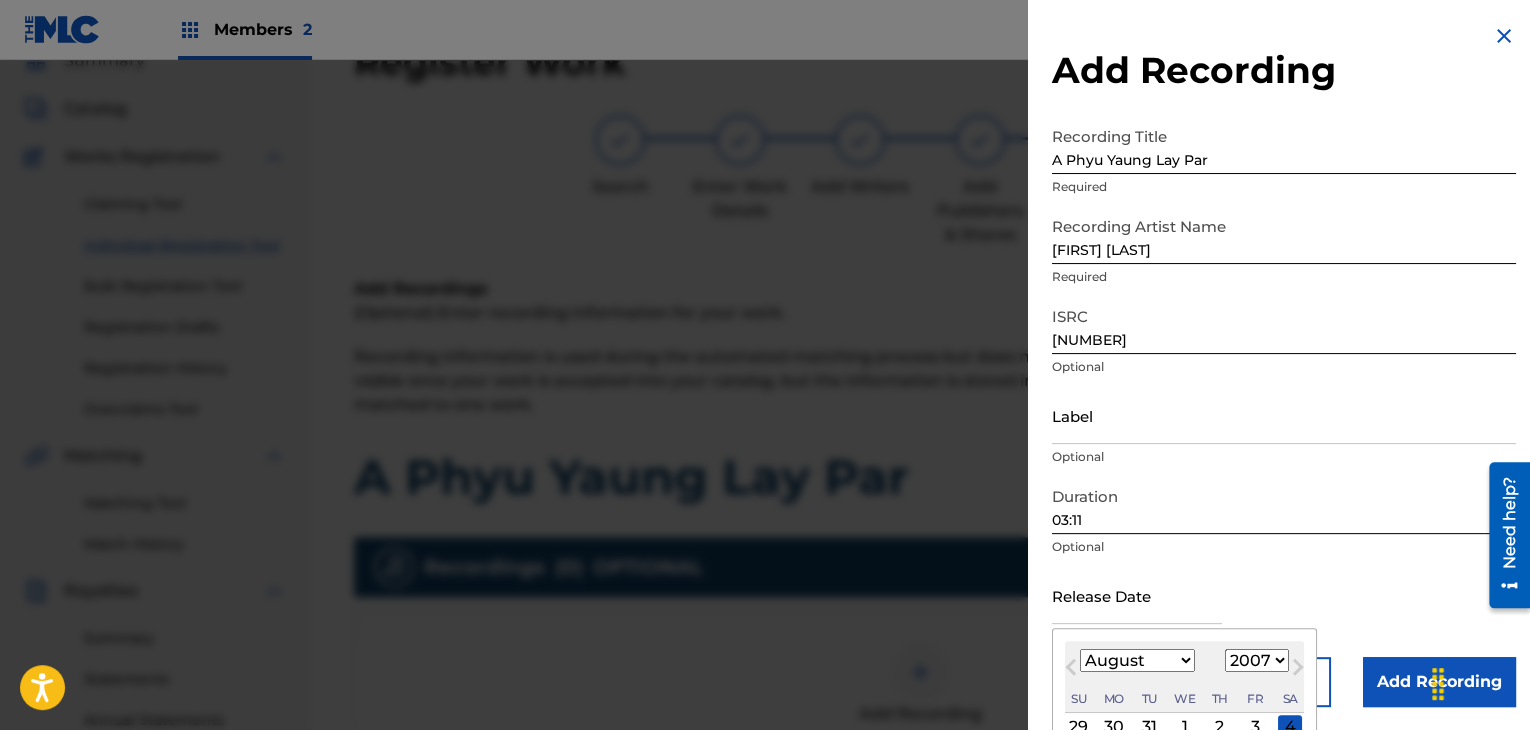 click on "January February March April May June July August September October November December" at bounding box center (1137, 660) 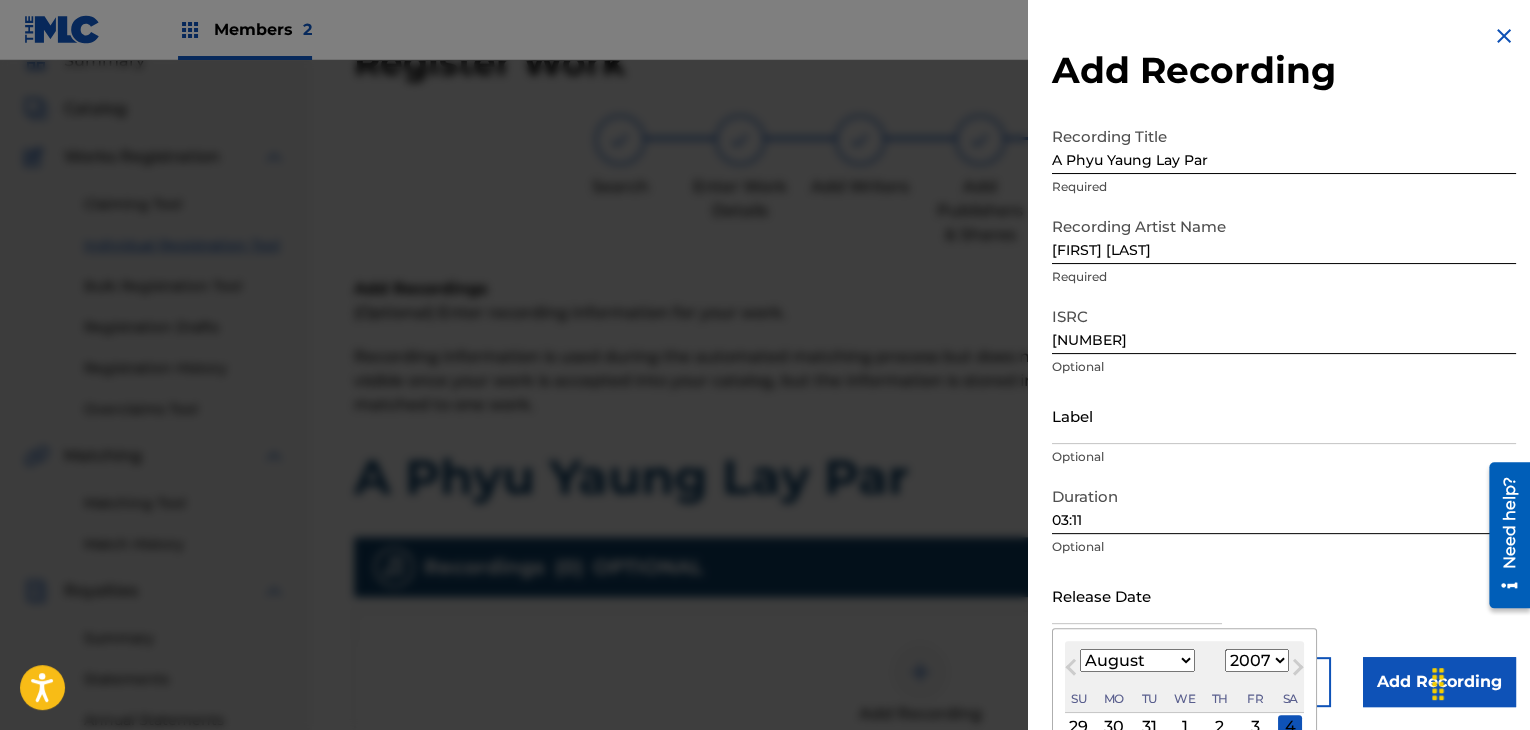 select on "11" 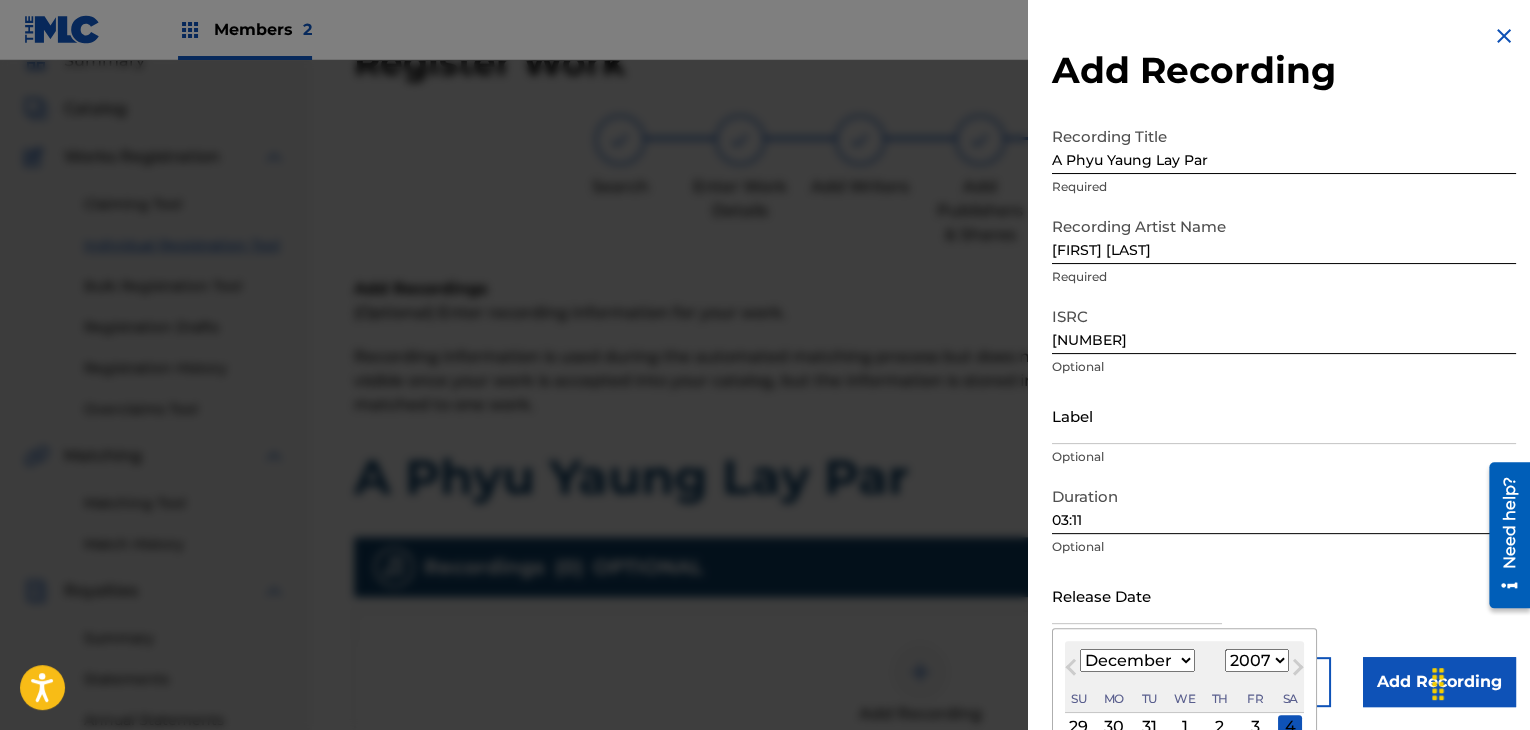 click on "January February March April May June July August September October November December" at bounding box center [1137, 660] 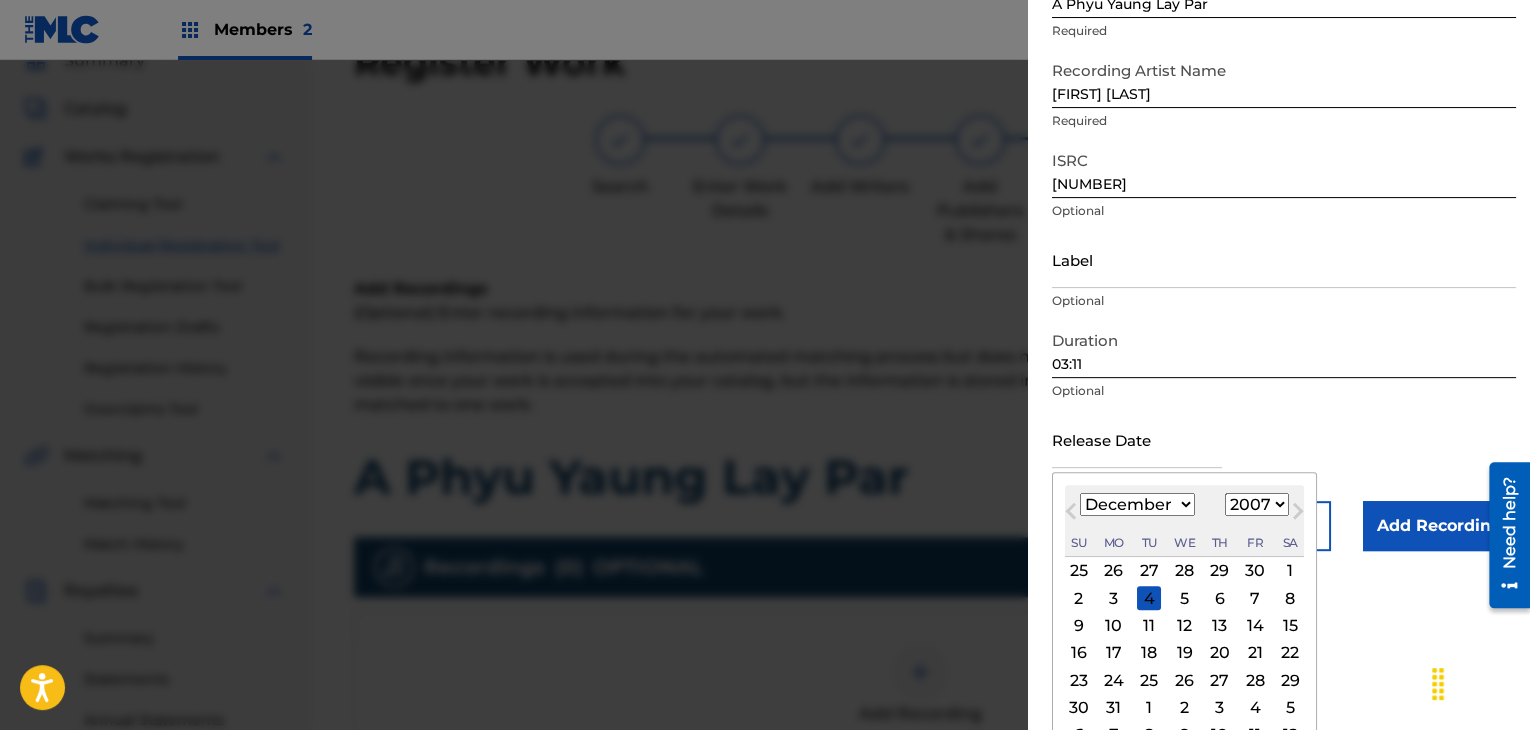 scroll, scrollTop: 187, scrollLeft: 0, axis: vertical 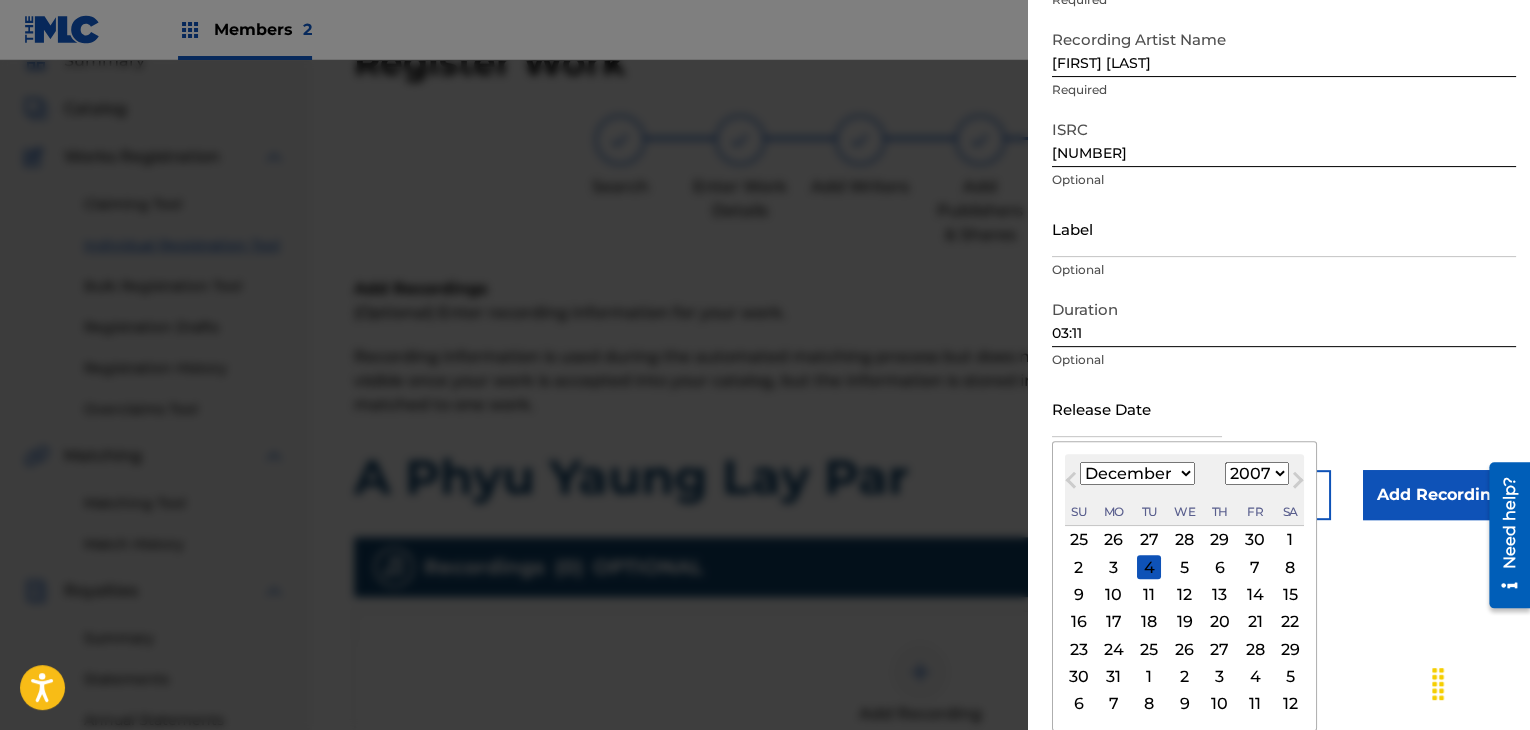 click on "10" at bounding box center [1114, 595] 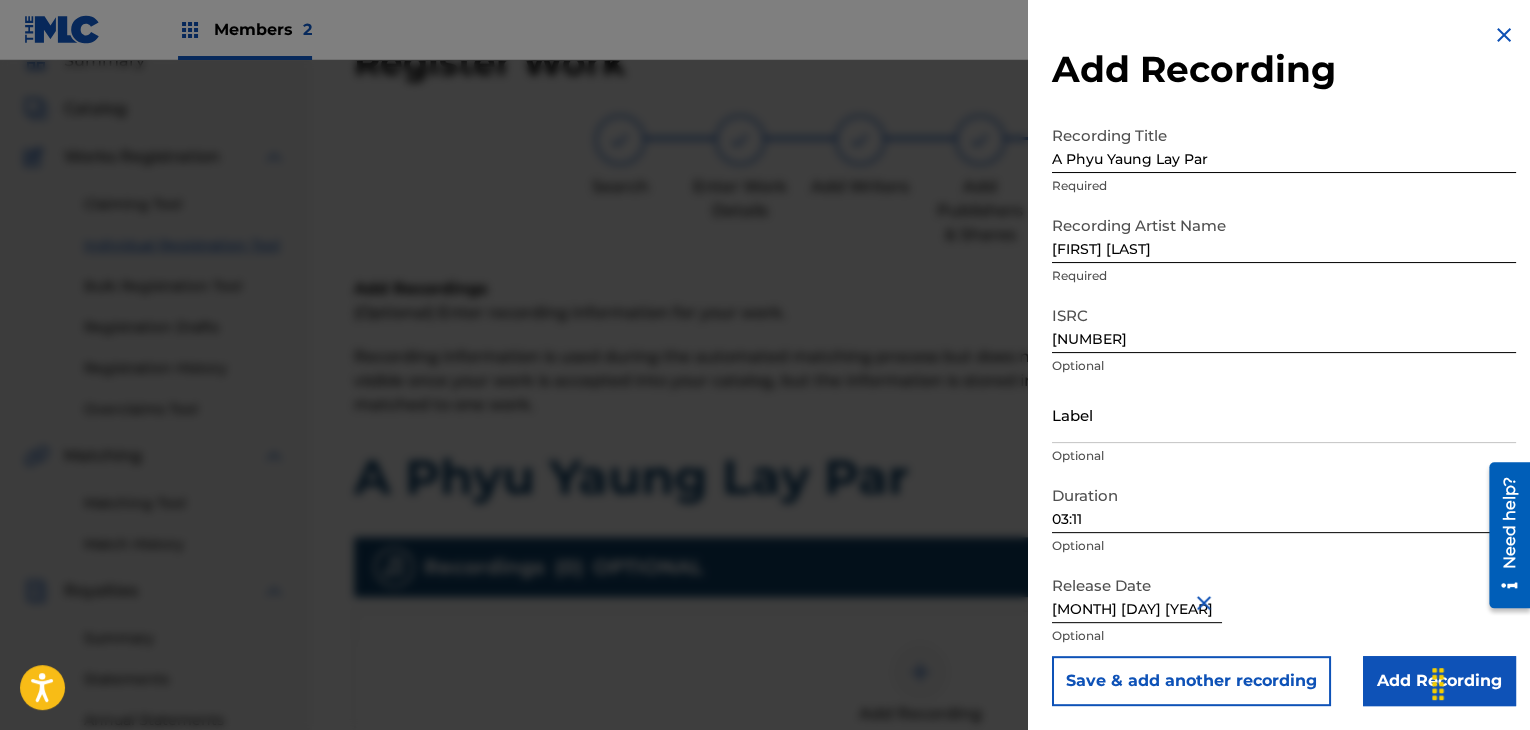 type on "[MONTH] [DAY] [YEAR]" 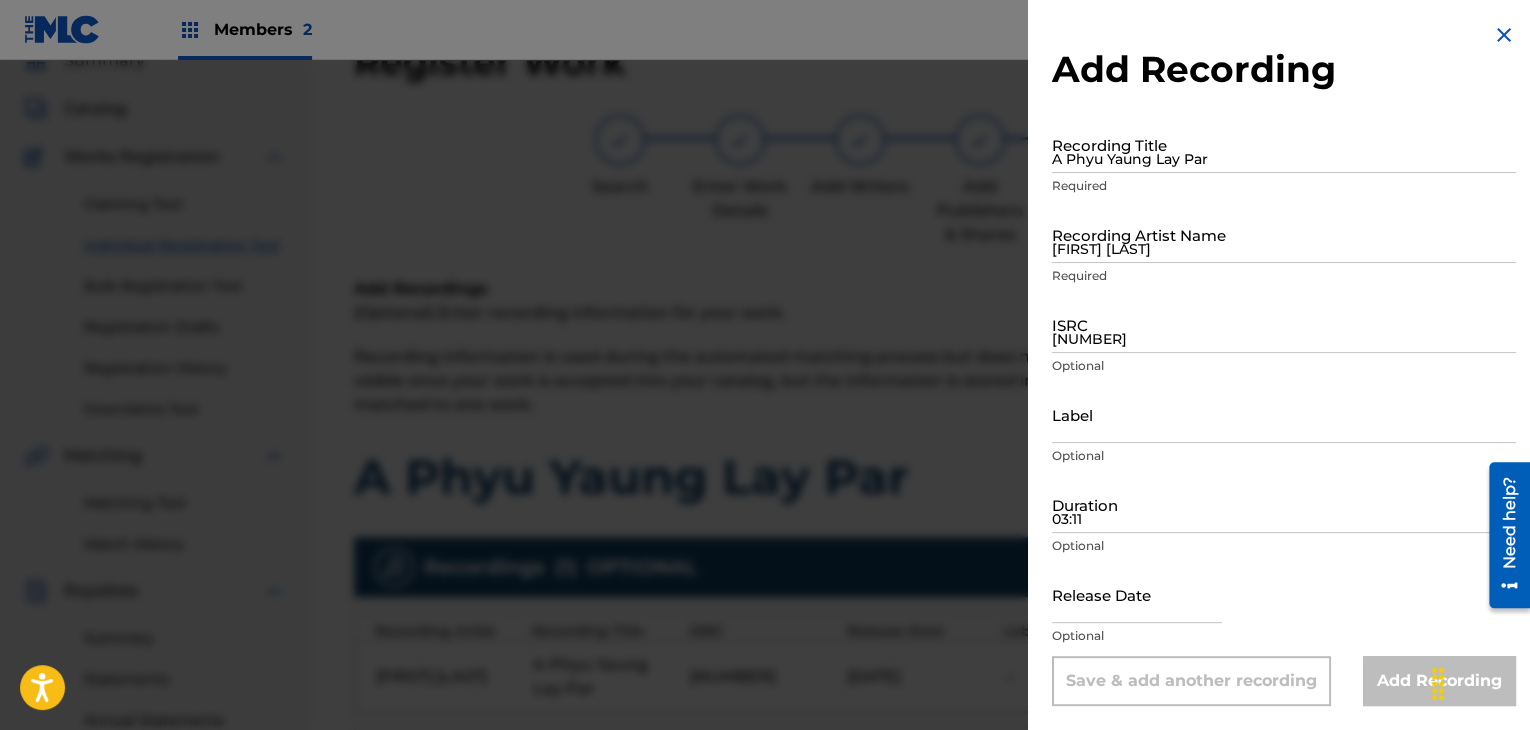 click on "A Phyu Yaung Lay Par" at bounding box center [1284, 144] 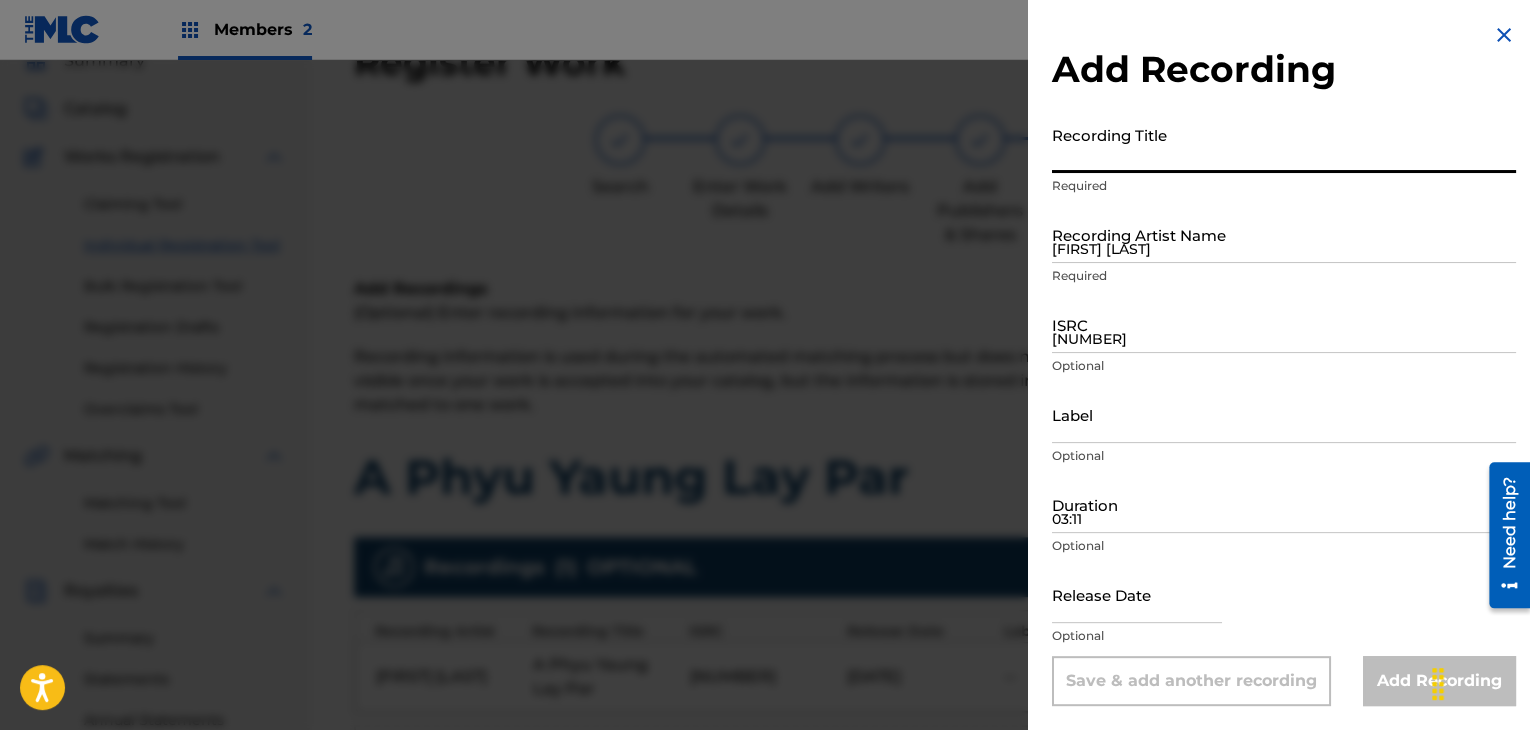 paste on "A Phyu Yaung Lay Par" 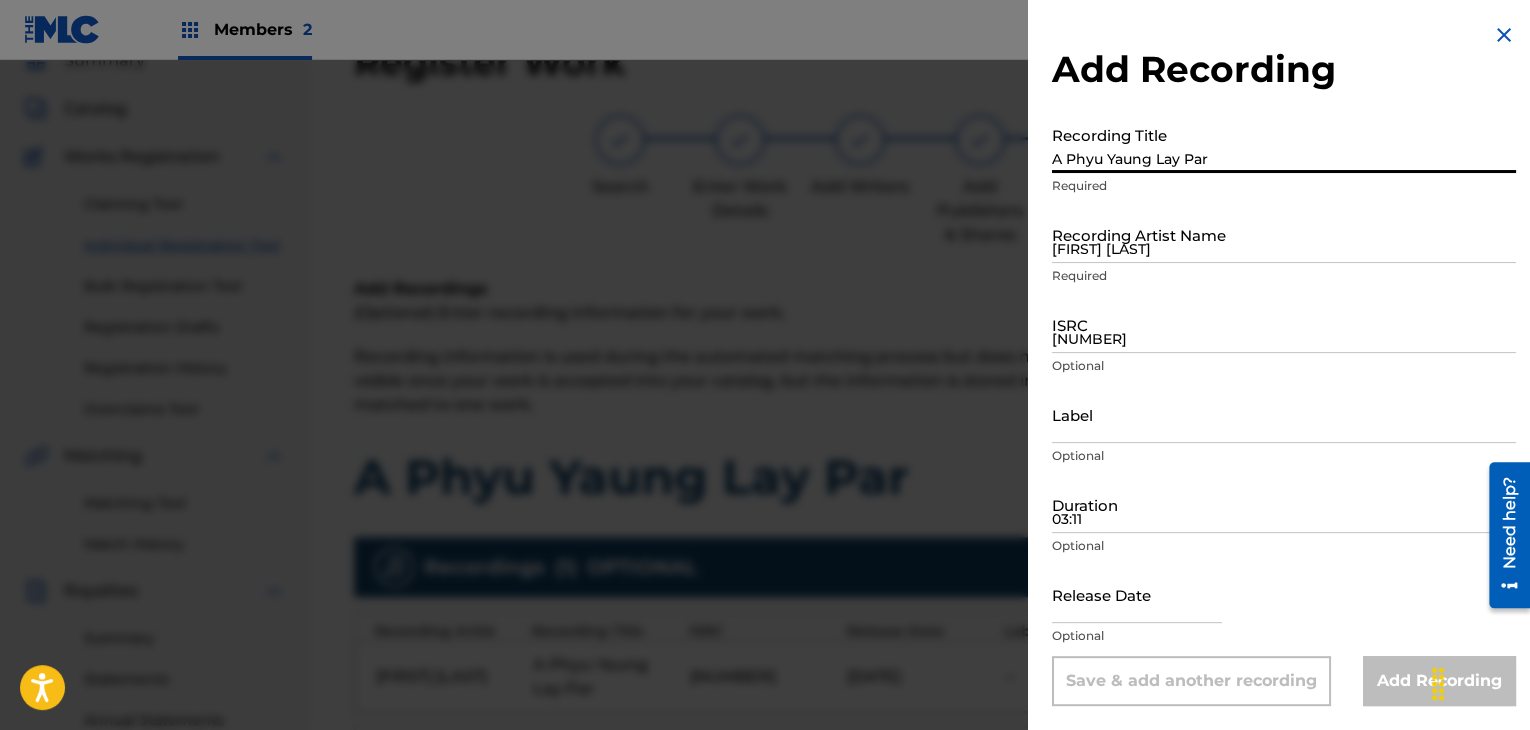 type on "A Phyu Yaung Lay Par" 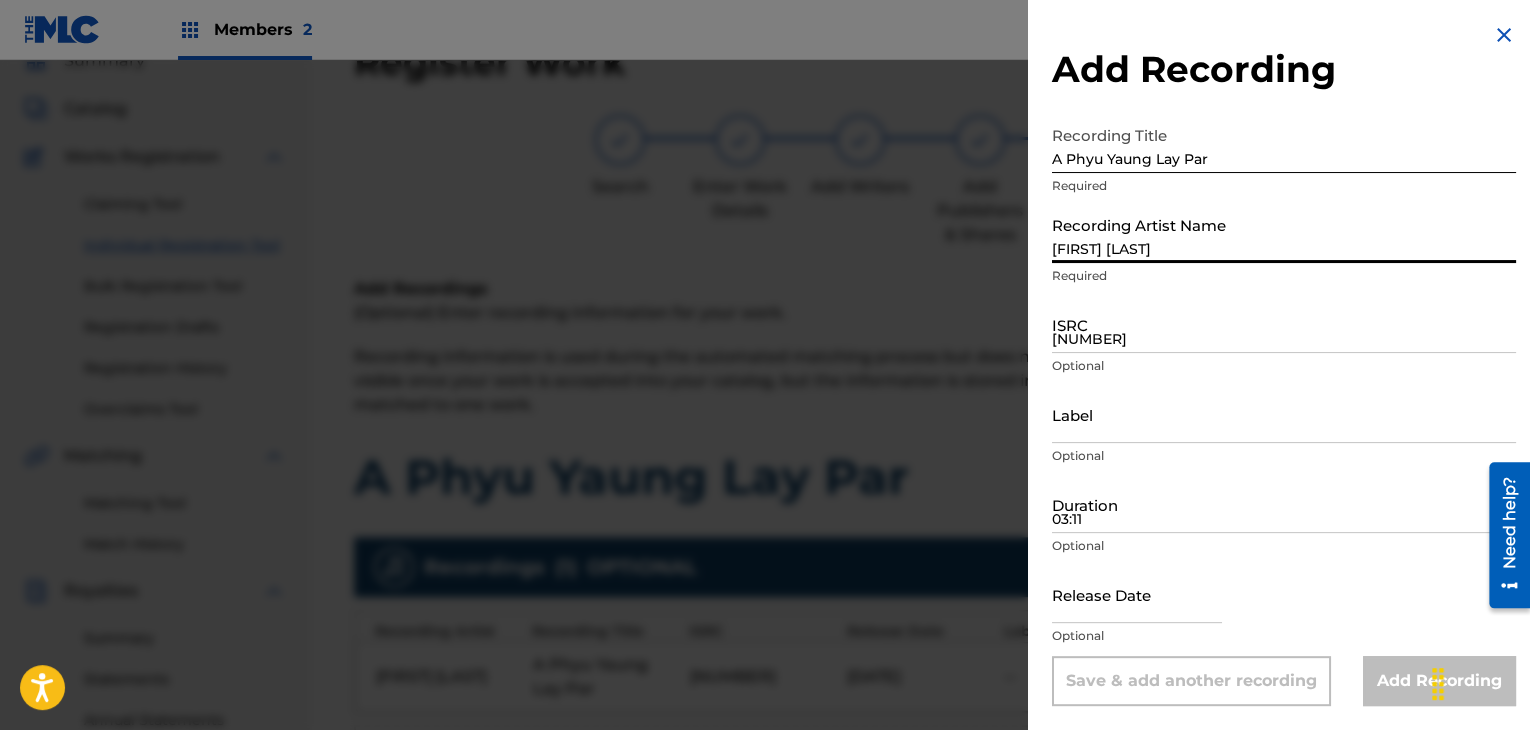 click on "[FIRST] [LAST]" at bounding box center [1284, 234] 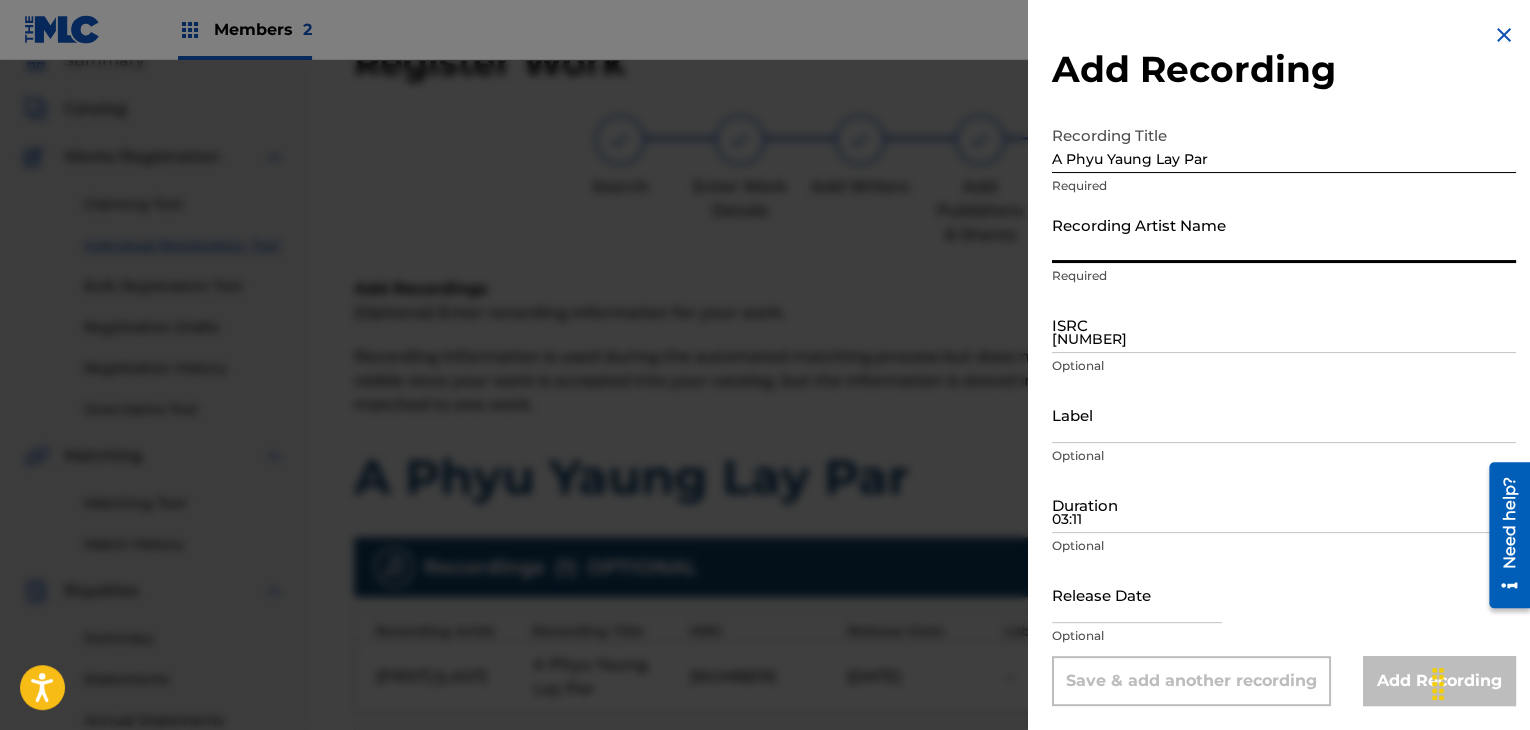 paste on "[FIRST] [LAST]" 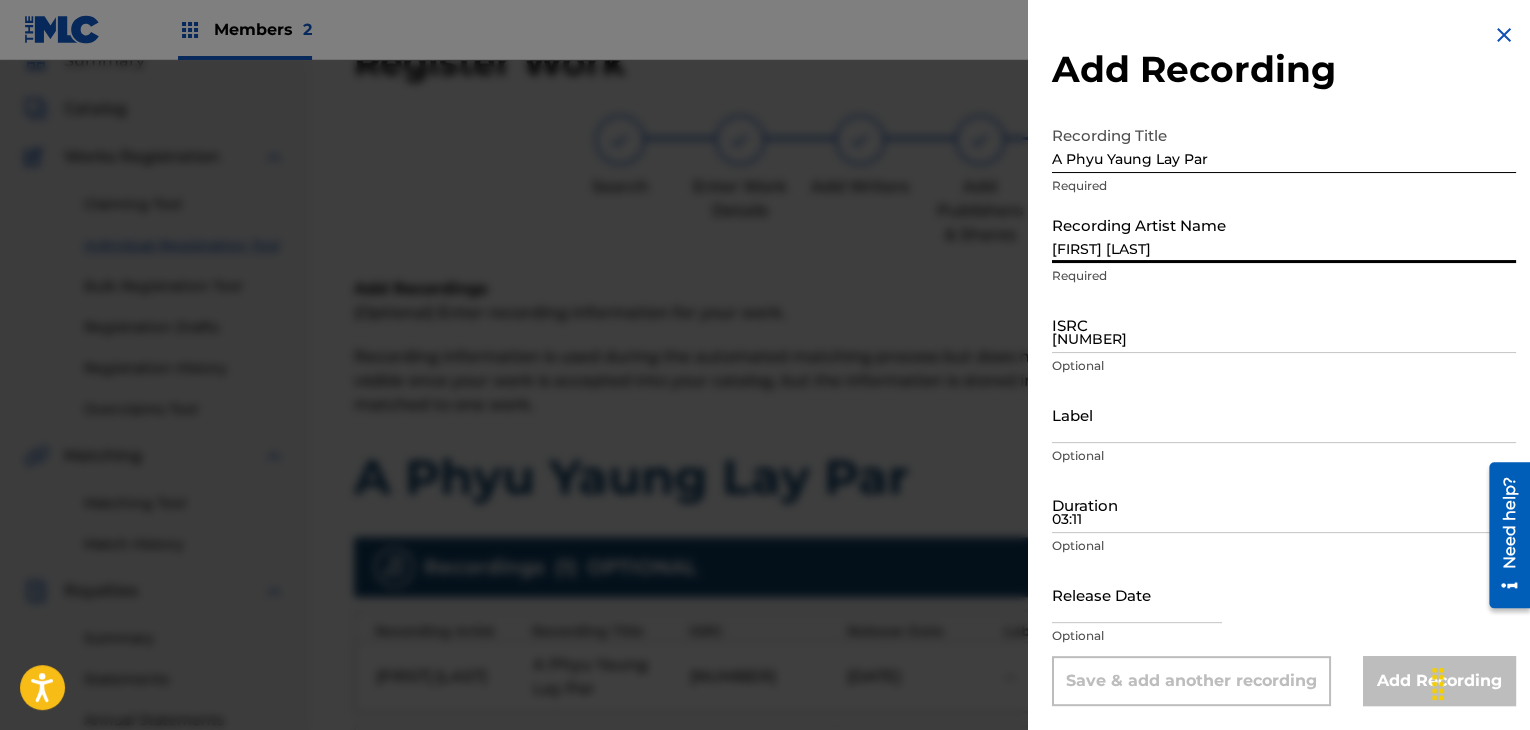 type on "[FIRST] [LAST]" 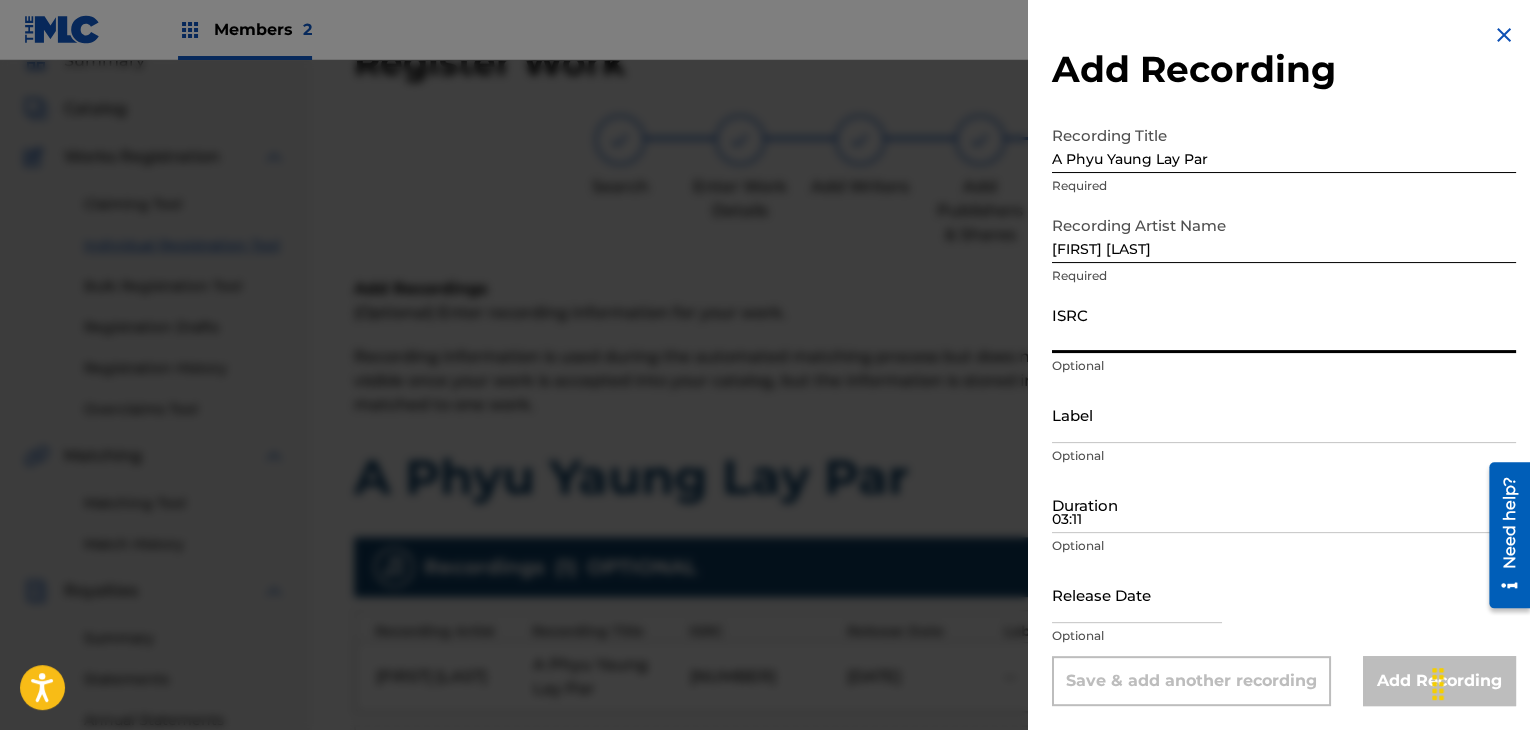 paste on "[NUMBER]" 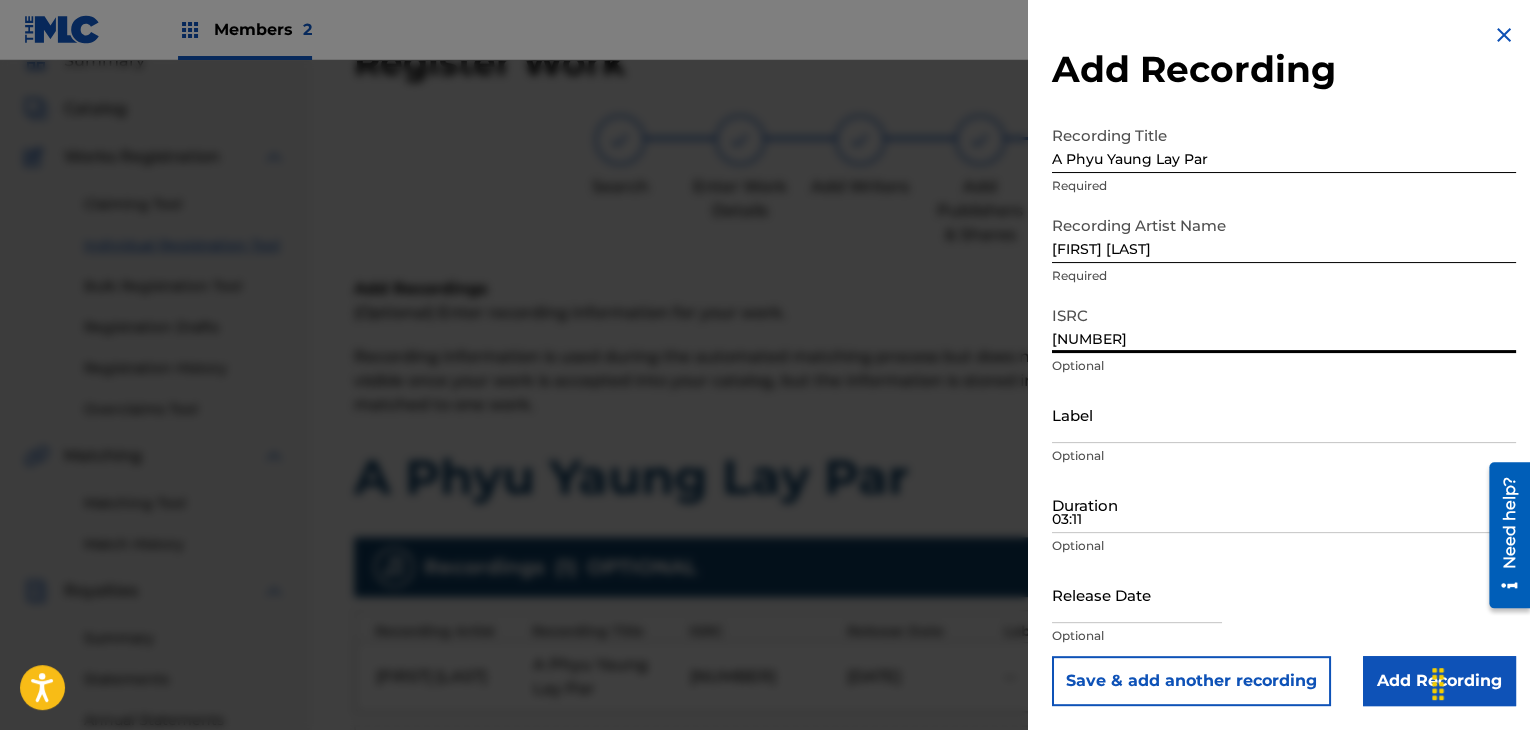 type on "[NUMBER]" 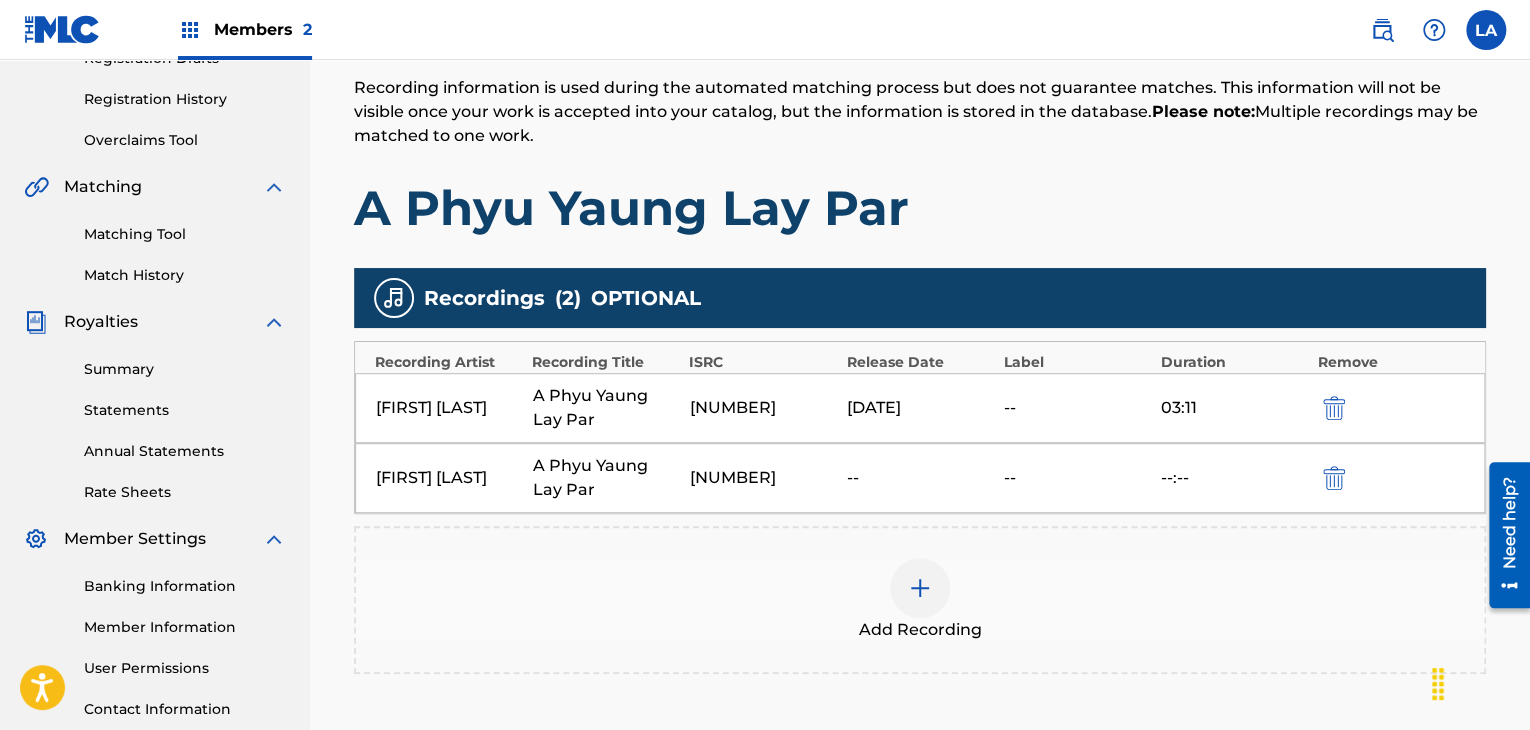 scroll, scrollTop: 490, scrollLeft: 0, axis: vertical 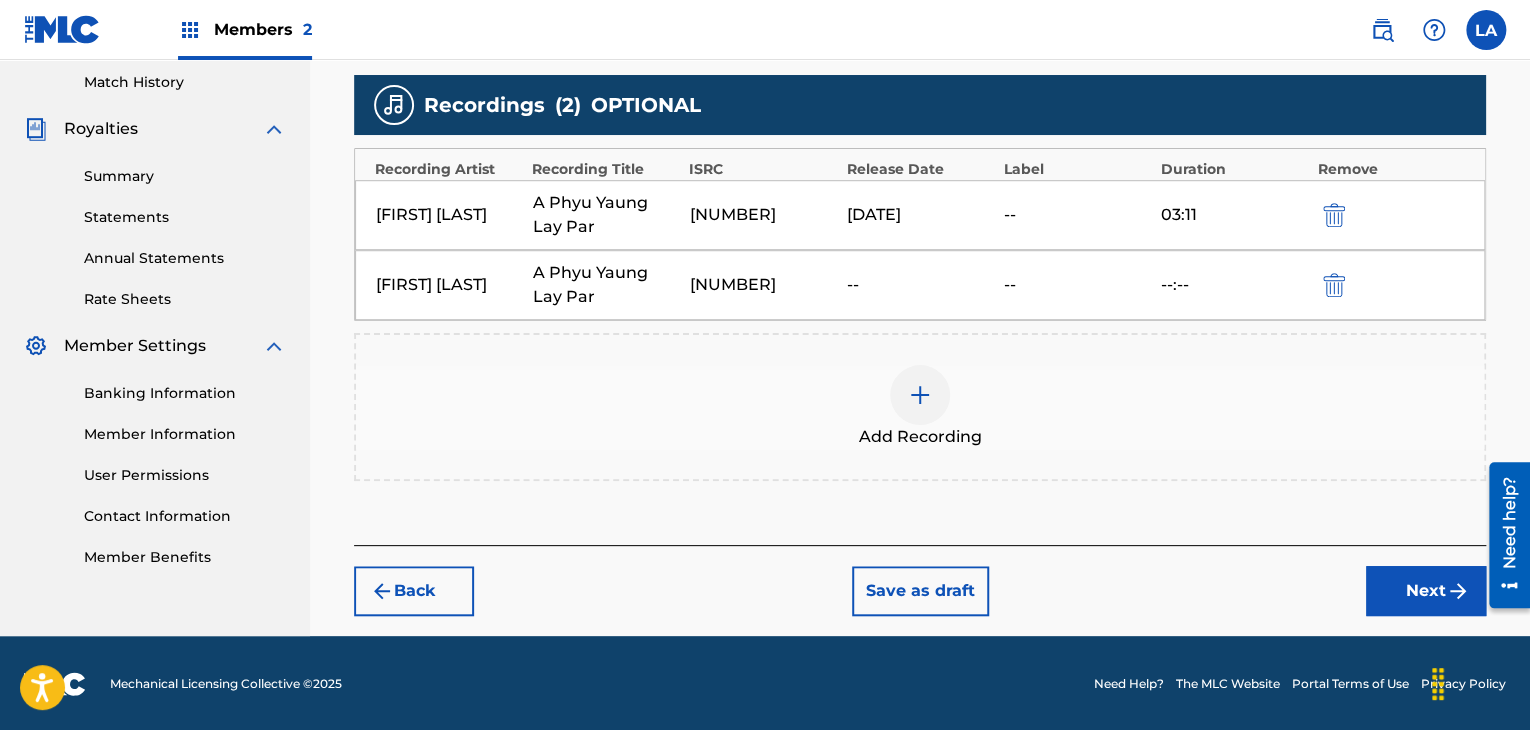 click on "Next" at bounding box center [1426, 591] 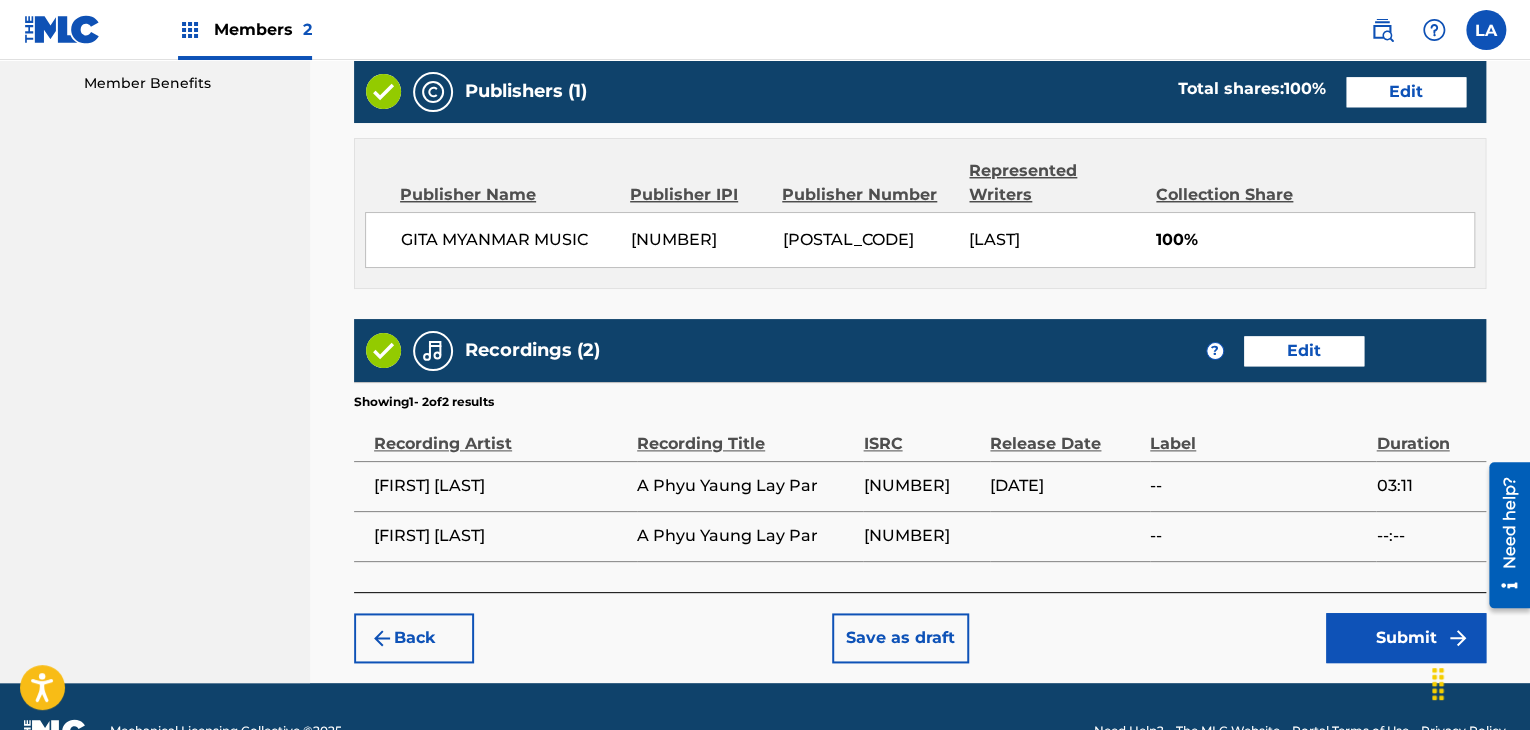 scroll, scrollTop: 1072, scrollLeft: 0, axis: vertical 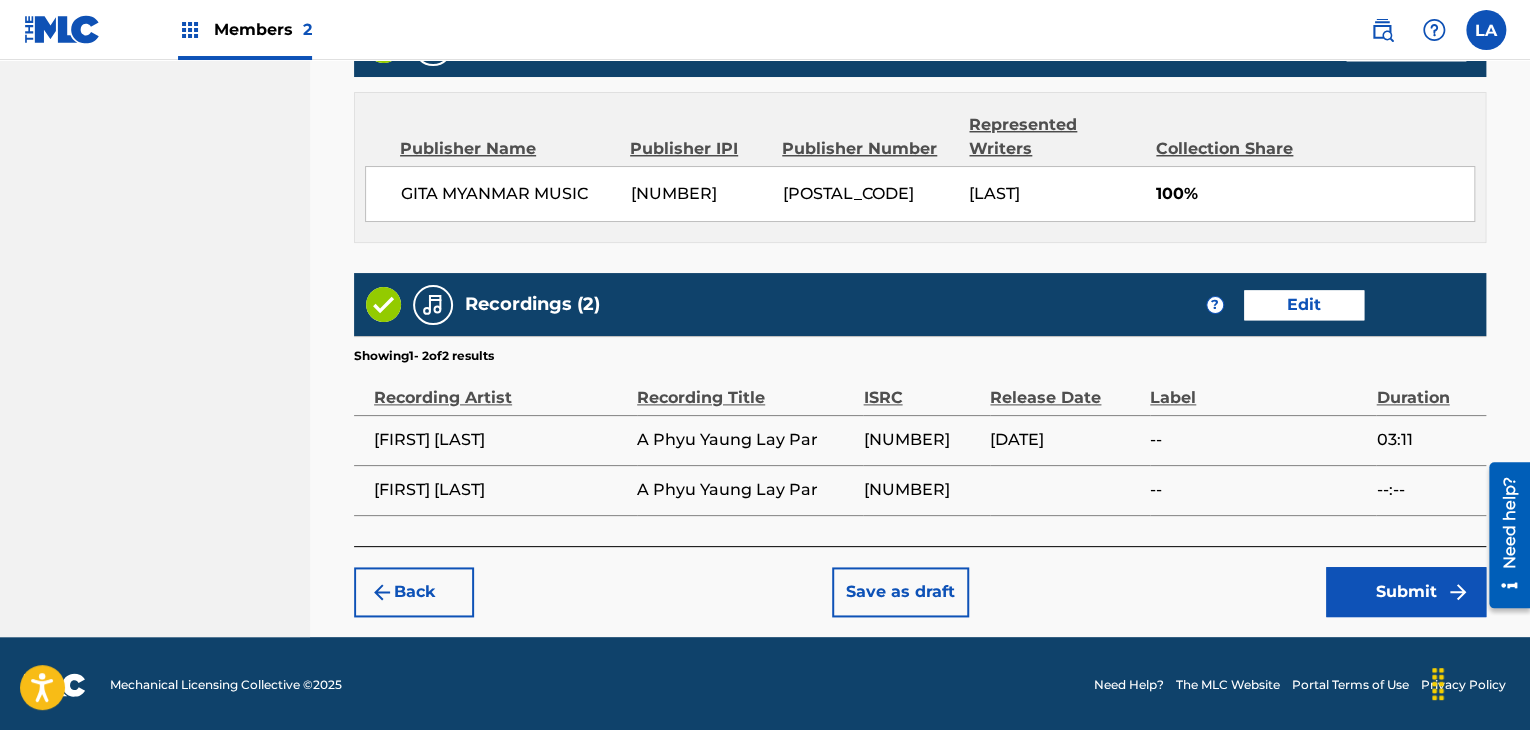 click on "Submit" at bounding box center (1406, 592) 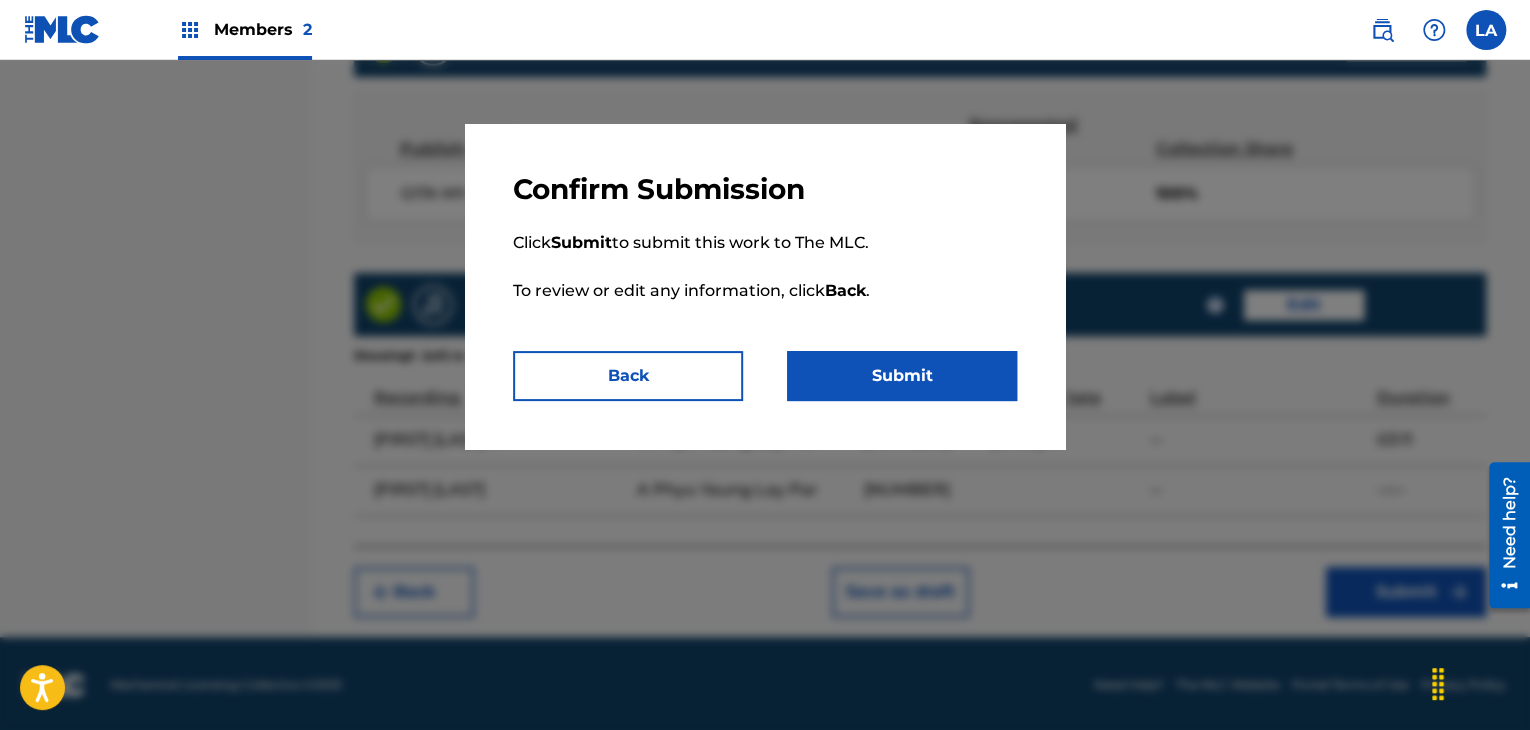 click on "Submit" at bounding box center [902, 376] 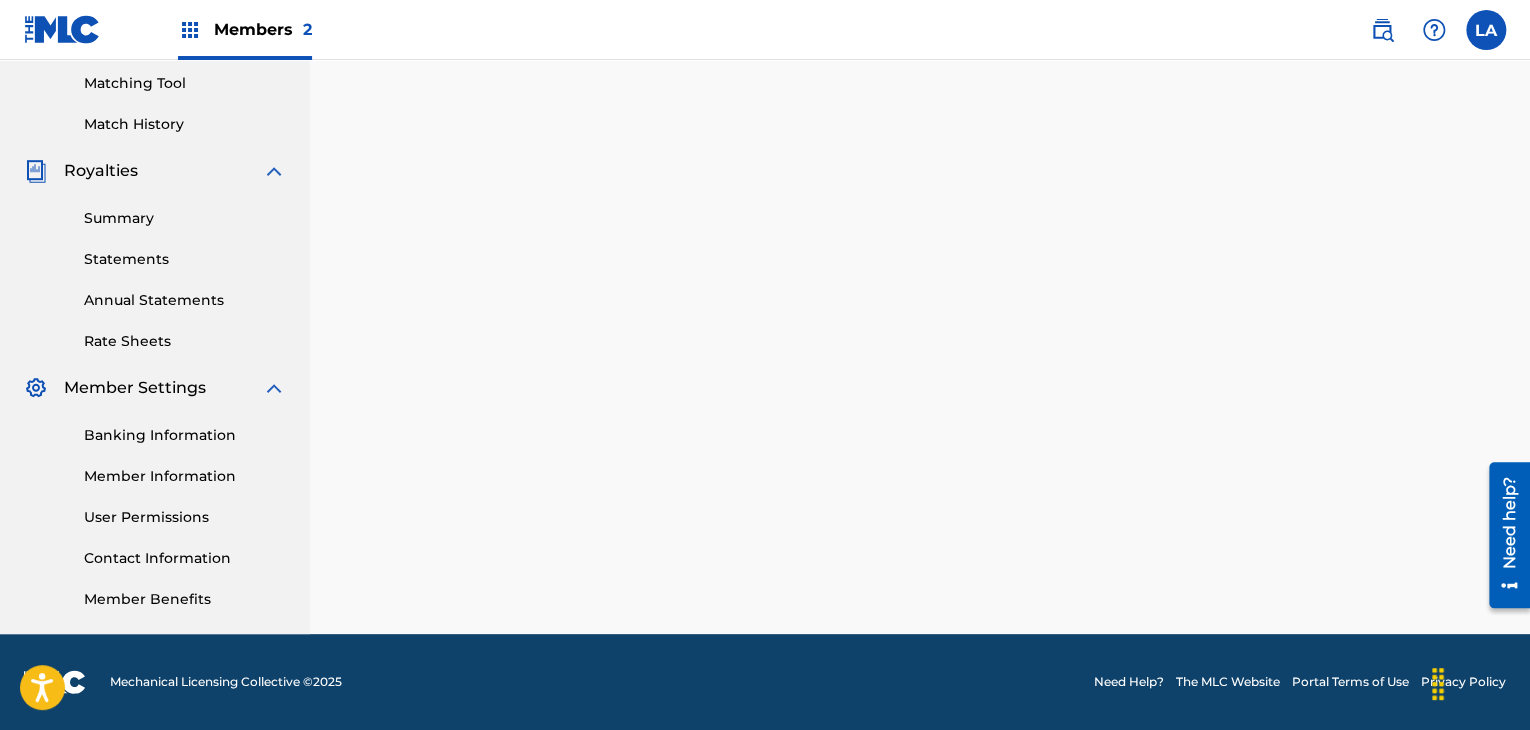 scroll, scrollTop: 0, scrollLeft: 0, axis: both 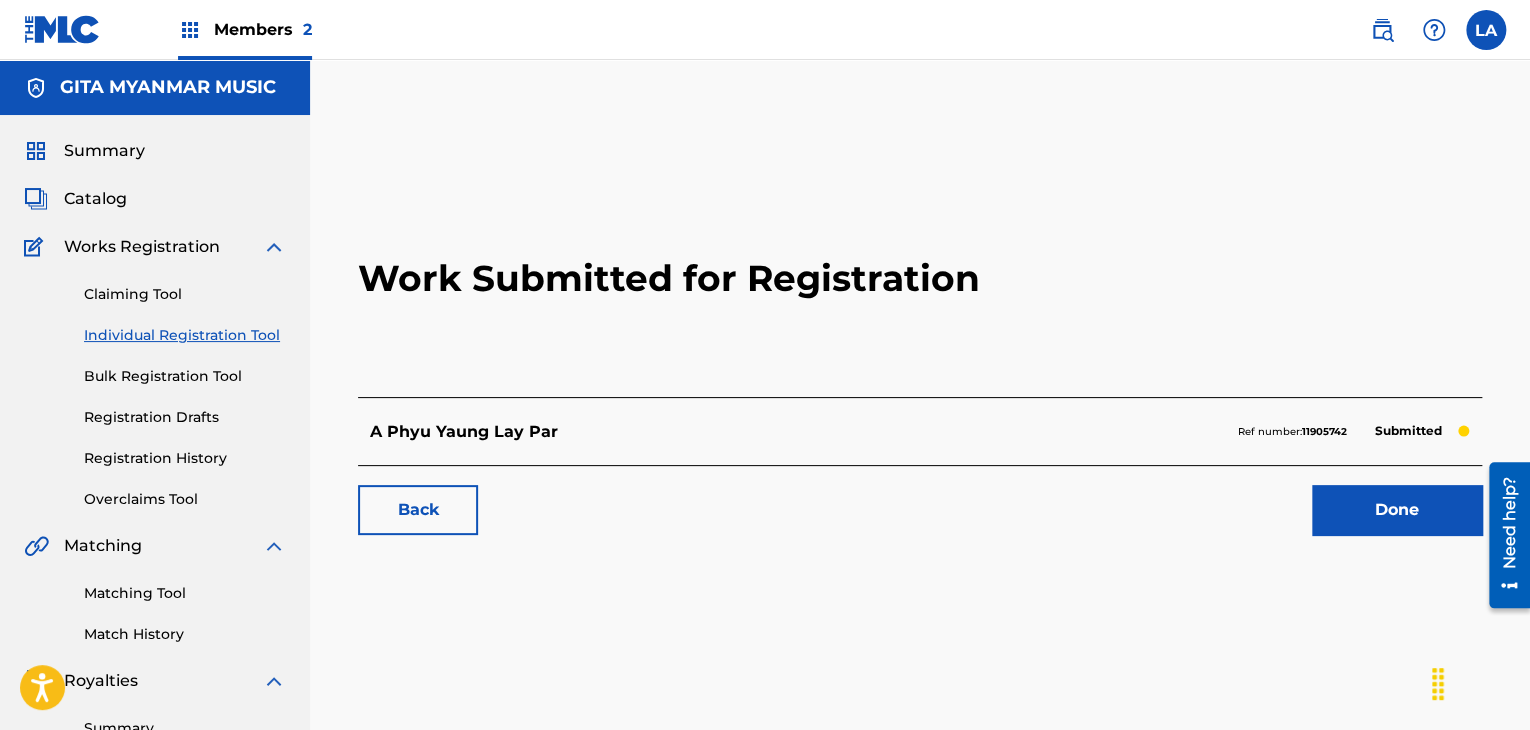 click on "Done" at bounding box center [1397, 510] 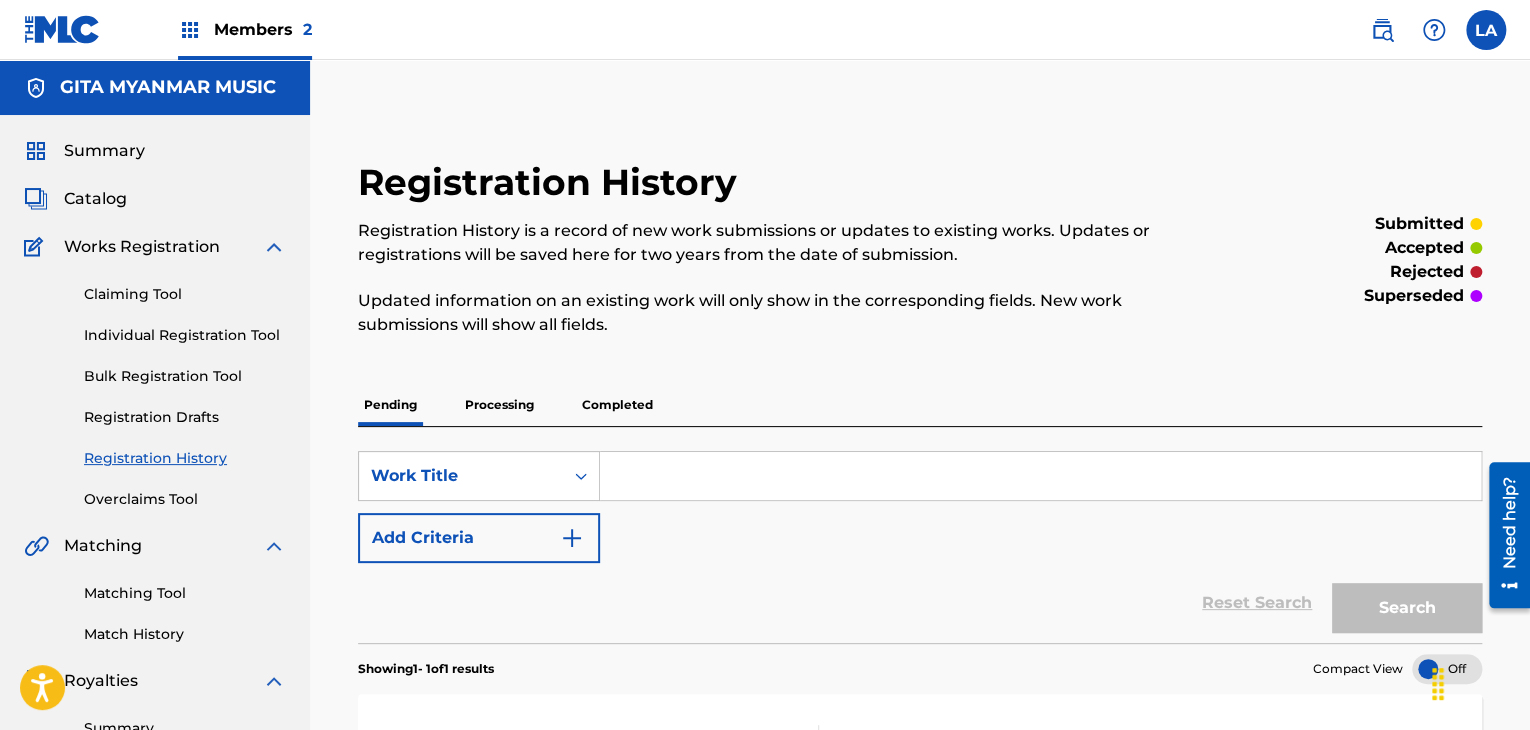click on "Catalog" at bounding box center (95, 199) 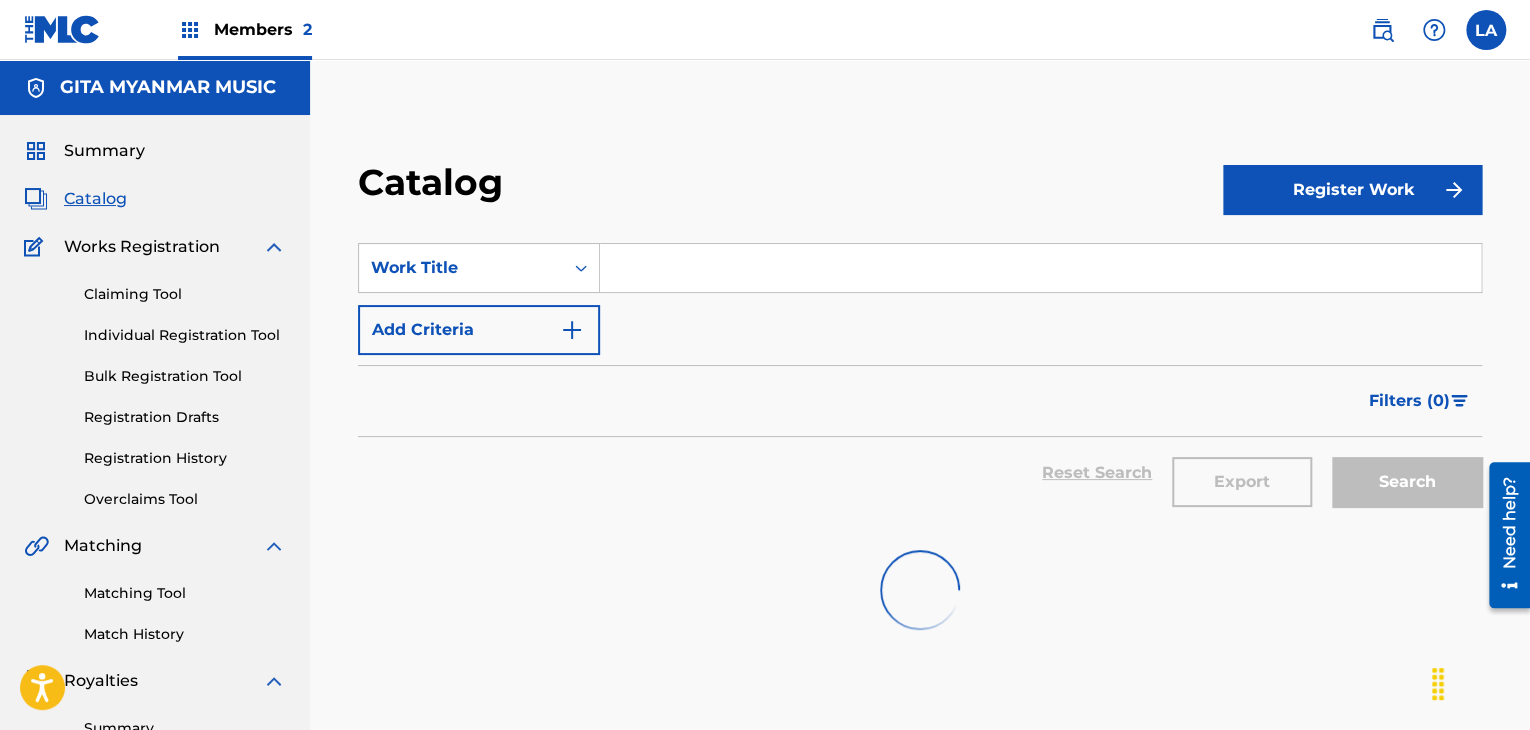 click on "Register Work" at bounding box center (1352, 190) 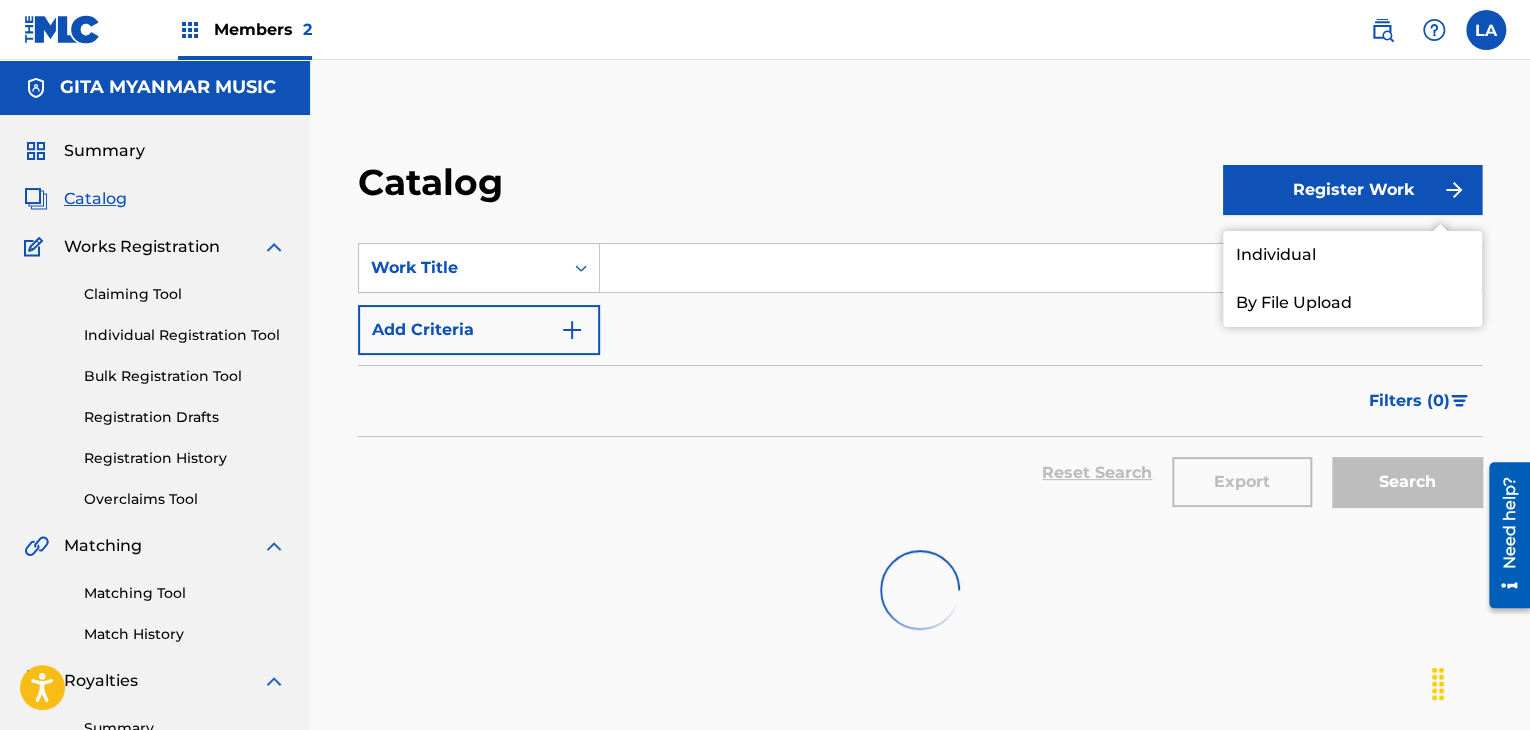 click on "Individual" at bounding box center (1352, 255) 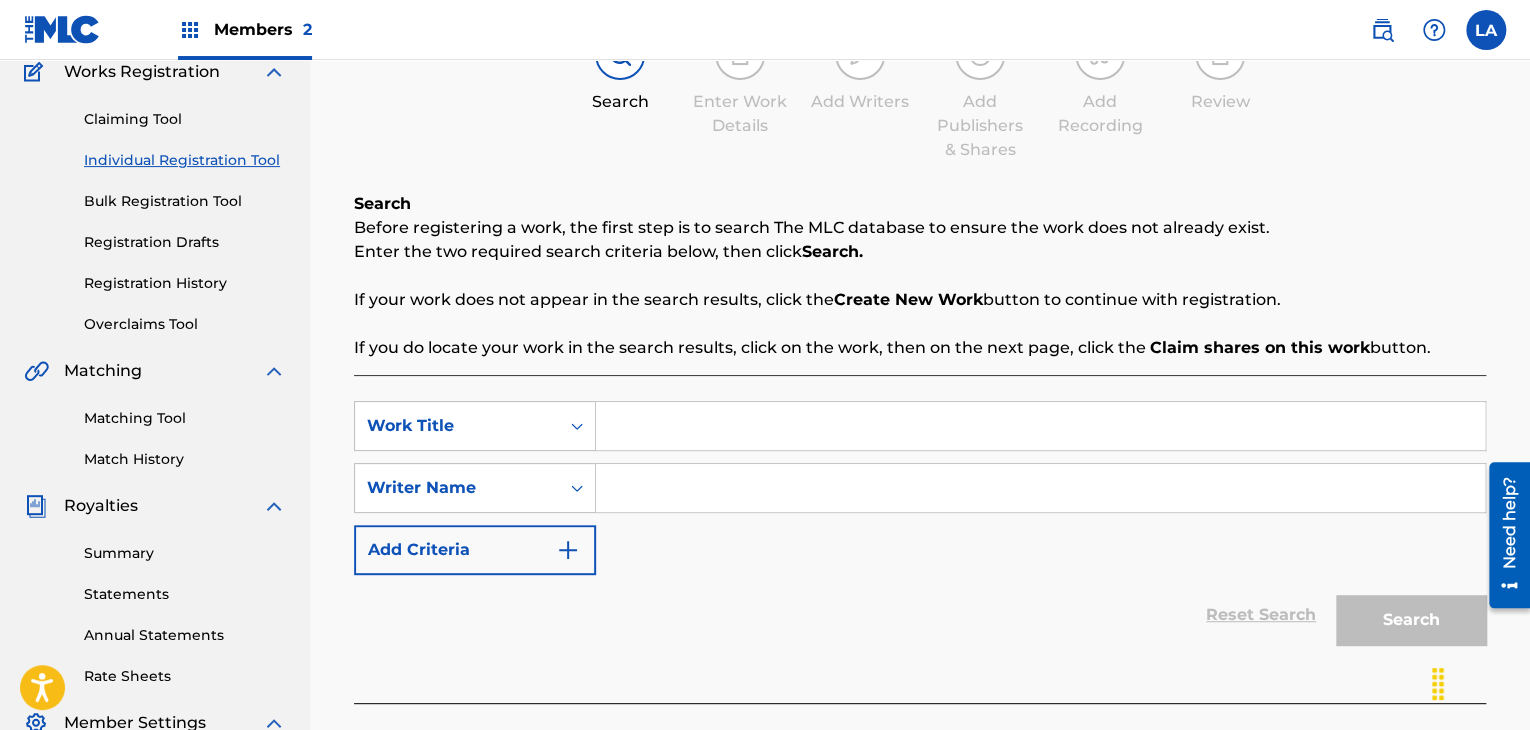 scroll, scrollTop: 300, scrollLeft: 0, axis: vertical 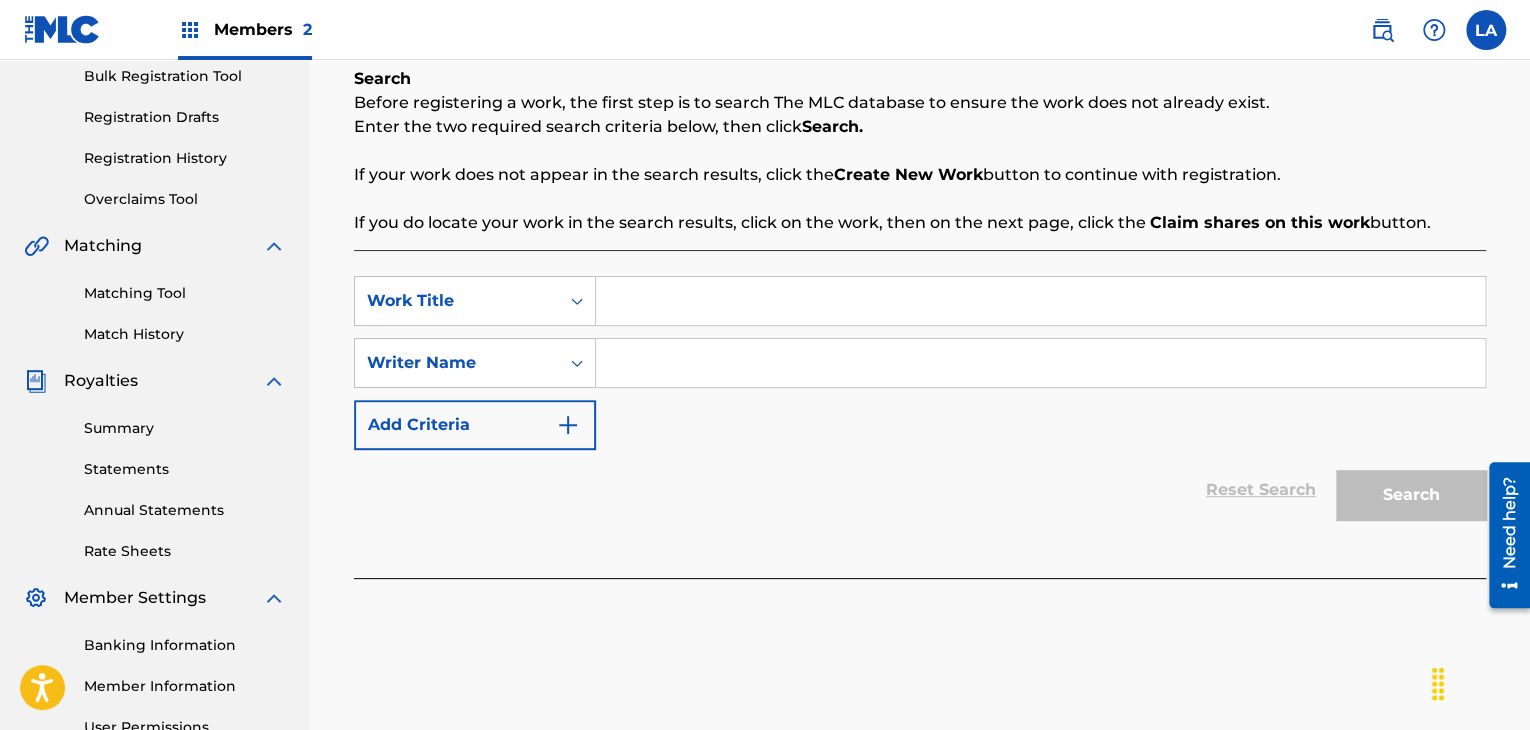 click on "Work Title Writer Name Add Criteria Reset Search Search" at bounding box center (920, 414) 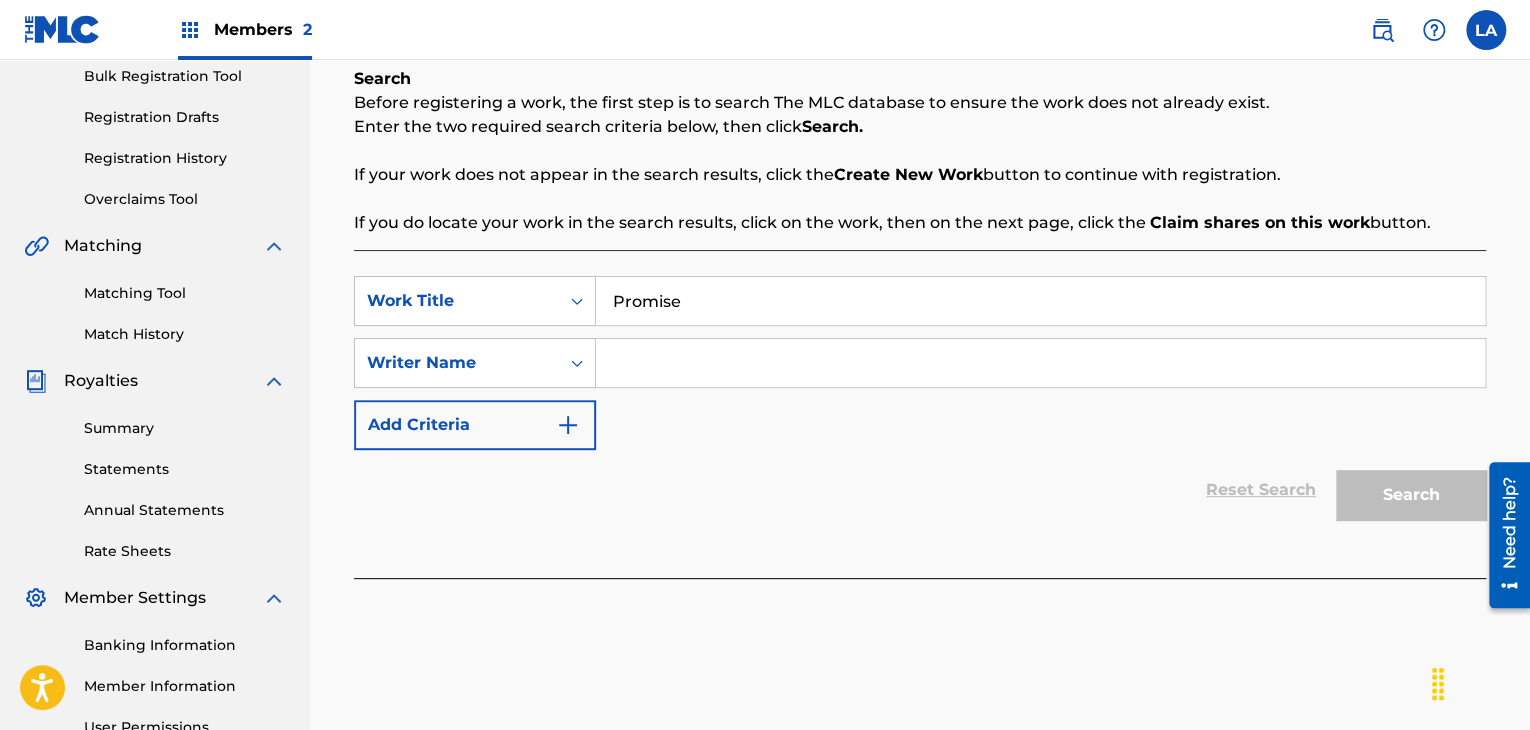 type on "Promise" 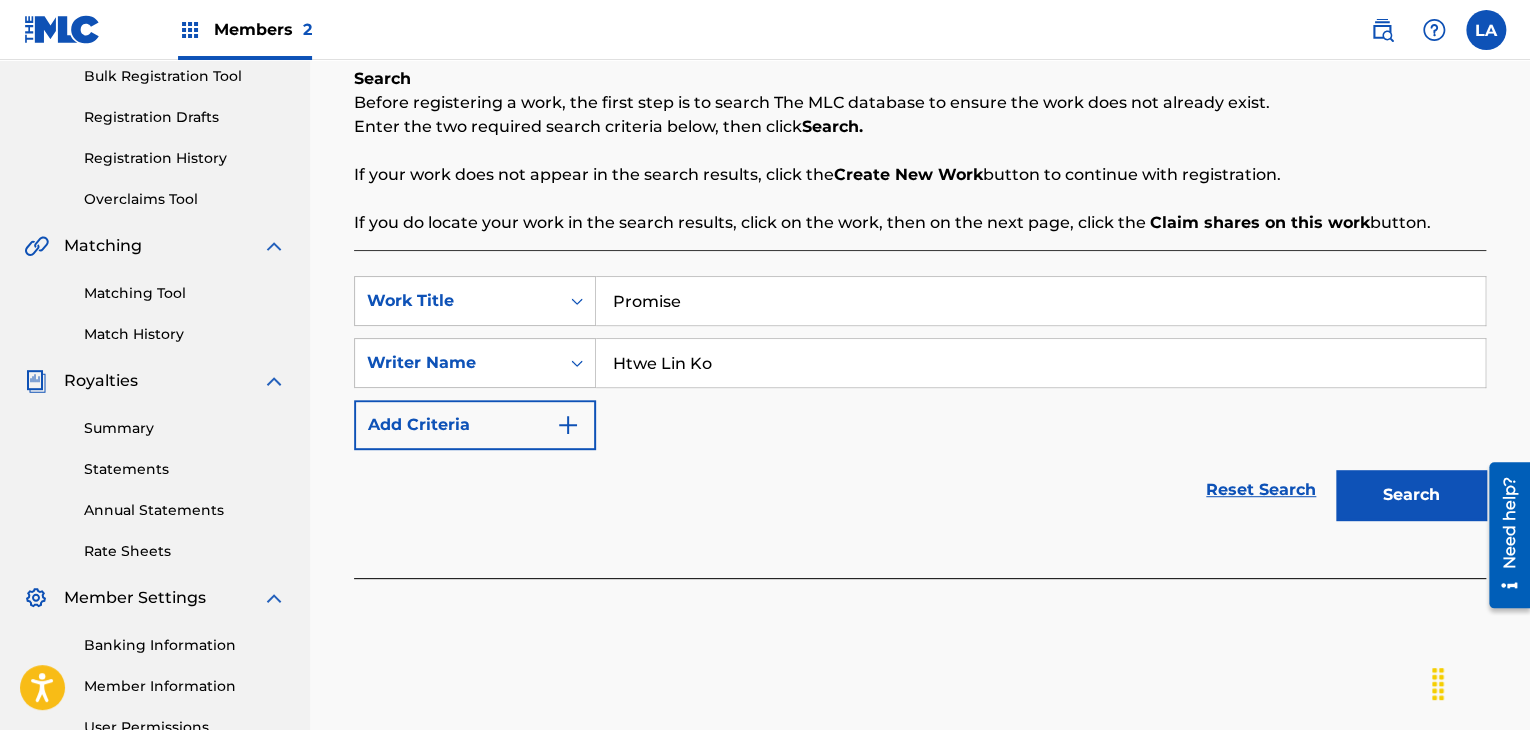 type on "Htwe Lin Ko" 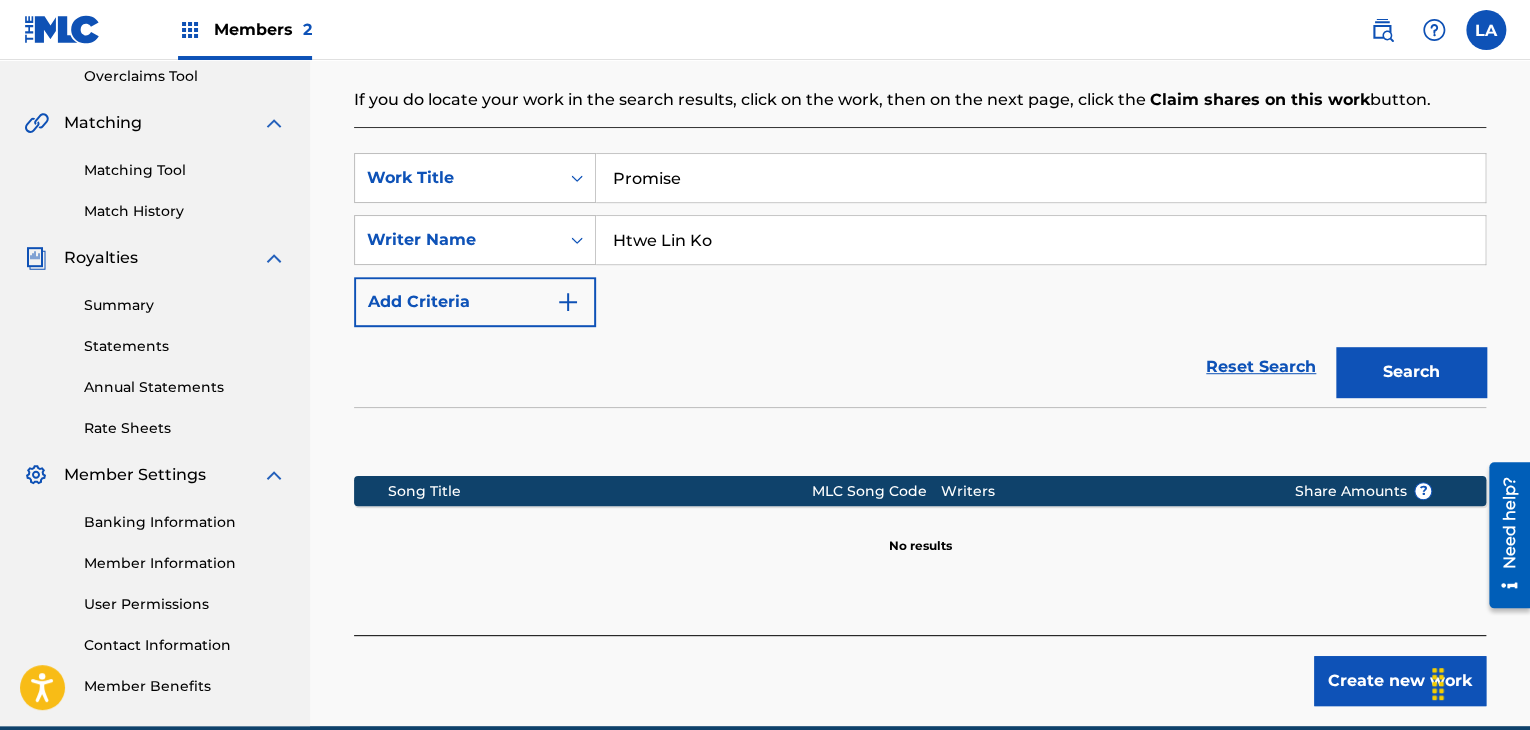 scroll, scrollTop: 500, scrollLeft: 0, axis: vertical 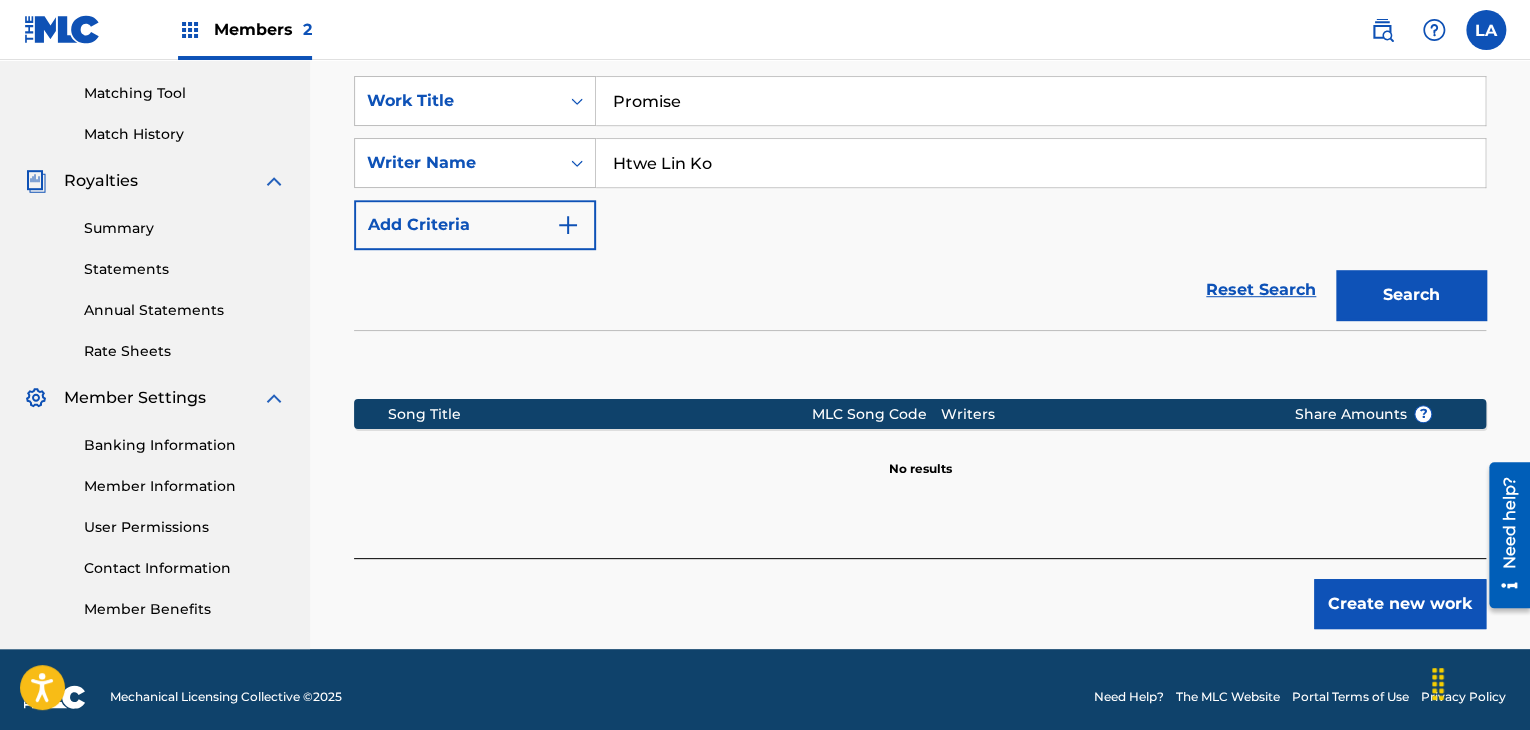 click on "Create new work" at bounding box center [1400, 604] 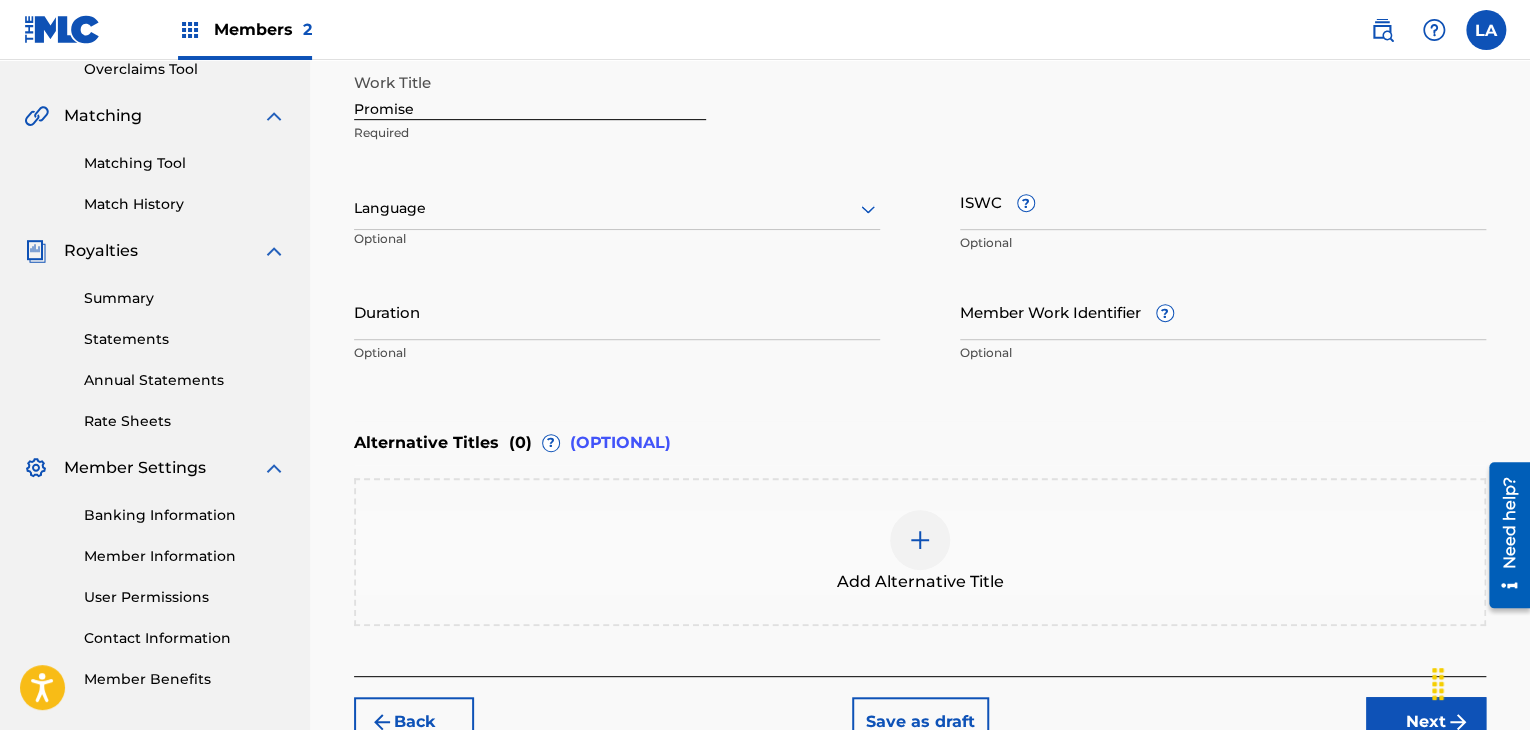 scroll, scrollTop: 400, scrollLeft: 0, axis: vertical 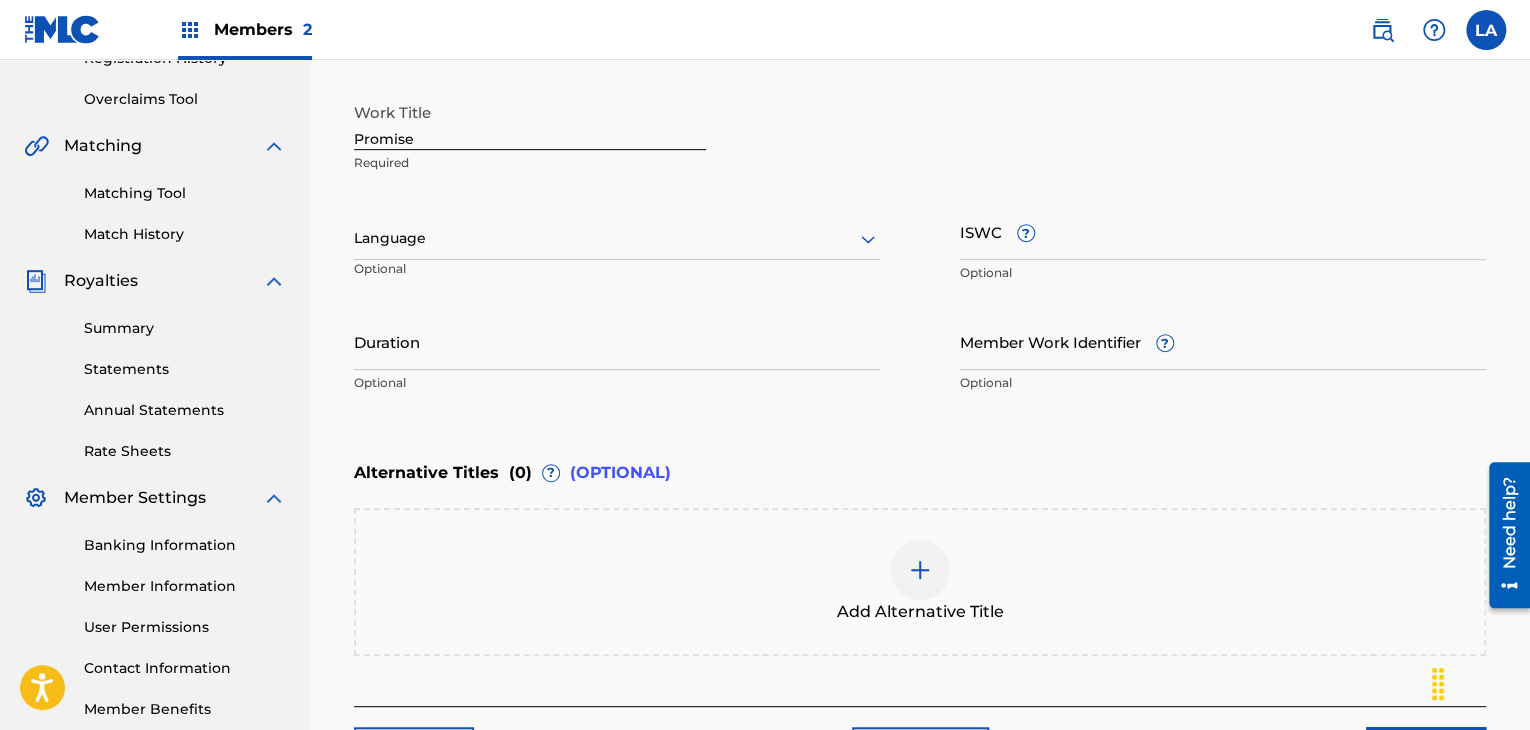 click on "Language" at bounding box center (617, 239) 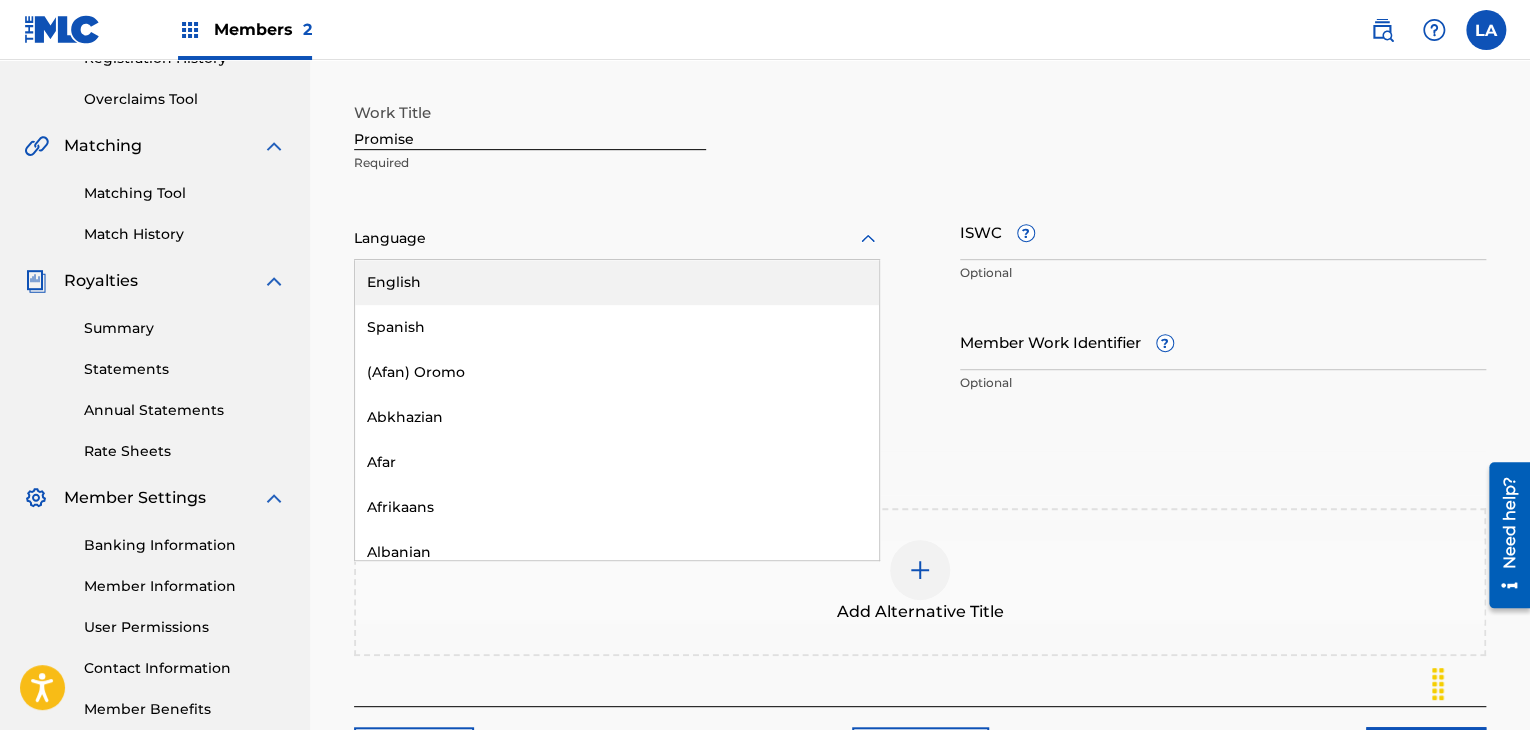 click on "Language" at bounding box center (617, 239) 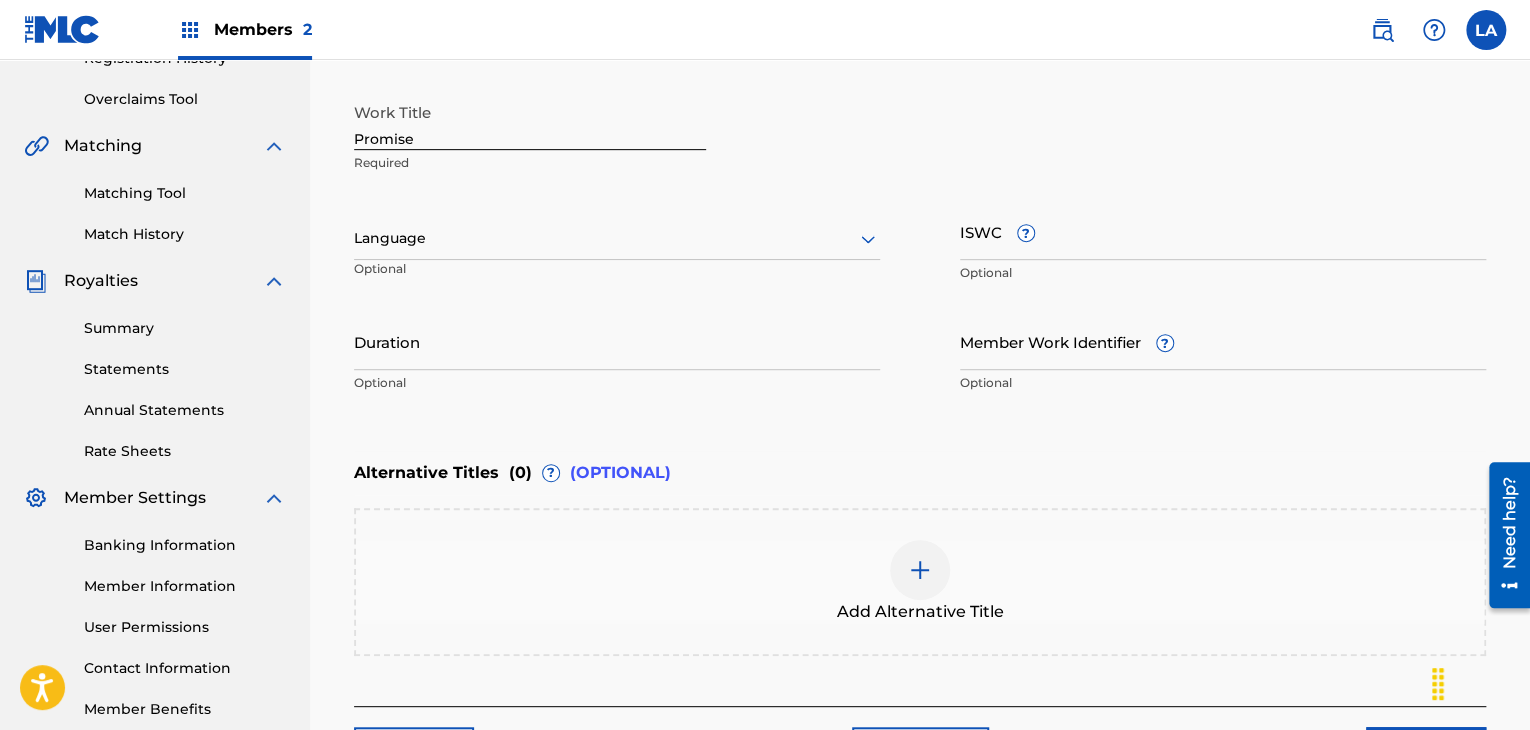 click on "Language Optional" at bounding box center (617, 248) 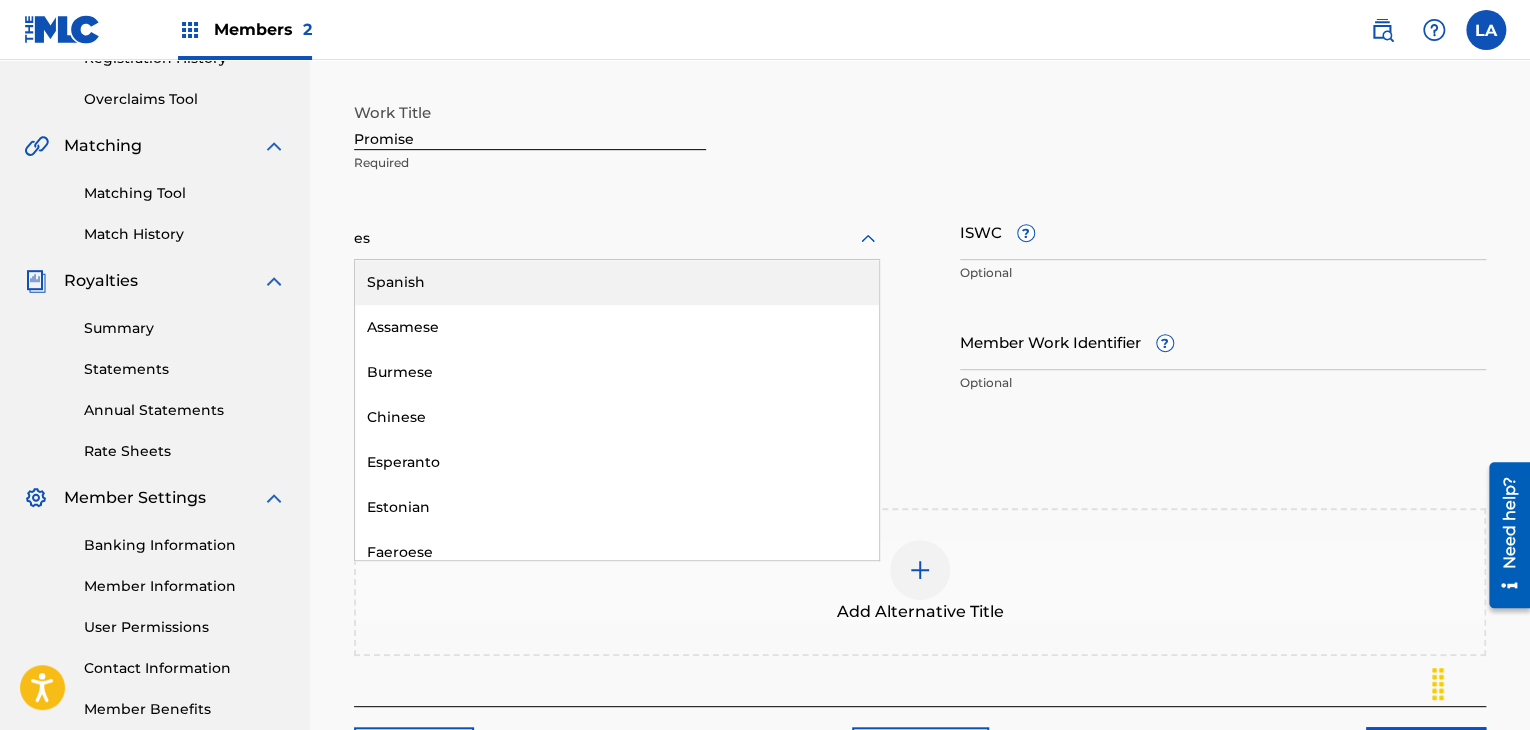 type on "ese" 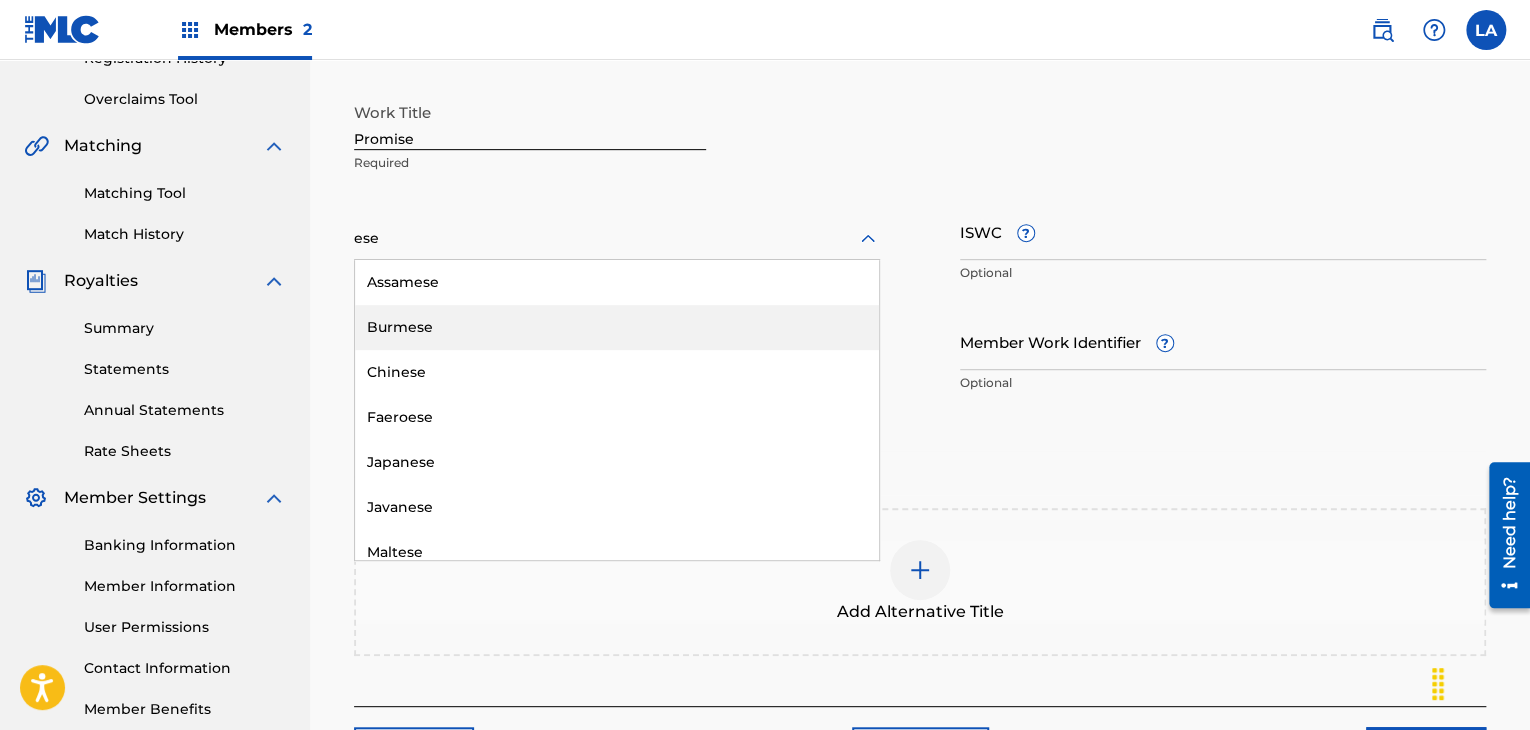 click on "Burmese" at bounding box center [617, 327] 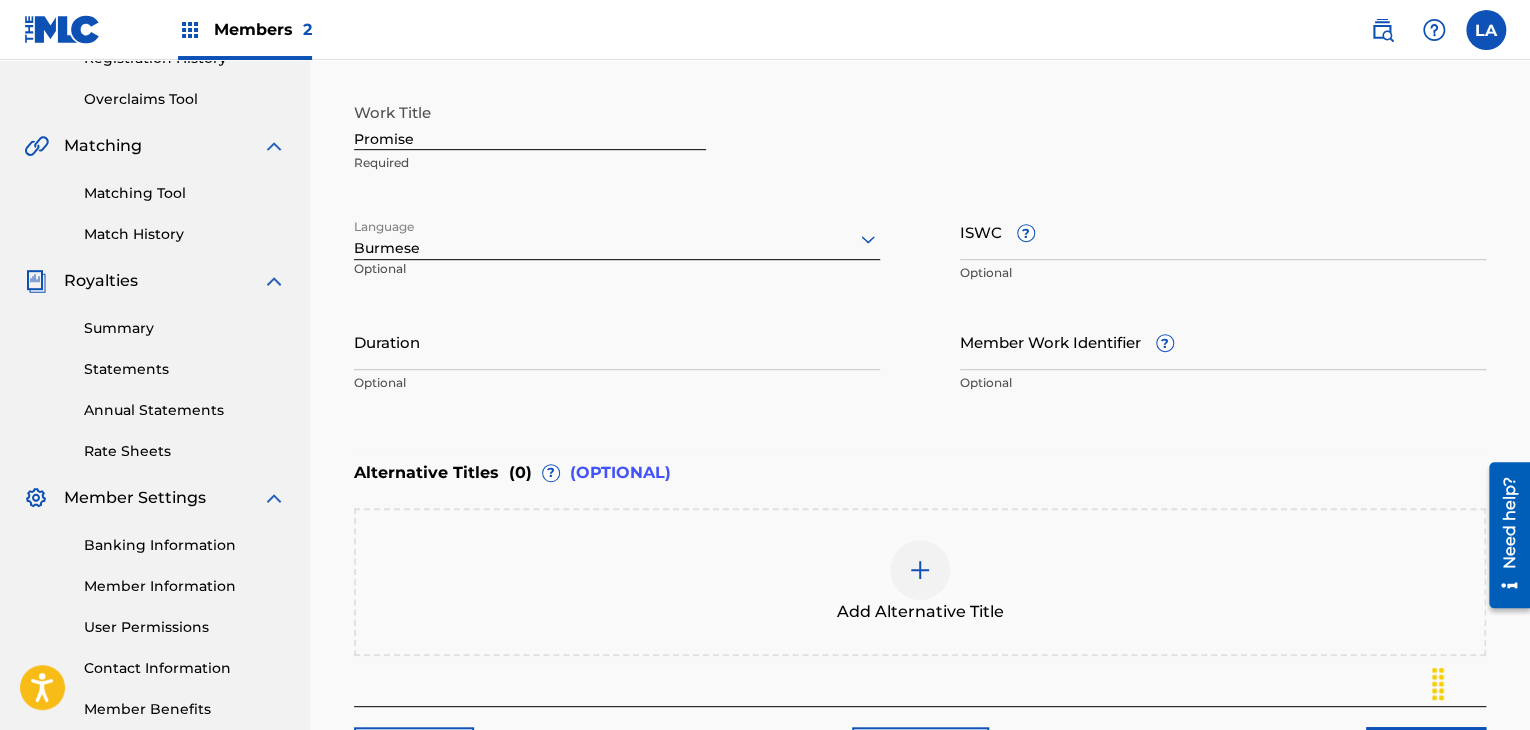 click on "Duration" at bounding box center (617, 341) 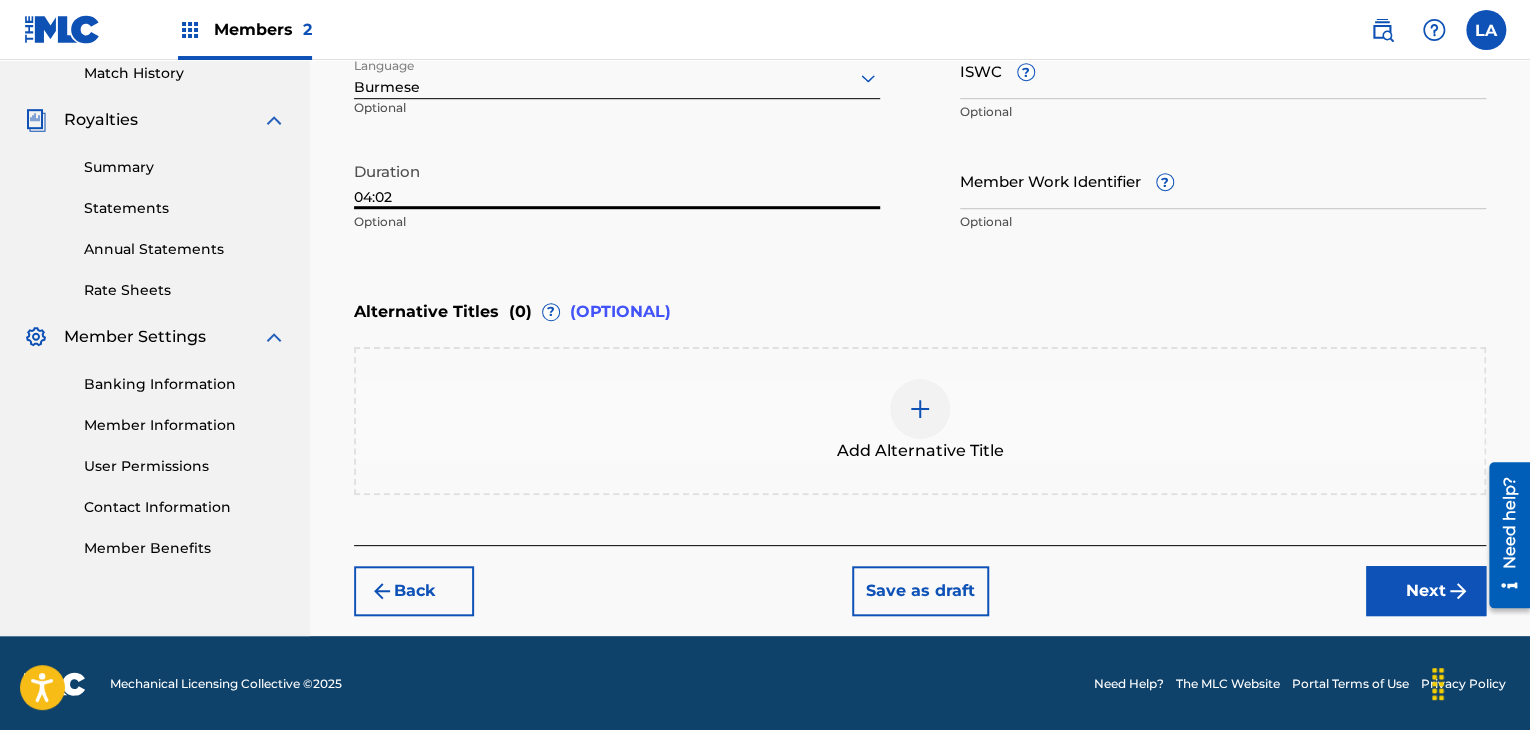 type on "04:02" 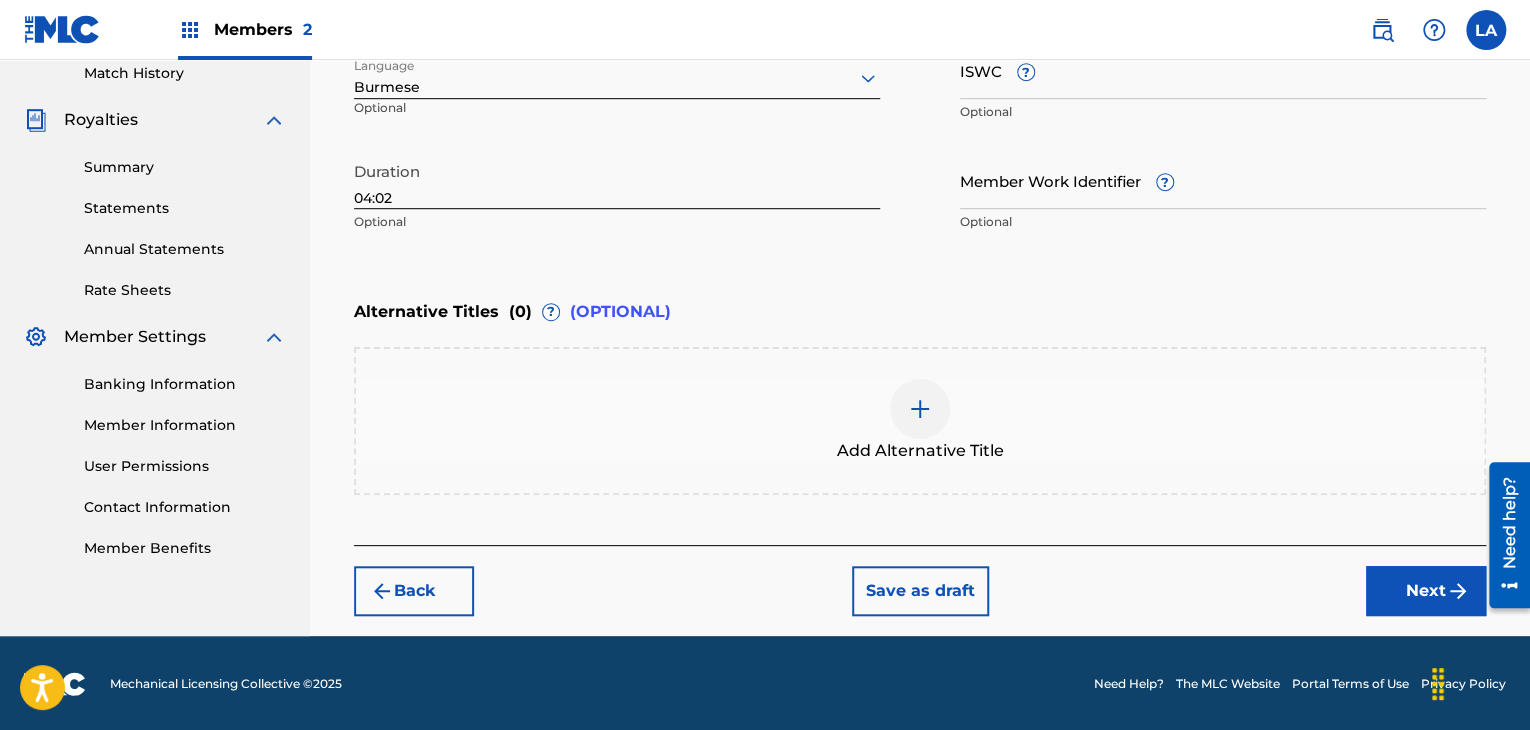 click on "Next" at bounding box center [1426, 591] 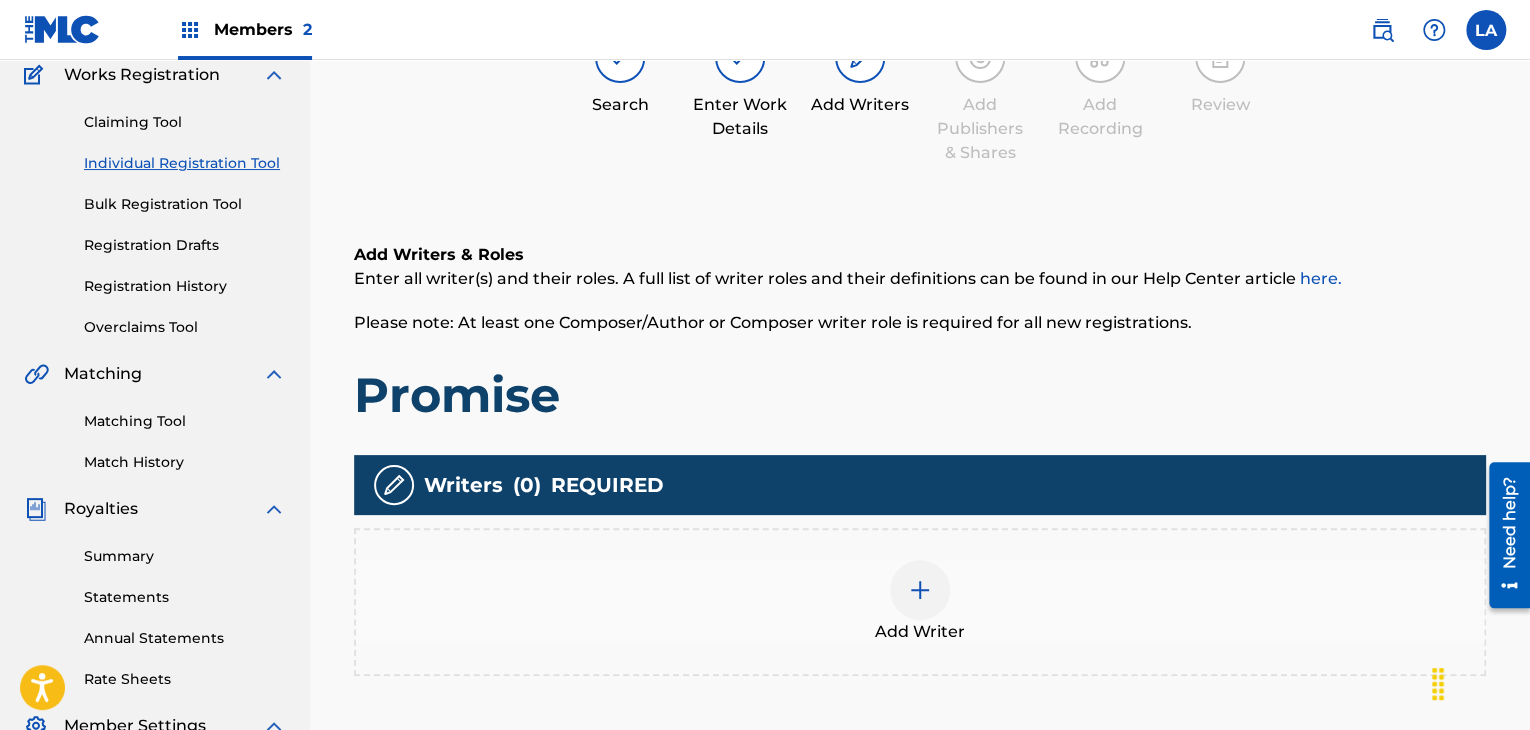 scroll, scrollTop: 190, scrollLeft: 0, axis: vertical 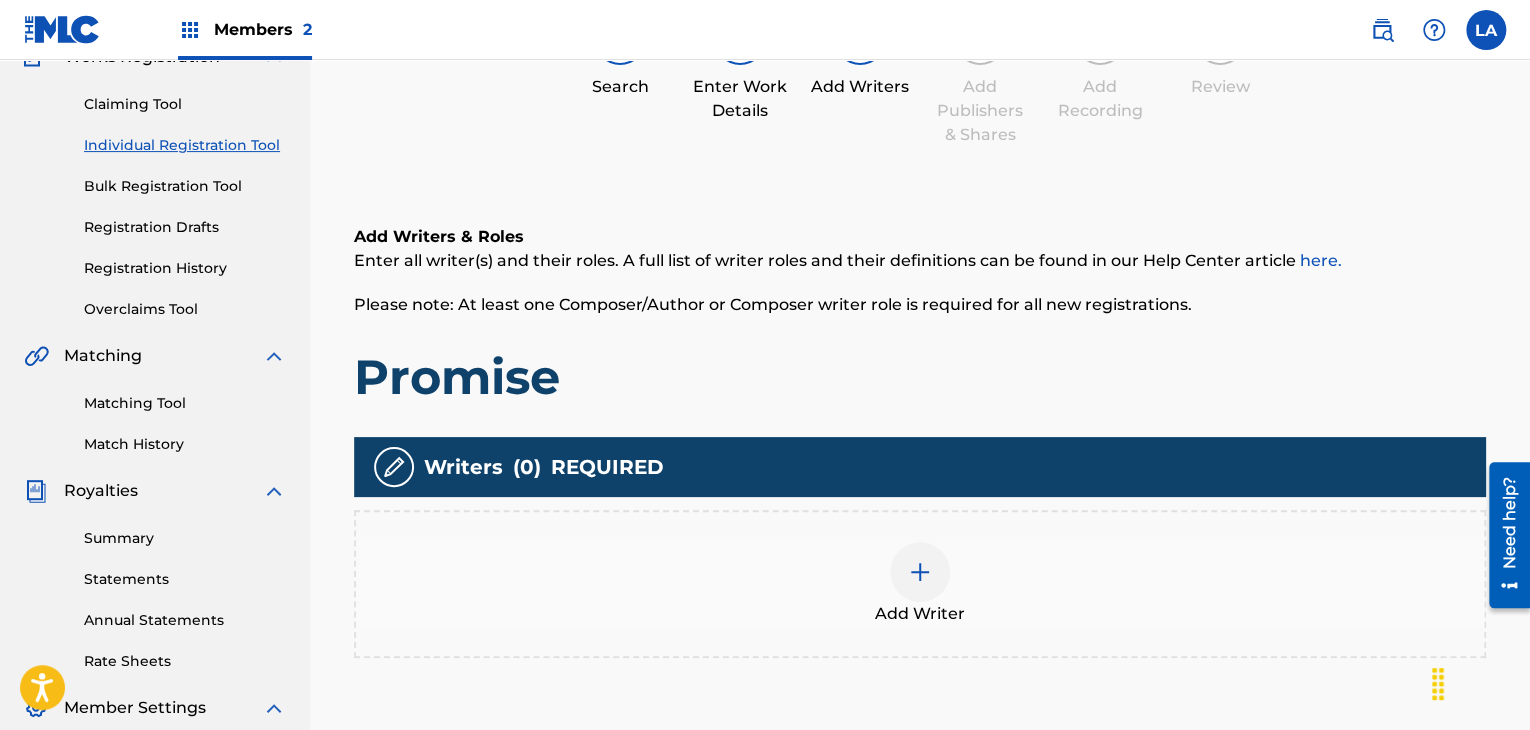 click on "Add Writer" at bounding box center (920, 584) 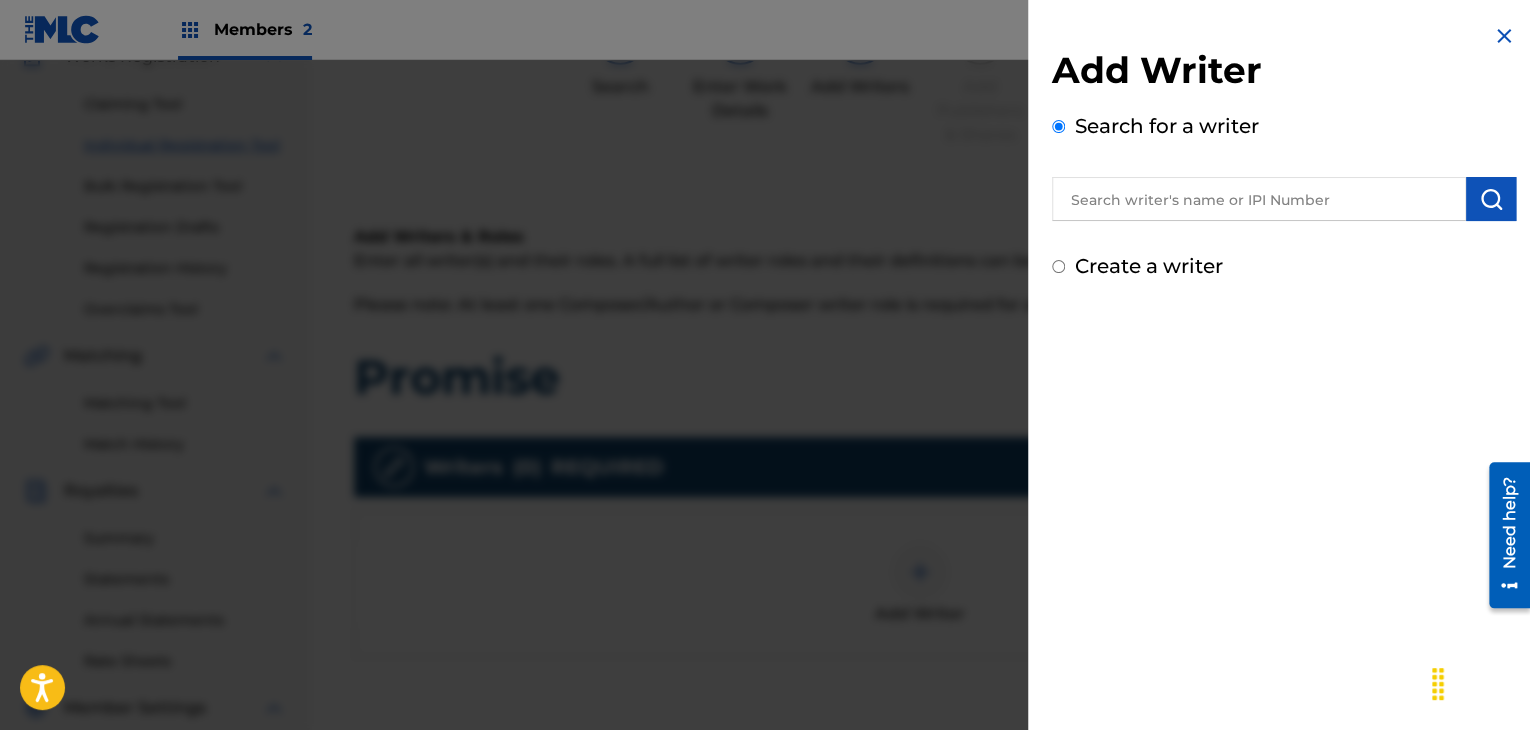click at bounding box center [1259, 199] 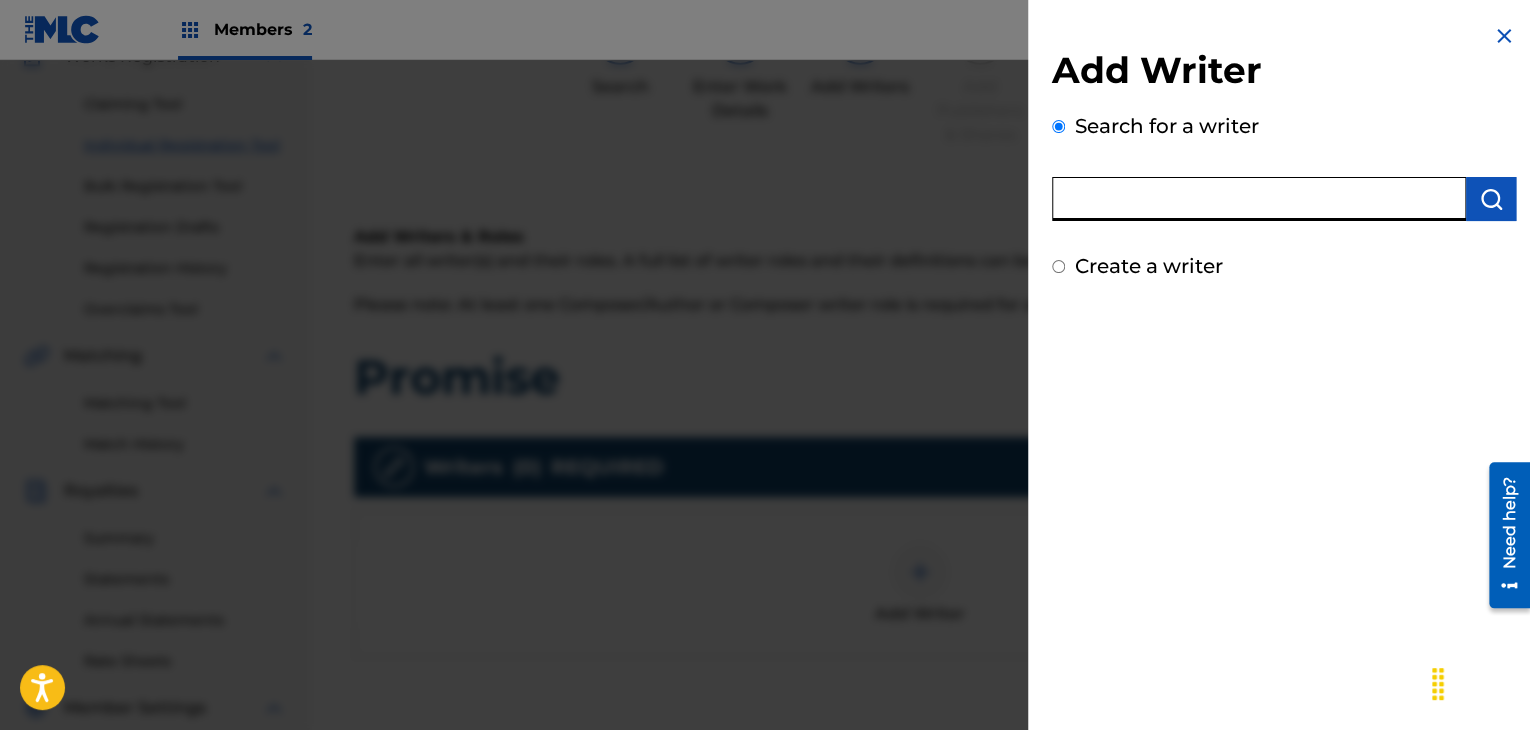paste on "Htwe Lin Ko" 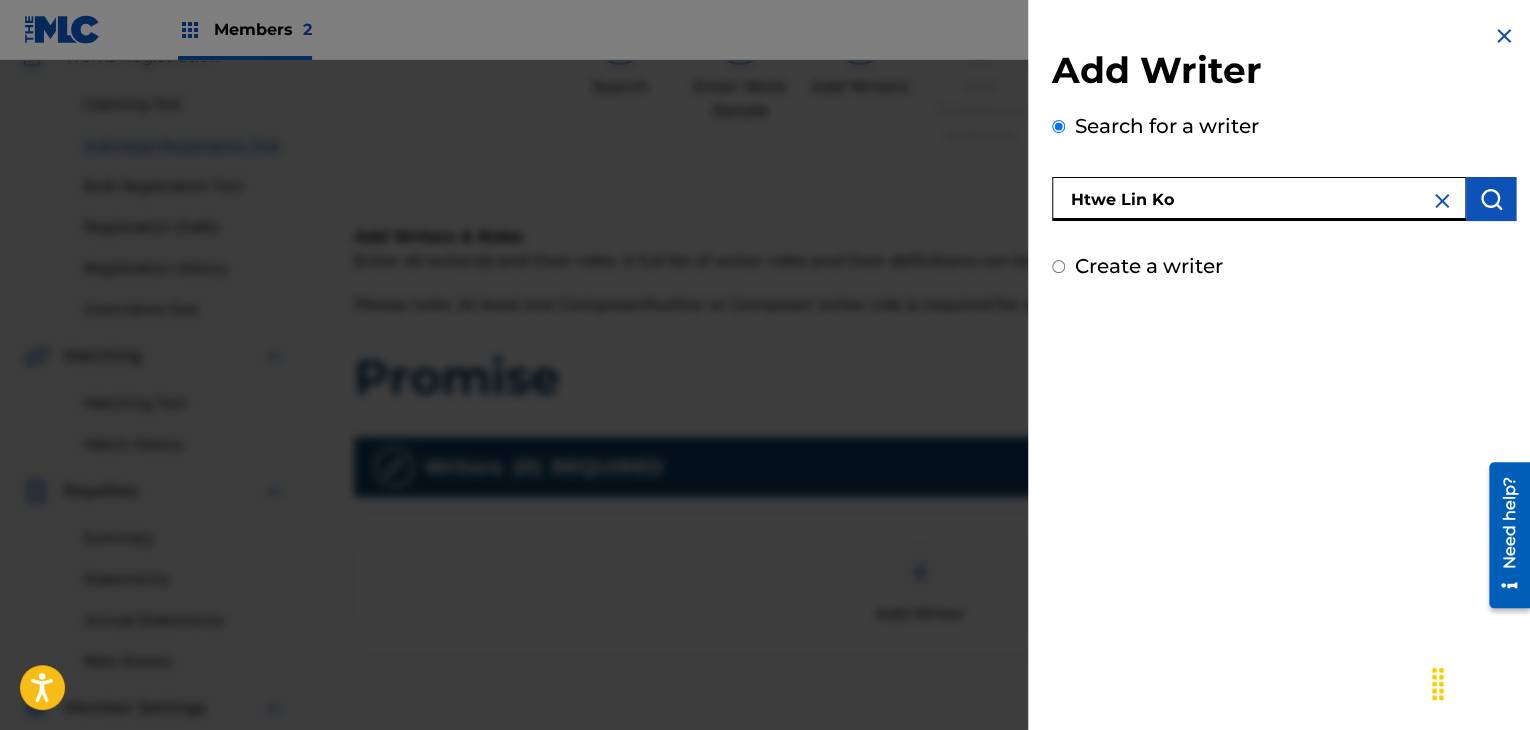 type on "Htwe Lin Ko" 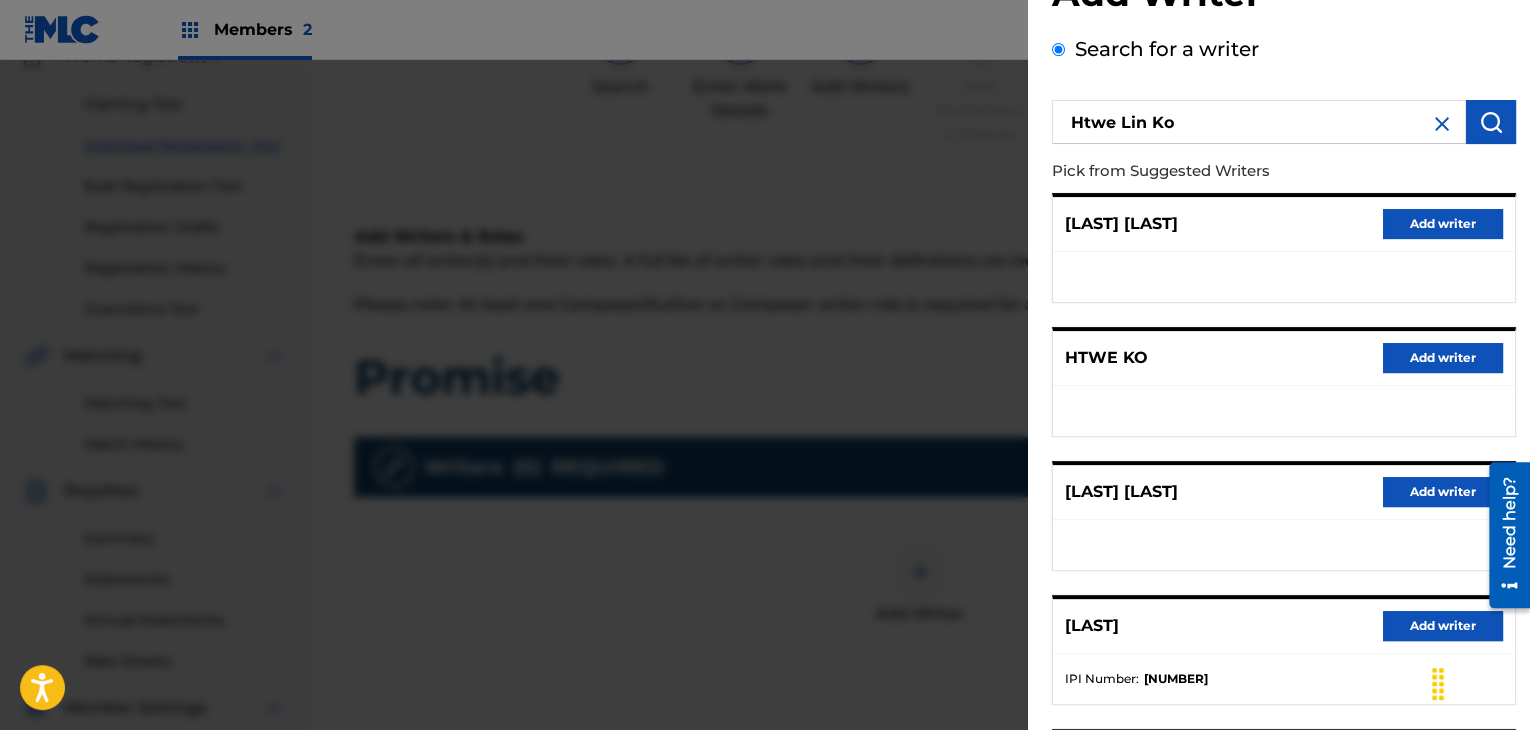 scroll, scrollTop: 310, scrollLeft: 0, axis: vertical 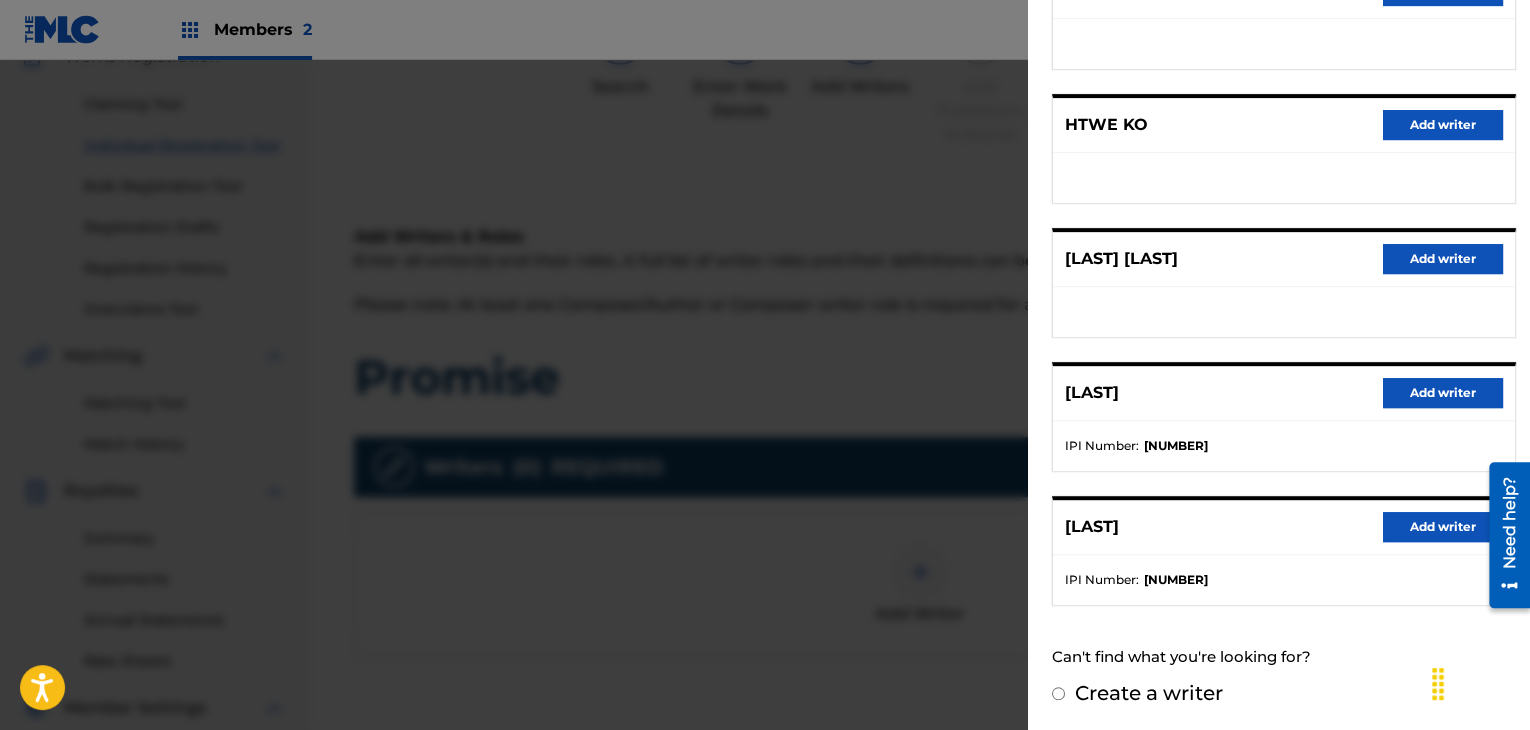 click on "Add writer" at bounding box center [1443, 393] 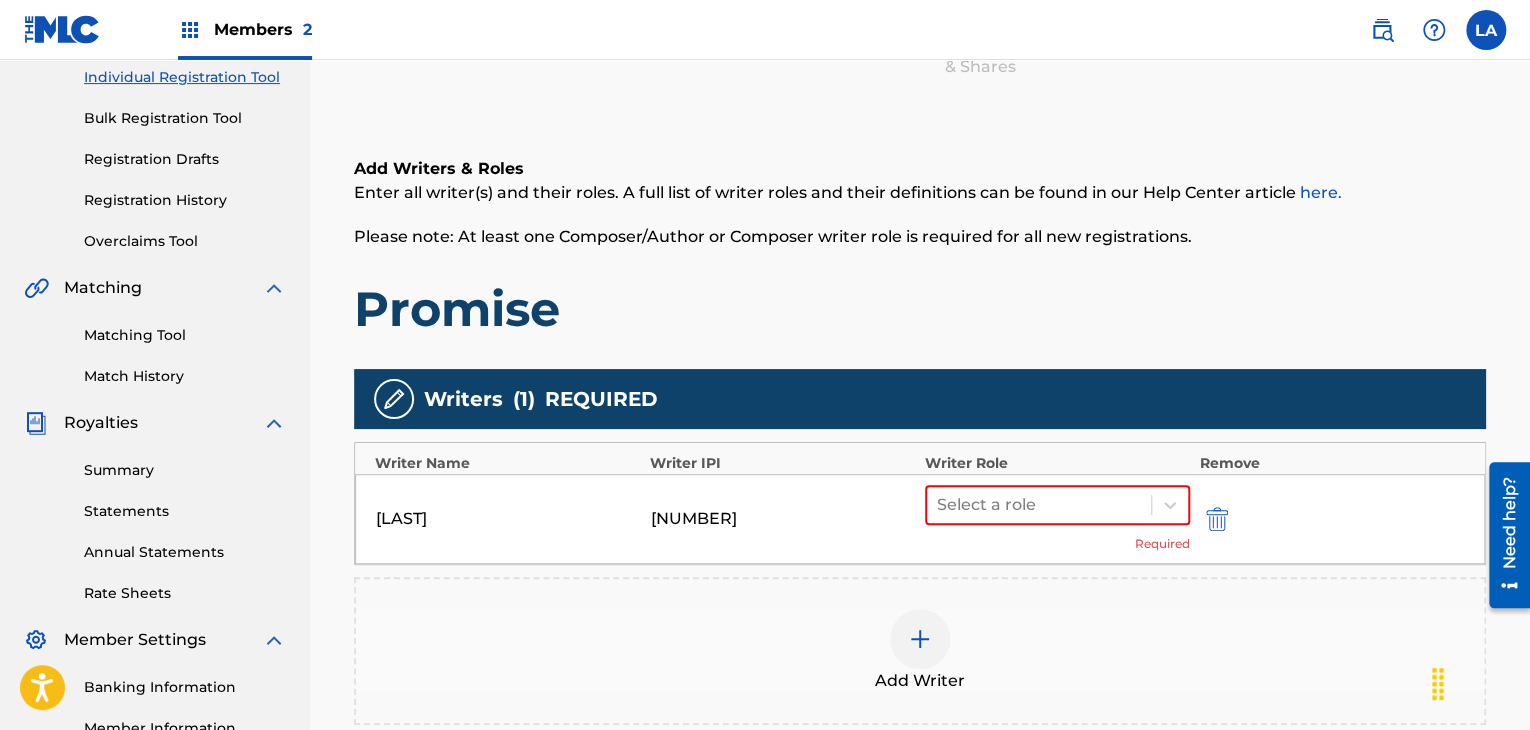 scroll, scrollTop: 290, scrollLeft: 0, axis: vertical 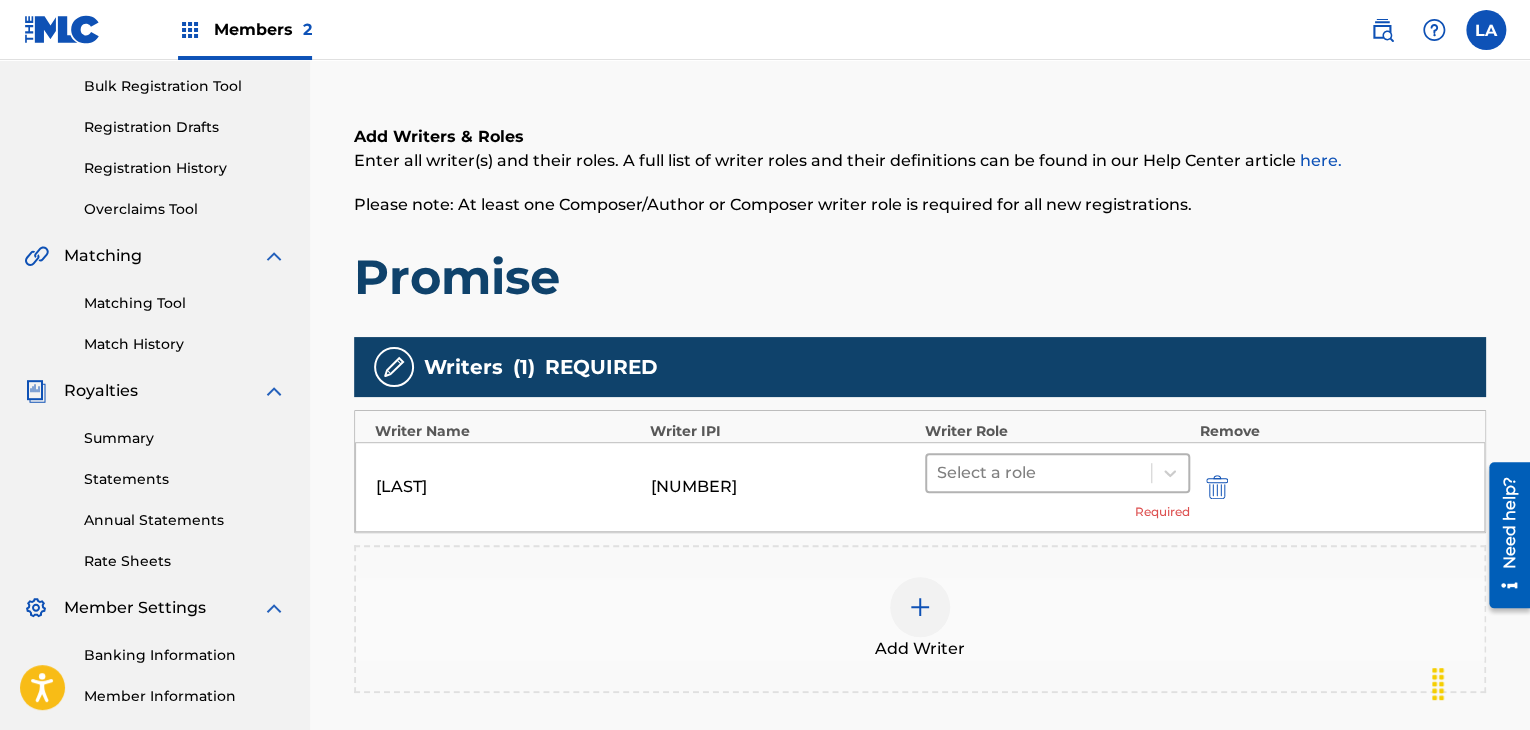 click at bounding box center [1039, 473] 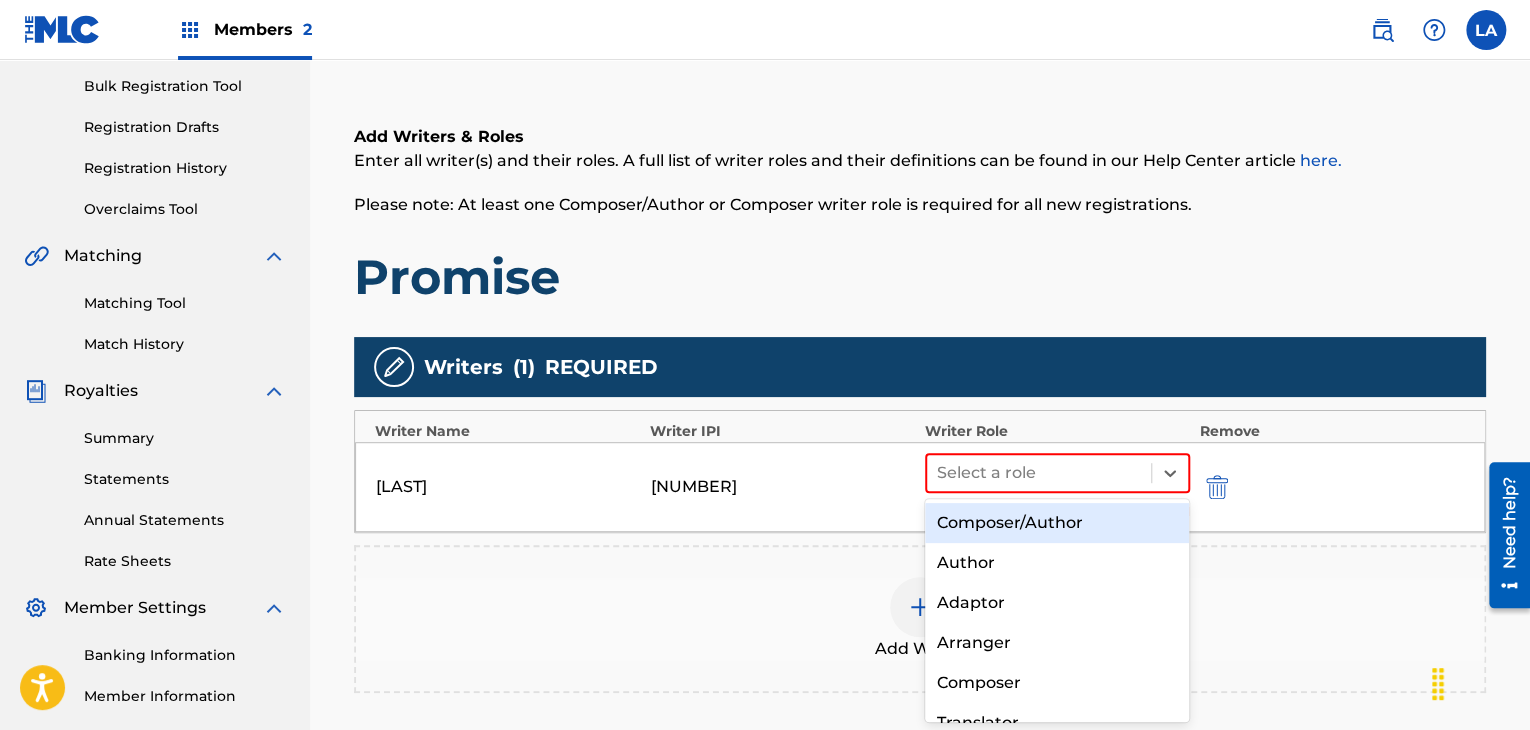 click on "Composer/Author" at bounding box center (1057, 523) 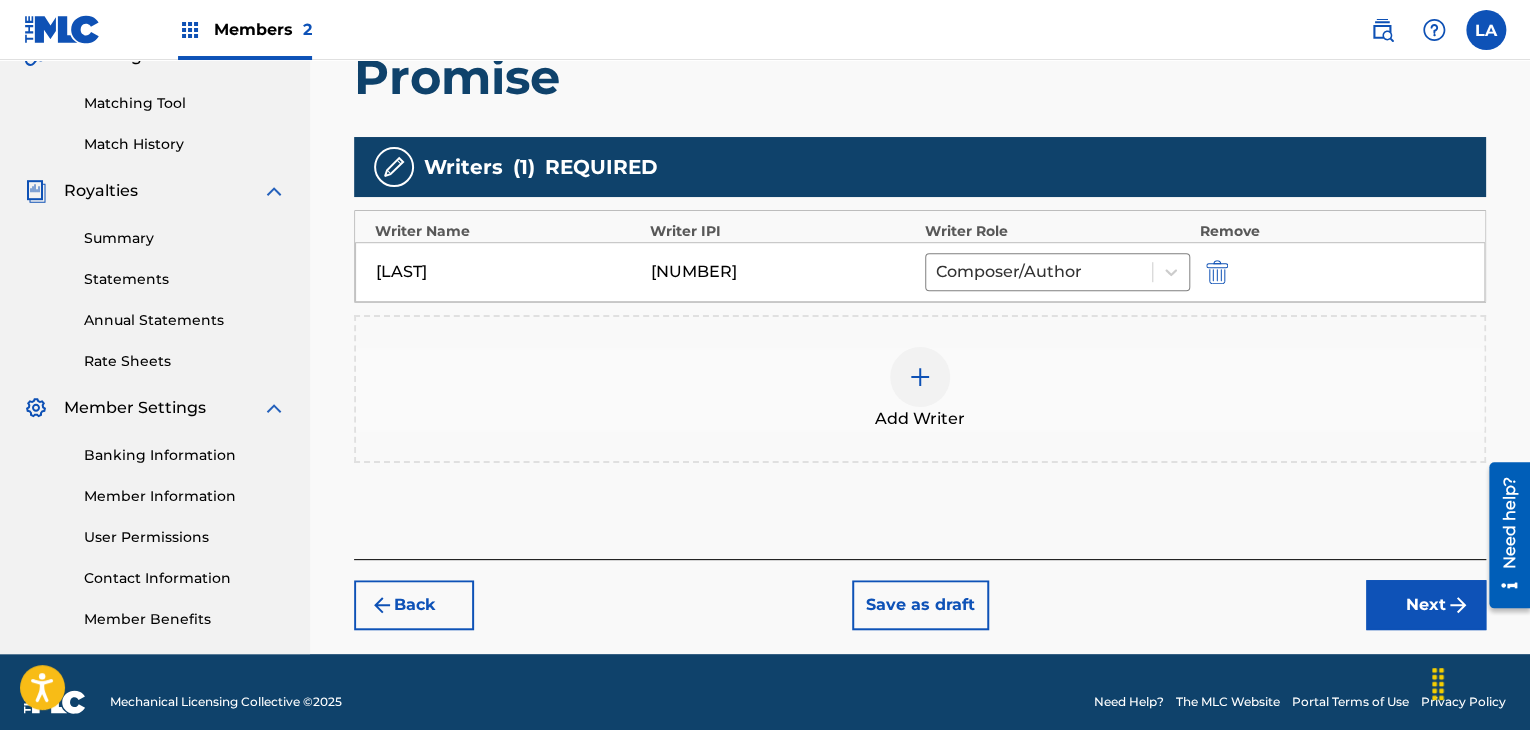 click on "Next" at bounding box center (1426, 605) 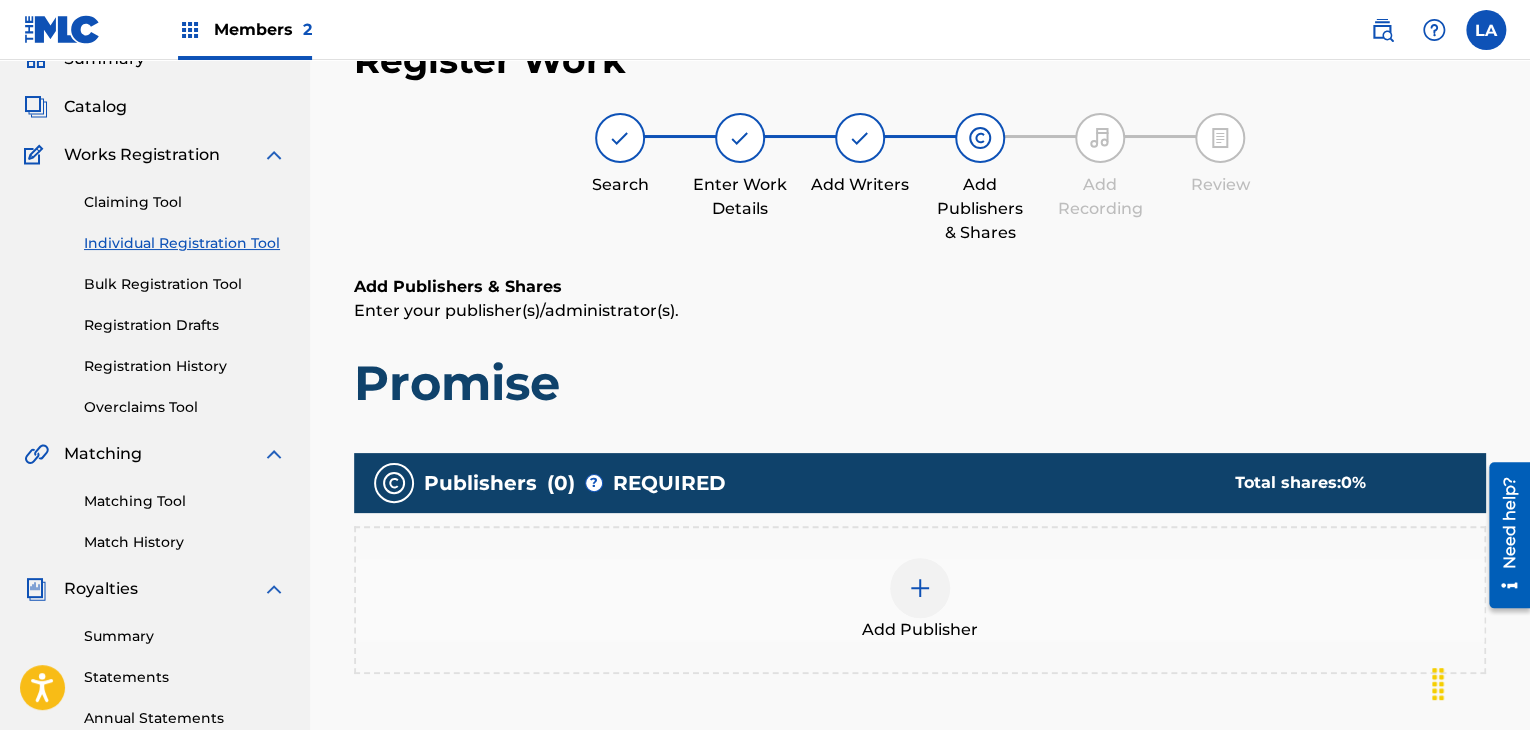 scroll, scrollTop: 90, scrollLeft: 0, axis: vertical 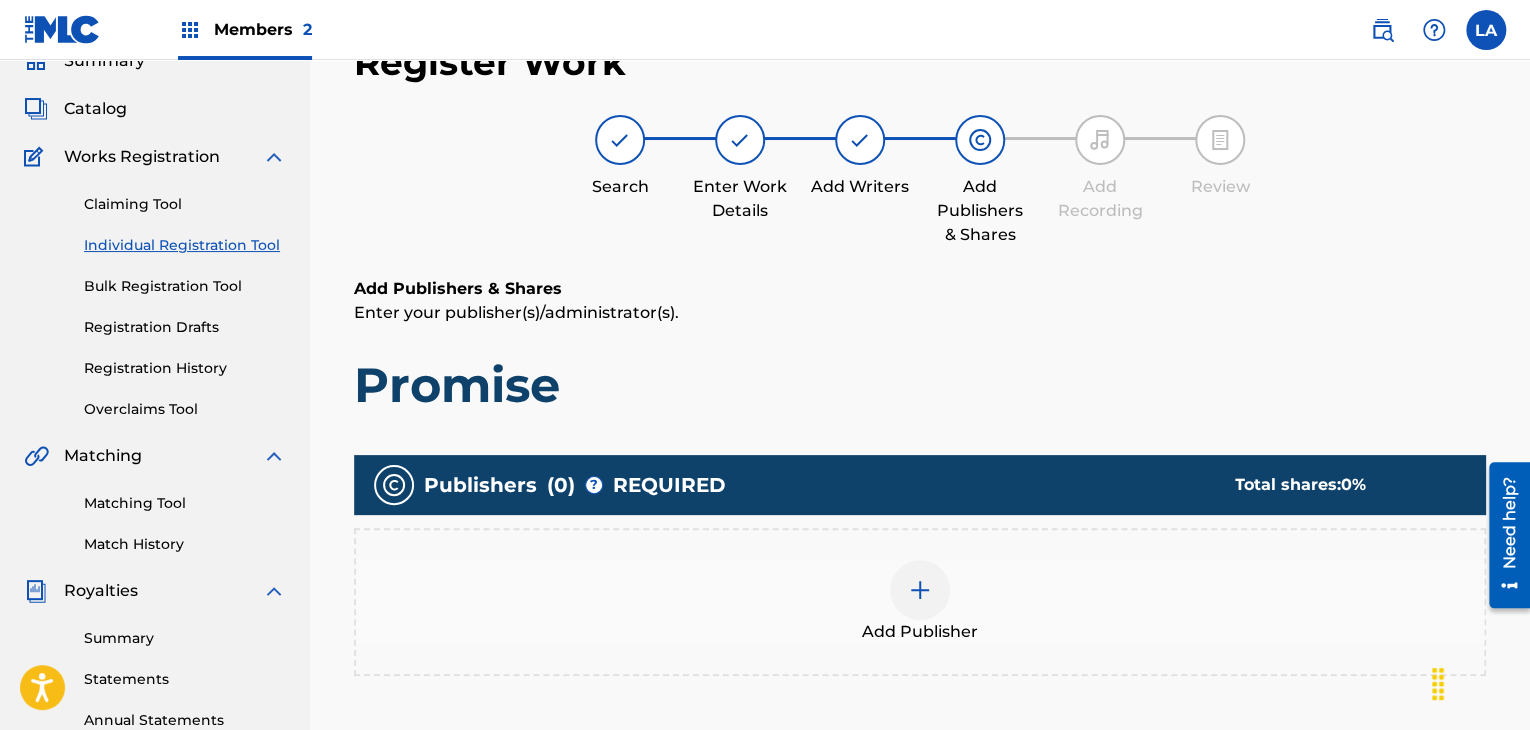 click on "Add Publisher" at bounding box center [920, 632] 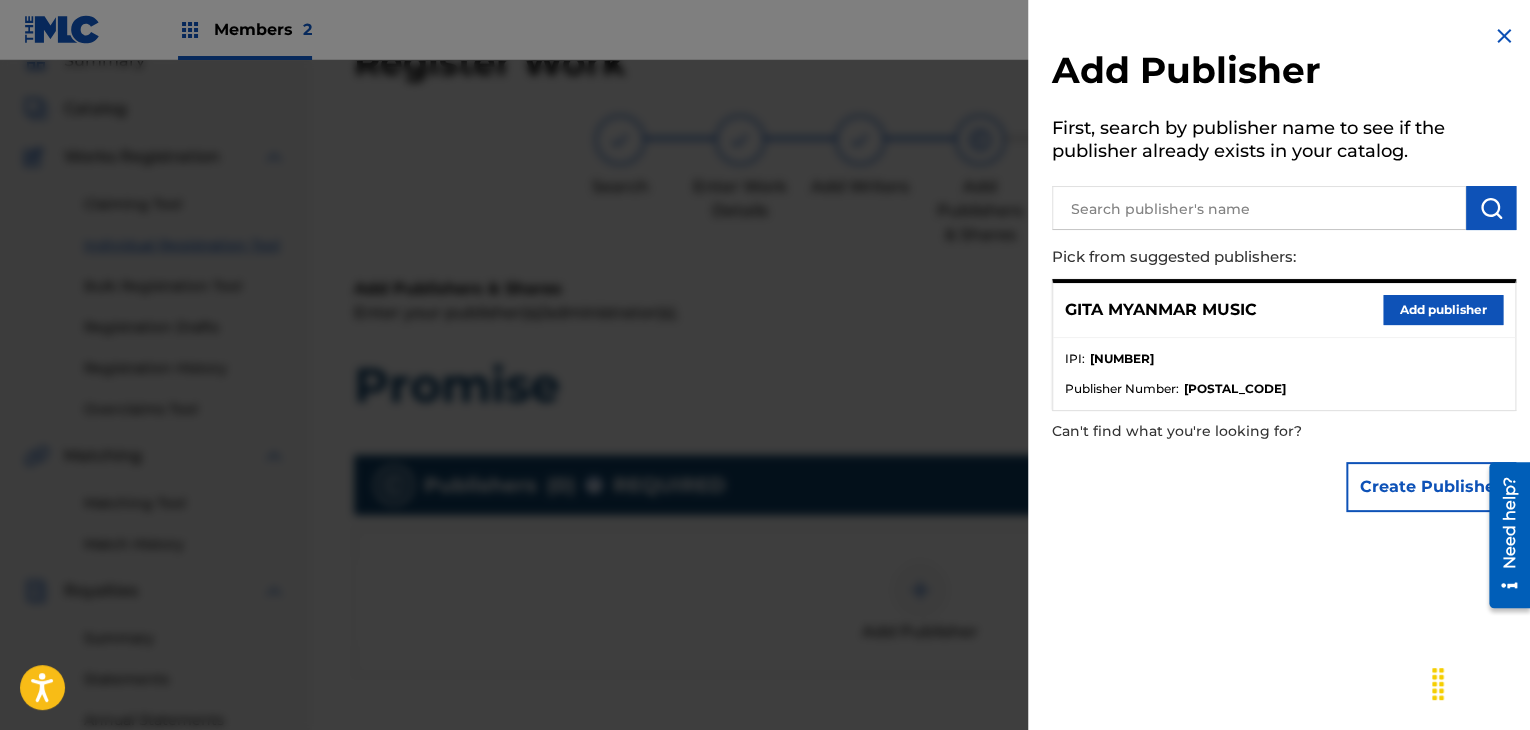 click on "Add publisher" at bounding box center (1443, 310) 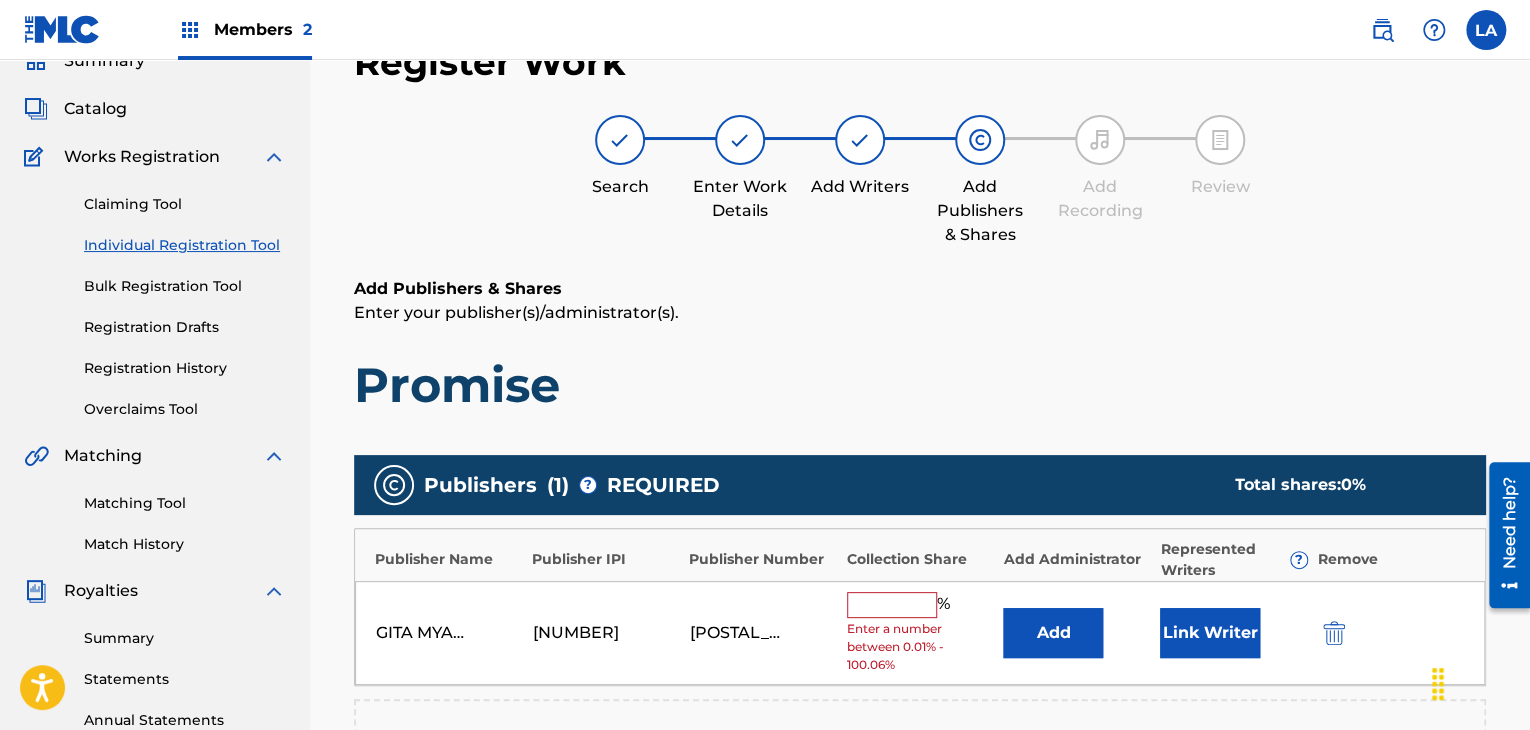 scroll, scrollTop: 290, scrollLeft: 0, axis: vertical 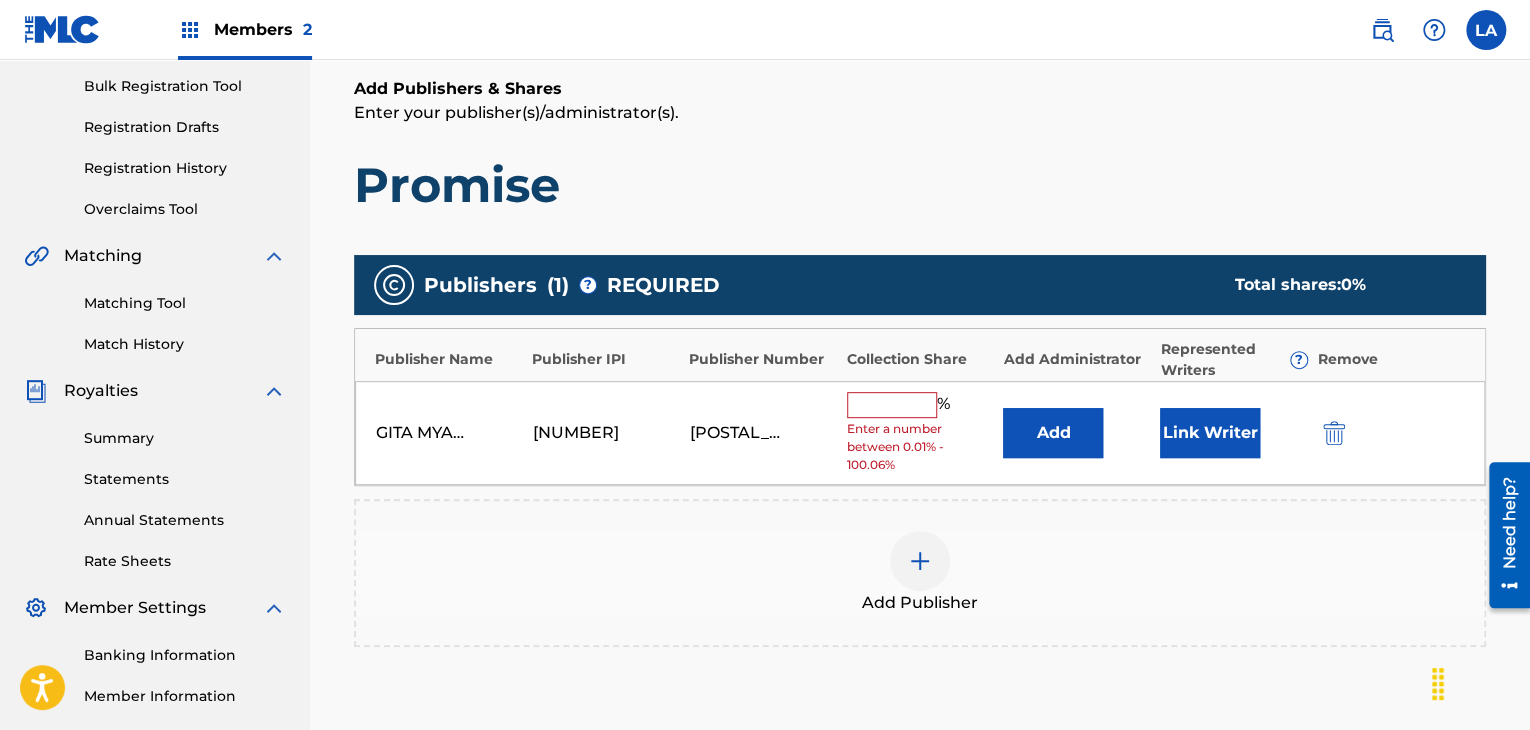 click at bounding box center (892, 405) 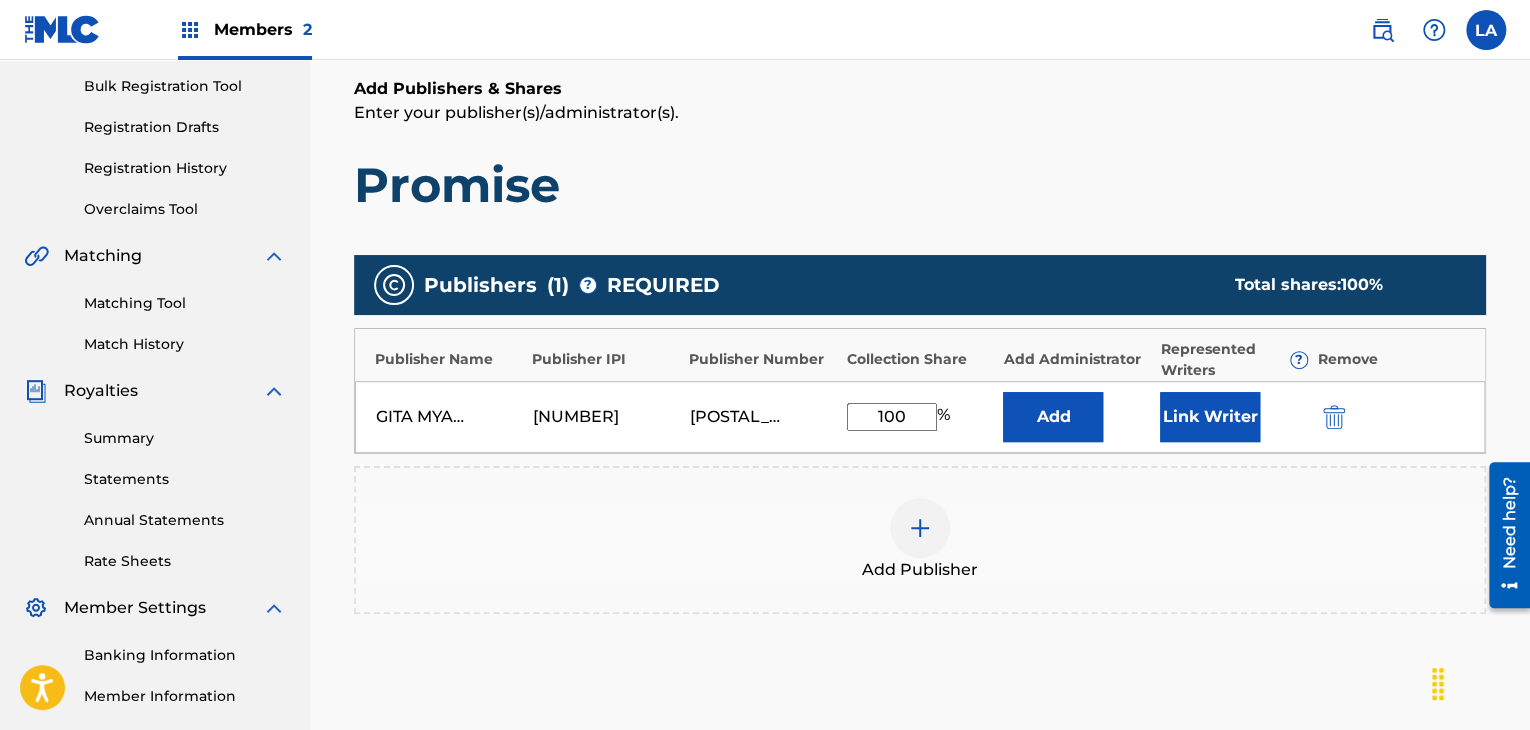 type on "100" 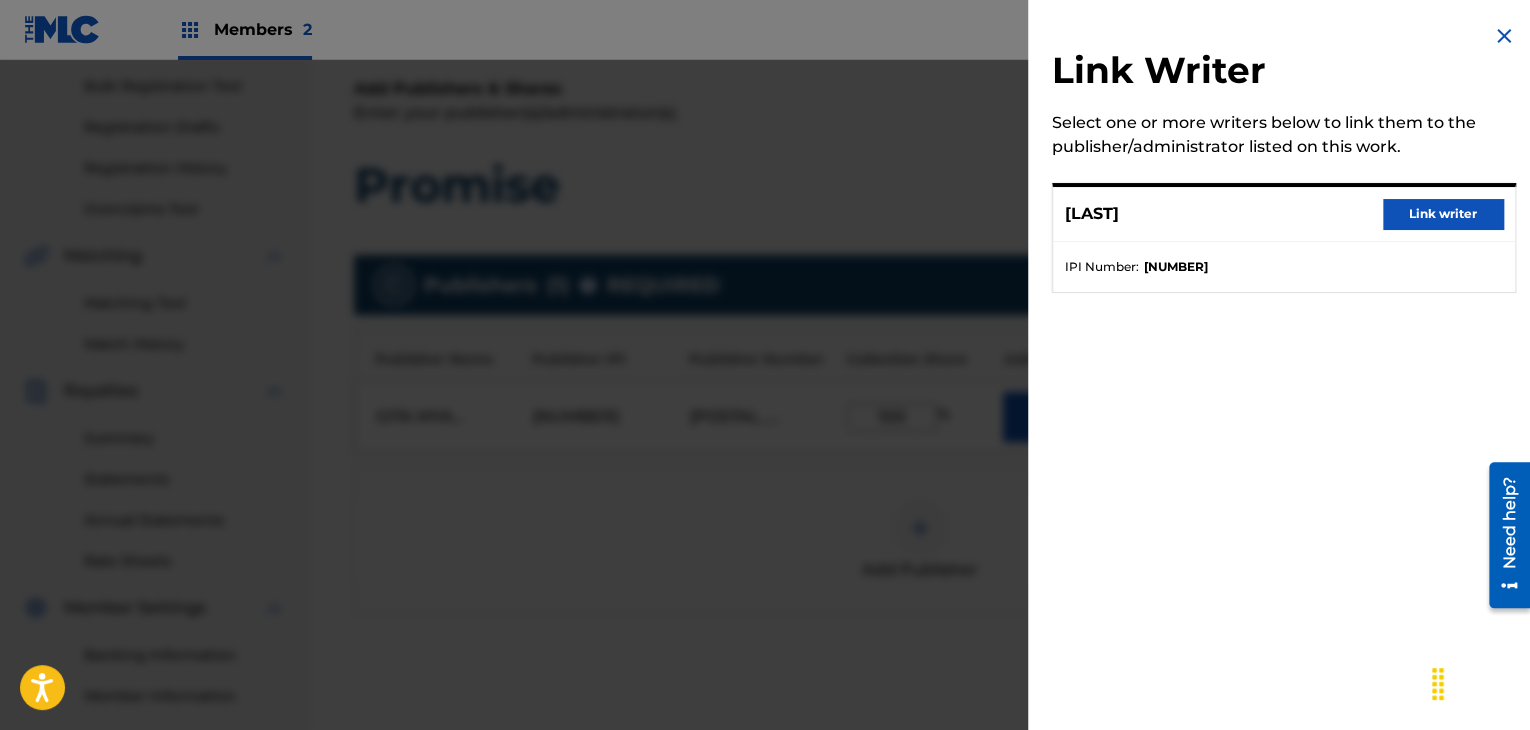 click on "Link writer" at bounding box center (1443, 214) 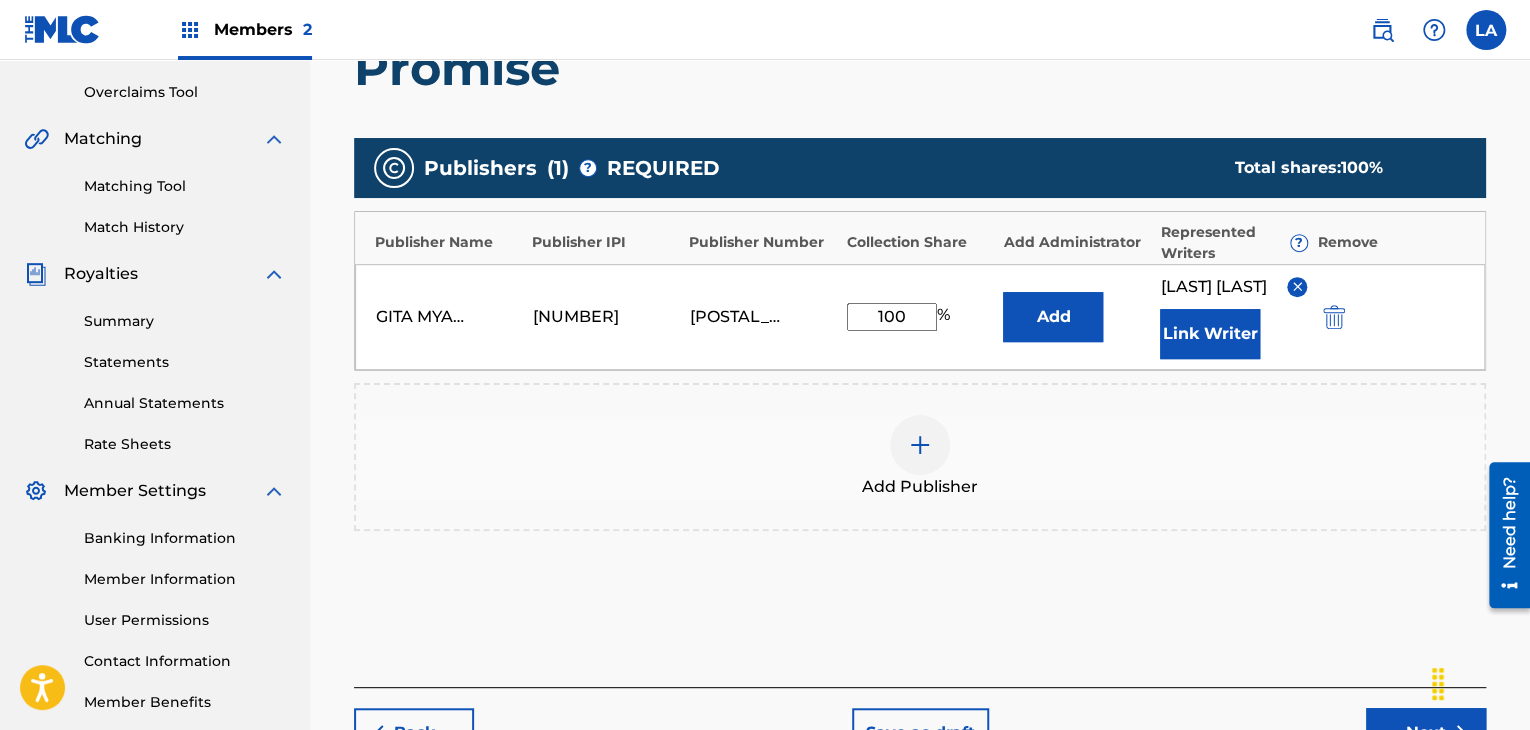 scroll, scrollTop: 490, scrollLeft: 0, axis: vertical 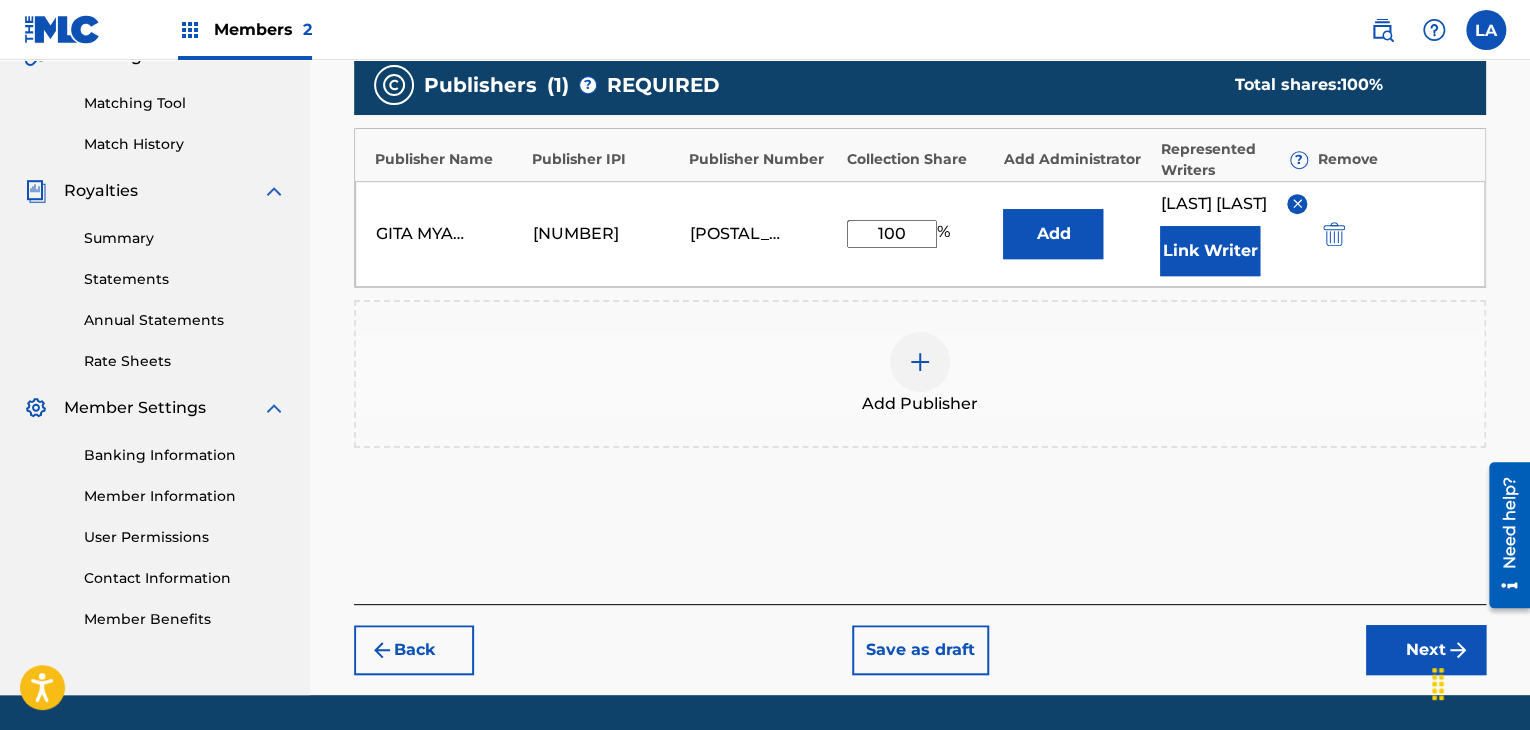 click on "Back Save as draft Next" at bounding box center [920, 639] 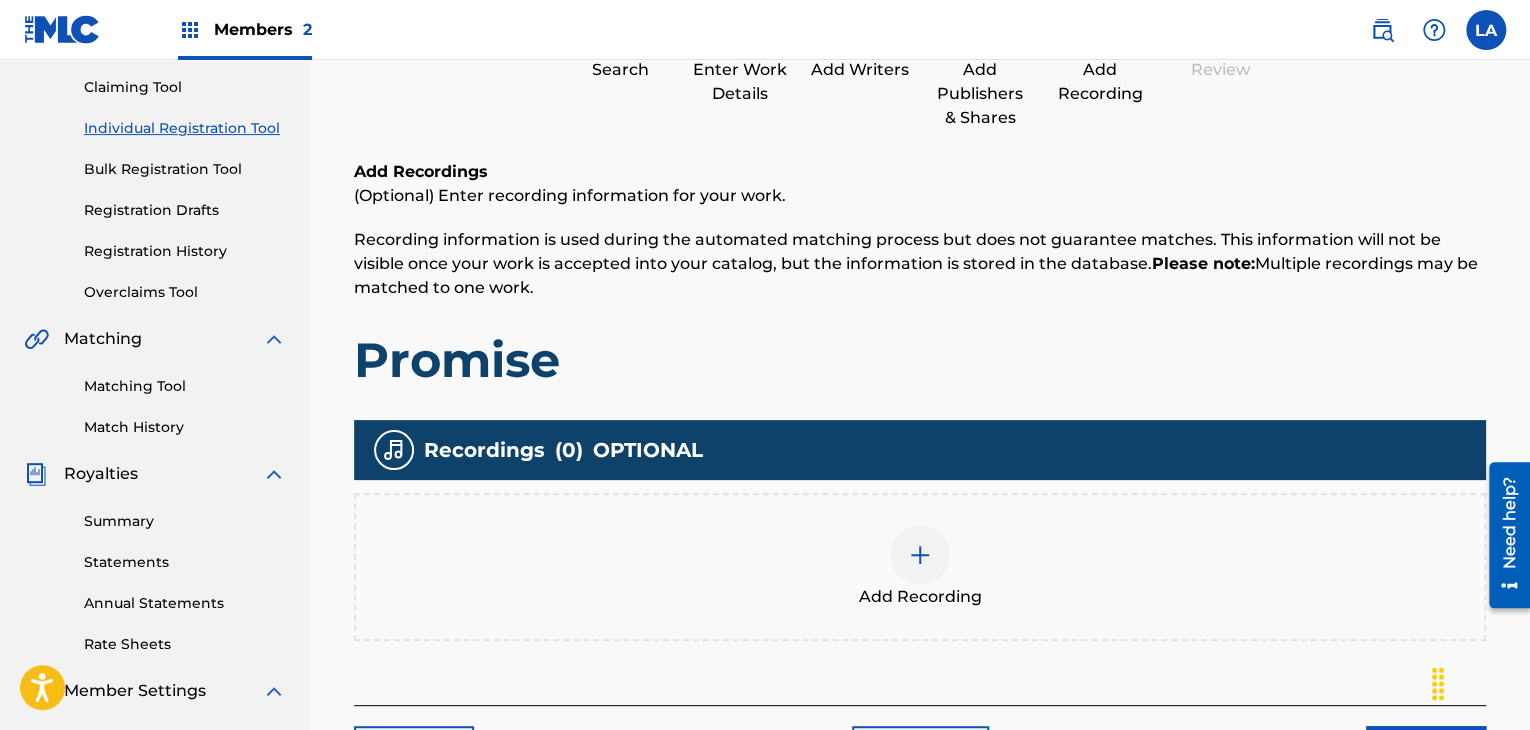 scroll, scrollTop: 90, scrollLeft: 0, axis: vertical 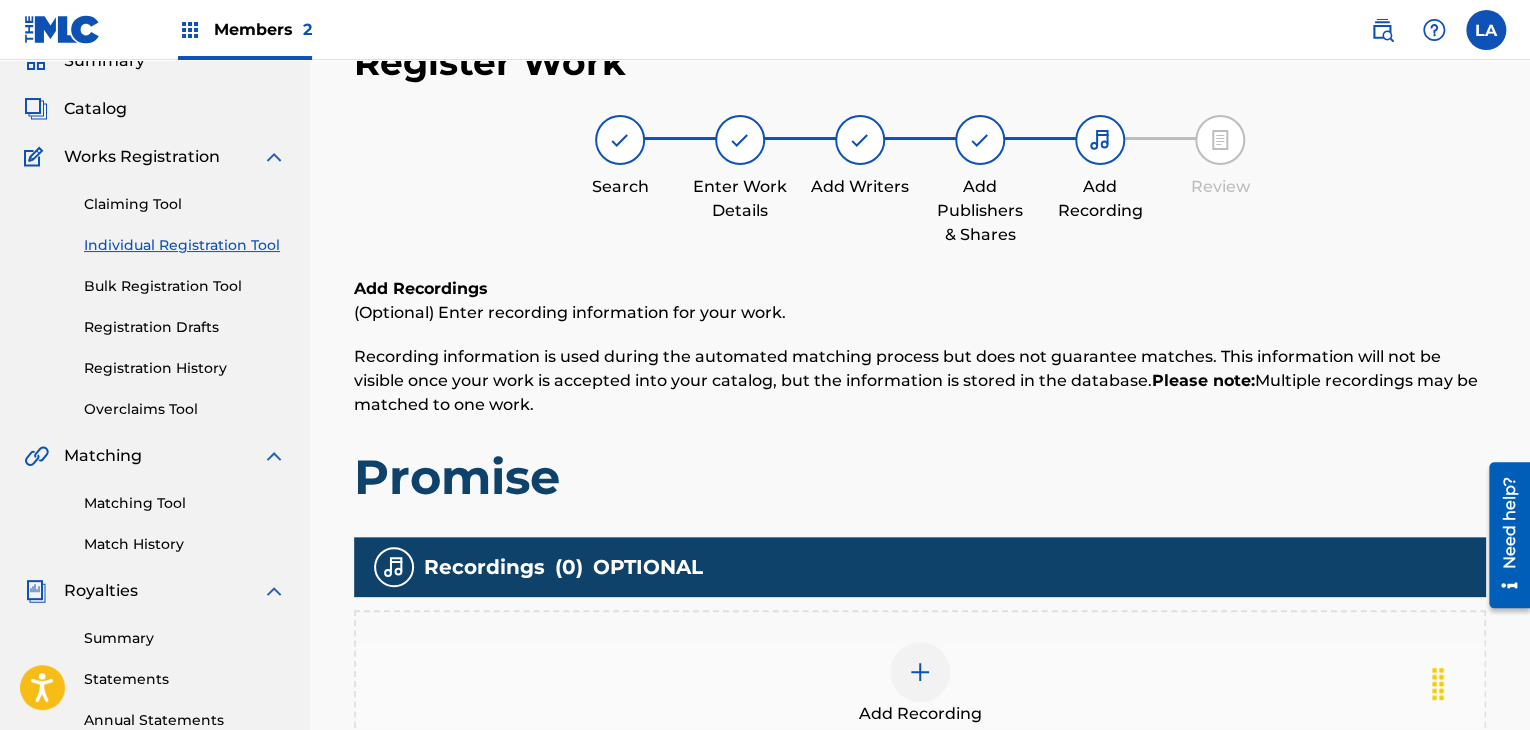 click on "Add Recording" at bounding box center (920, 684) 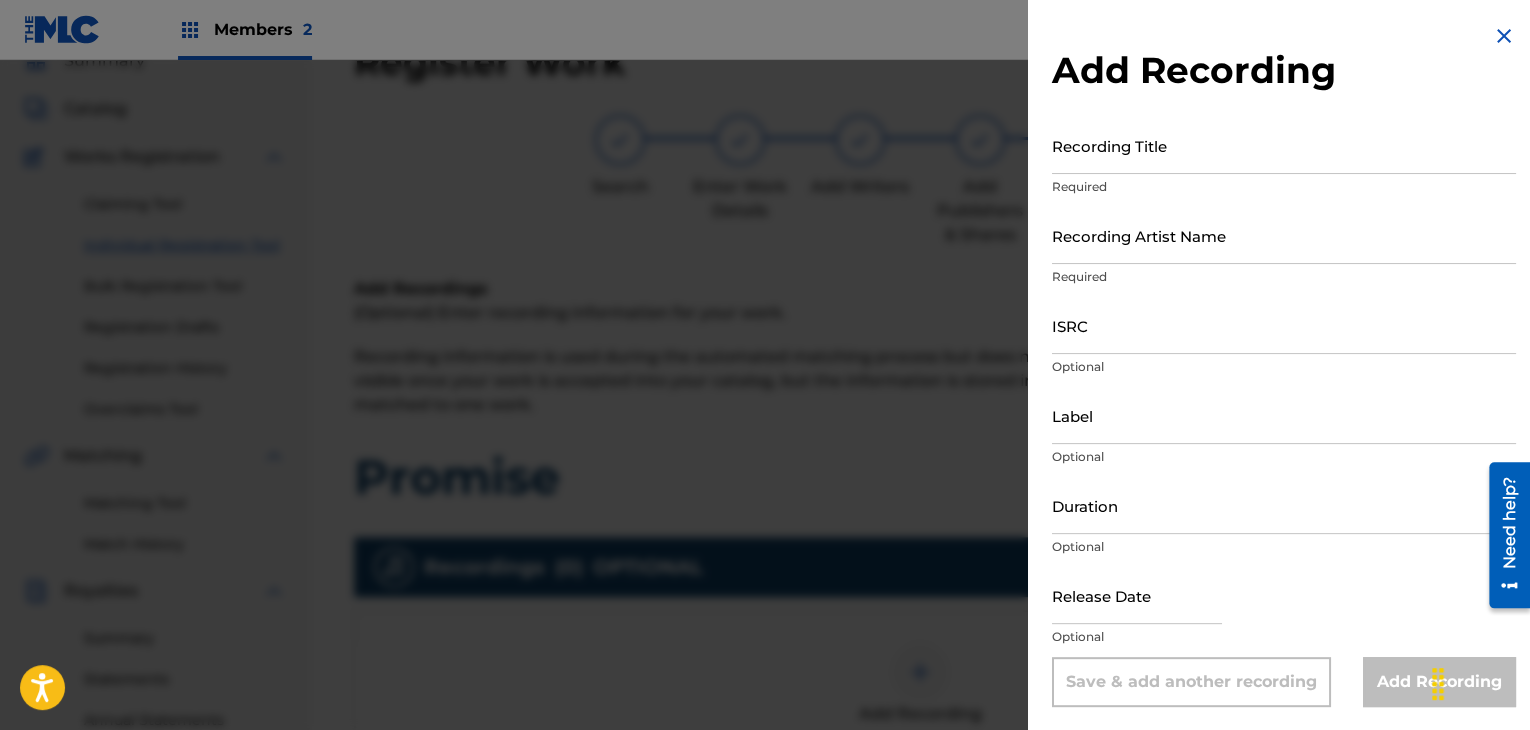 click on "Recording Title Required" at bounding box center (1284, 162) 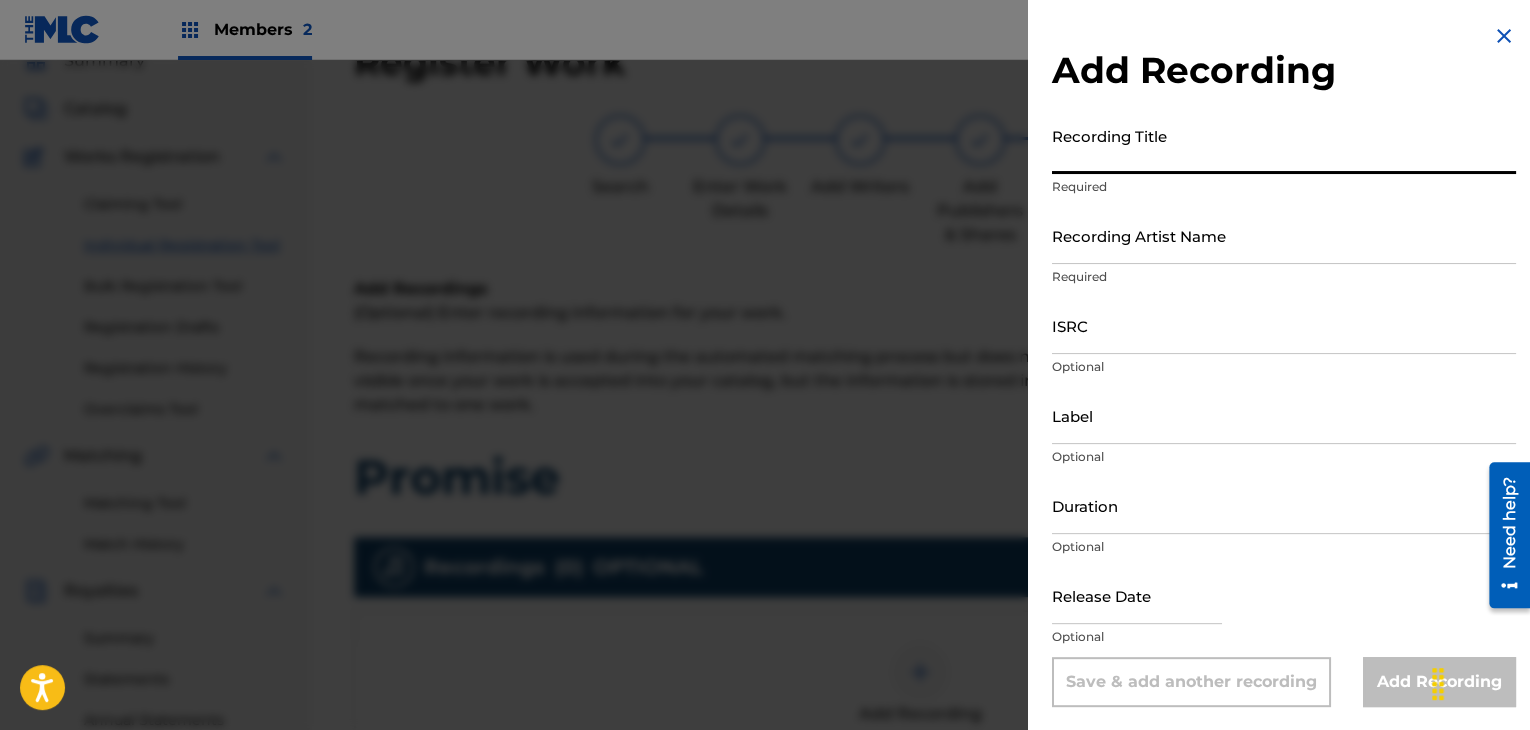paste on "Promise" 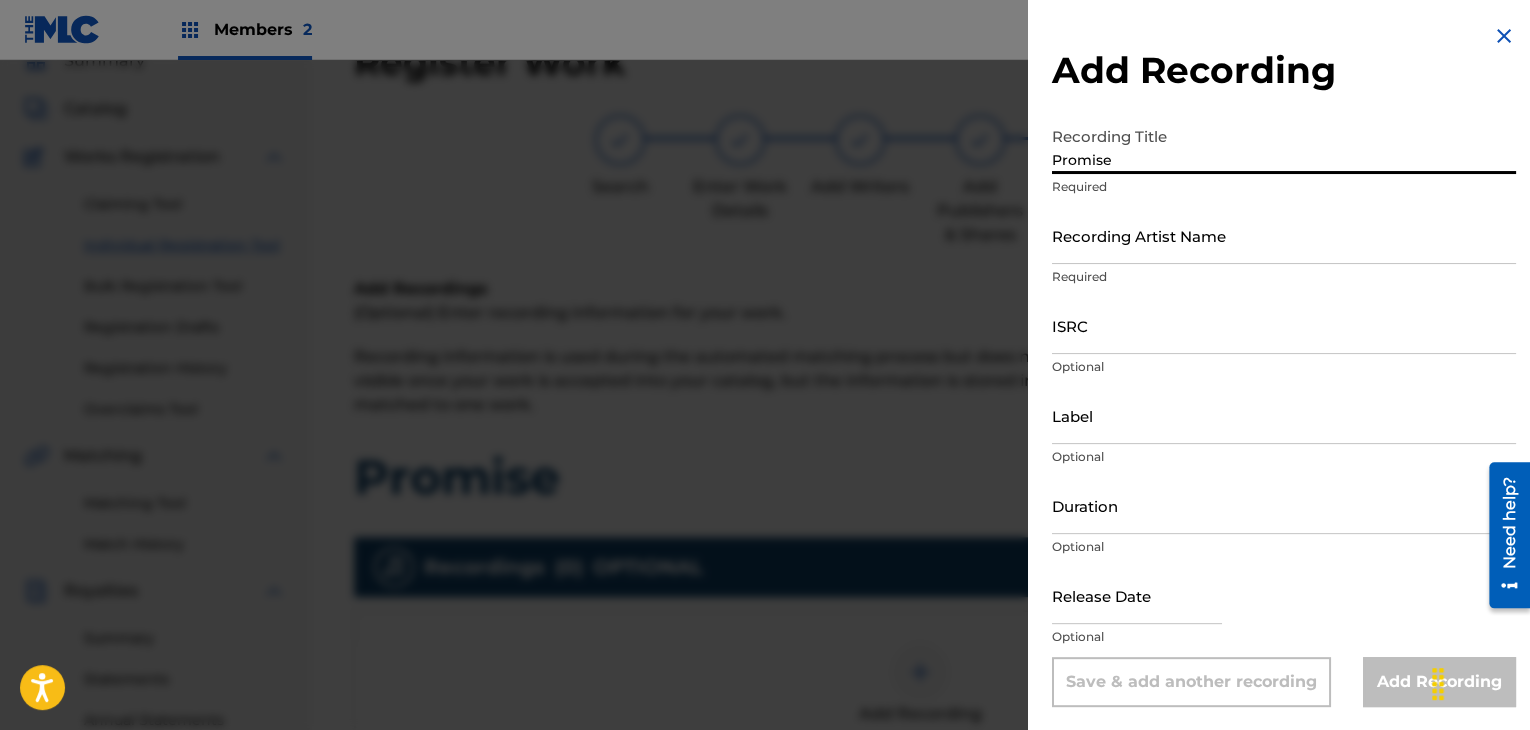 type on "Promise" 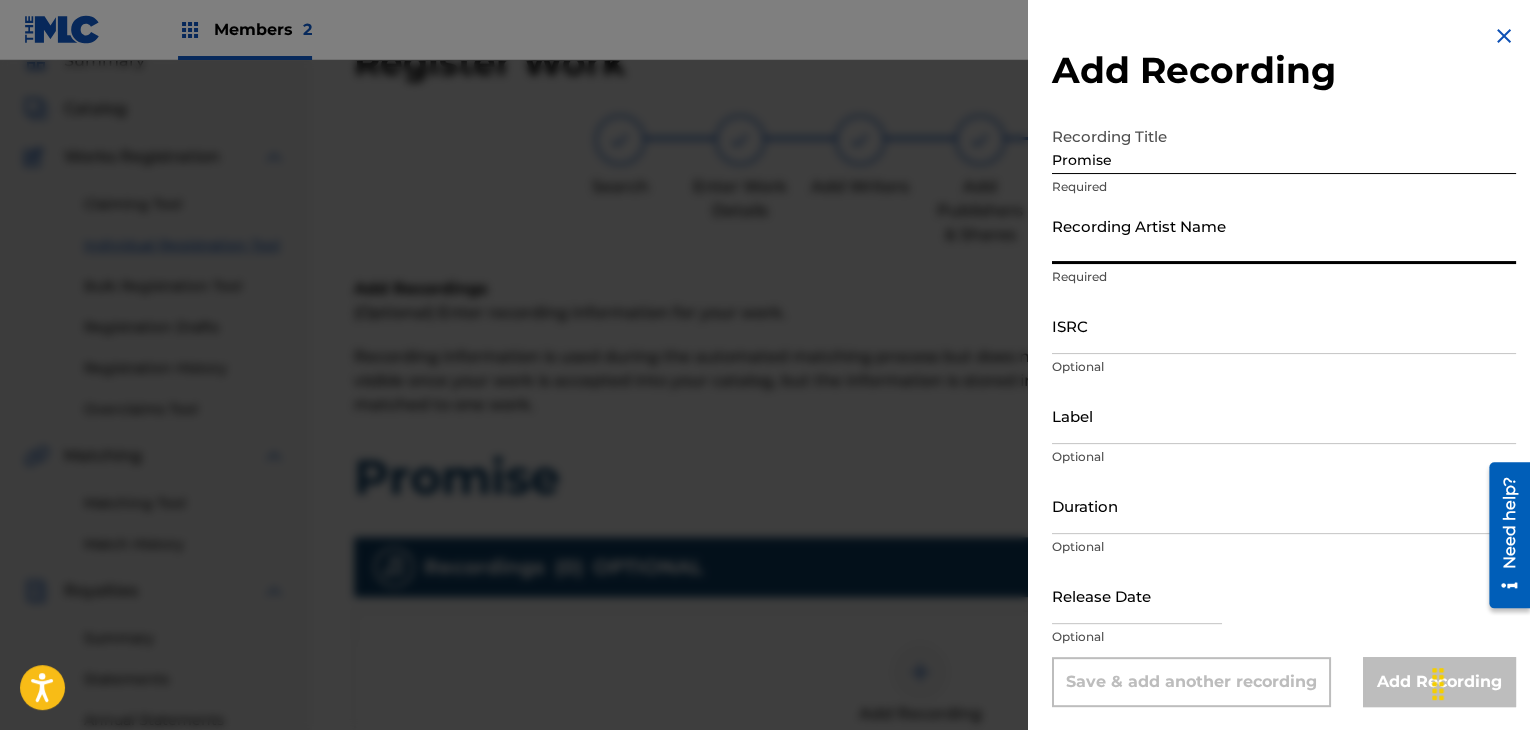 paste on "[FIRST] [LAST]" 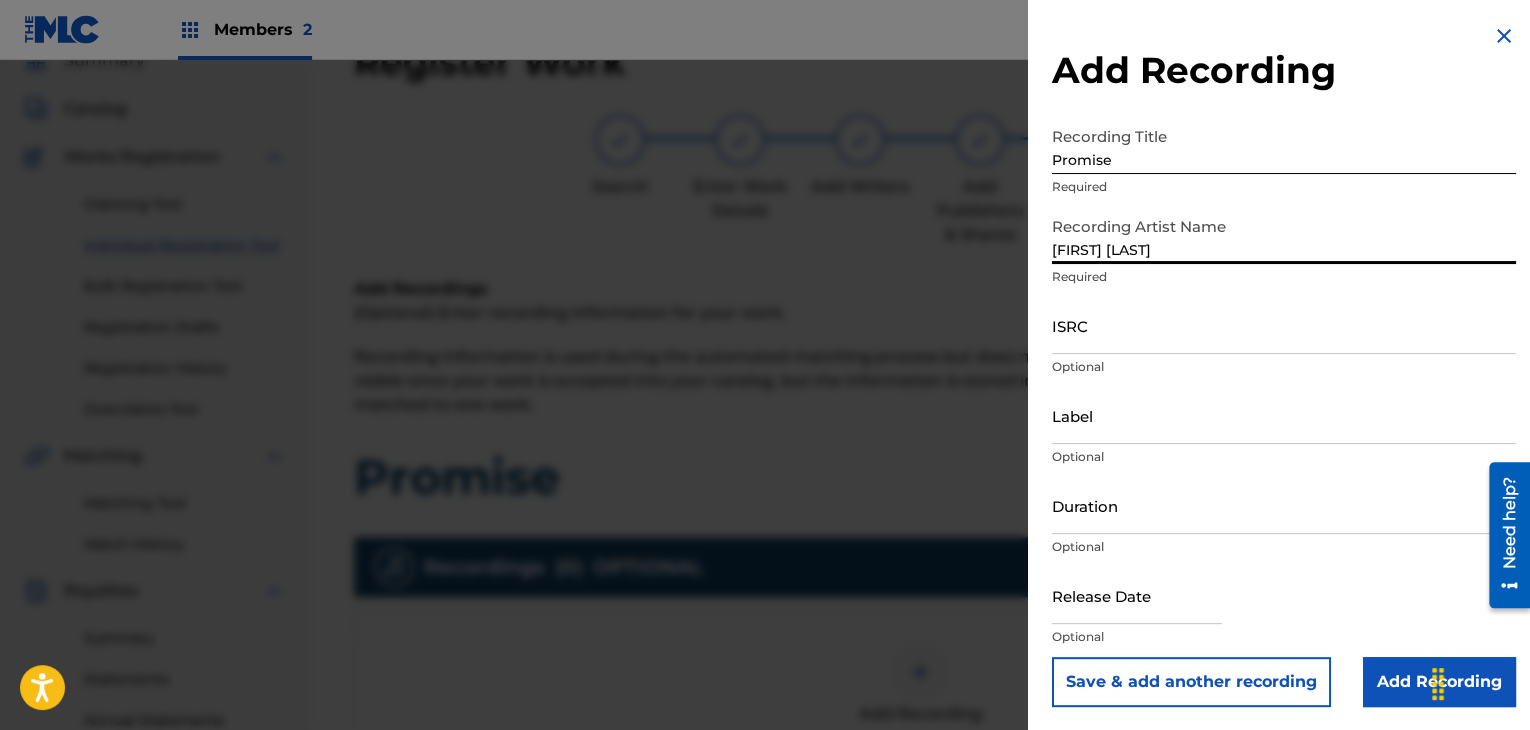 type on "[FIRST] [LAST]" 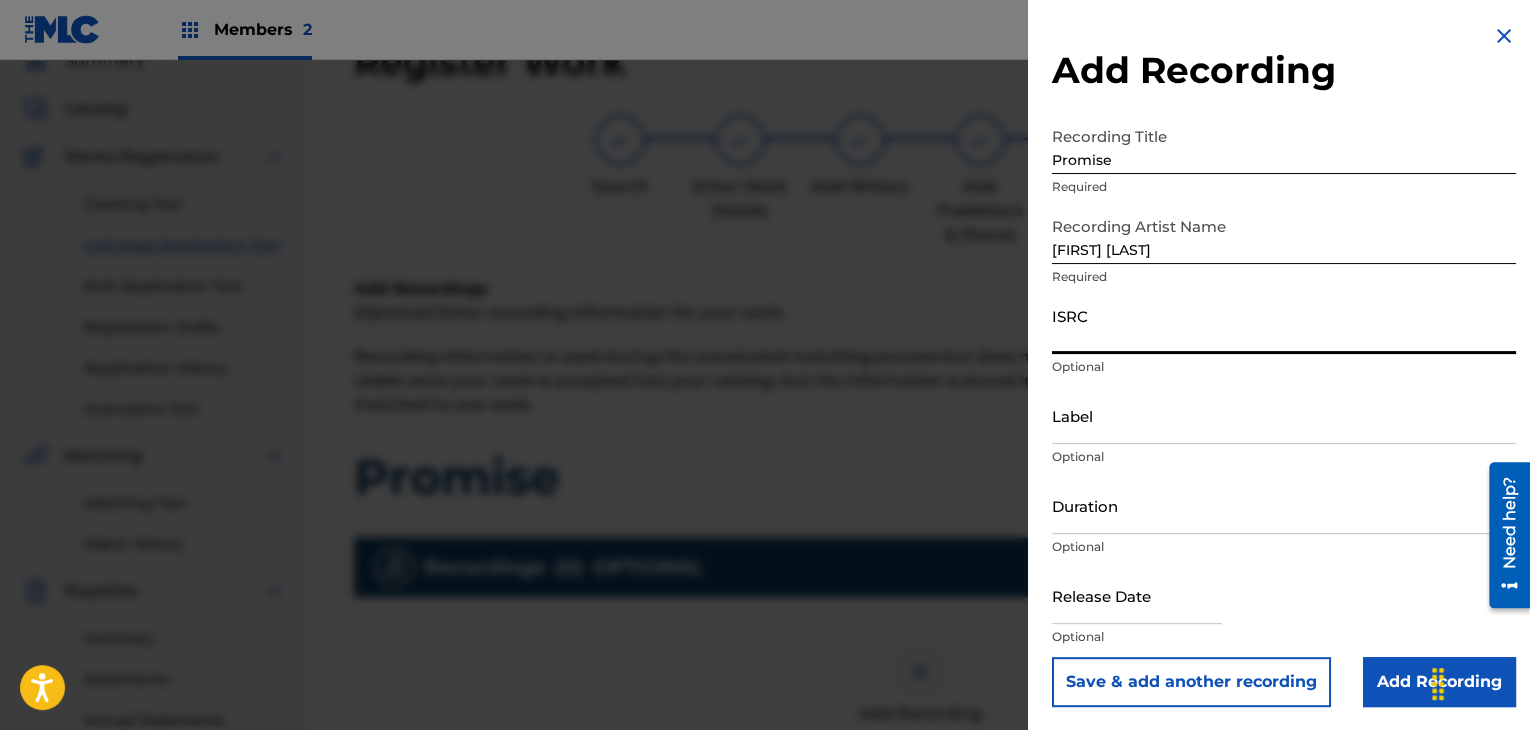 paste on "USCGJ1913880" 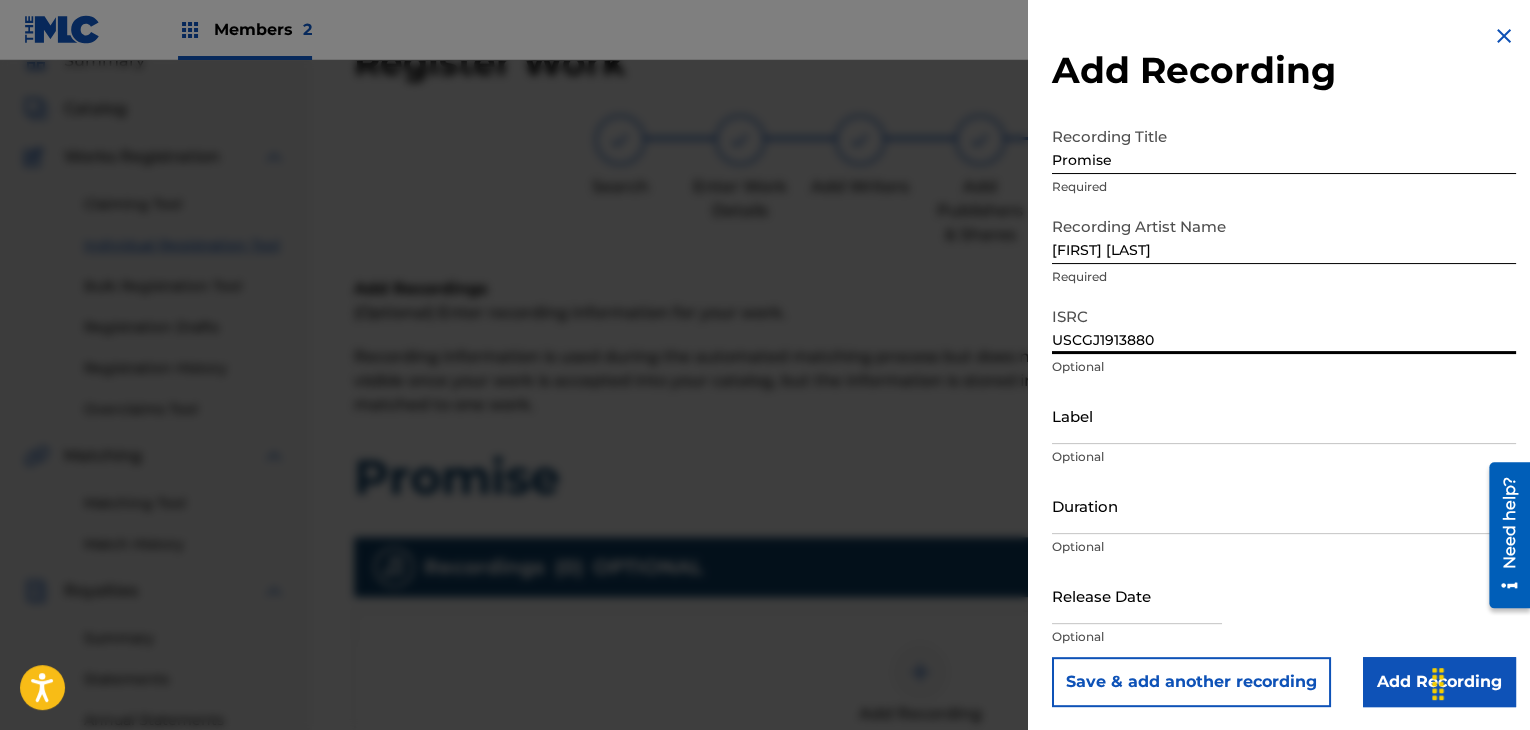 type on "USCGJ1913880" 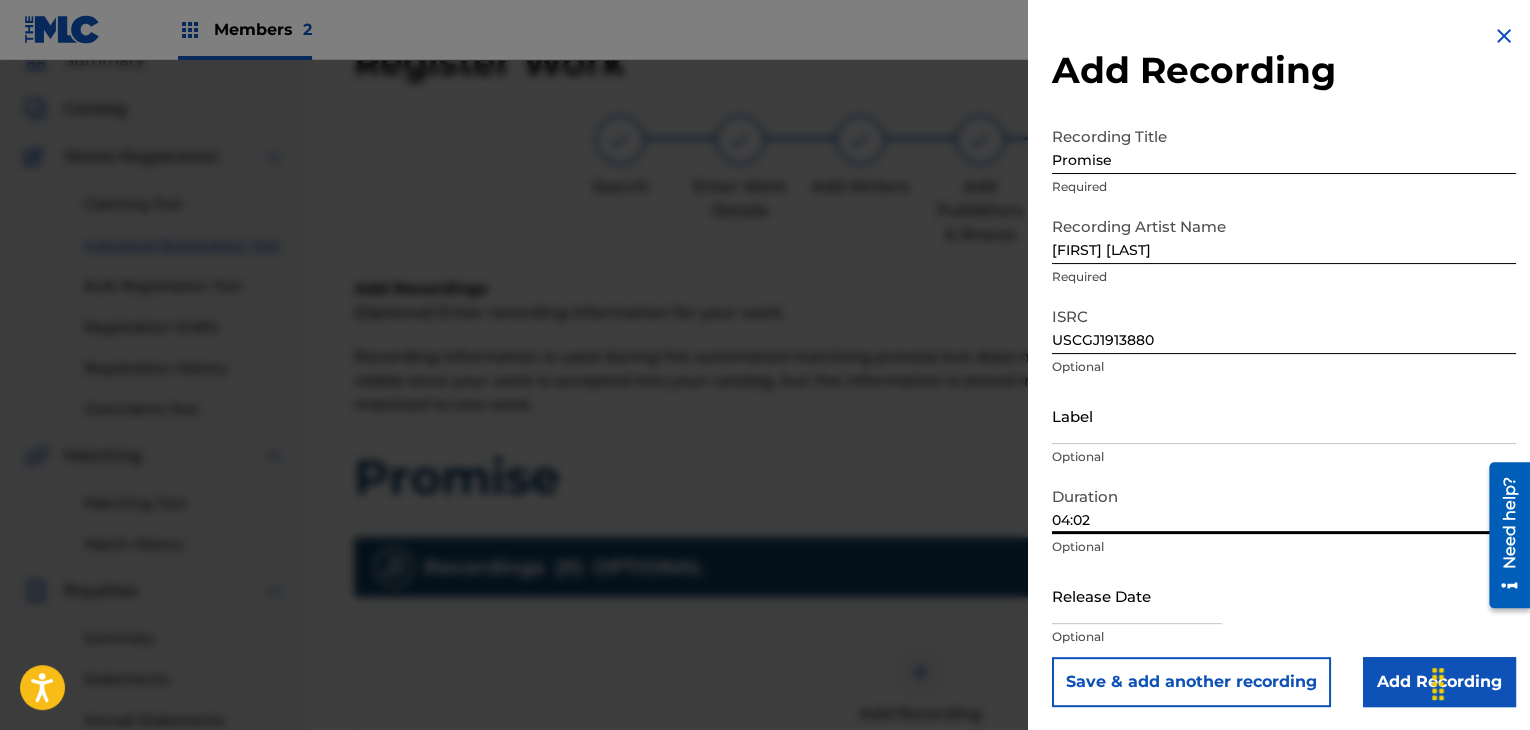 type on "04:02" 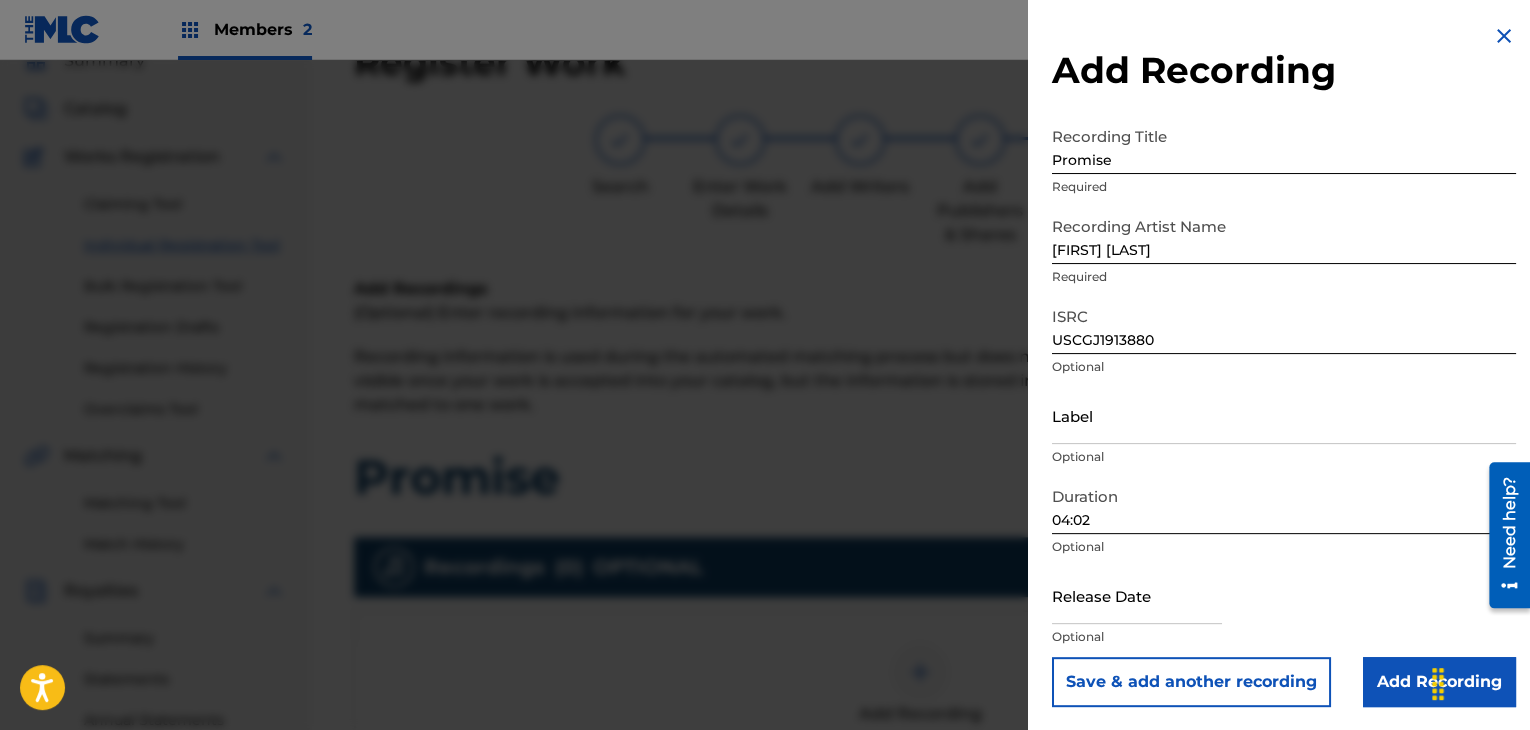 click at bounding box center (1137, 595) 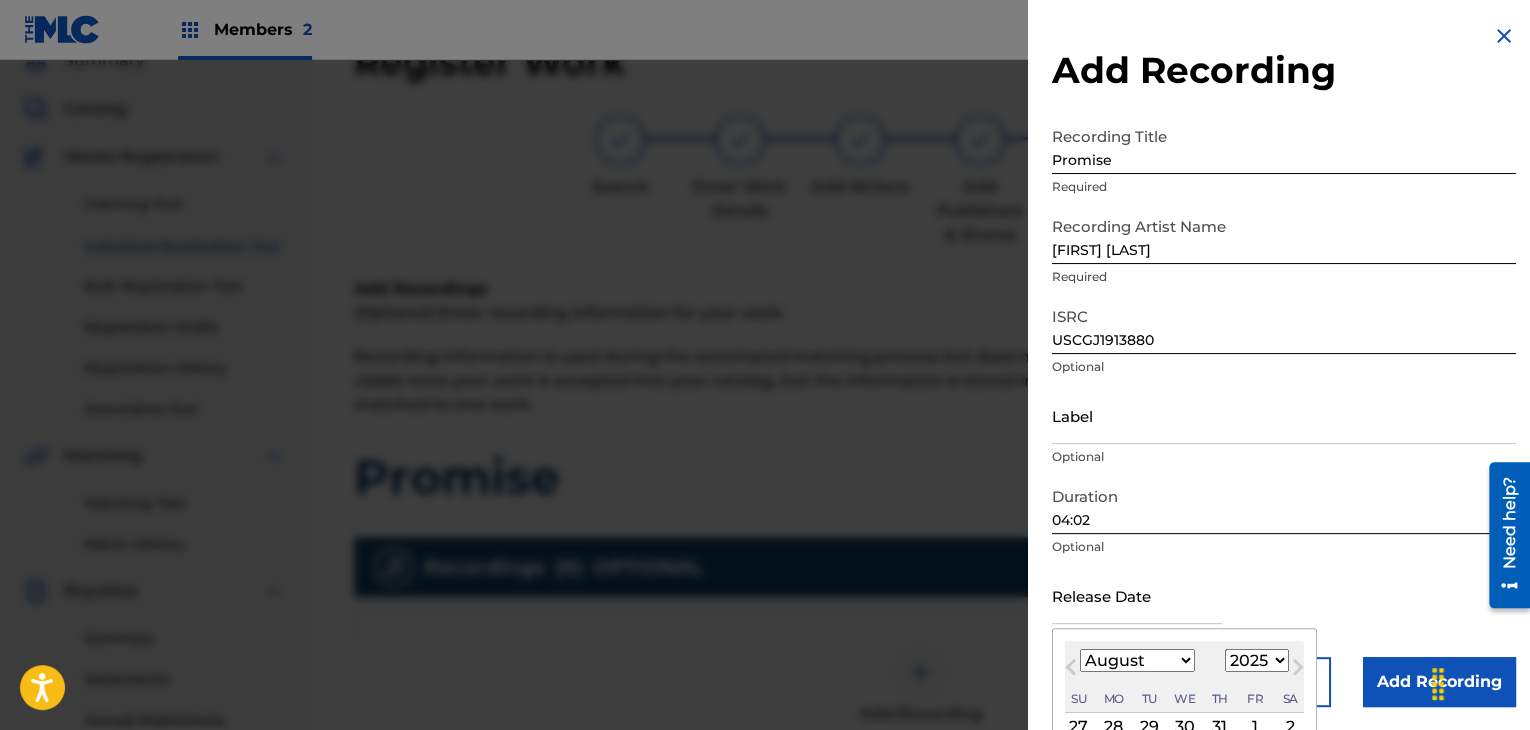 click on "January February March April May June July August September October November December" at bounding box center (1137, 660) 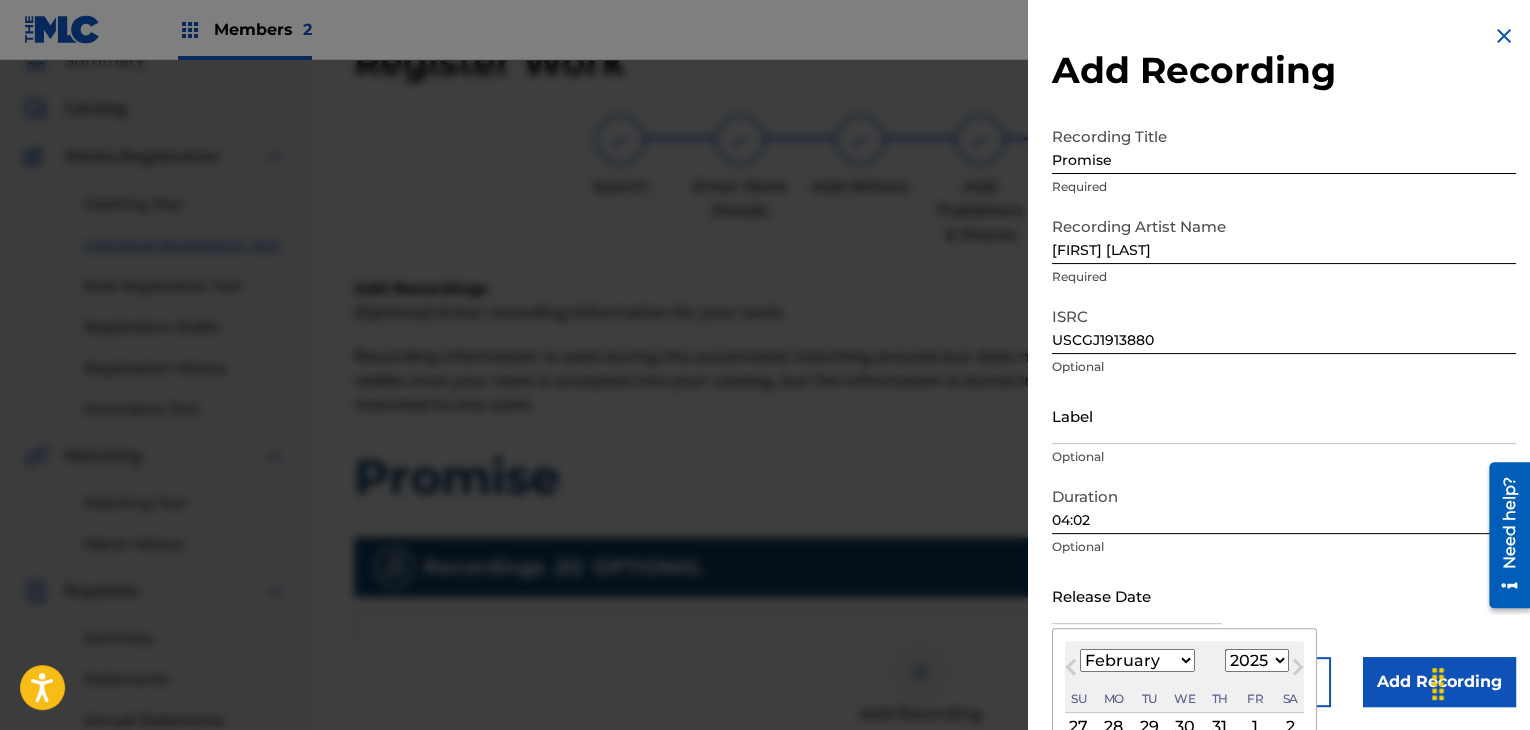 click on "January February March April May June July August September October November December" at bounding box center [1137, 660] 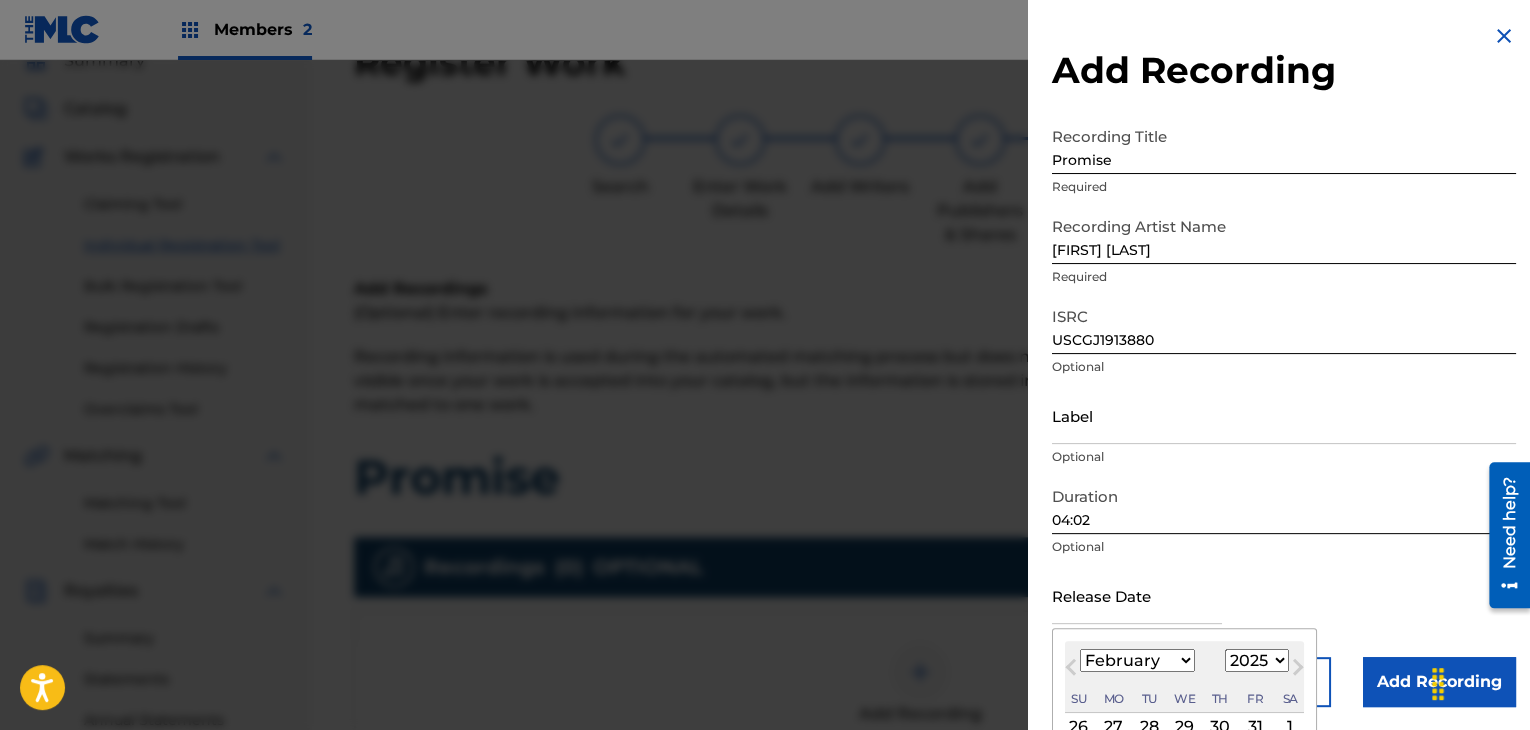 click on "1900 1901 1902 1903 1904 1905 1906 1907 1908 1909 1910 1911 1912 1913 1914 1915 1916 1917 1918 1919 1920 1921 1922 1923 1924 1925 1926 1927 1928 1929 1930 1931 1932 1933 1934 1935 1936 1937 1938 1939 1940 1941 1942 1943 1944 1945 1946 1947 1948 1949 1950 1951 1952 1953 1954 1955 1956 1957 1958 1959 1960 1961 1962 1963 1964 1965 1966 1967 1968 1969 1970 1971 1972 1973 1974 1975 1976 1977 1978 1979 1980 1981 1982 1983 1984 1985 1986 1987 1988 1989 1990 1991 1992 1993 1994 1995 1996 1997 1998 1999 2000 2001 2002 2003 2004 2005 2006 2007 2008 2009 2010 2011 2012 2013 2014 2015 2016 2017 2018 2019 2020 2021 2022 2023 2024 2025 2026 2027 2028 2029 2030 2031 2032 2033 2034 2035 2036 2037 2038 2039 2040 2041 2042 2043 2044 2045 2046 2047 2048 2049 2050 2051 2052 2053 2054 2055 2056 2057 2058 2059 2060 2061 2062 2063 2064 2065 2066 2067 2068 2069 2070 2071 2072 2073 2074 2075 2076 2077 2078 2079 2080 2081 2082 2083 2084 2085 2086 2087 2088 2089 2090 2091 2092 2093 2094 2095 2096 2097 2098 2099 2100" at bounding box center [1257, 660] 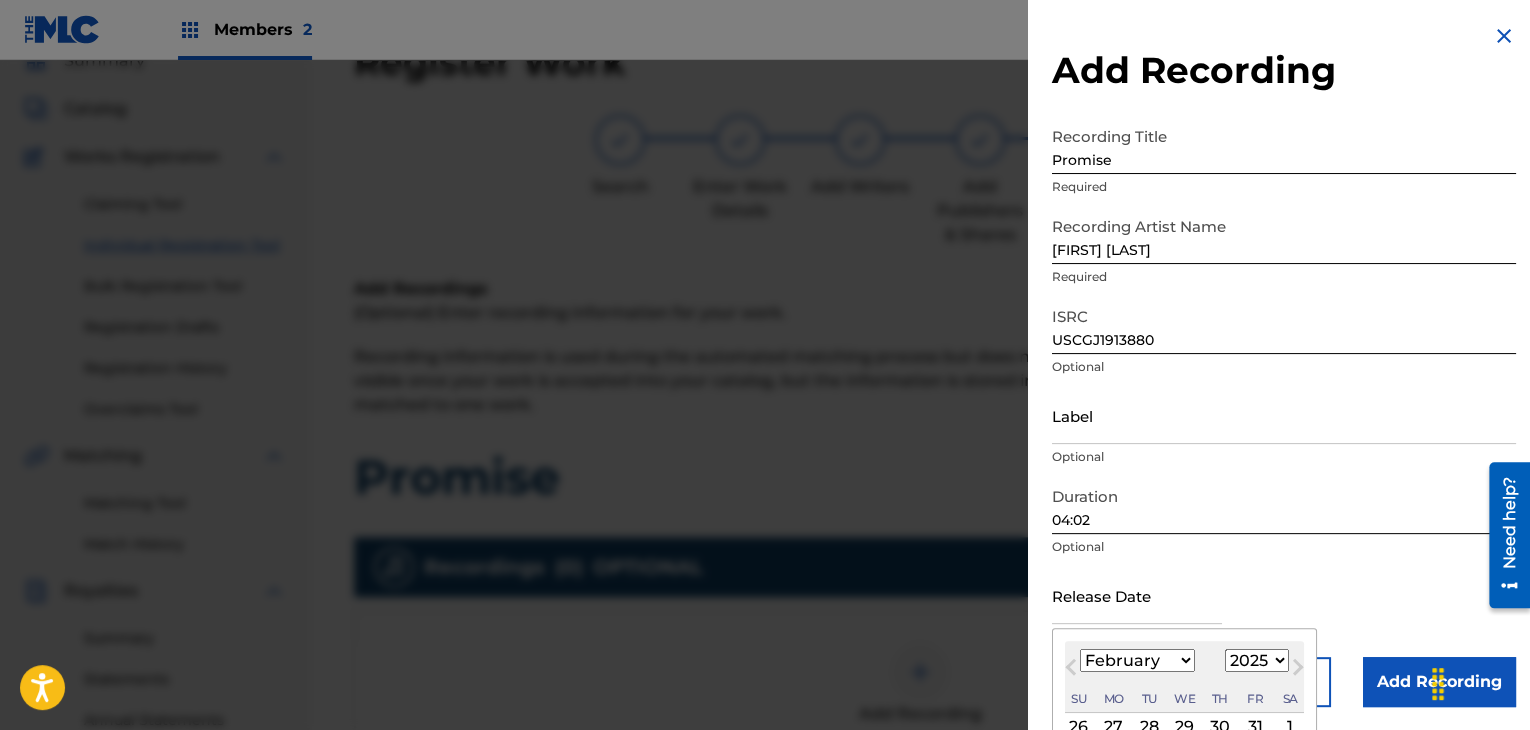 select on "2019" 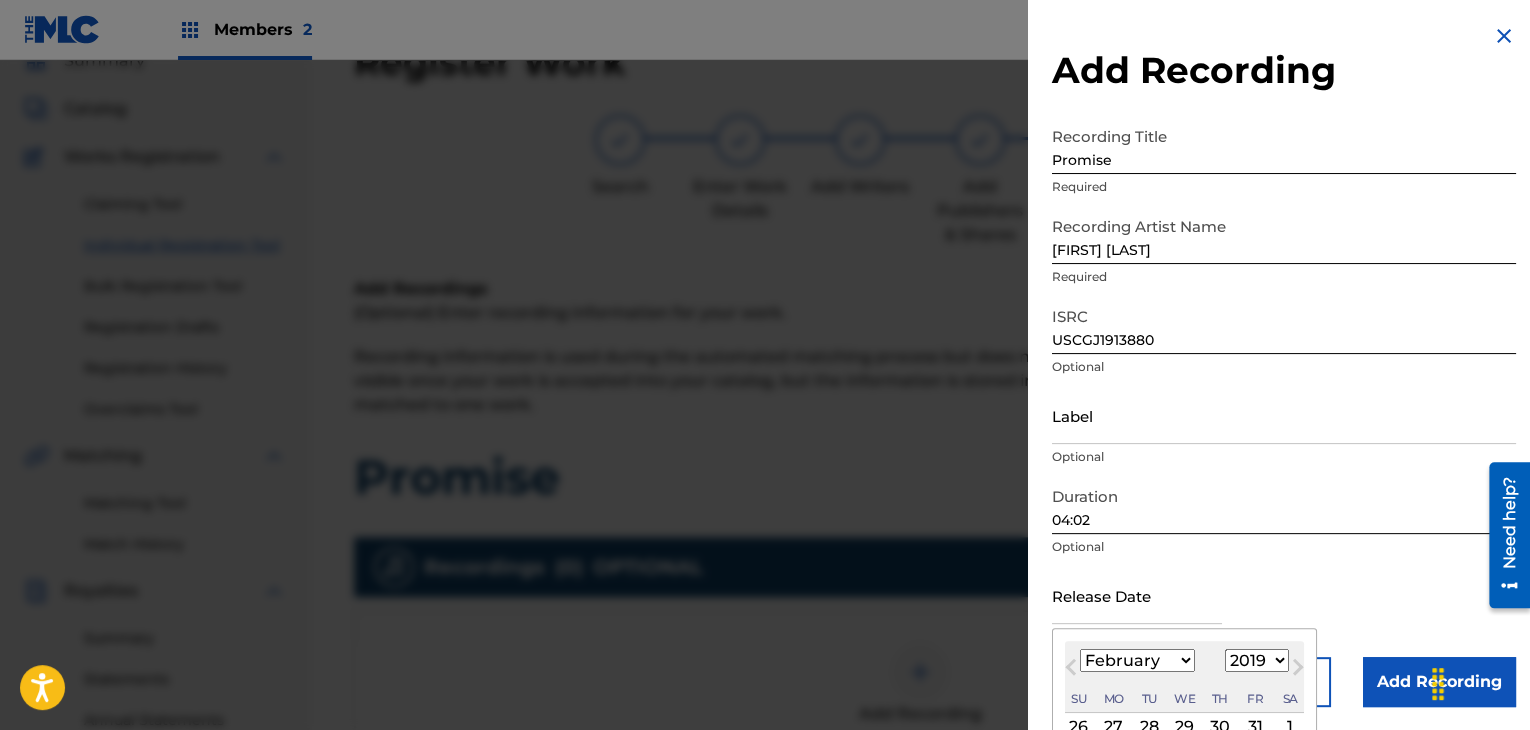 click on "1900 1901 1902 1903 1904 1905 1906 1907 1908 1909 1910 1911 1912 1913 1914 1915 1916 1917 1918 1919 1920 1921 1922 1923 1924 1925 1926 1927 1928 1929 1930 1931 1932 1933 1934 1935 1936 1937 1938 1939 1940 1941 1942 1943 1944 1945 1946 1947 1948 1949 1950 1951 1952 1953 1954 1955 1956 1957 1958 1959 1960 1961 1962 1963 1964 1965 1966 1967 1968 1969 1970 1971 1972 1973 1974 1975 1976 1977 1978 1979 1980 1981 1982 1983 1984 1985 1986 1987 1988 1989 1990 1991 1992 1993 1994 1995 1996 1997 1998 1999 2000 2001 2002 2003 2004 2005 2006 2007 2008 2009 2010 2011 2012 2013 2014 2015 2016 2017 2018 2019 2020 2021 2022 2023 2024 2025 2026 2027 2028 2029 2030 2031 2032 2033 2034 2035 2036 2037 2038 2039 2040 2041 2042 2043 2044 2045 2046 2047 2048 2049 2050 2051 2052 2053 2054 2055 2056 2057 2058 2059 2060 2061 2062 2063 2064 2065 2066 2067 2068 2069 2070 2071 2072 2073 2074 2075 2076 2077 2078 2079 2080 2081 2082 2083 2084 2085 2086 2087 2088 2089 2090 2091 2092 2093 2094 2095 2096 2097 2098 2099 2100" at bounding box center [1257, 660] 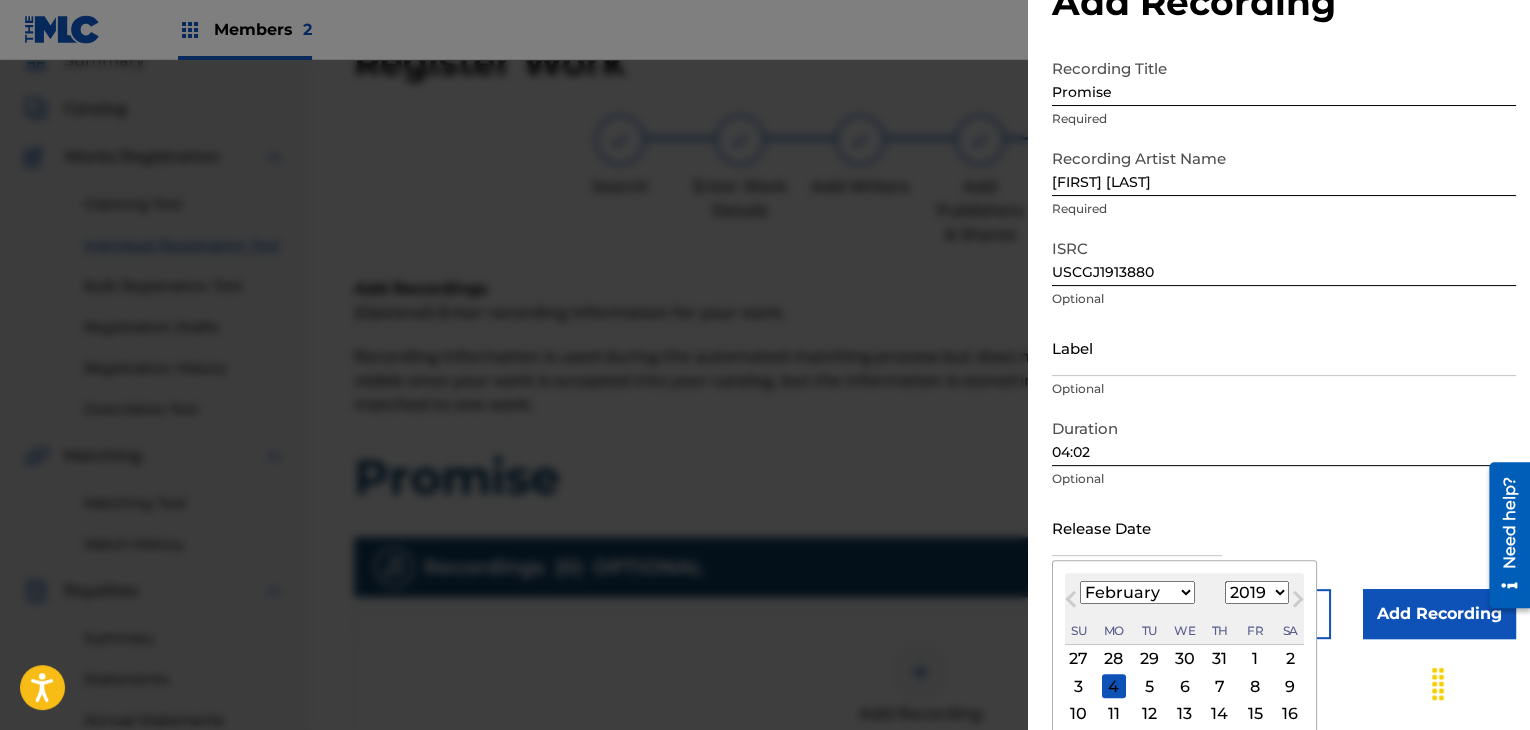 scroll, scrollTop: 100, scrollLeft: 0, axis: vertical 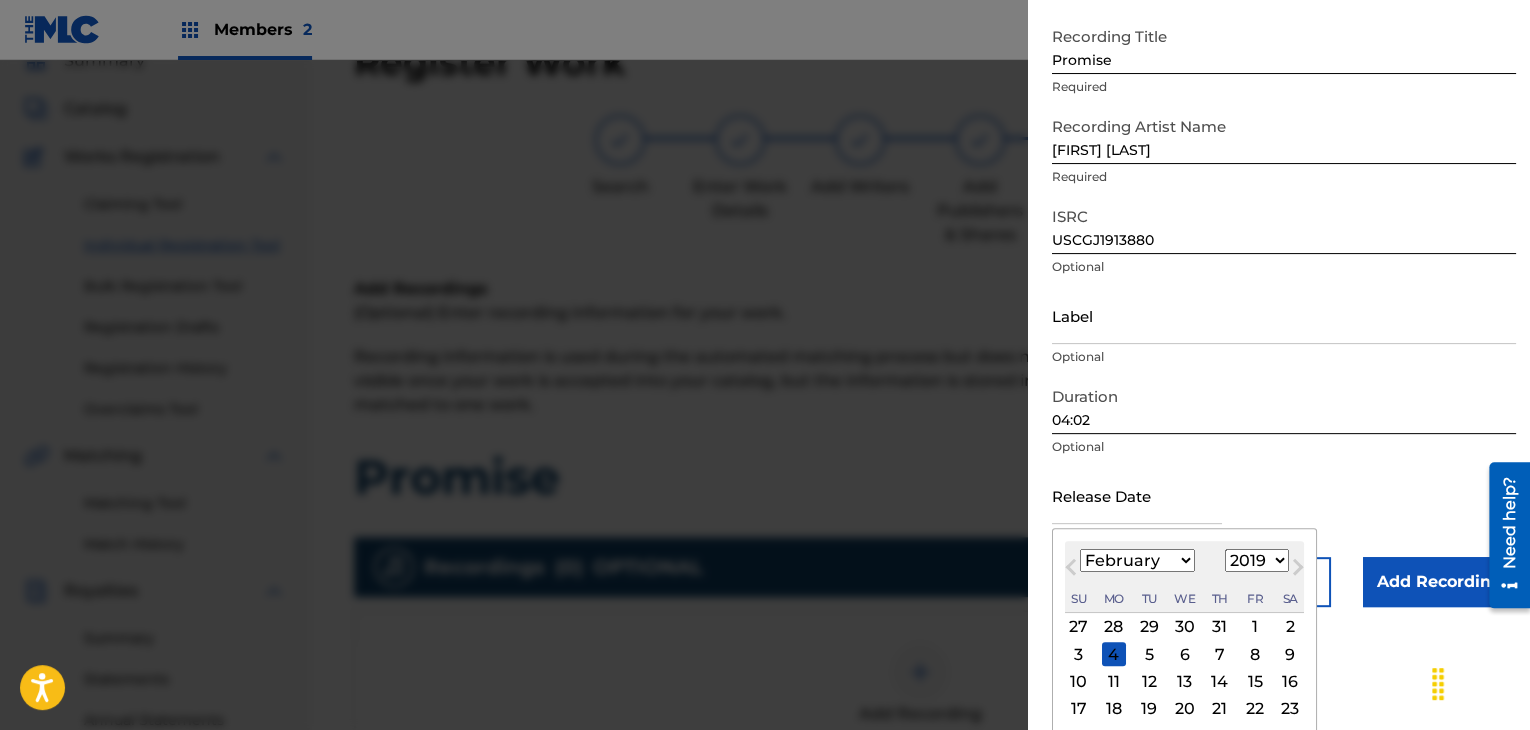 click on "15" at bounding box center (1255, 682) 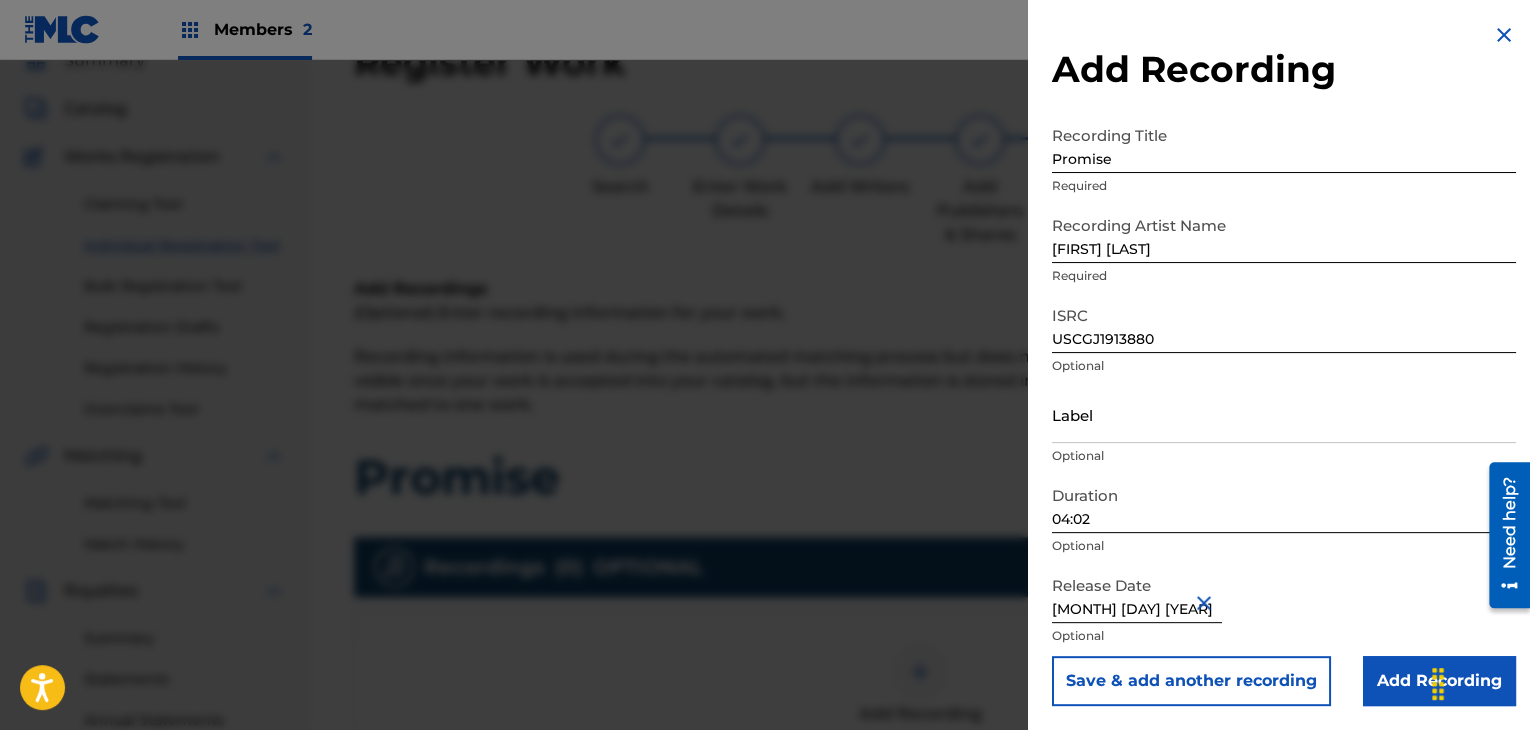 scroll, scrollTop: 1, scrollLeft: 0, axis: vertical 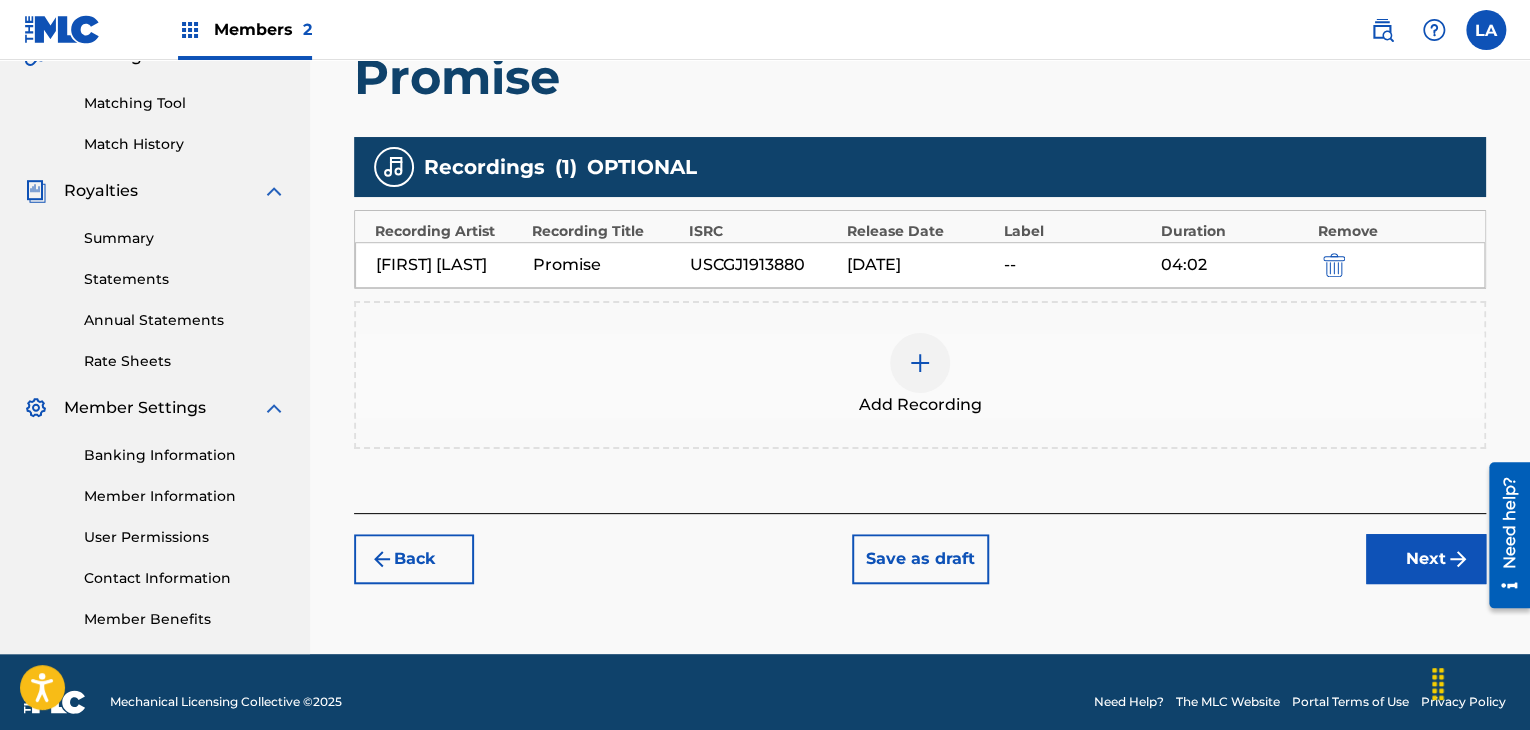 click on "Next" at bounding box center [1426, 559] 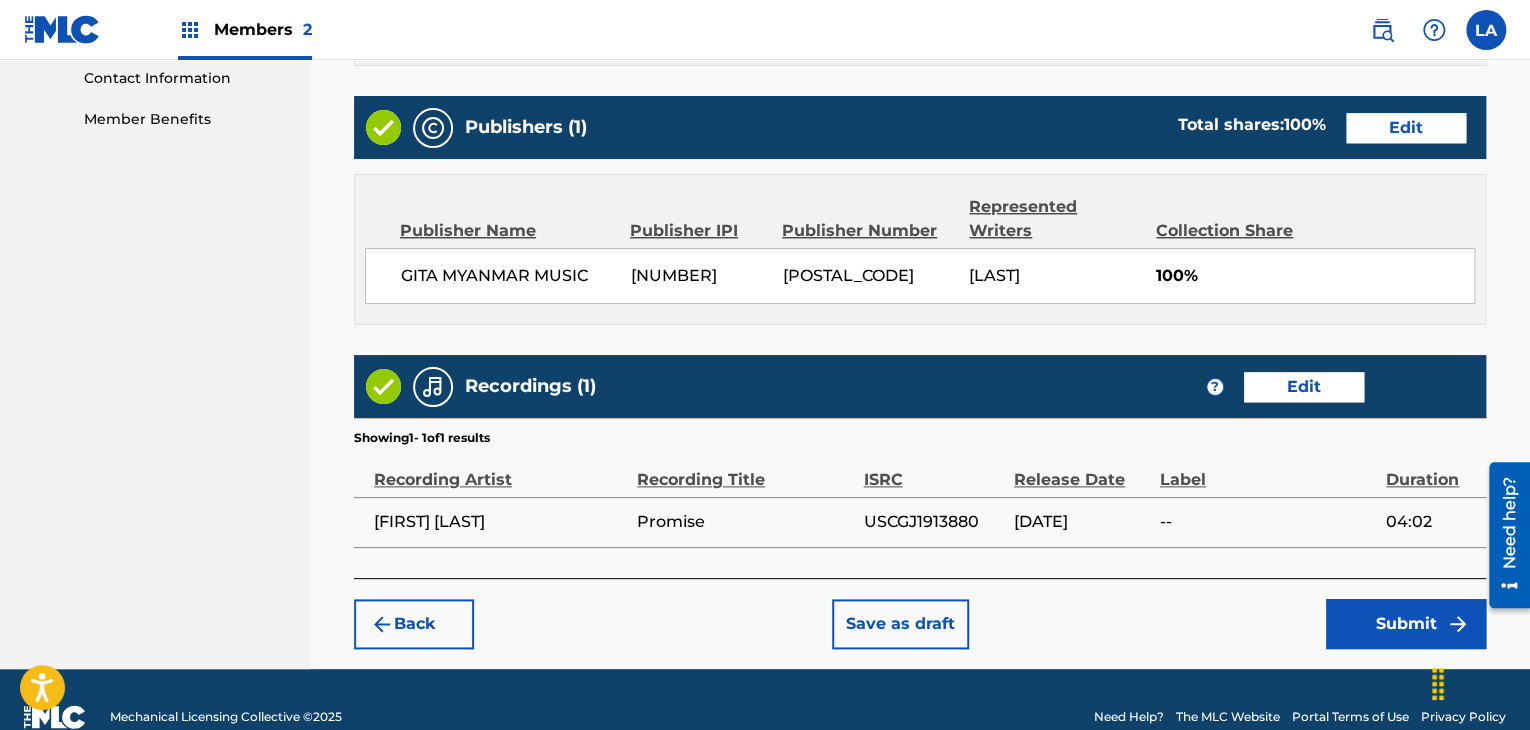 scroll, scrollTop: 1023, scrollLeft: 0, axis: vertical 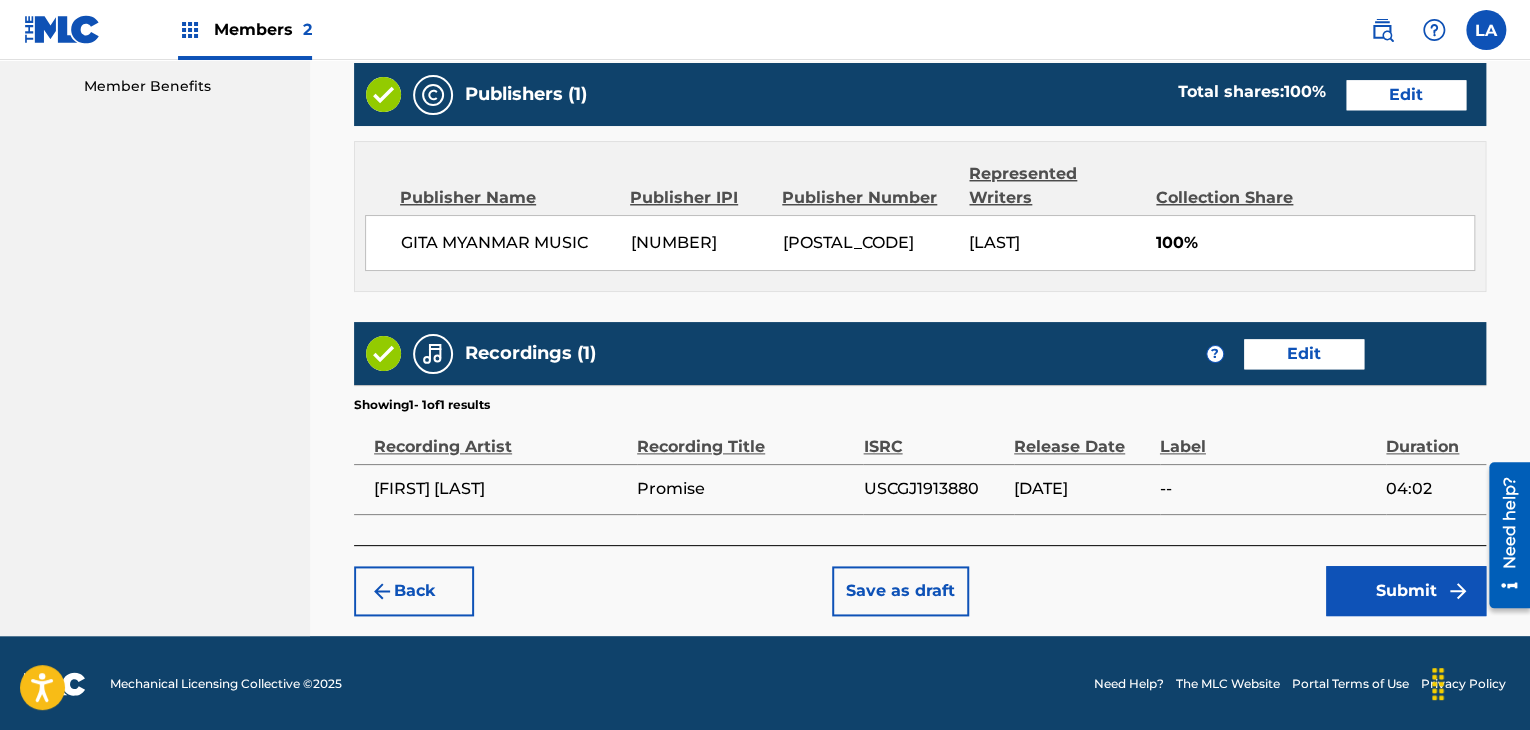 click on "Submit" at bounding box center [1406, 591] 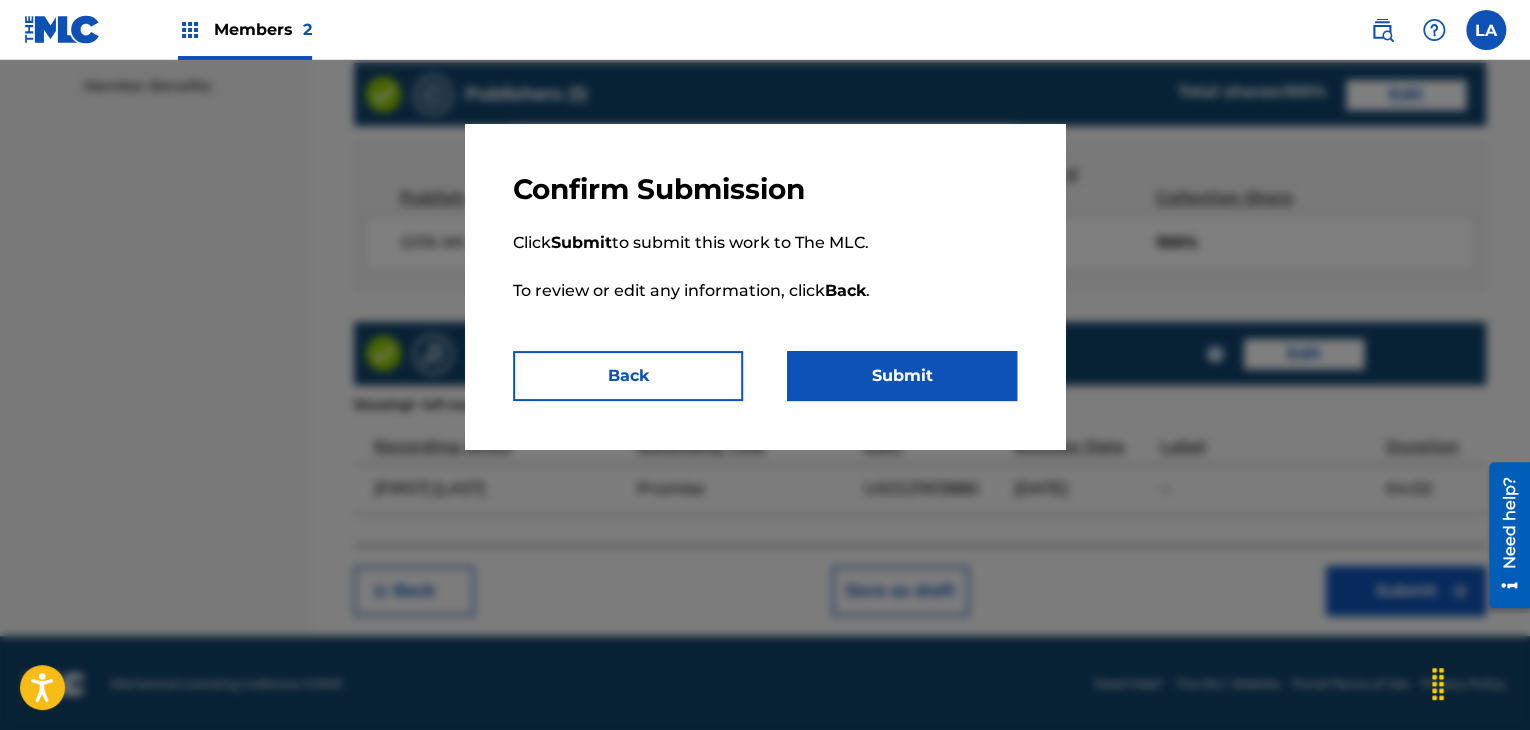 click on "Submit" at bounding box center (902, 376) 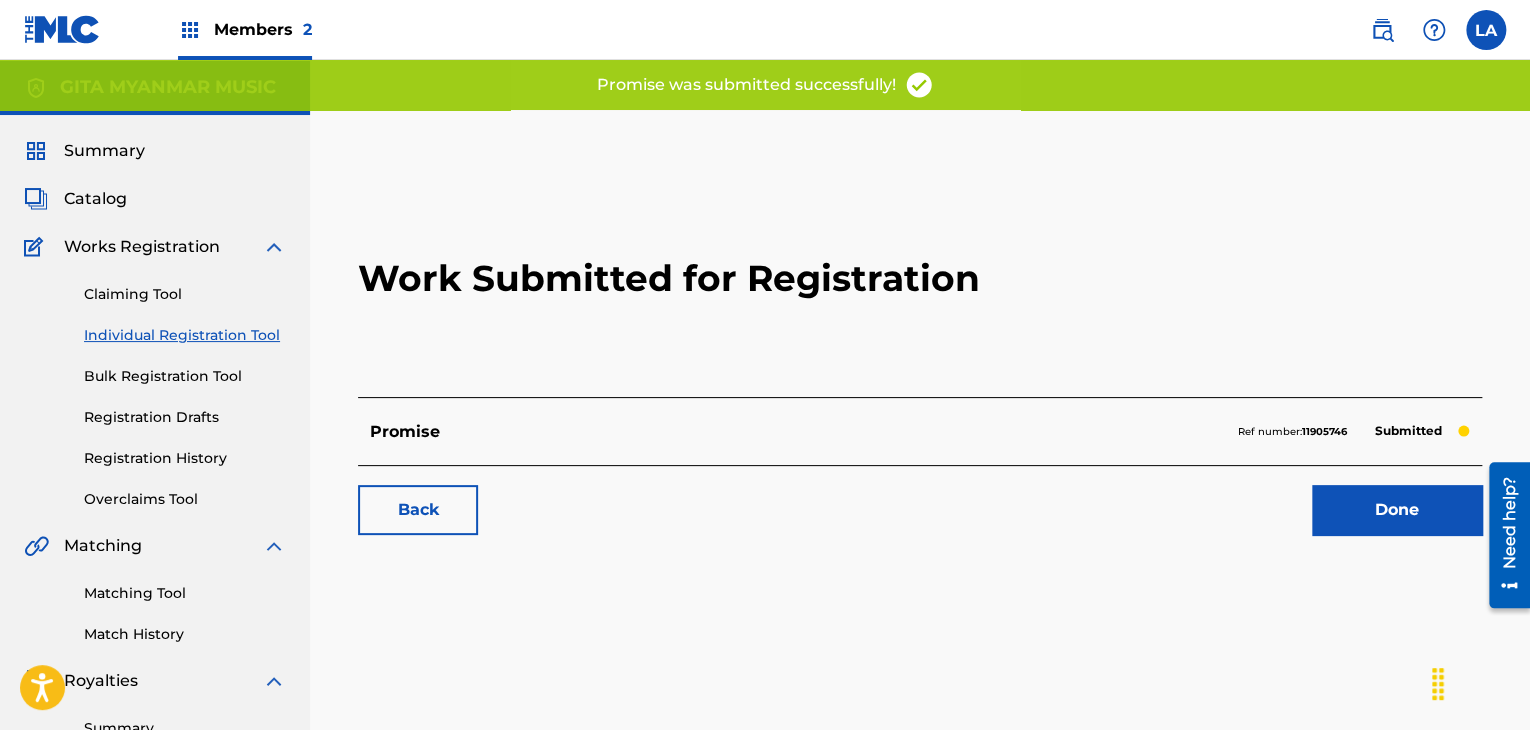 click on "Done" at bounding box center (1397, 510) 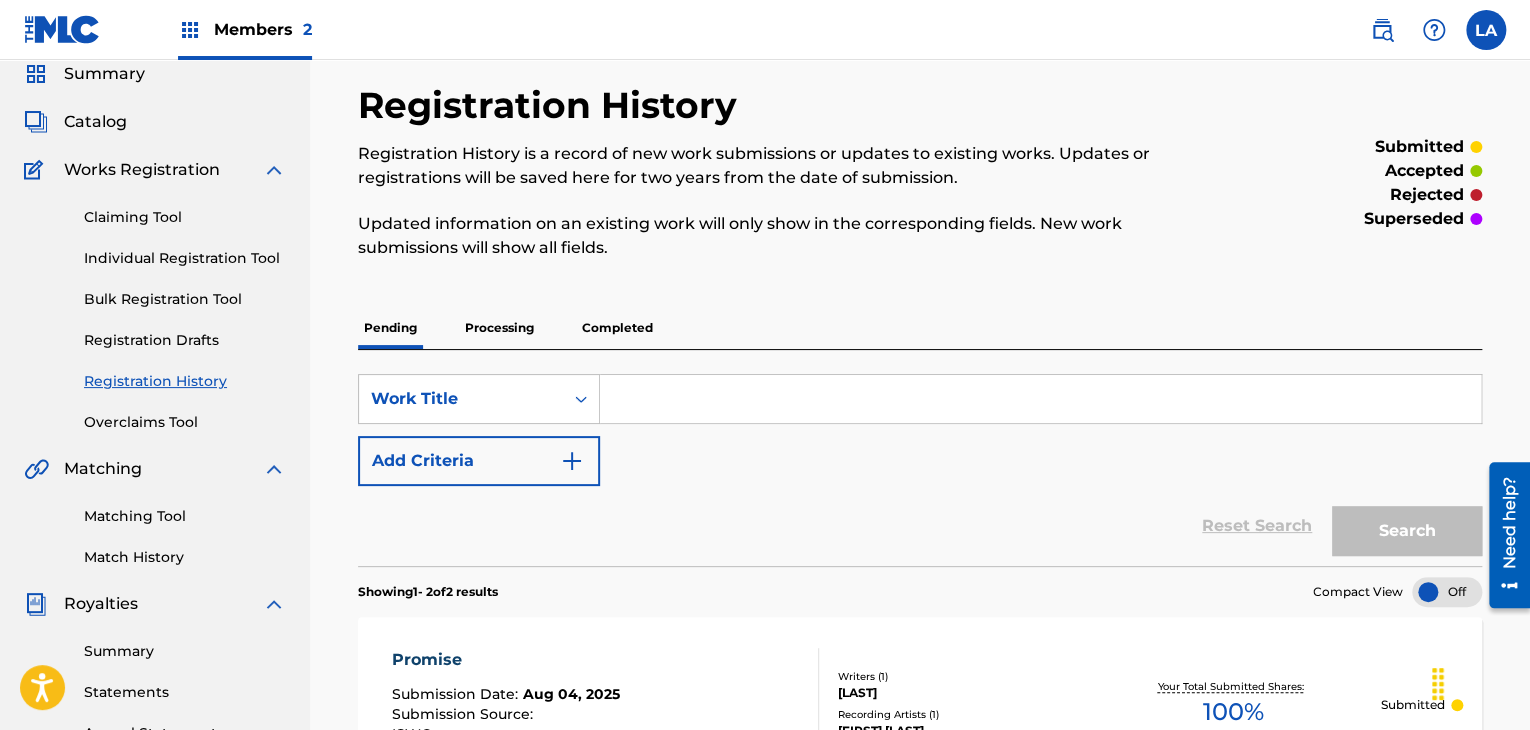 scroll, scrollTop: 100, scrollLeft: 0, axis: vertical 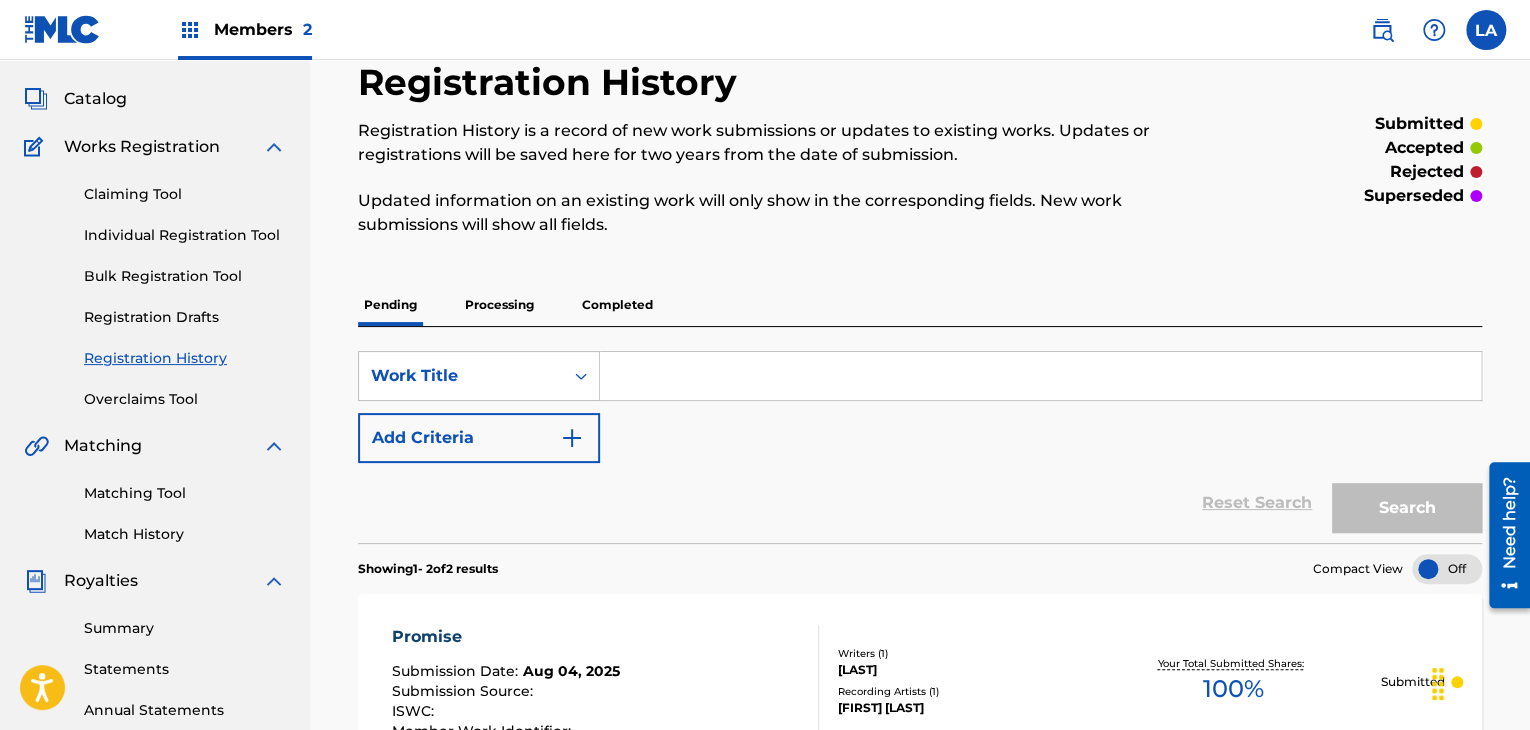 click on "Summary Catalog Works Registration Claiming Tool Individual Registration Tool Bulk Registration Tool Registration Drafts Registration History Overclaims Tool Matching Matching Tool Match History Royalties Summary Statements Annual Statements Rate Sheets Member Settings Banking Information Member Information User Permissions Contact Information Member Benefits" at bounding box center [155, 529] 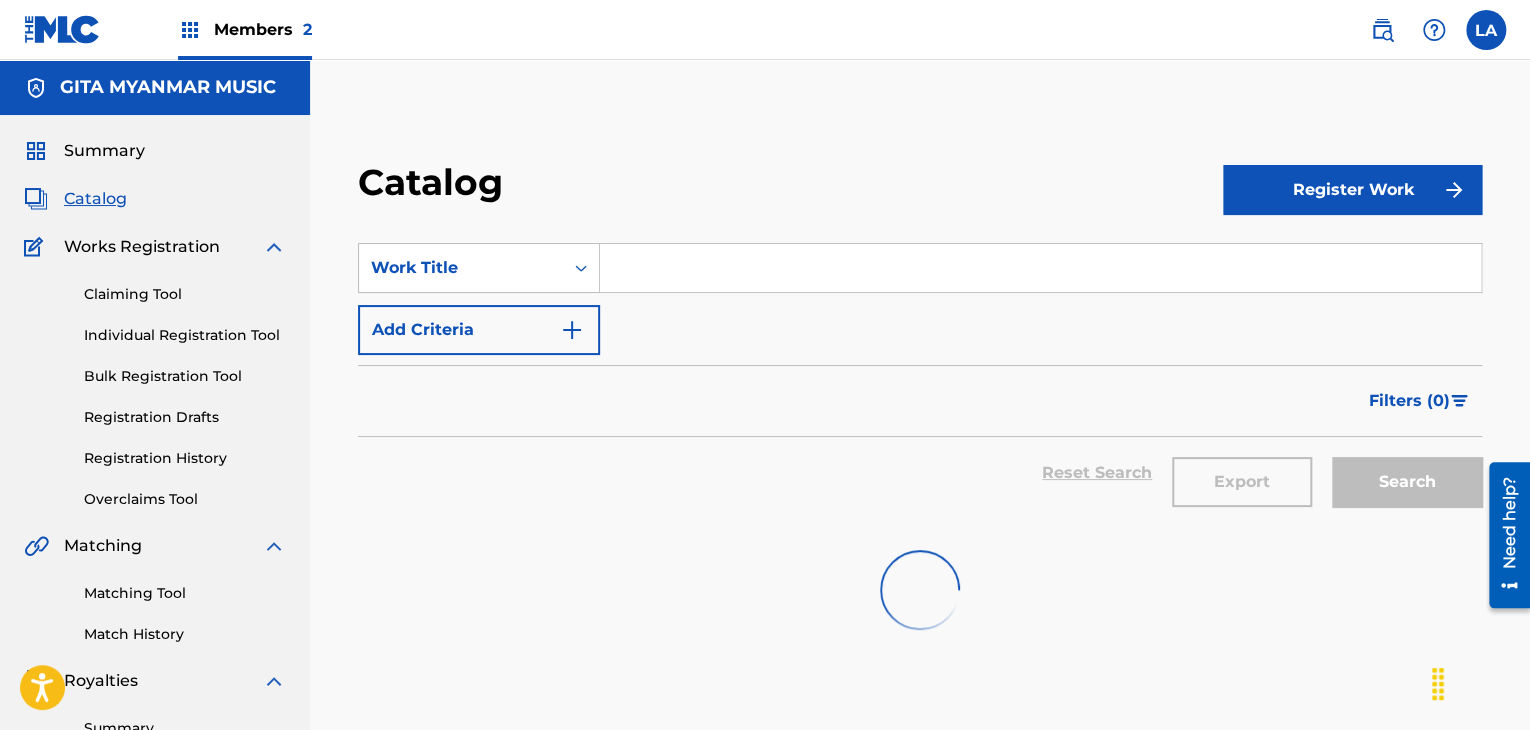 click on "Register Work" at bounding box center (1352, 190) 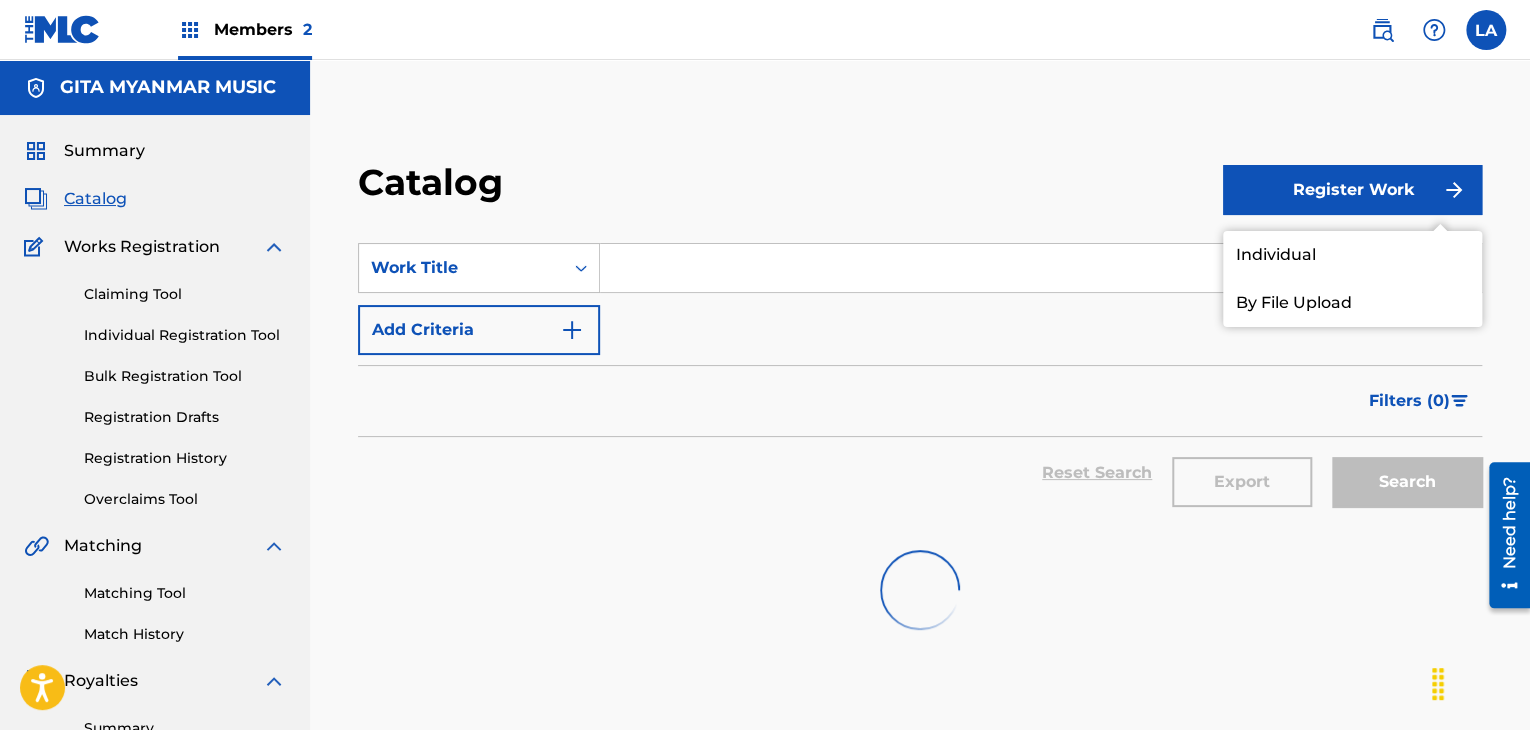 click on "Individual" at bounding box center [1352, 255] 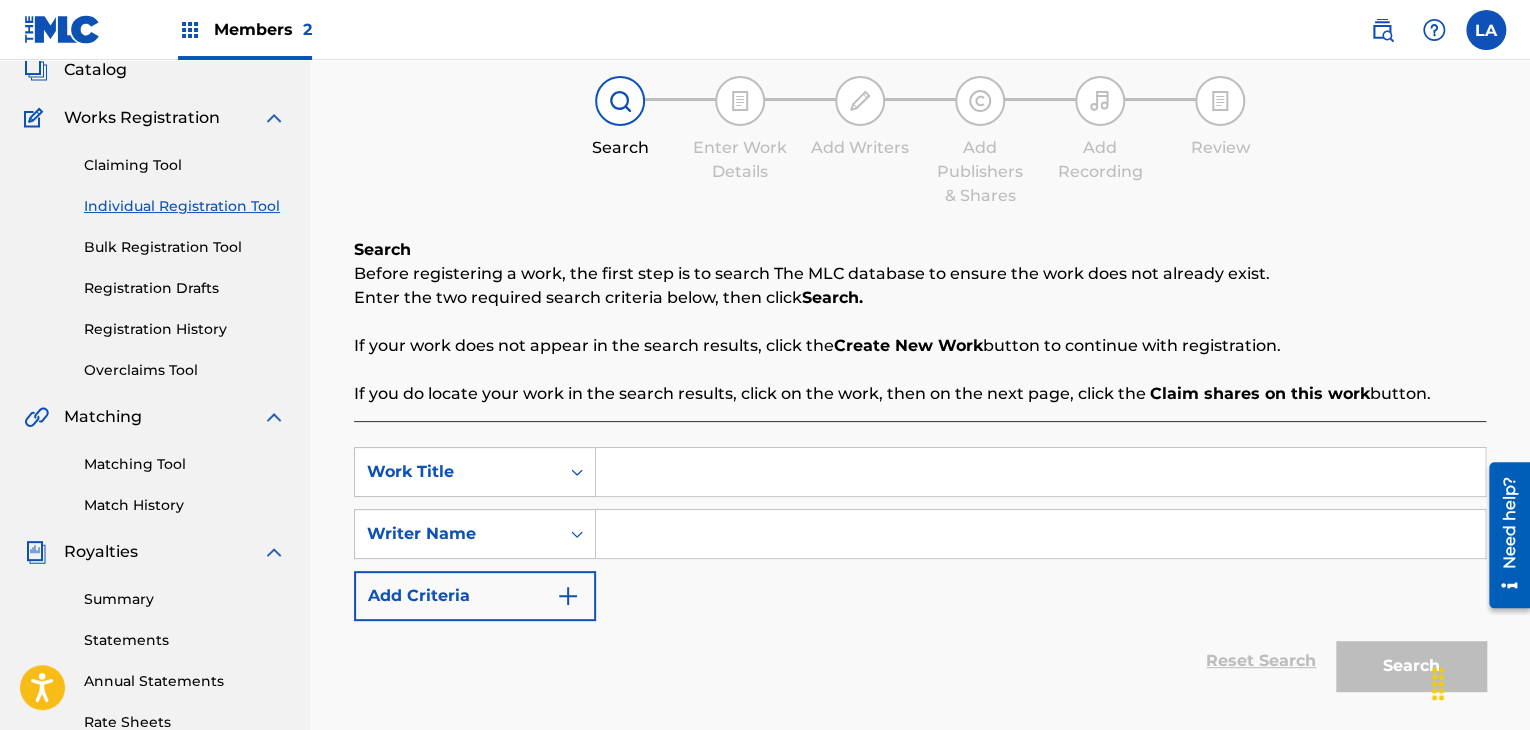 scroll, scrollTop: 300, scrollLeft: 0, axis: vertical 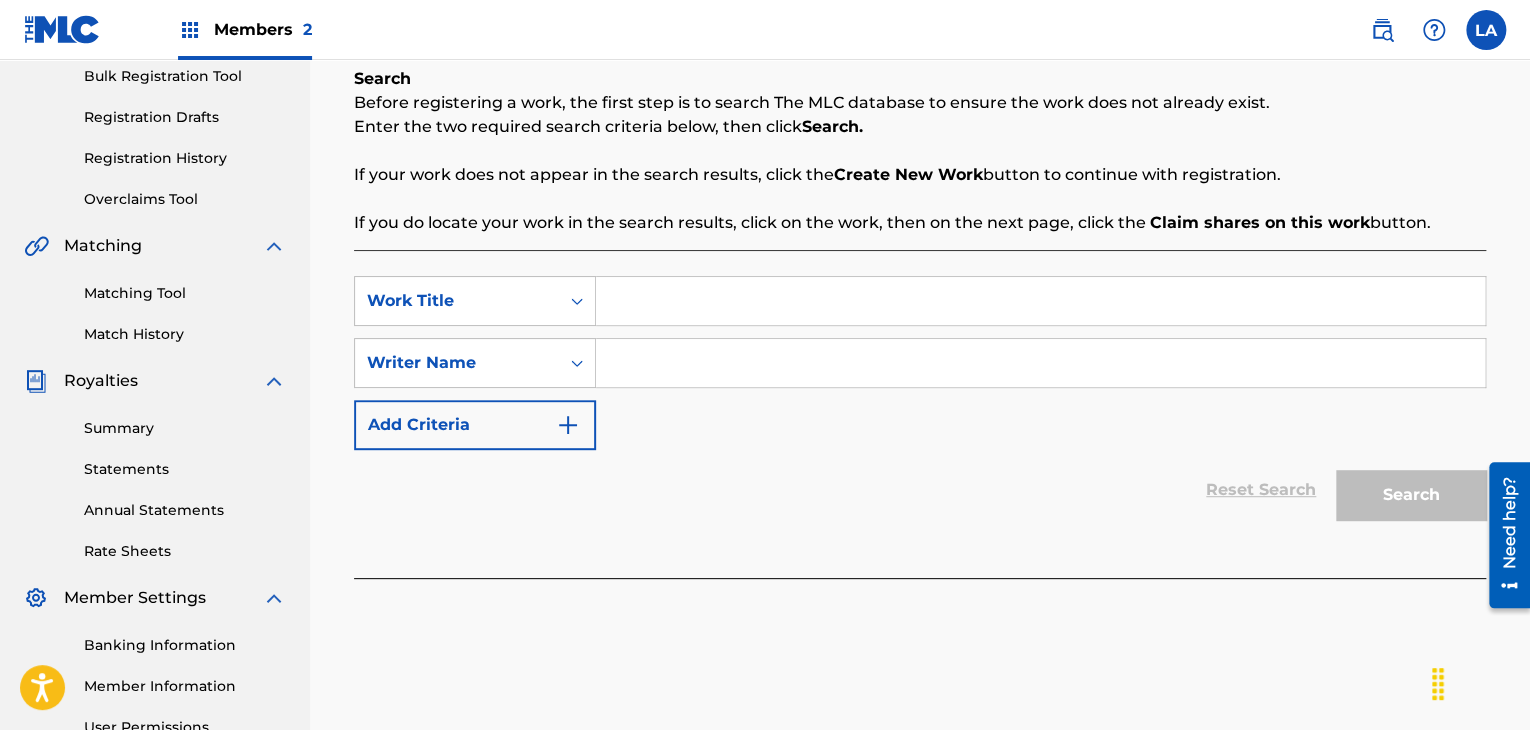 click on "SearchWithCriteria[UUID] Work Title SearchWithCriteria[UUID] Writer Name Add Criteria" at bounding box center [920, 363] 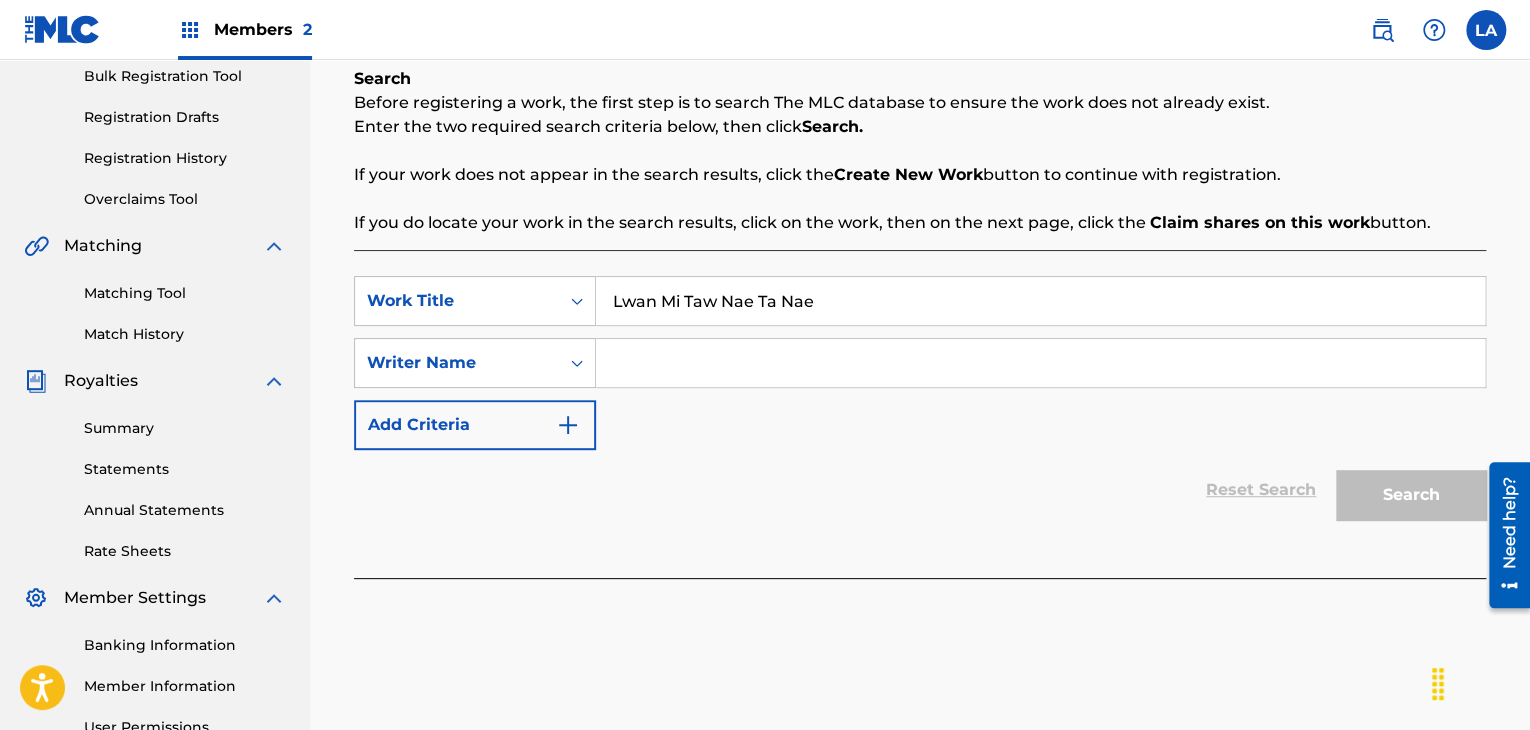 type on "Lwan Mi Taw Nae Ta Nae" 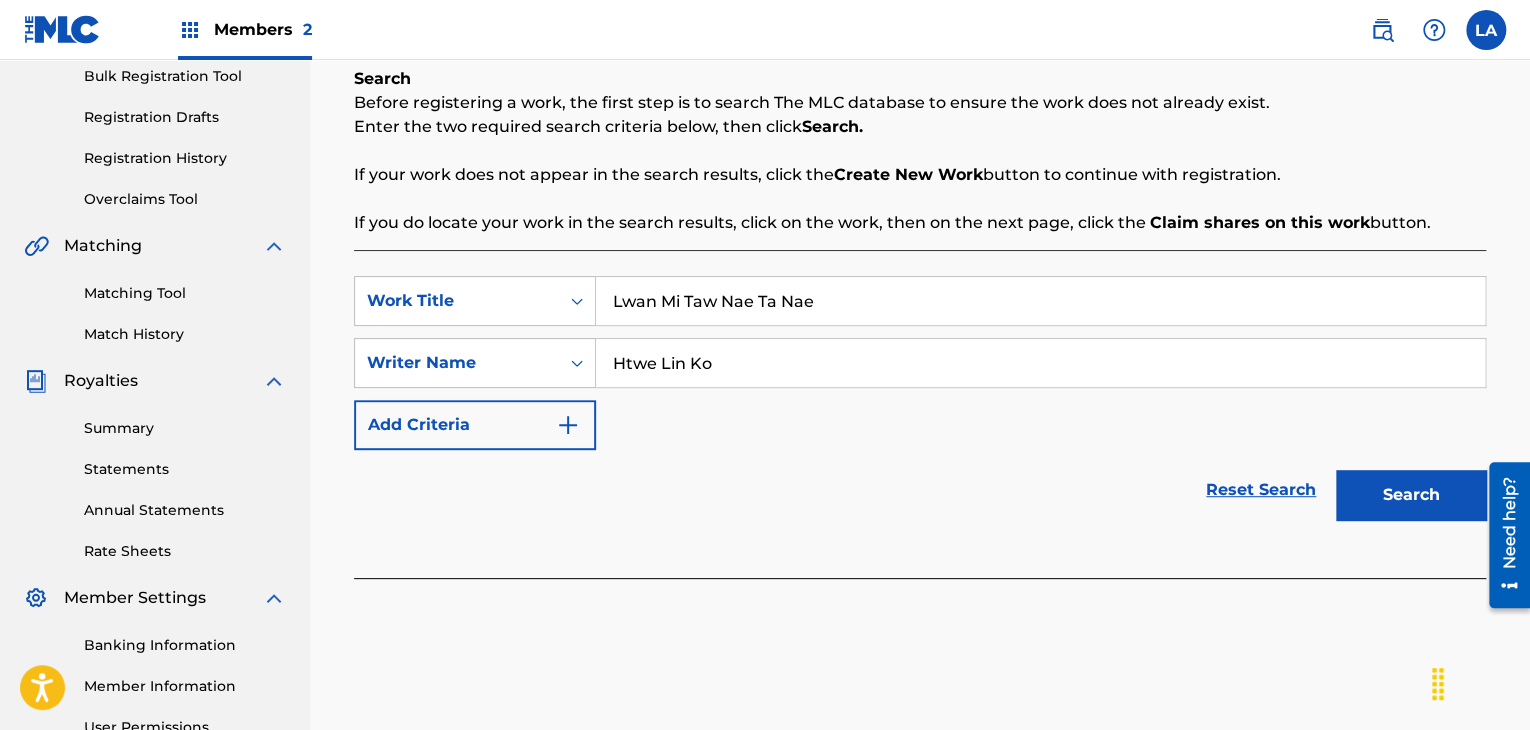 type on "Htwe Lin Ko" 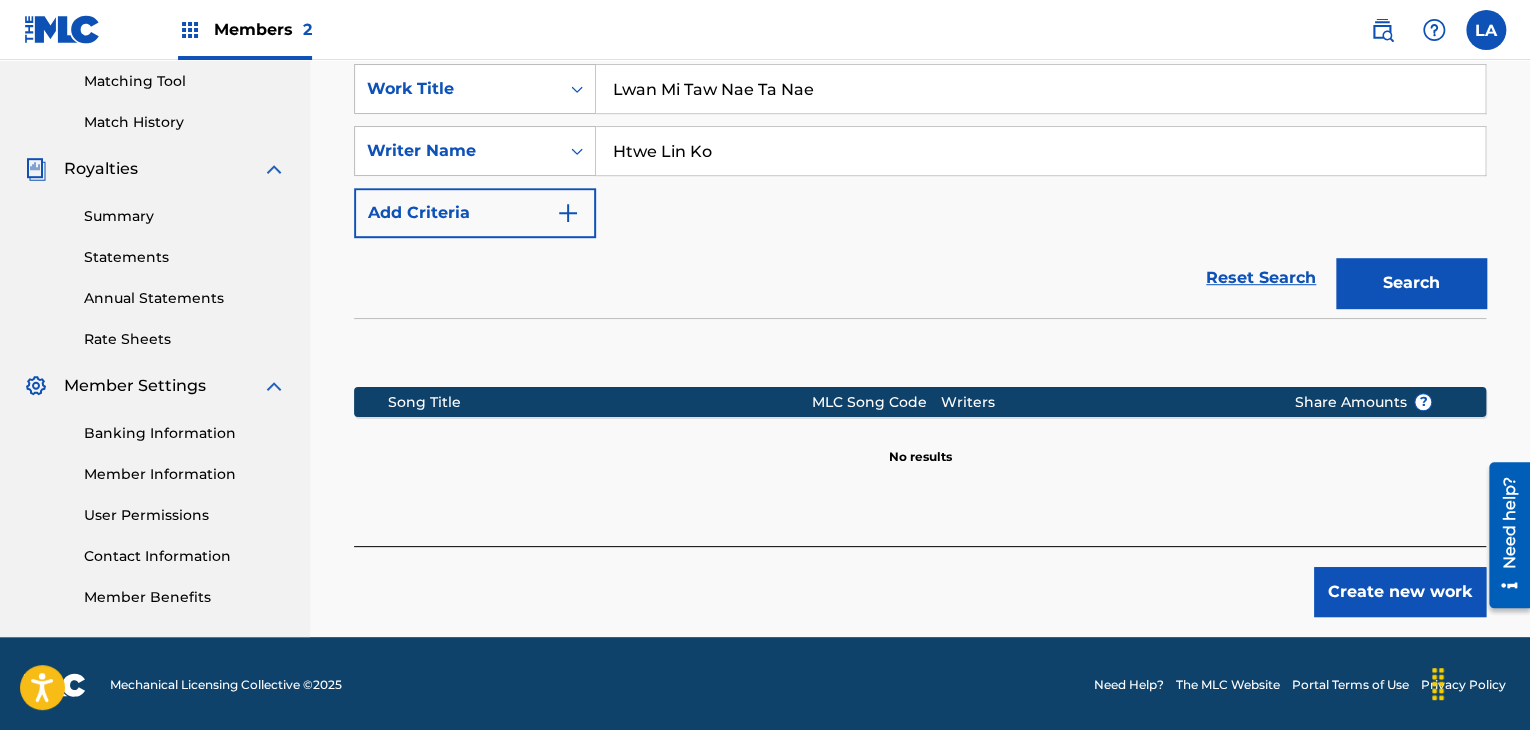 scroll, scrollTop: 515, scrollLeft: 0, axis: vertical 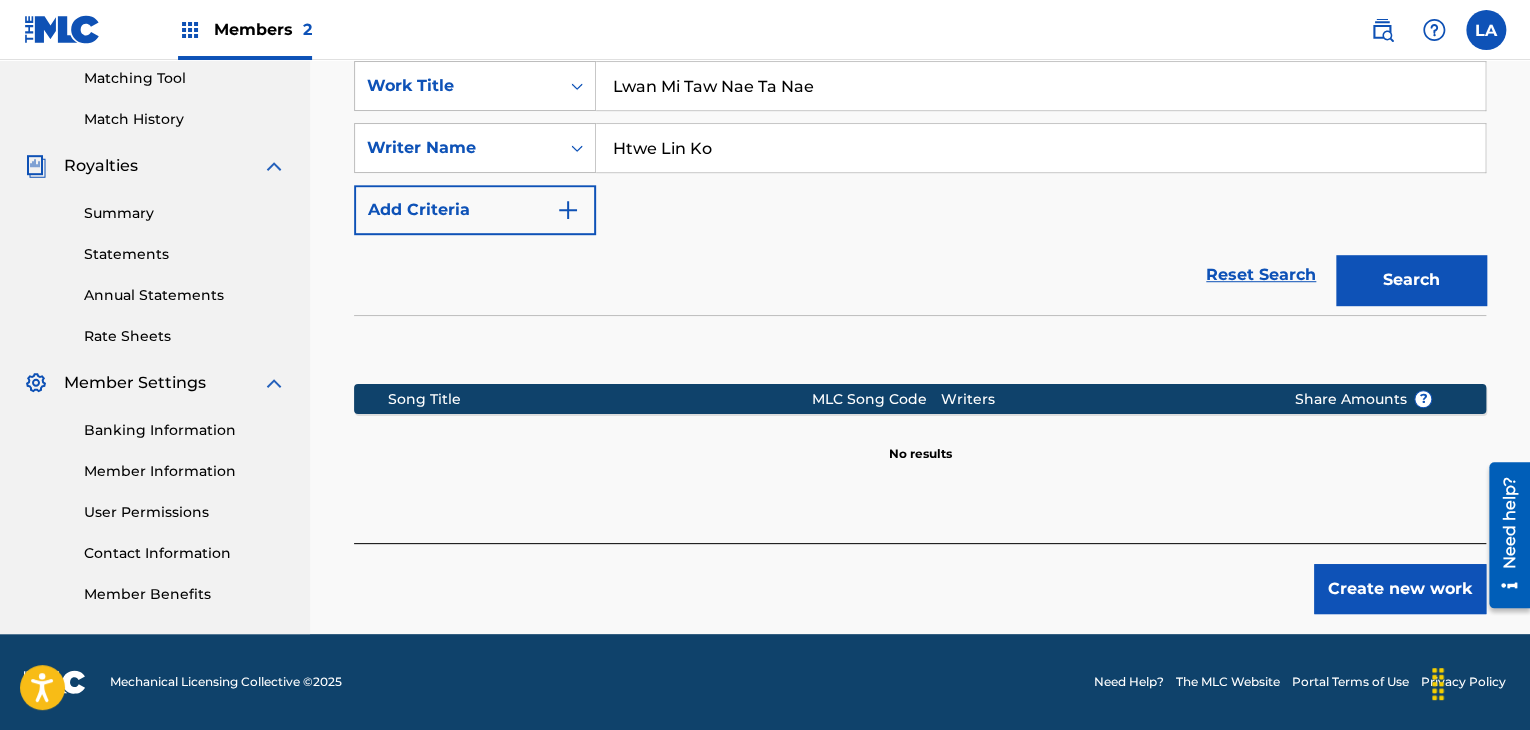 click on "Create new work" at bounding box center (1400, 589) 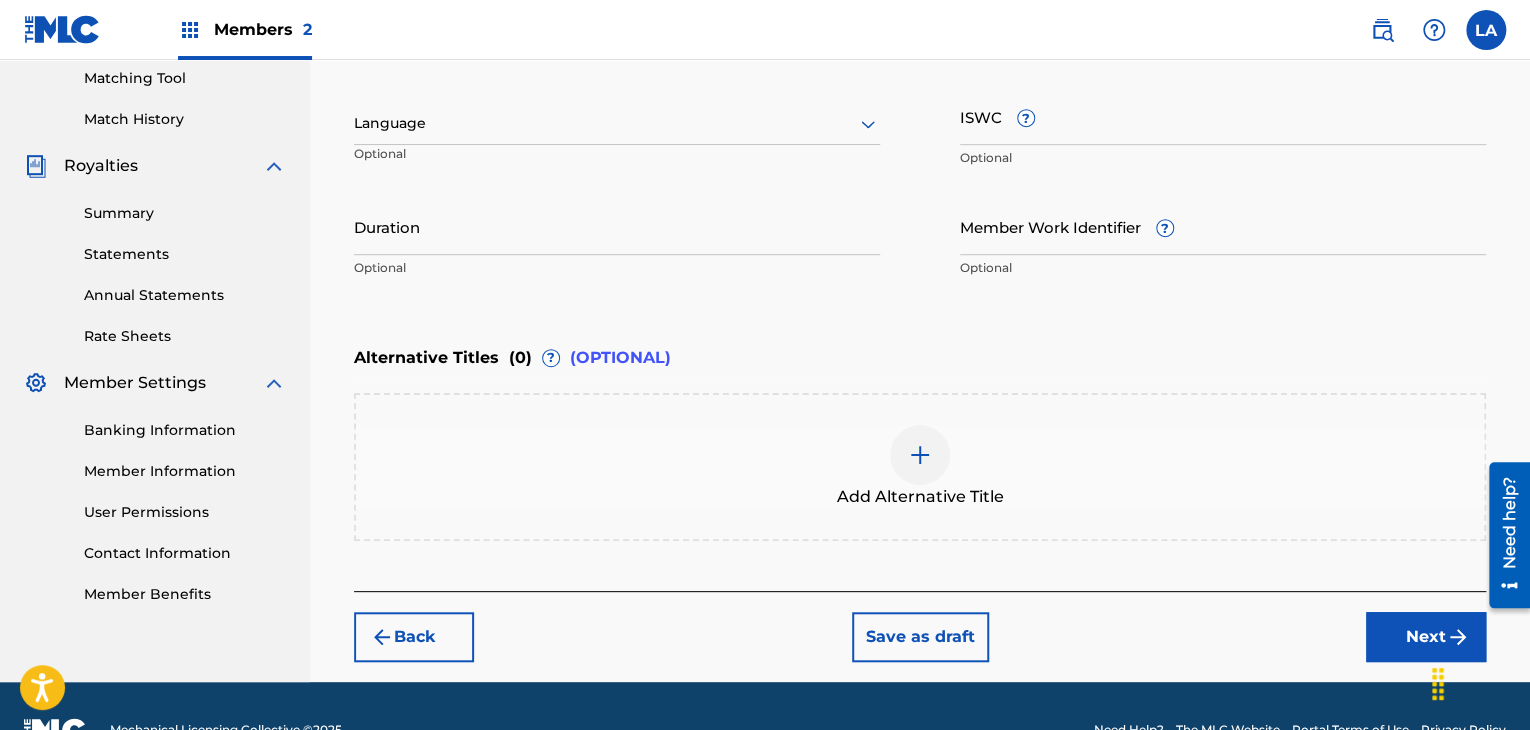 click at bounding box center (617, 123) 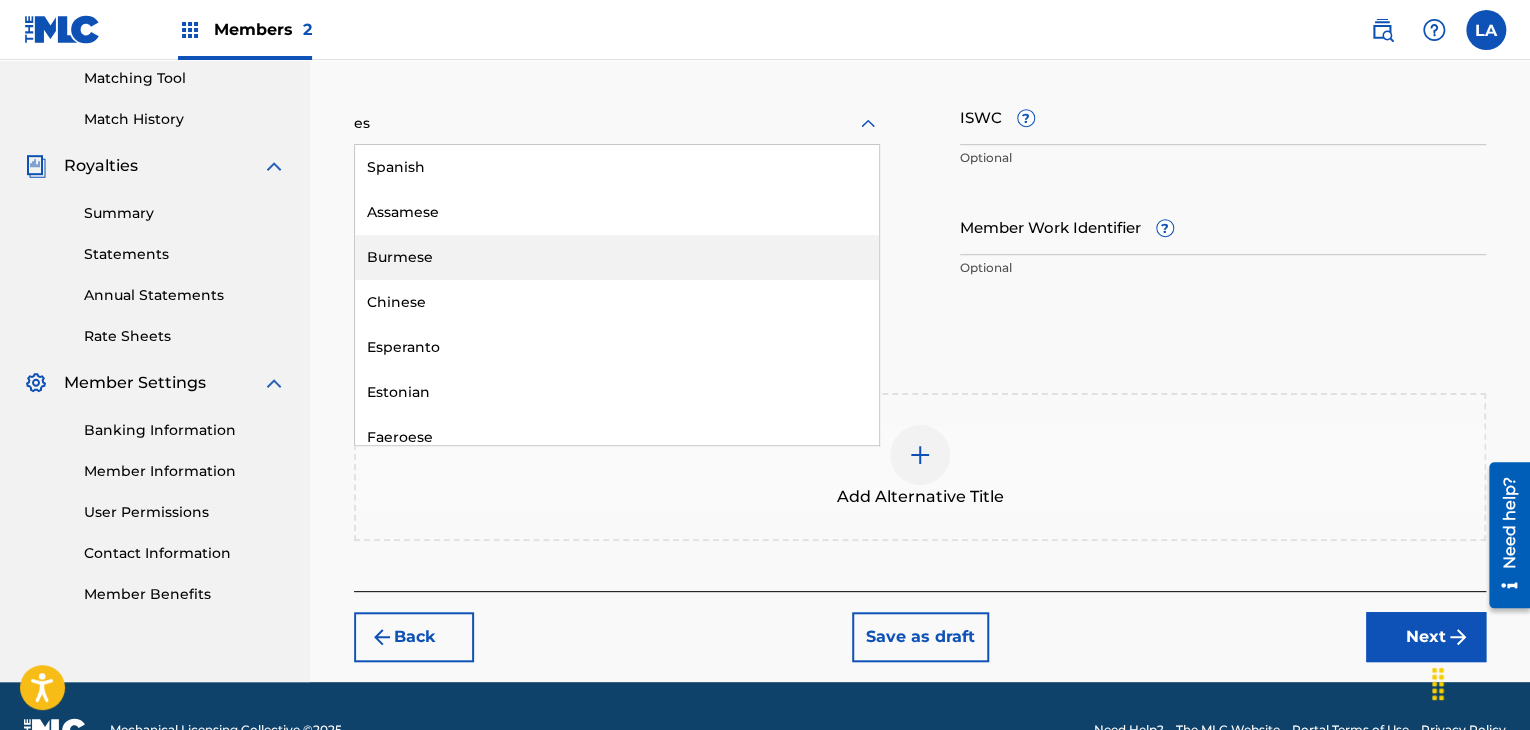 type on "ese" 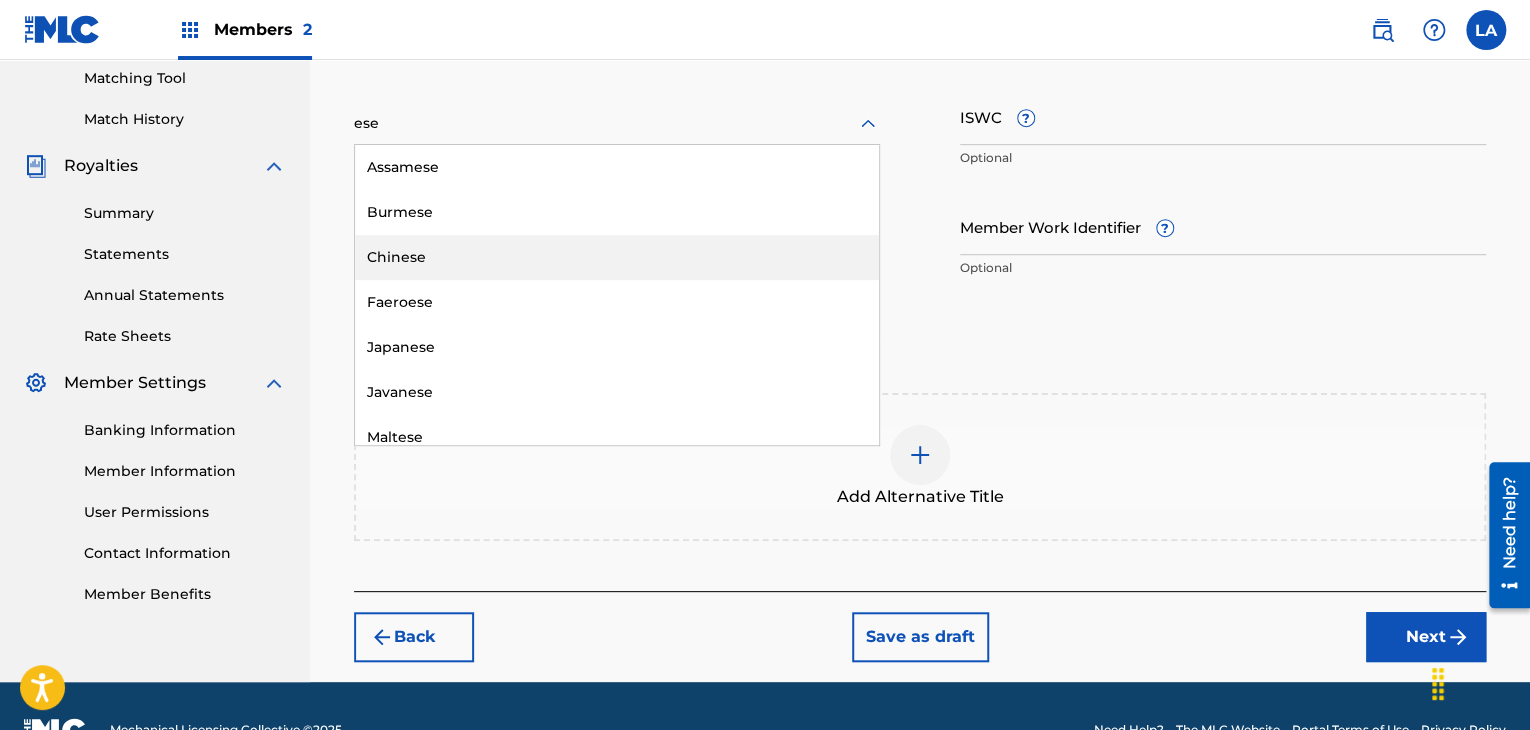 click on "Chinese" at bounding box center (617, 257) 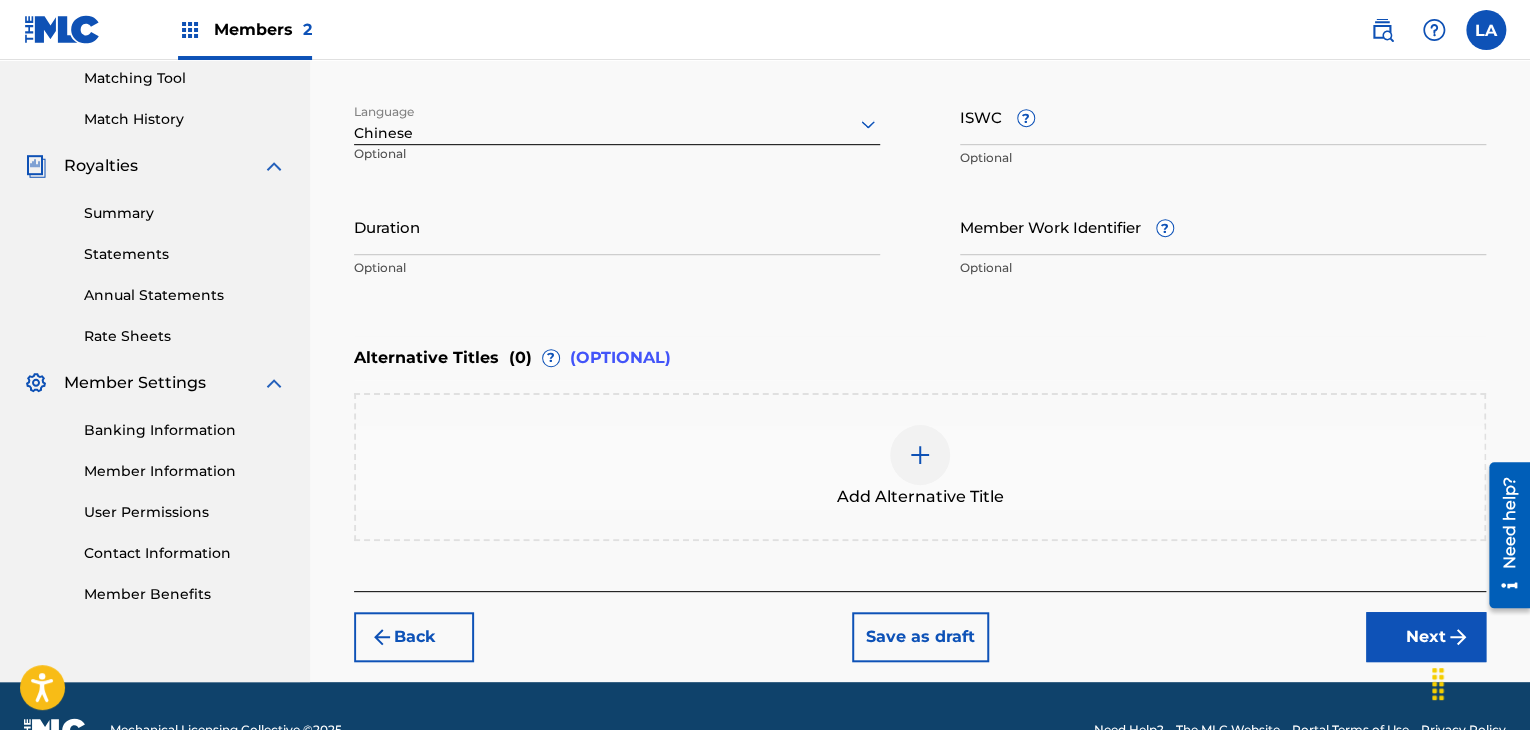 click at bounding box center [617, 123] 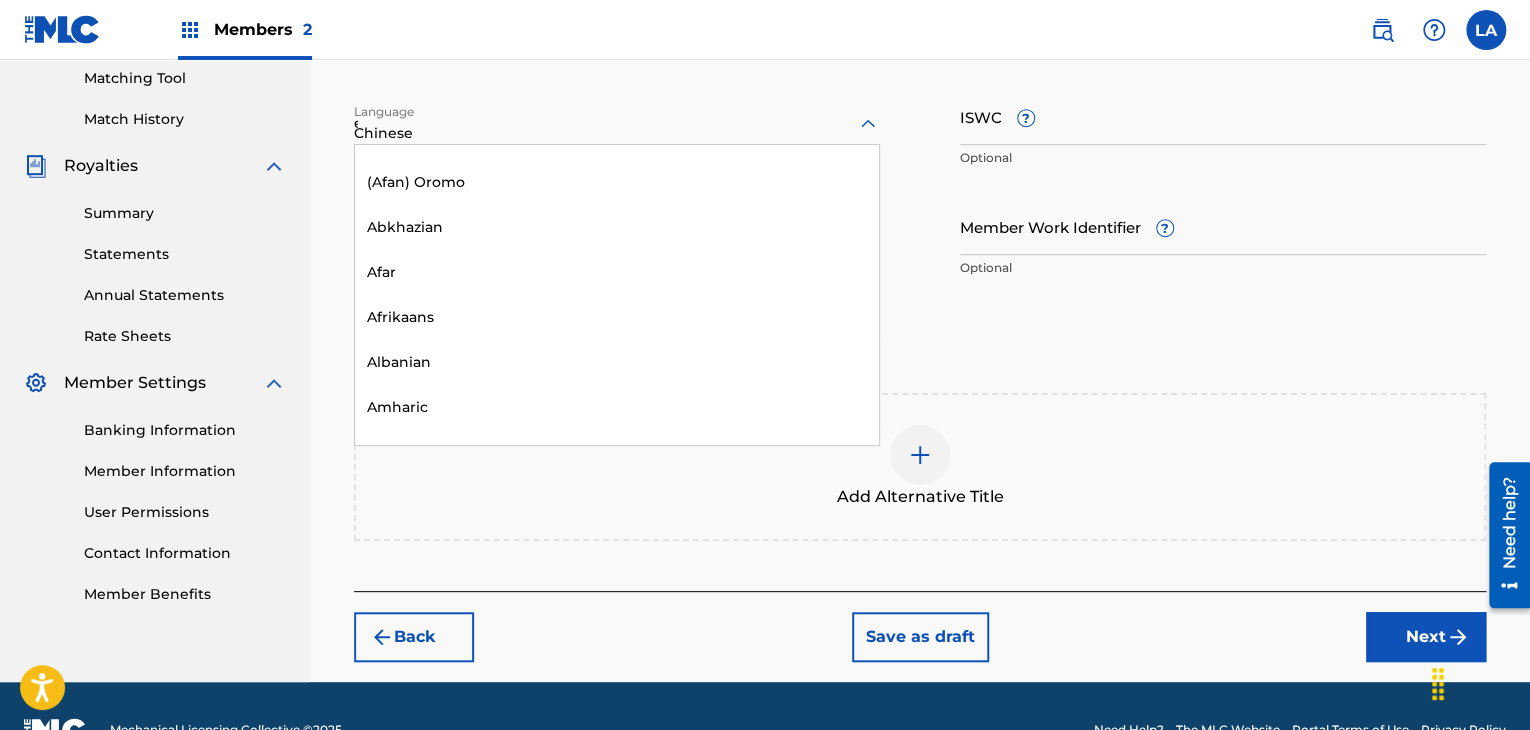 type on "ese" 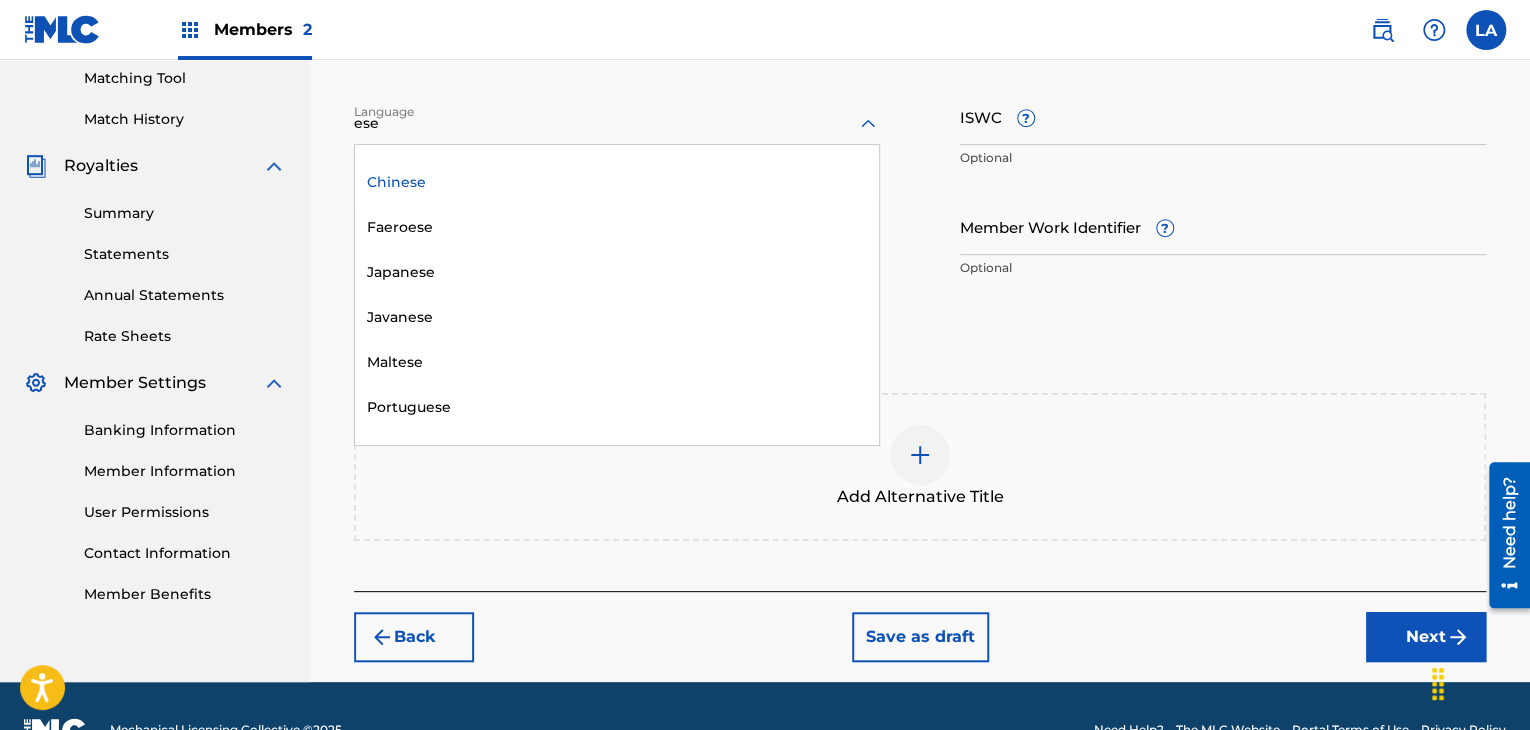 scroll, scrollTop: 29, scrollLeft: 0, axis: vertical 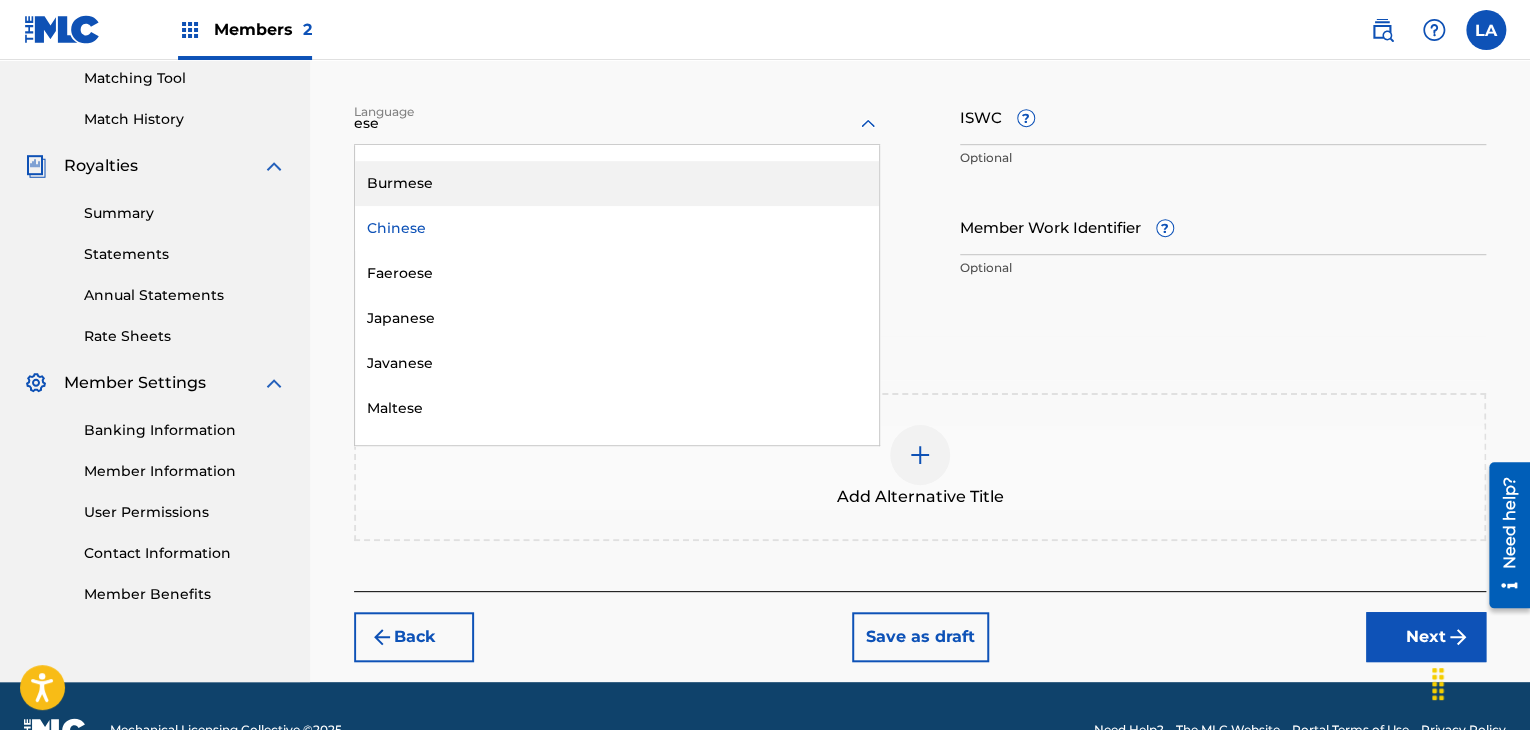 click on "Burmese" at bounding box center [617, 183] 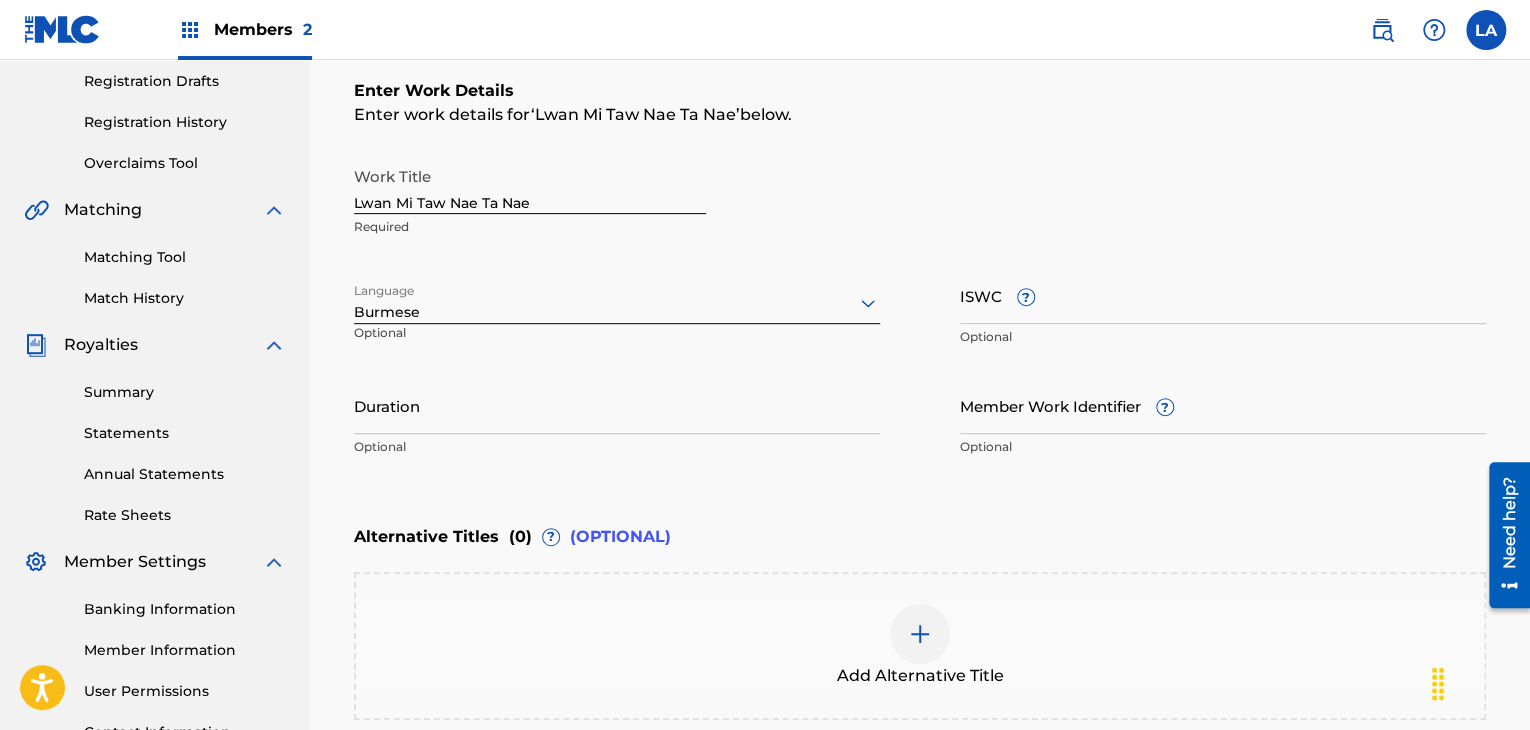 scroll, scrollTop: 215, scrollLeft: 0, axis: vertical 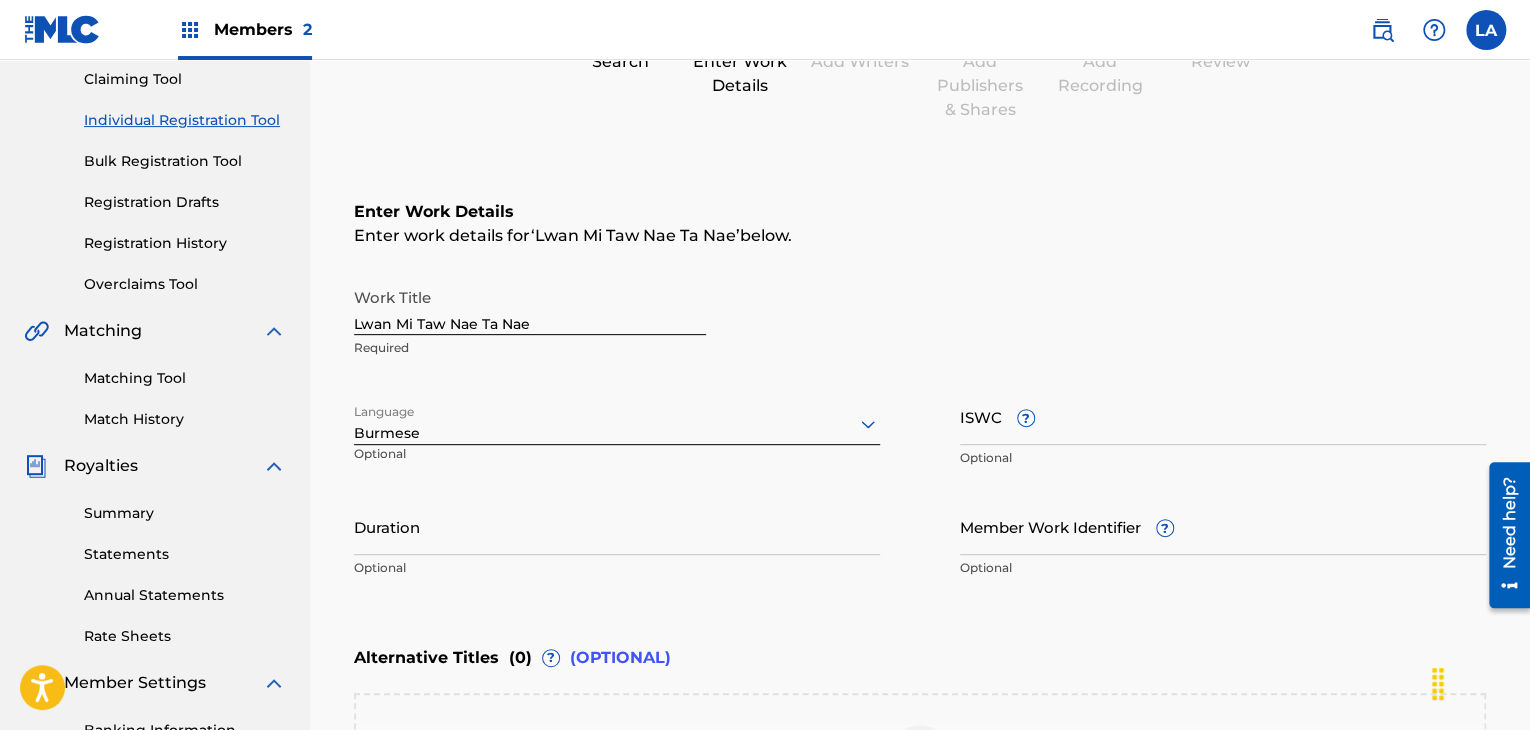 click on "Lwan Mi Taw Nae Ta Nae" at bounding box center [530, 306] 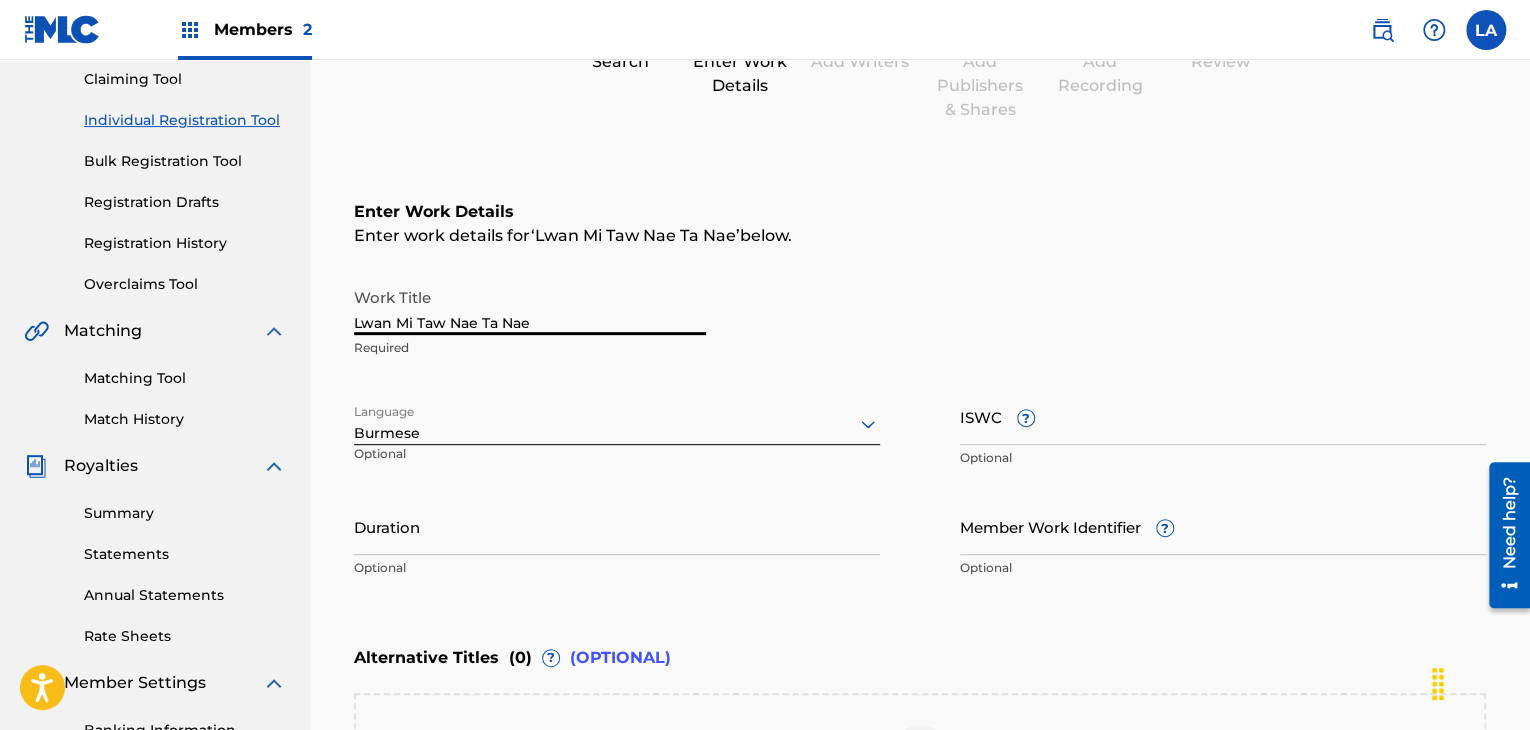 click on "Burmese" at bounding box center (617, 424) 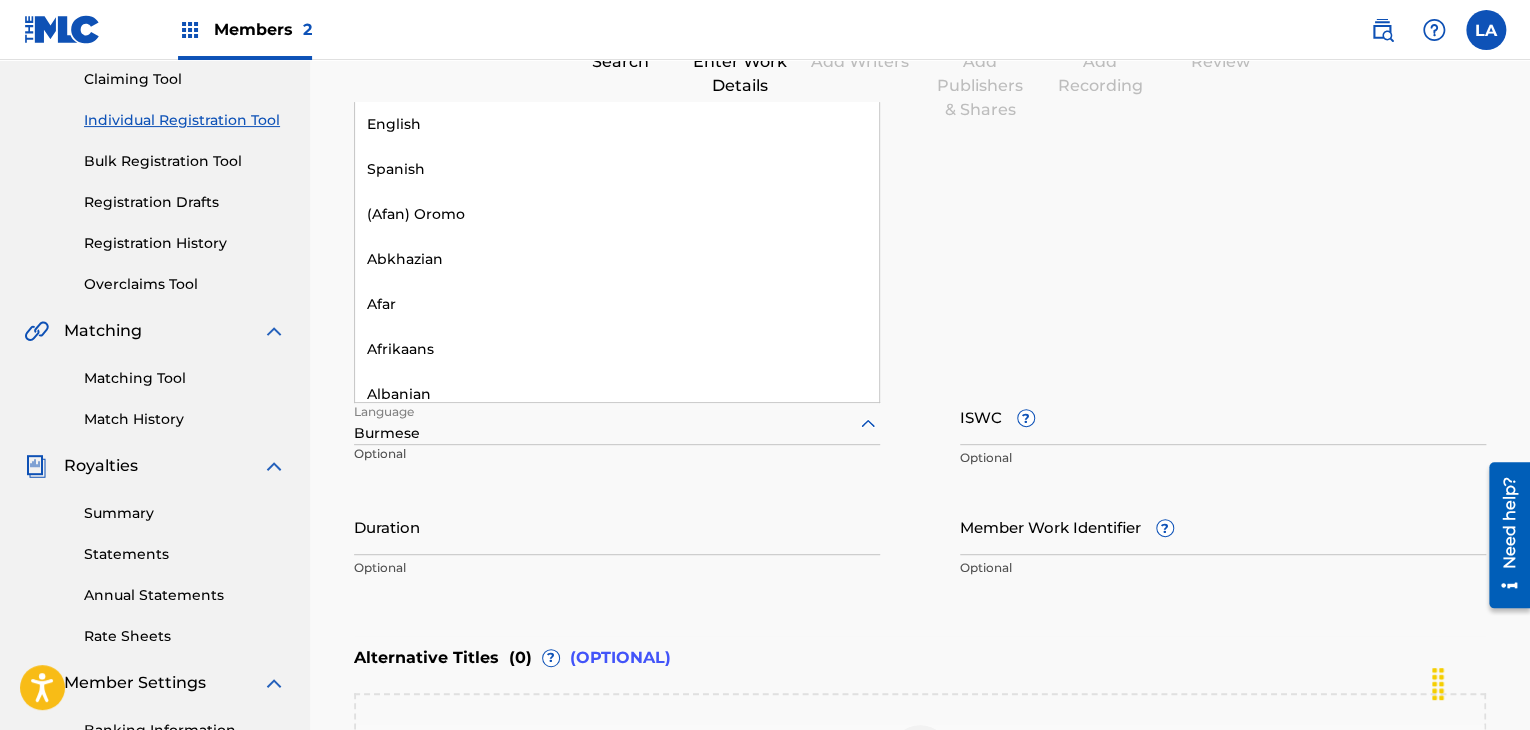 scroll, scrollTop: 704, scrollLeft: 0, axis: vertical 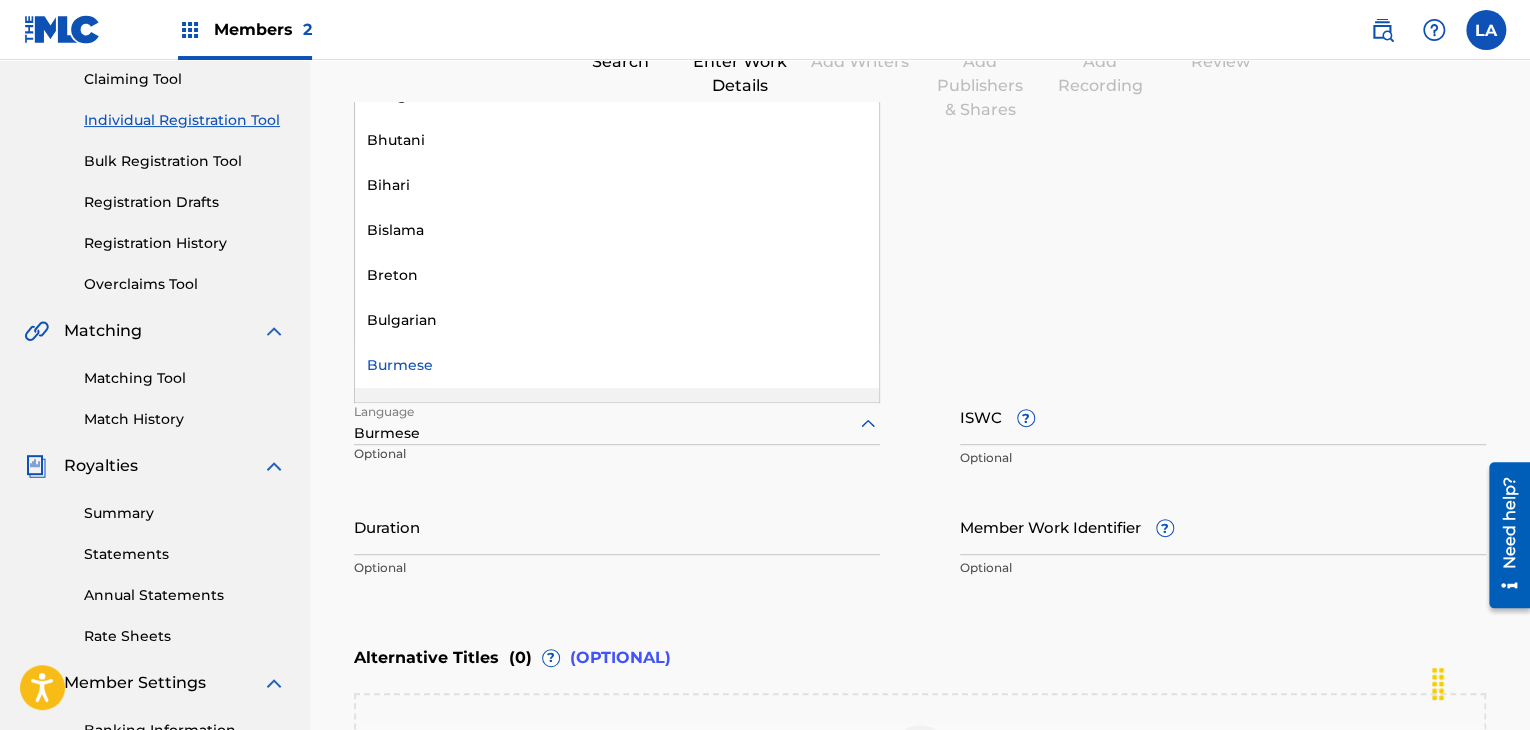 click on "Duration" at bounding box center [617, 526] 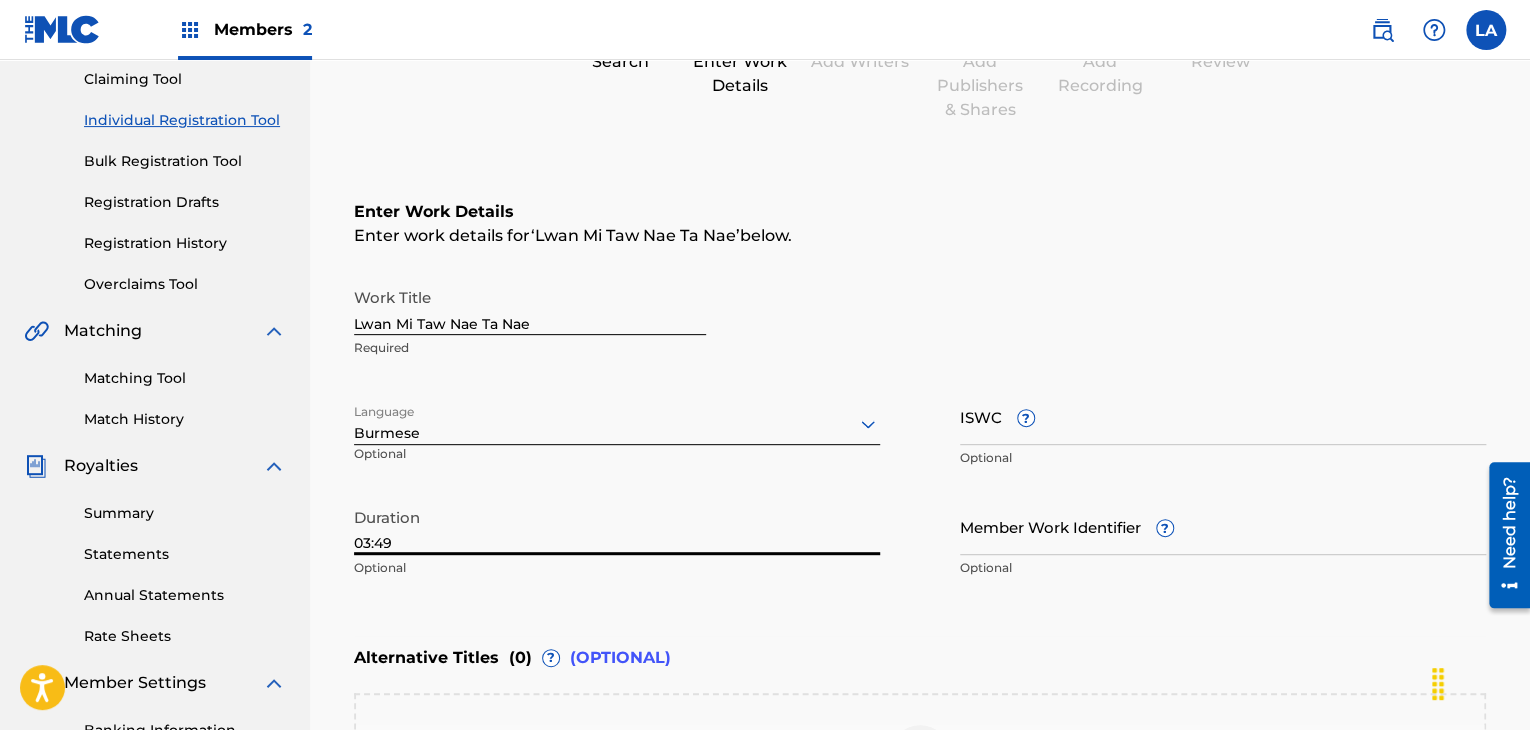 type on "03:49" 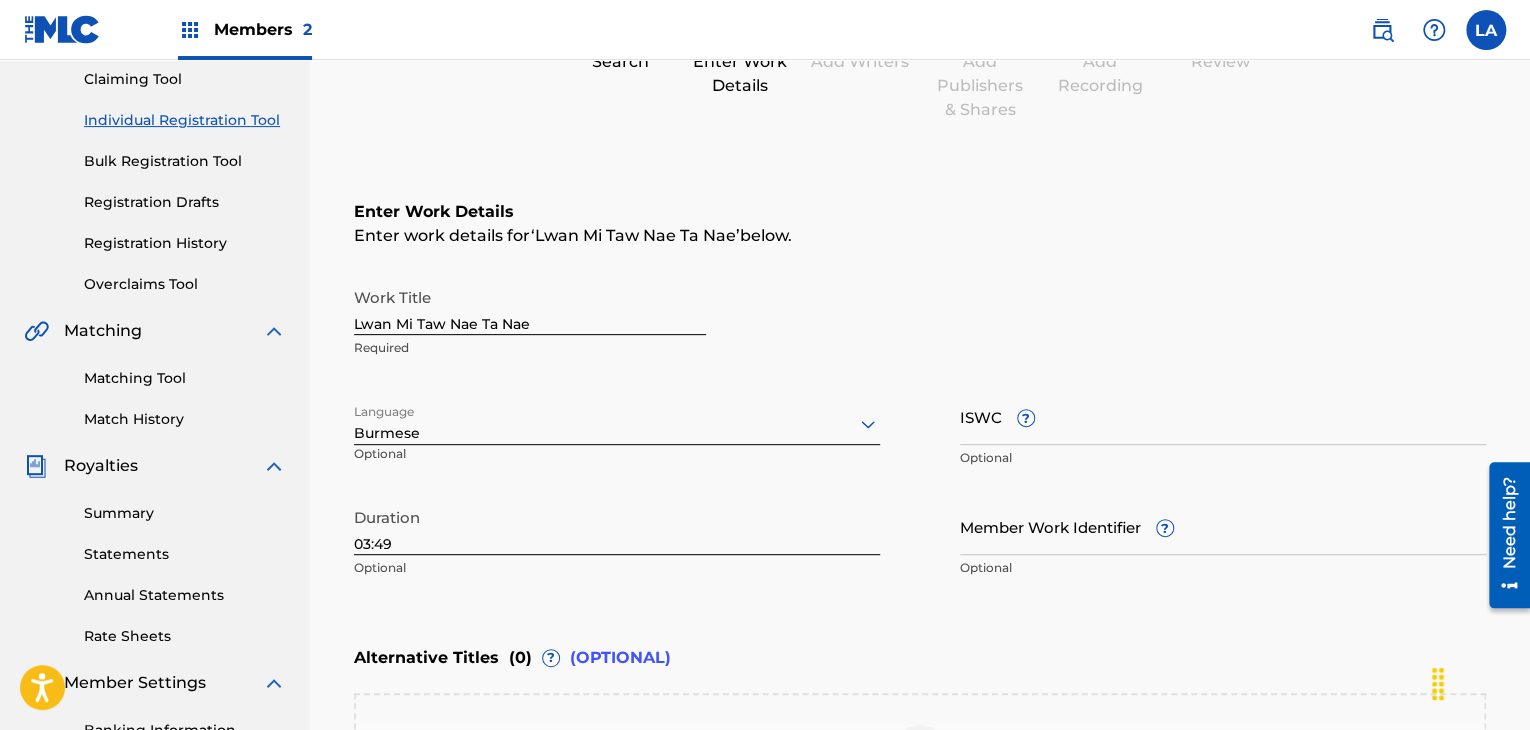 click on "Work Title   Lwan Mi Taw Nae Ta Nae Required" at bounding box center [920, 323] 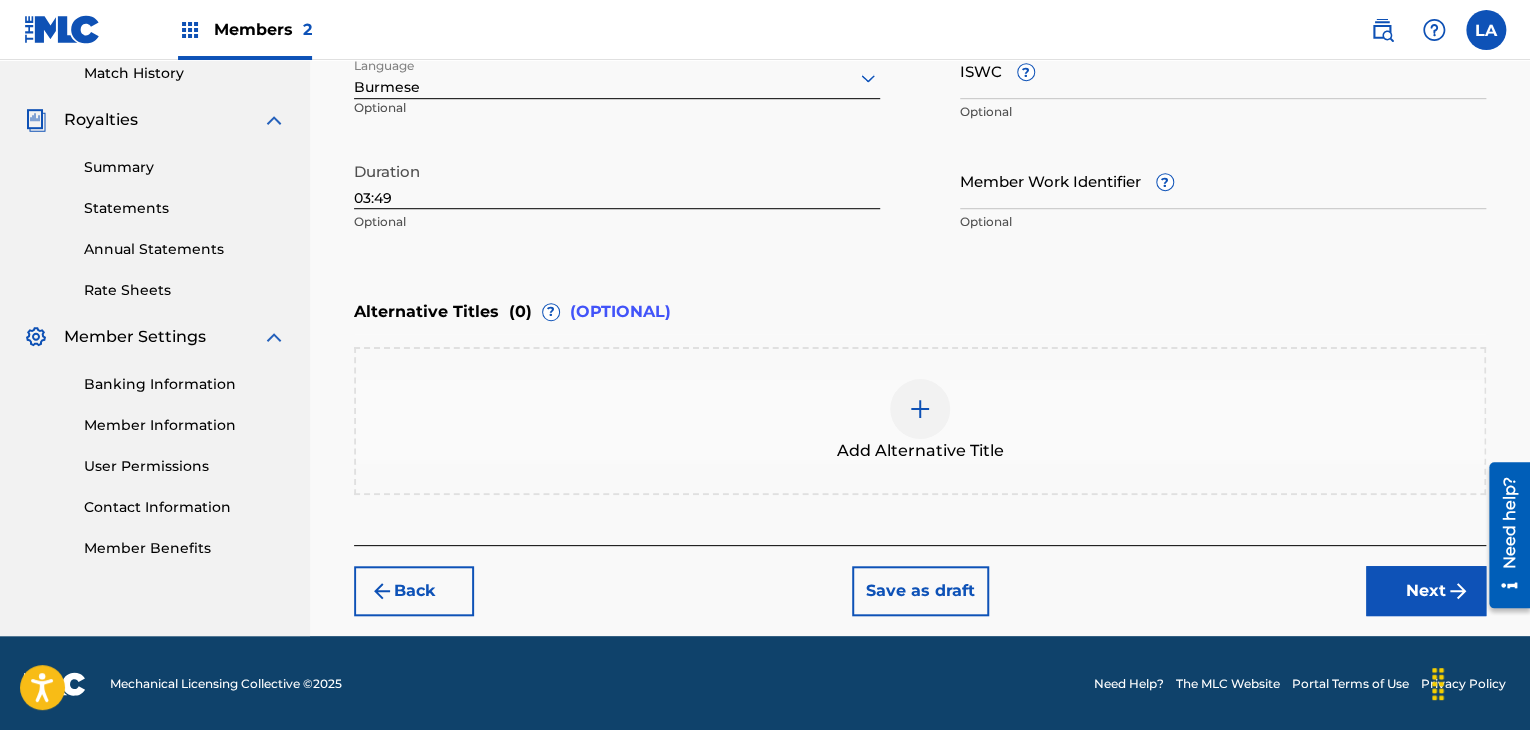 click on "Next" at bounding box center [1426, 591] 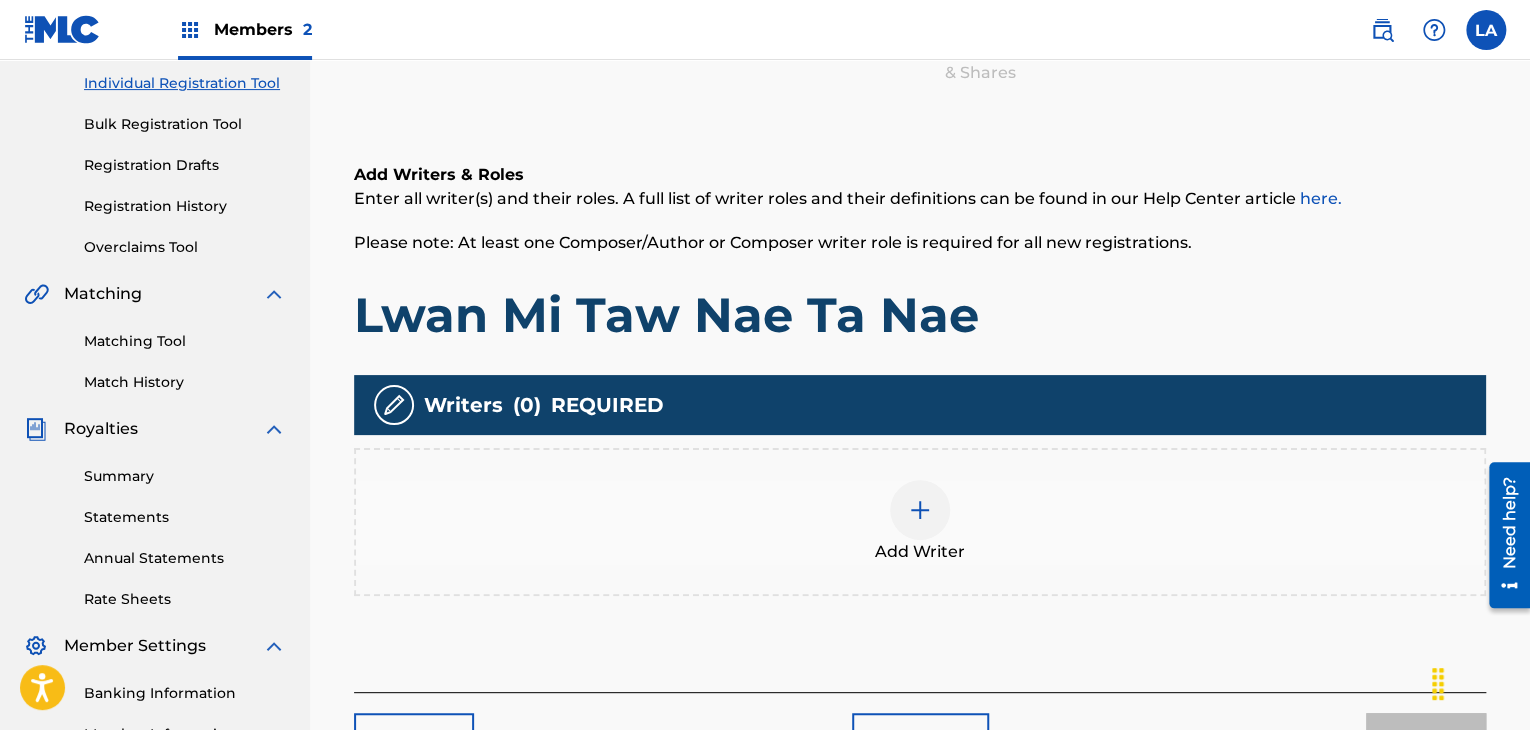 scroll, scrollTop: 90, scrollLeft: 0, axis: vertical 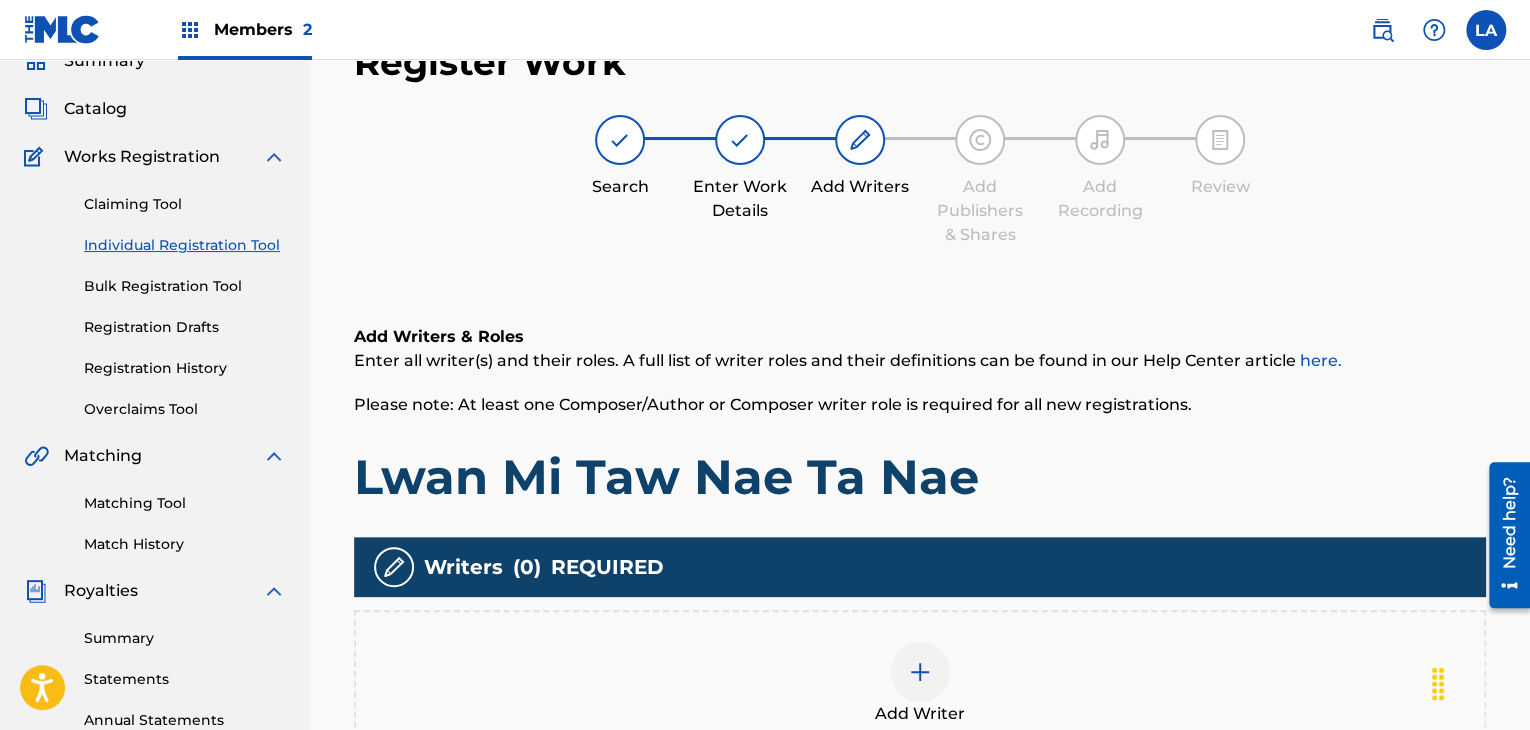 click on "Add Writer" at bounding box center [920, 684] 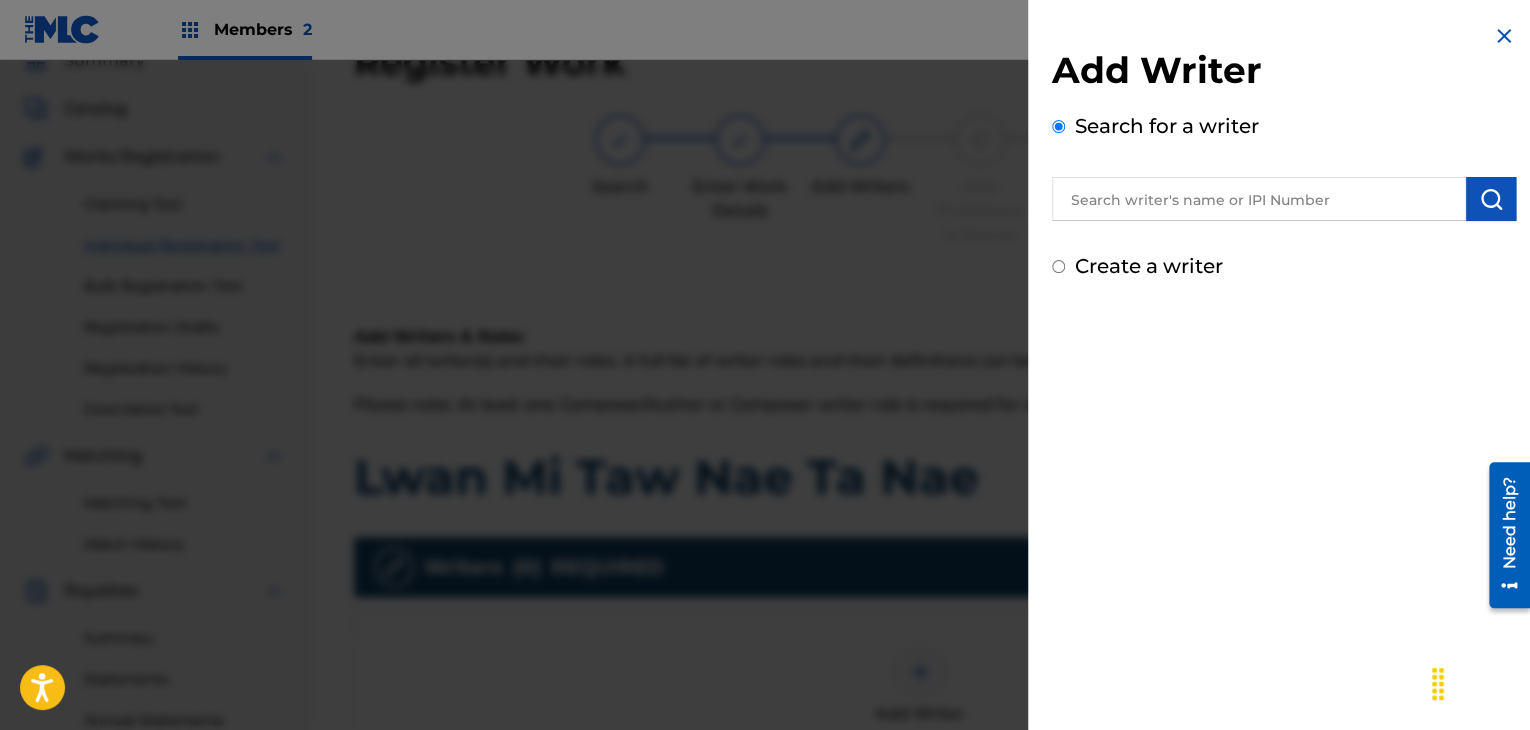 click at bounding box center [1259, 199] 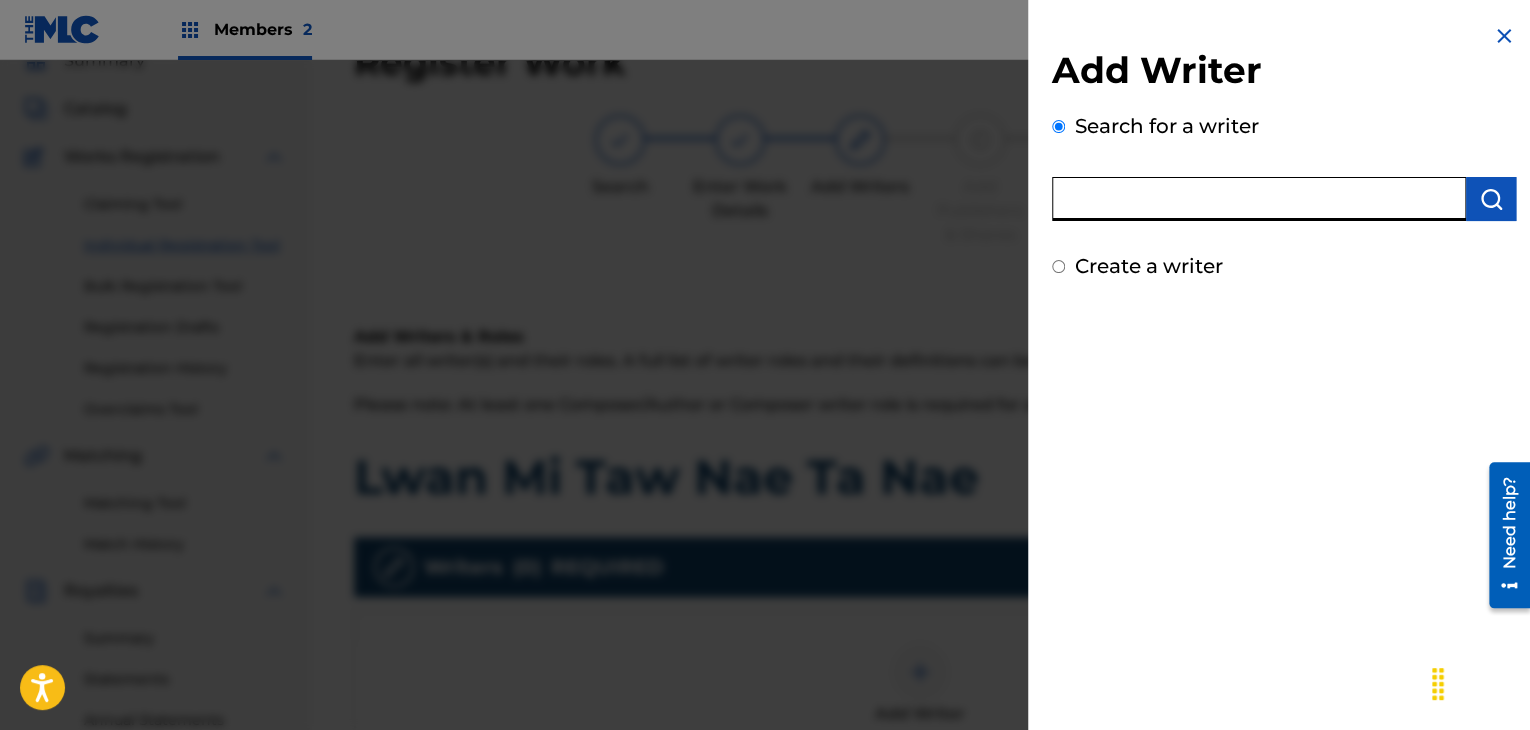 paste on "Htwe Lin Ko" 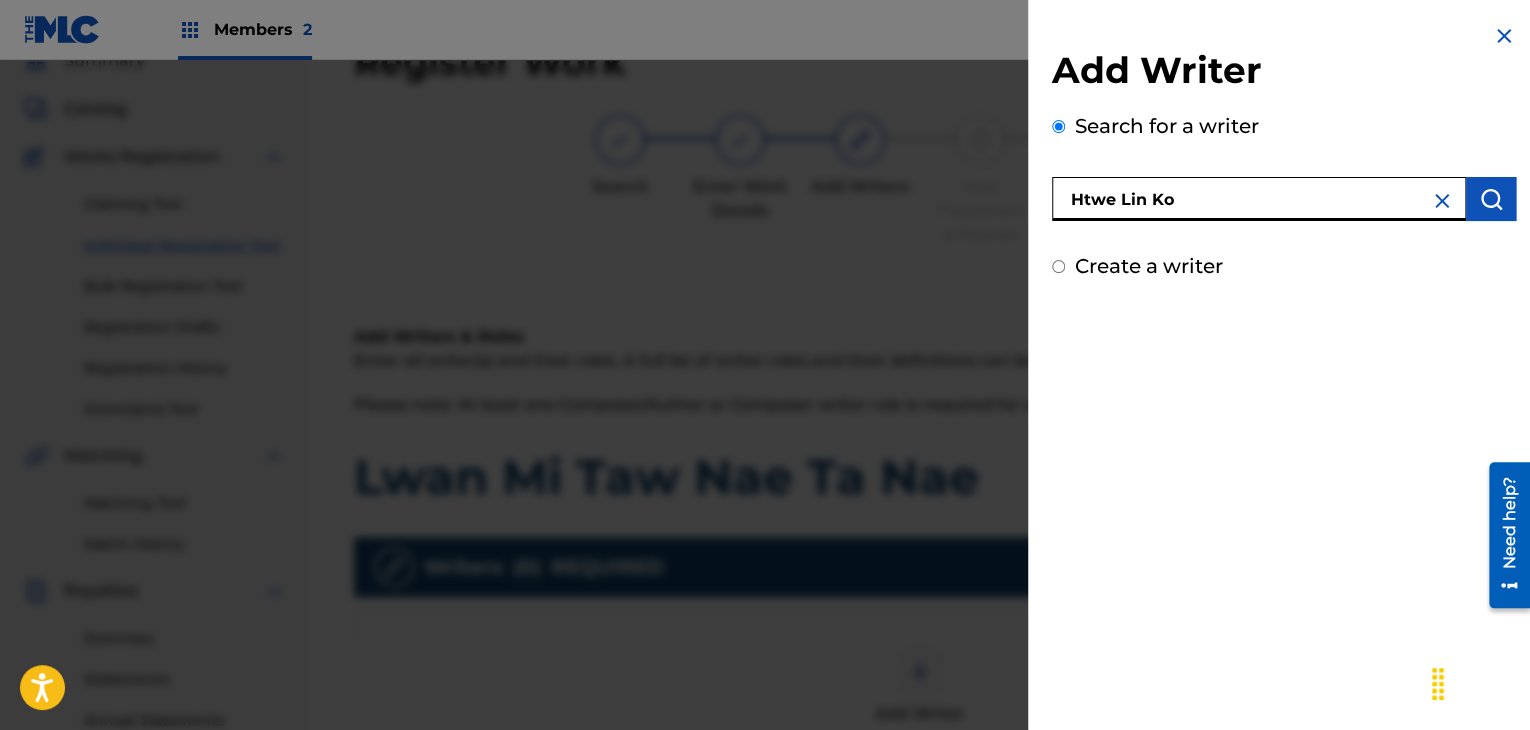 type on "Htwe Lin Ko" 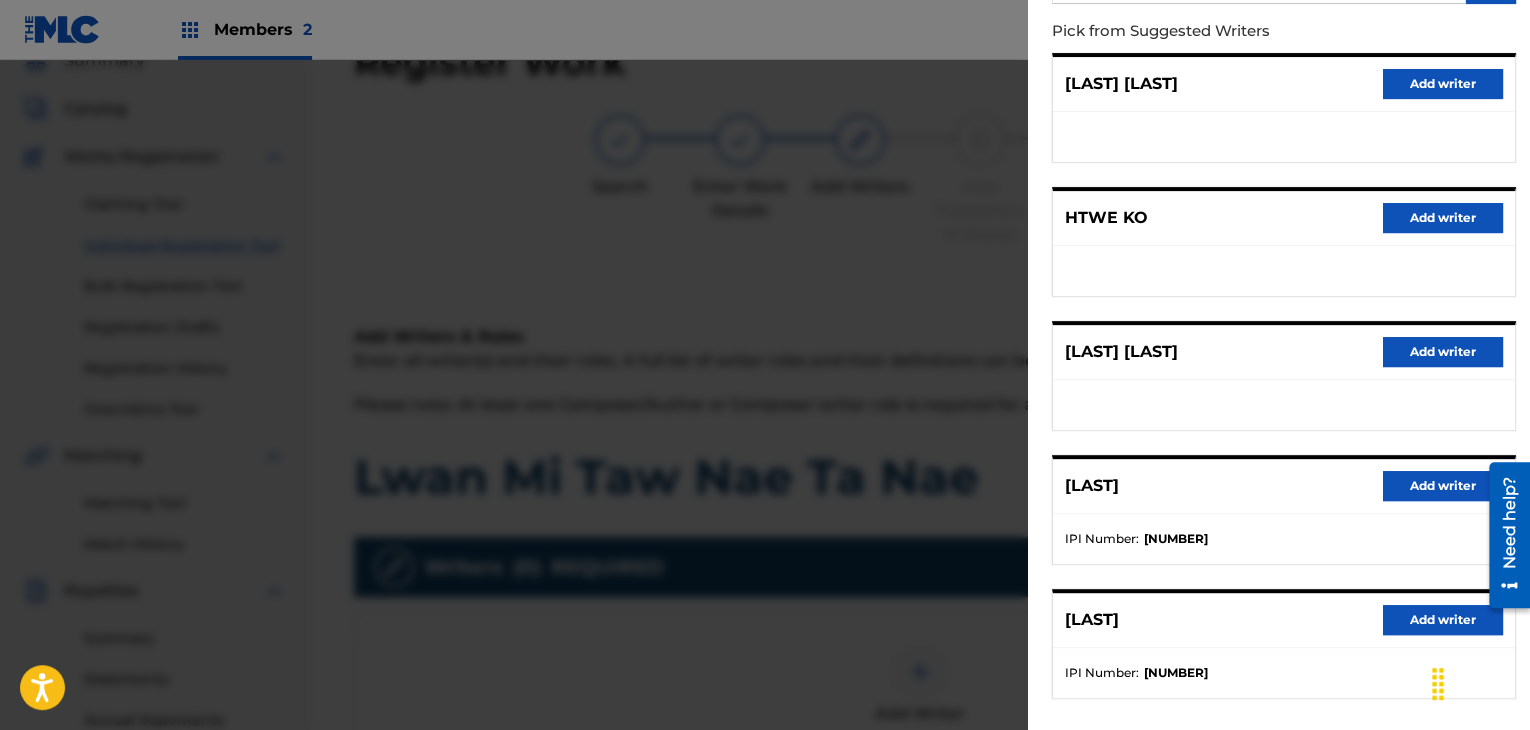 scroll, scrollTop: 310, scrollLeft: 0, axis: vertical 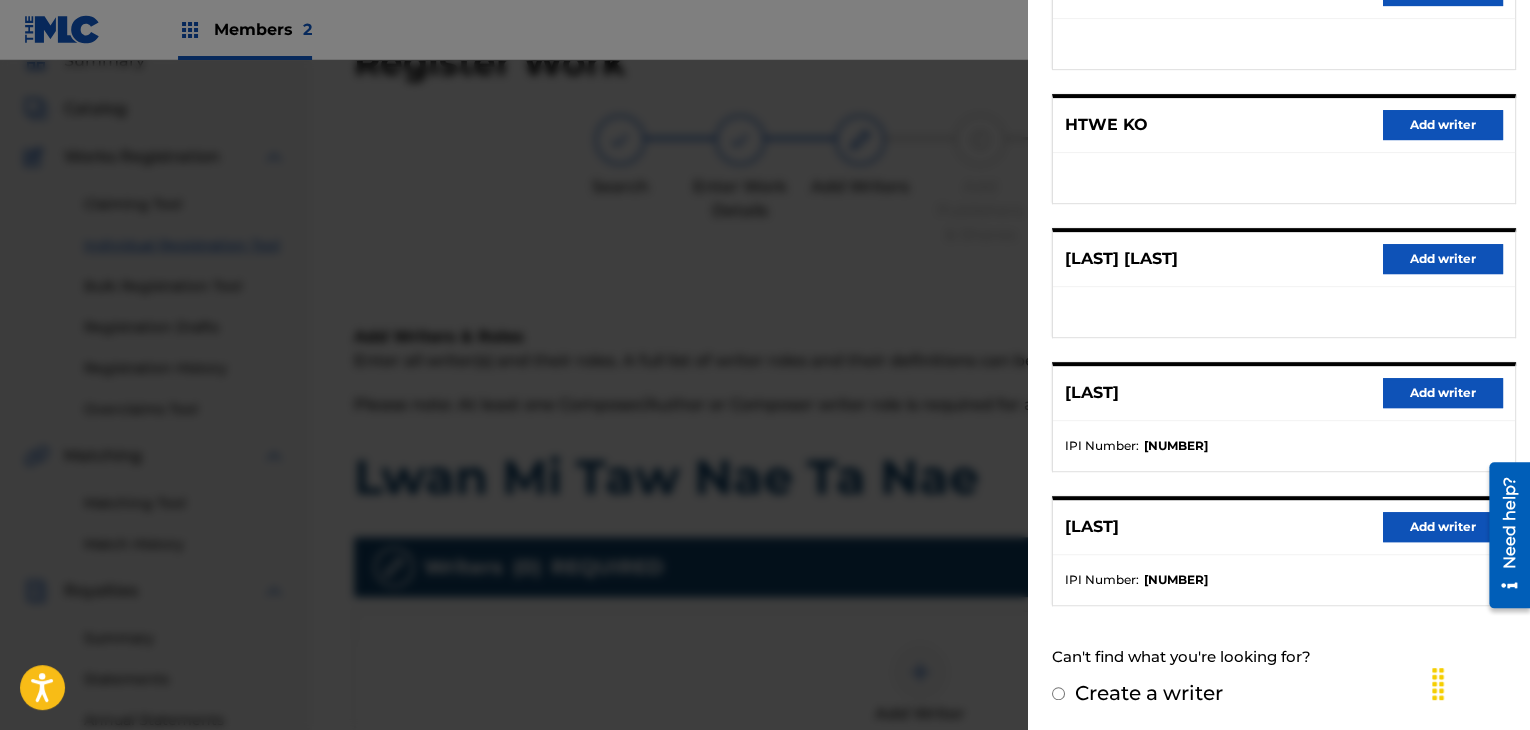 click on "Add writer" at bounding box center (1443, 393) 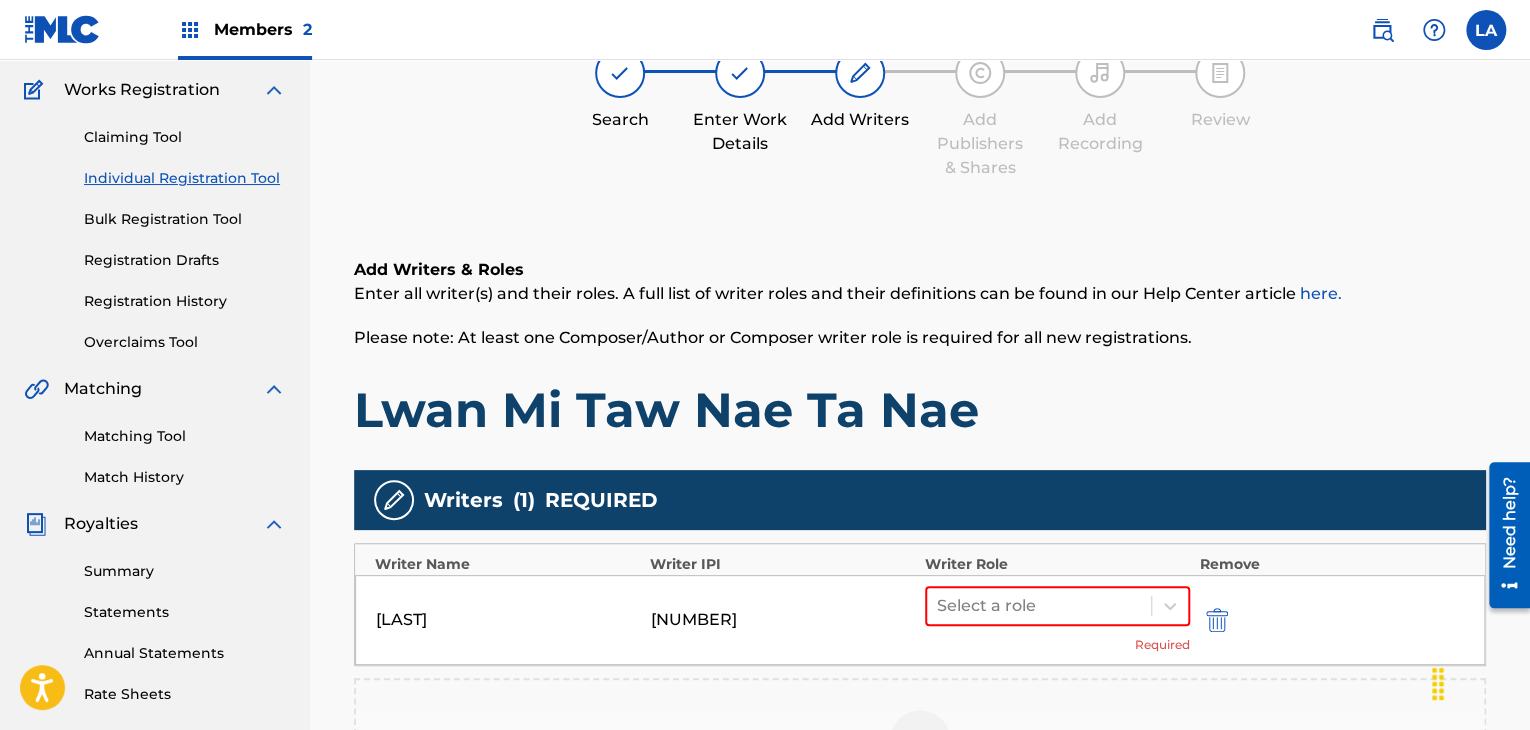 scroll, scrollTop: 290, scrollLeft: 0, axis: vertical 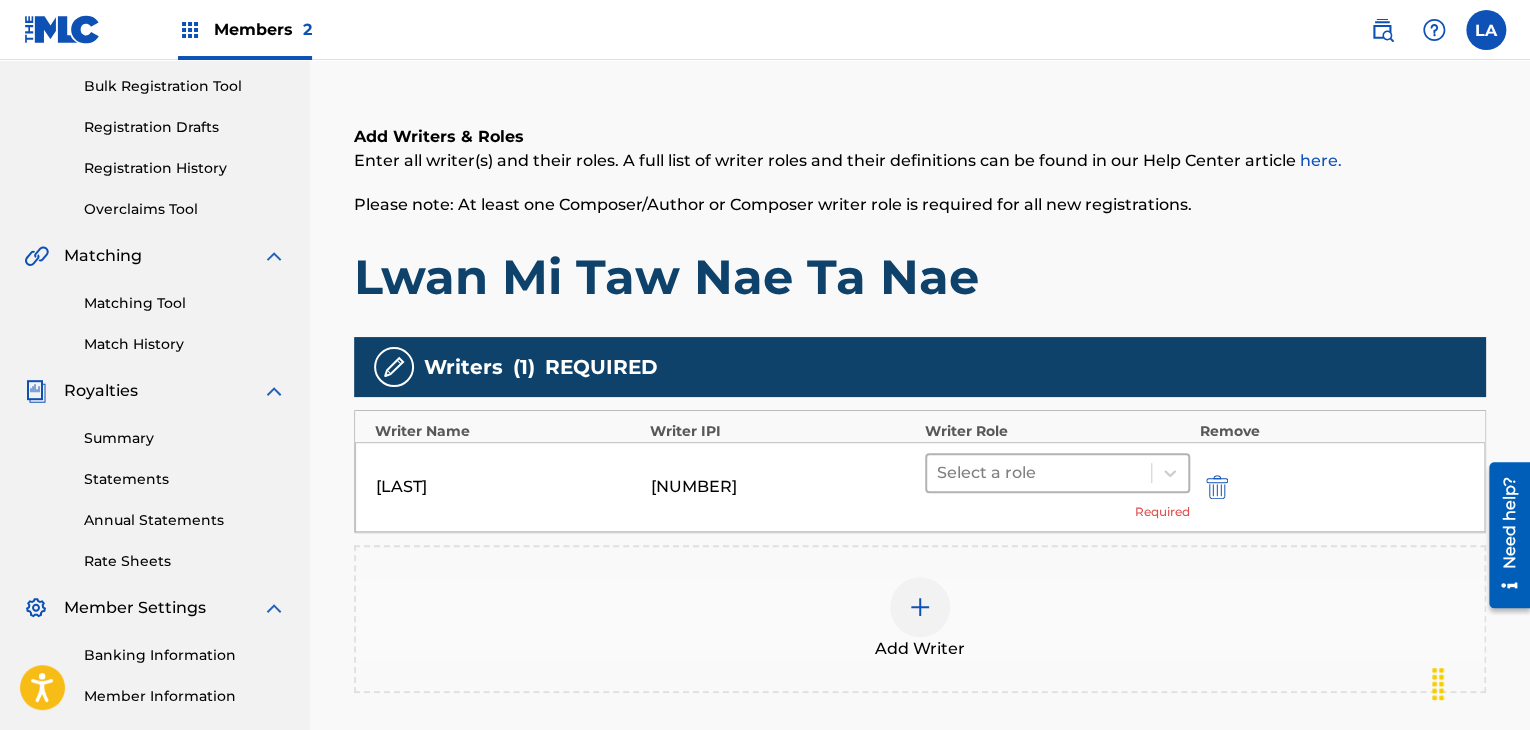 click at bounding box center [1039, 473] 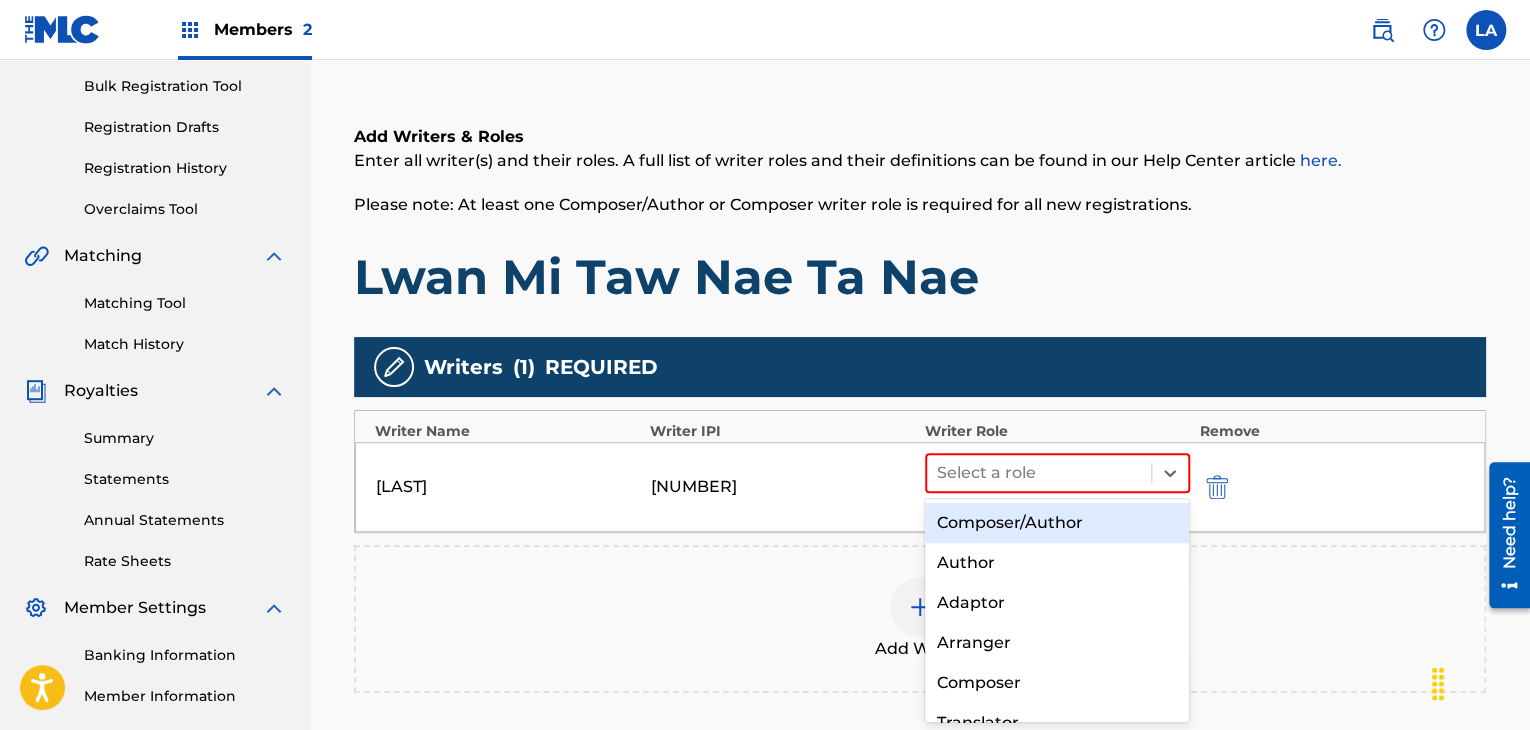 drag, startPoint x: 1028, startPoint y: 519, endPoint x: 1040, endPoint y: 514, distance: 13 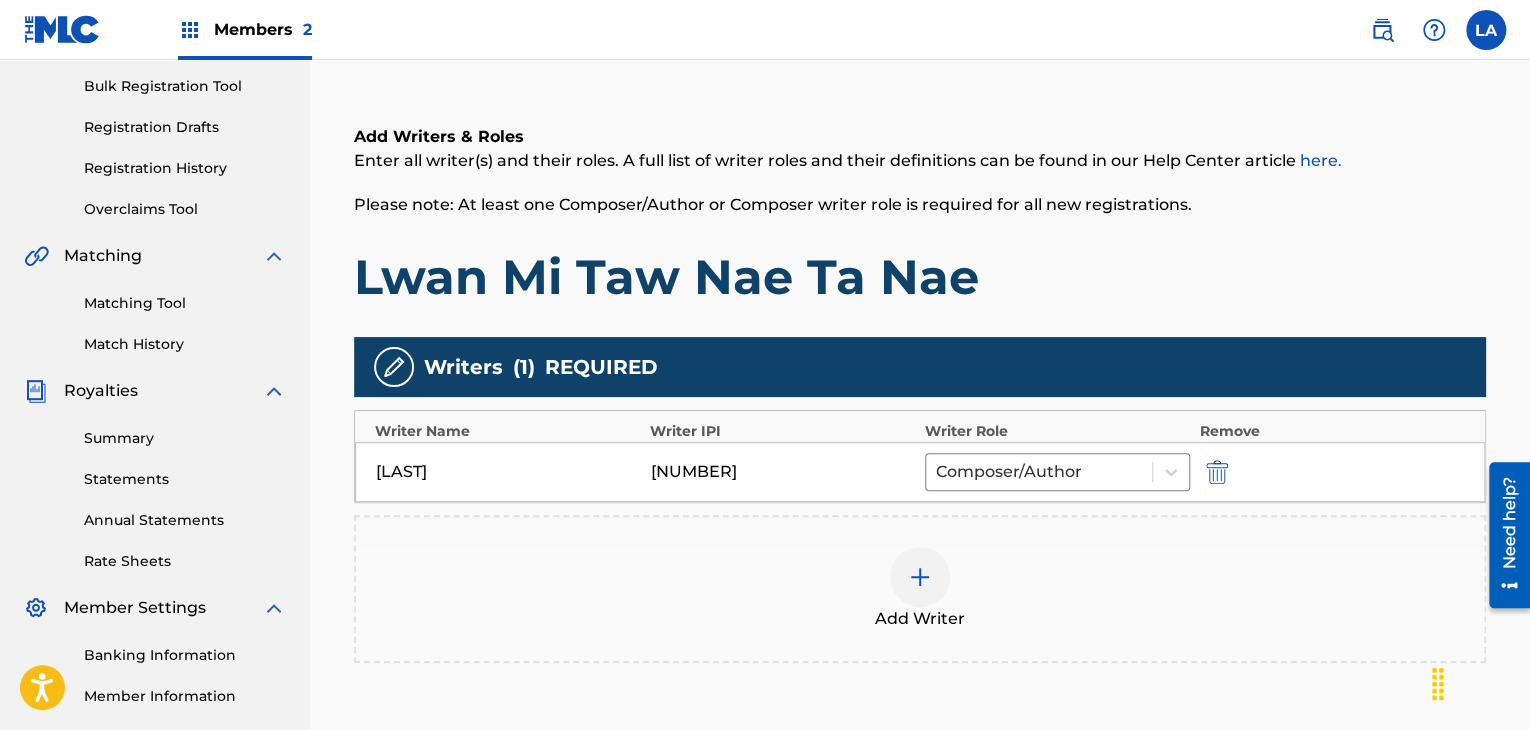 scroll, scrollTop: 510, scrollLeft: 0, axis: vertical 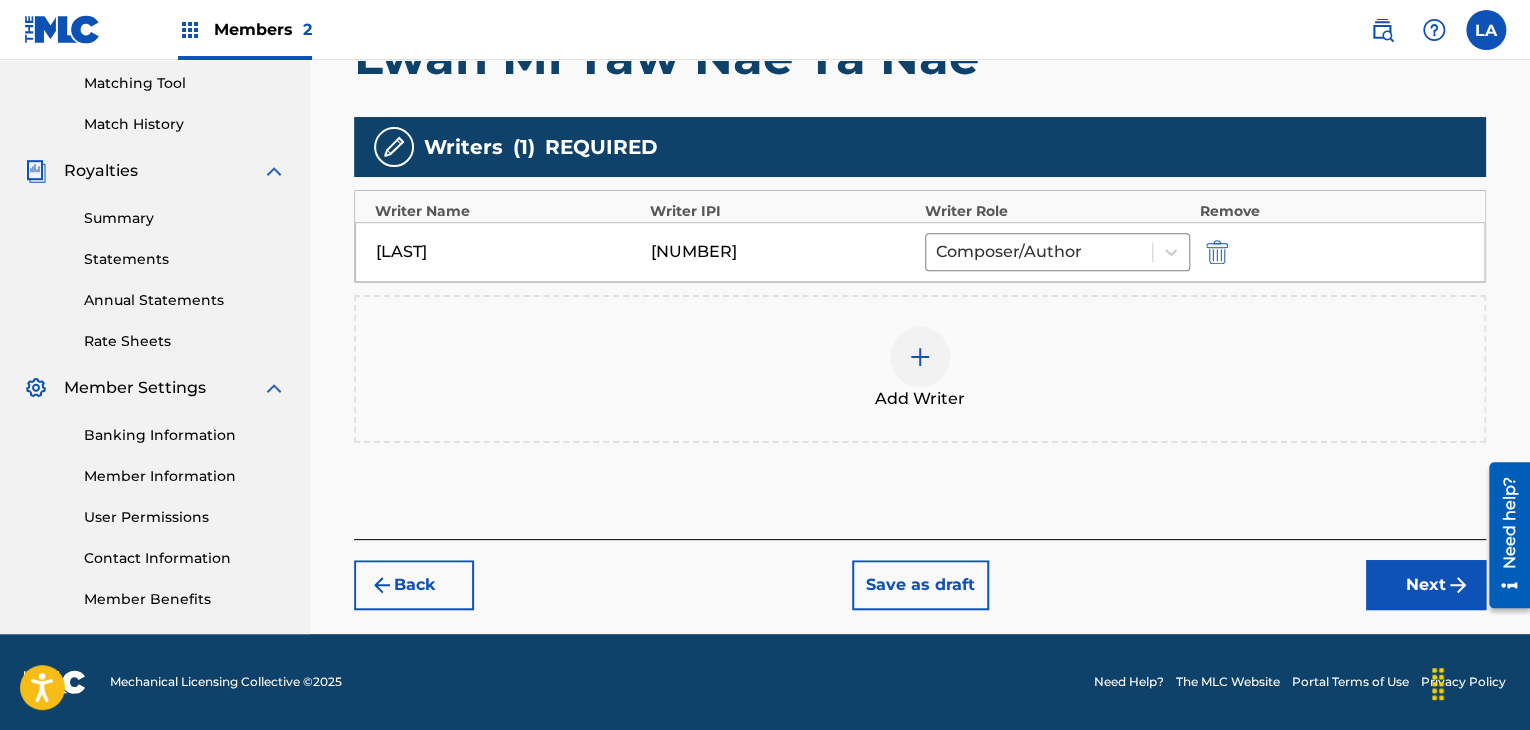 click on "Next" at bounding box center [1426, 585] 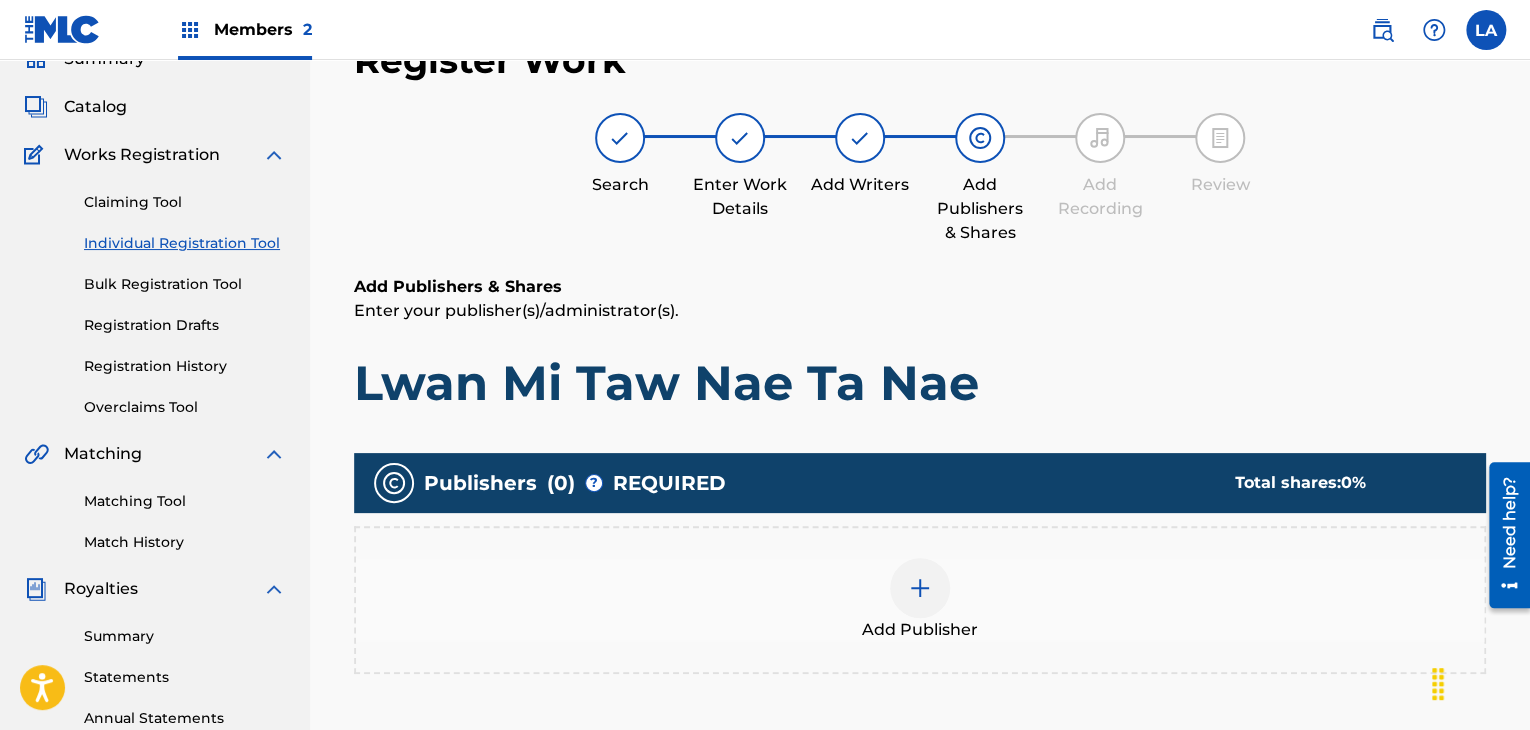 scroll, scrollTop: 90, scrollLeft: 0, axis: vertical 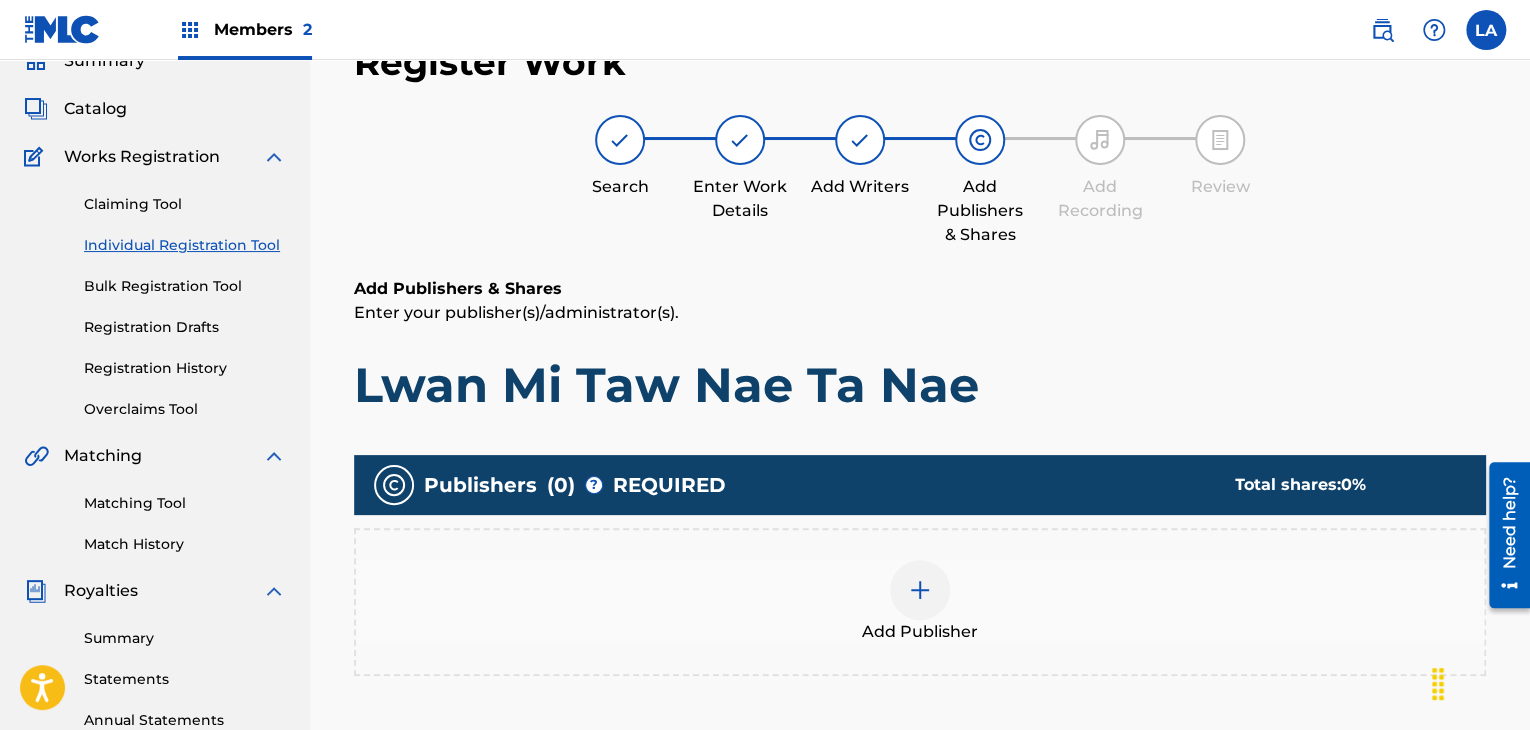 click on "Add Publisher" at bounding box center (920, 602) 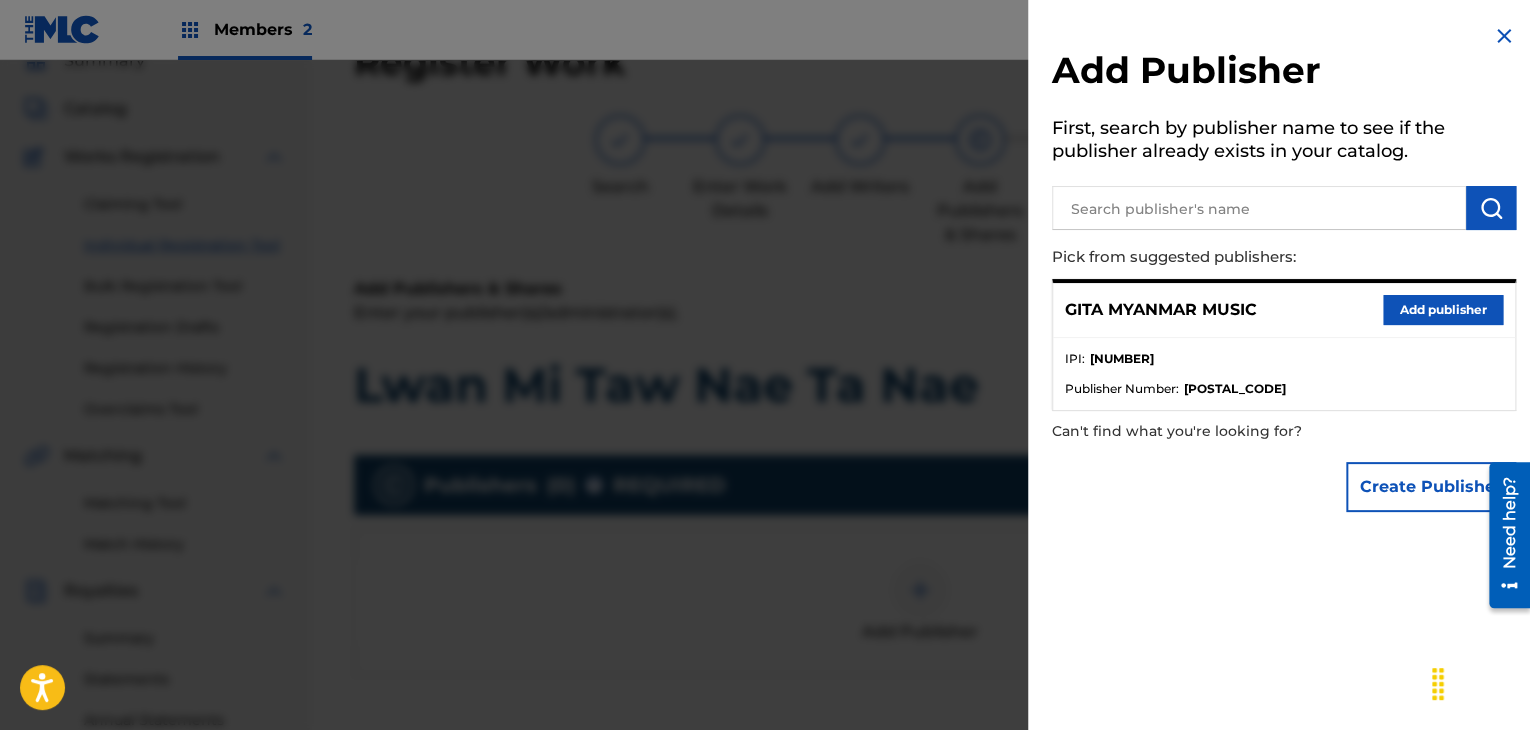 click on "Add publisher" at bounding box center (1443, 310) 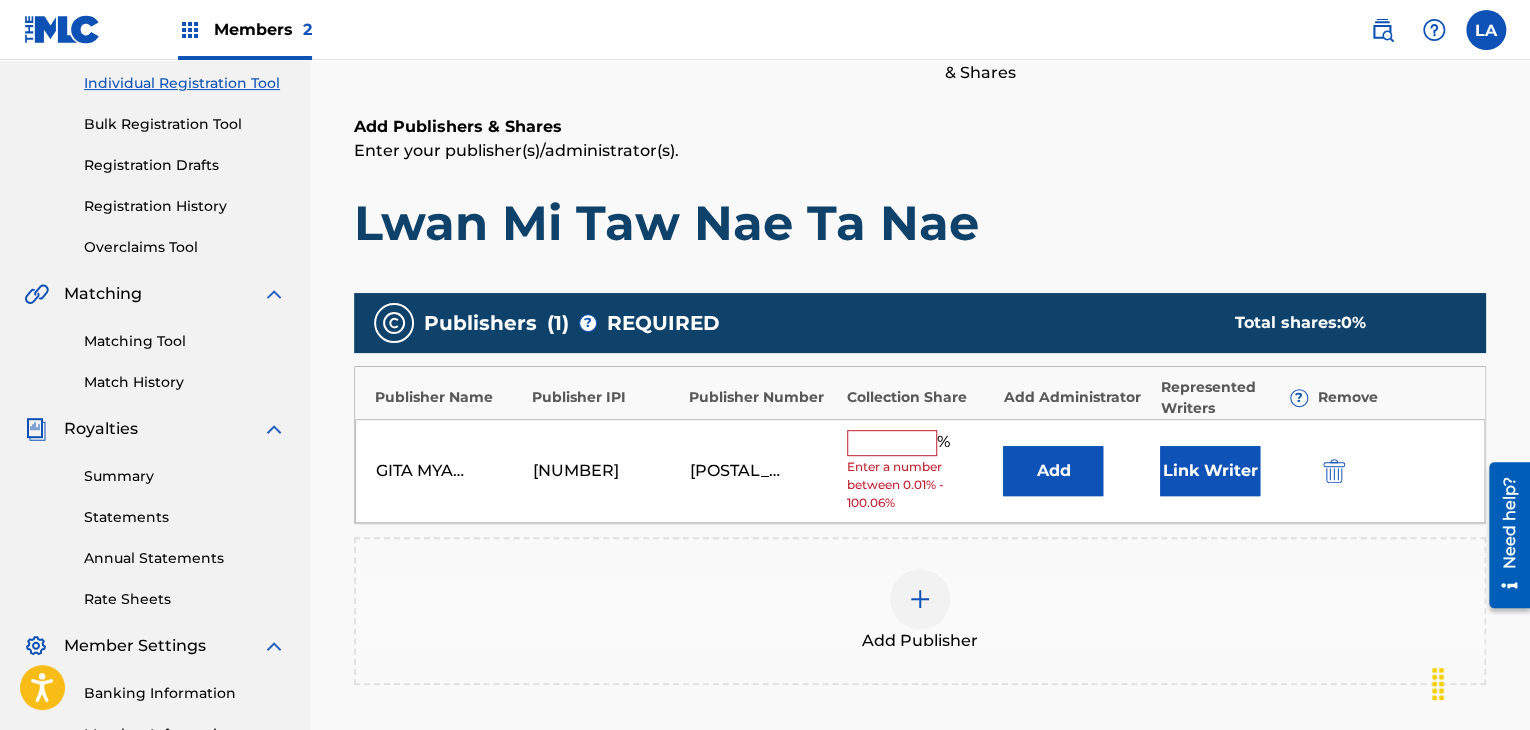 scroll, scrollTop: 390, scrollLeft: 0, axis: vertical 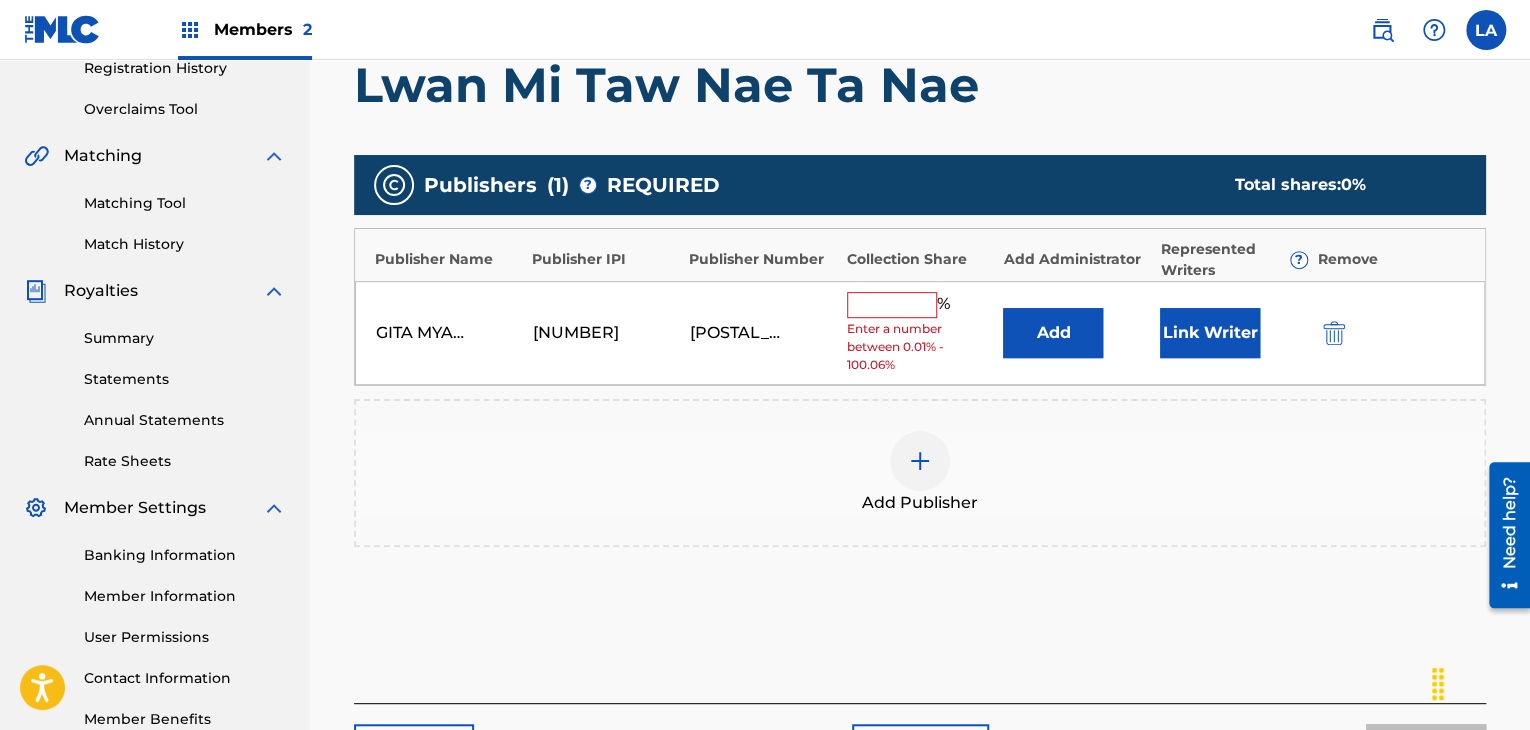 click at bounding box center [892, 305] 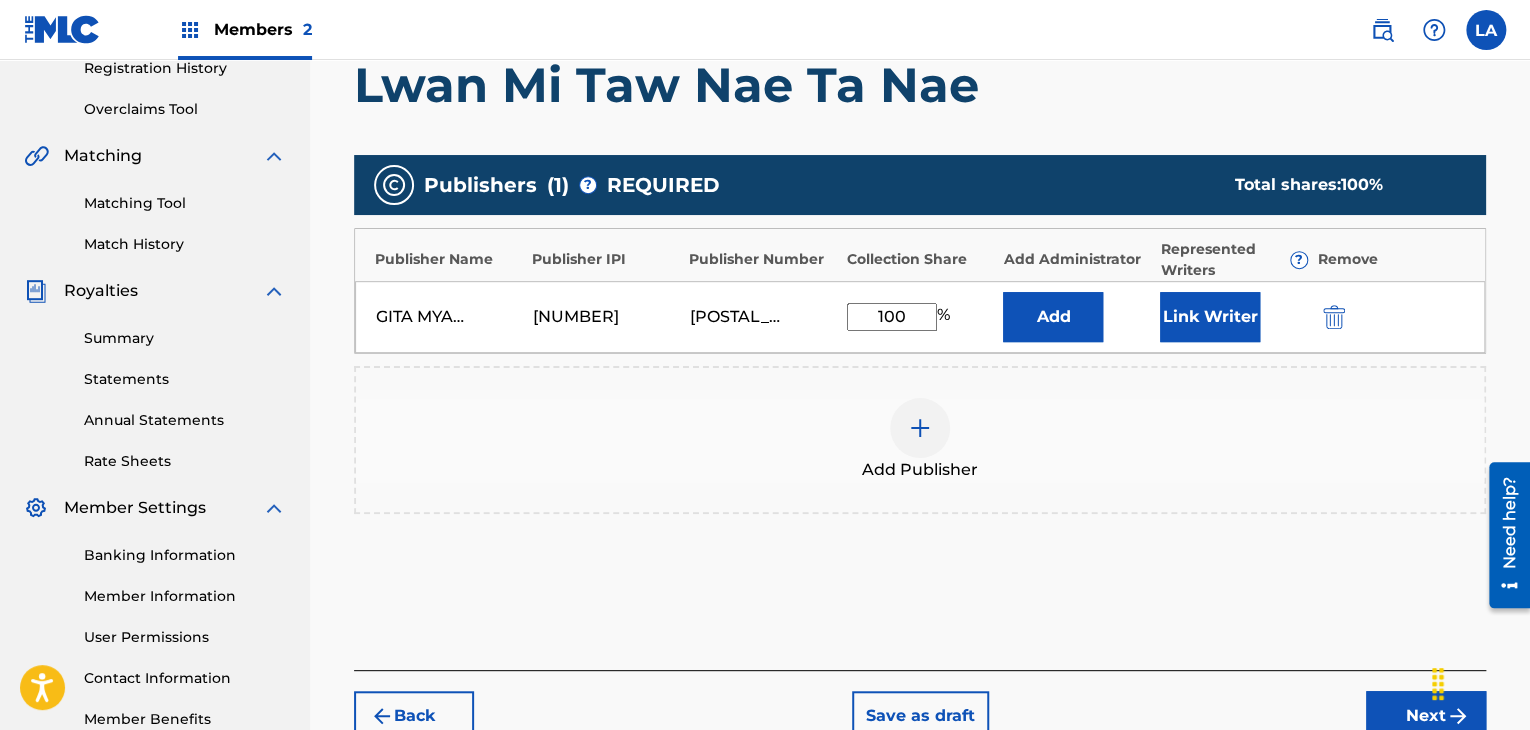 type on "100" 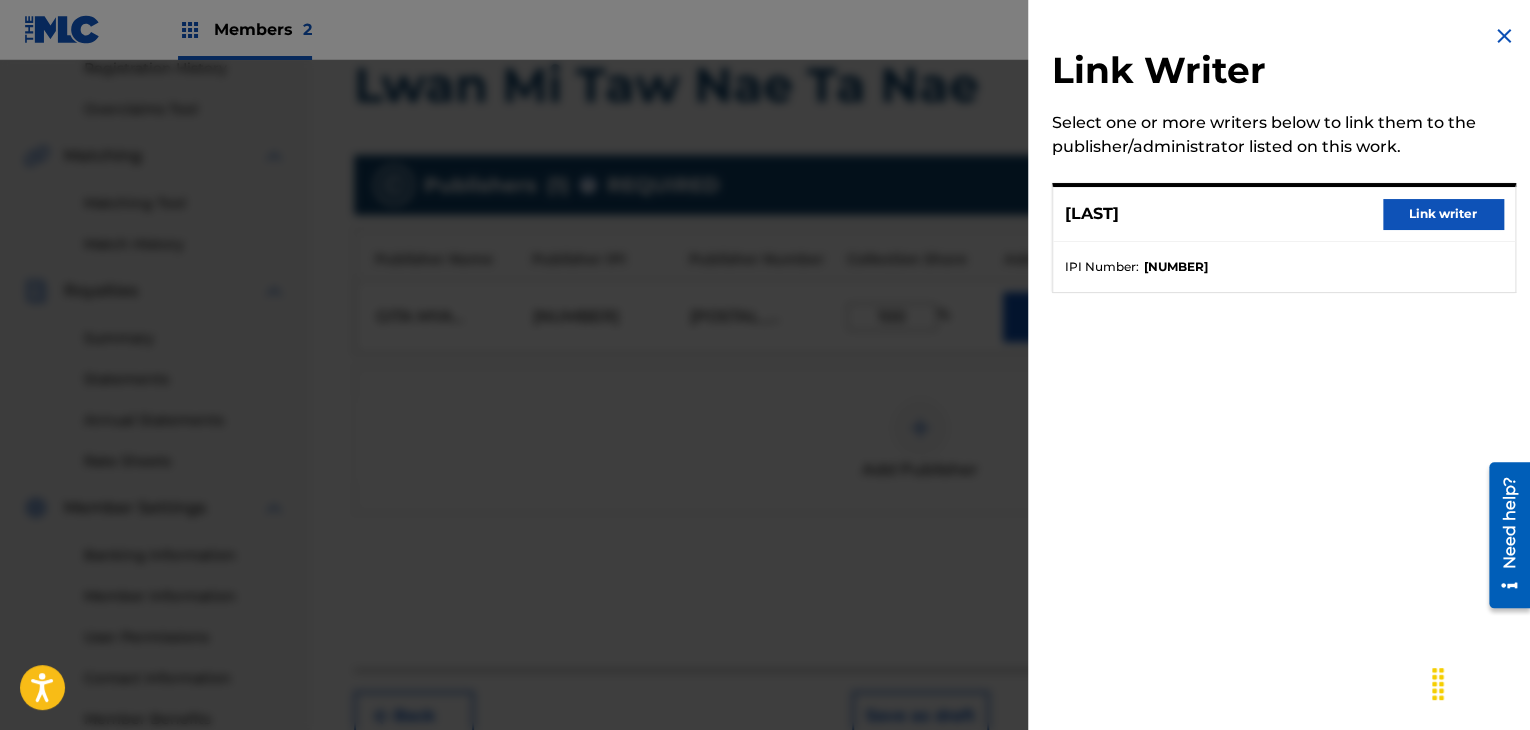 click on "Link writer" at bounding box center [1443, 214] 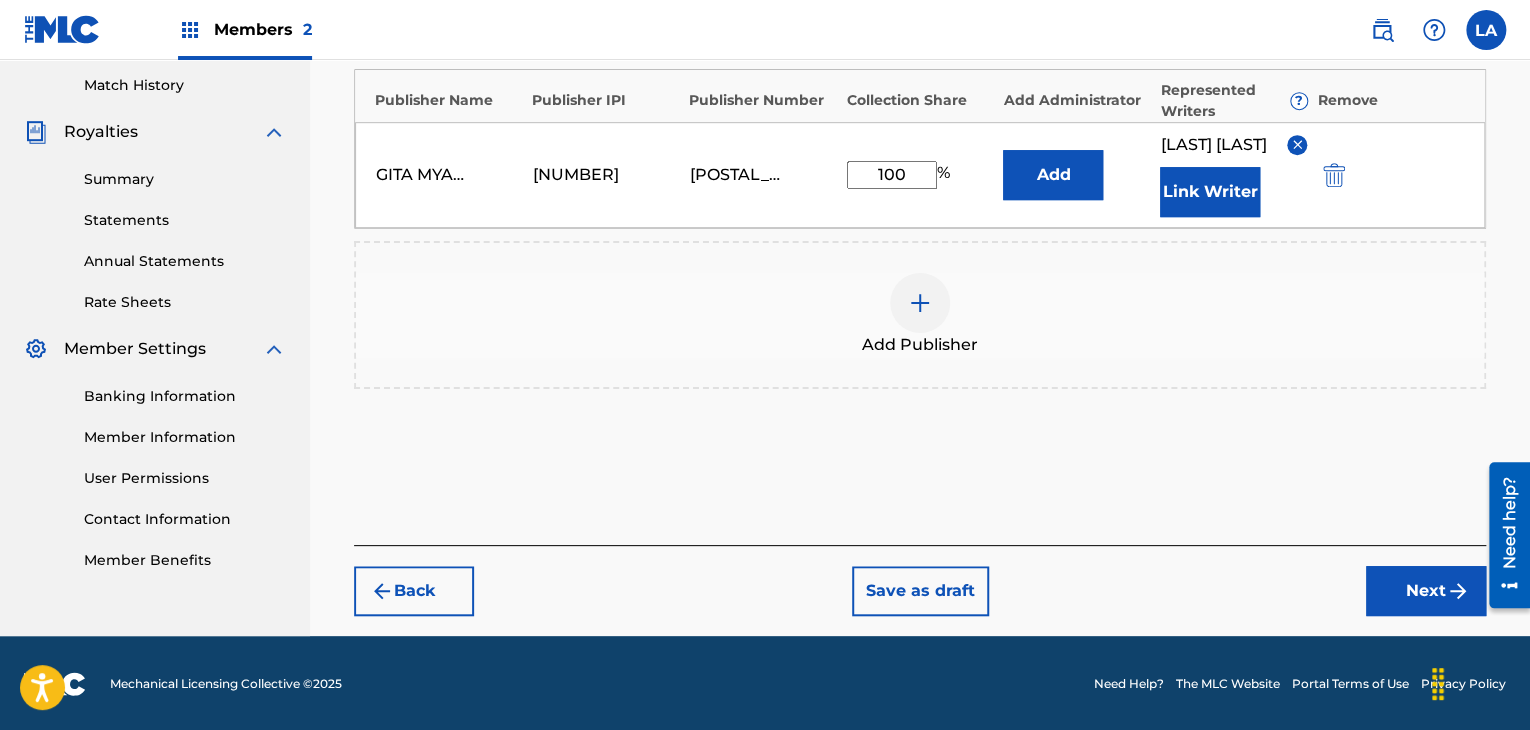 click on "Next" at bounding box center (1426, 591) 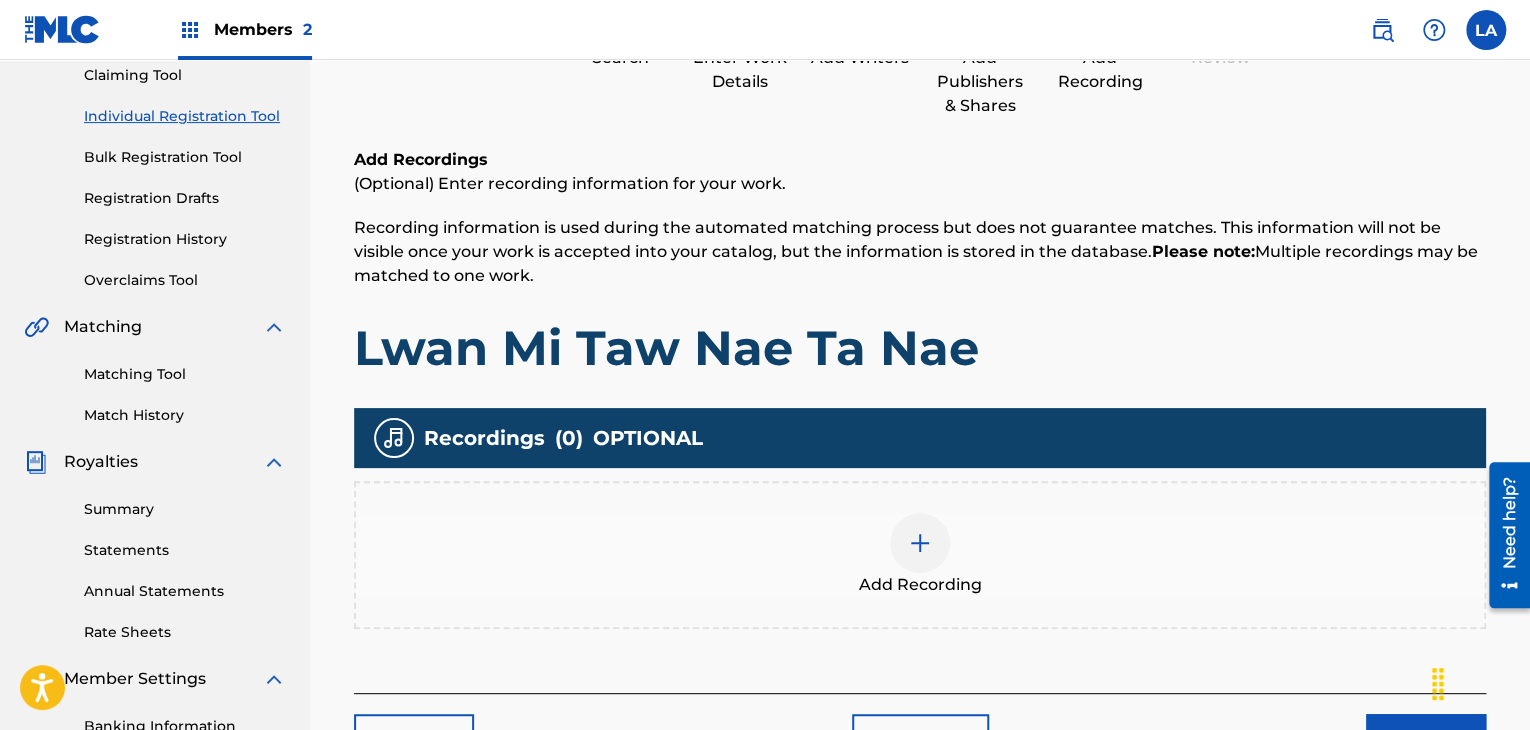 scroll, scrollTop: 290, scrollLeft: 0, axis: vertical 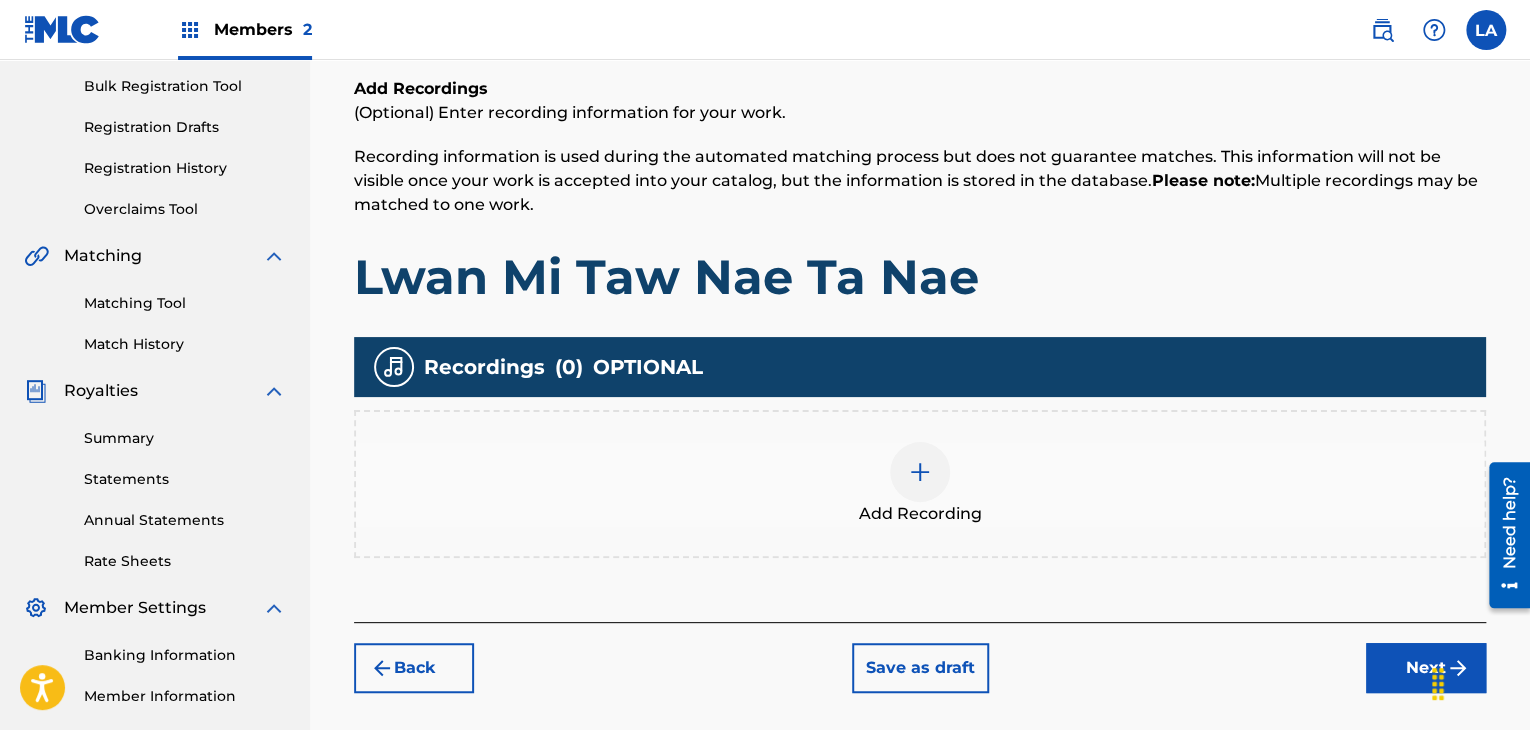 click on "Add Recording" at bounding box center [920, 514] 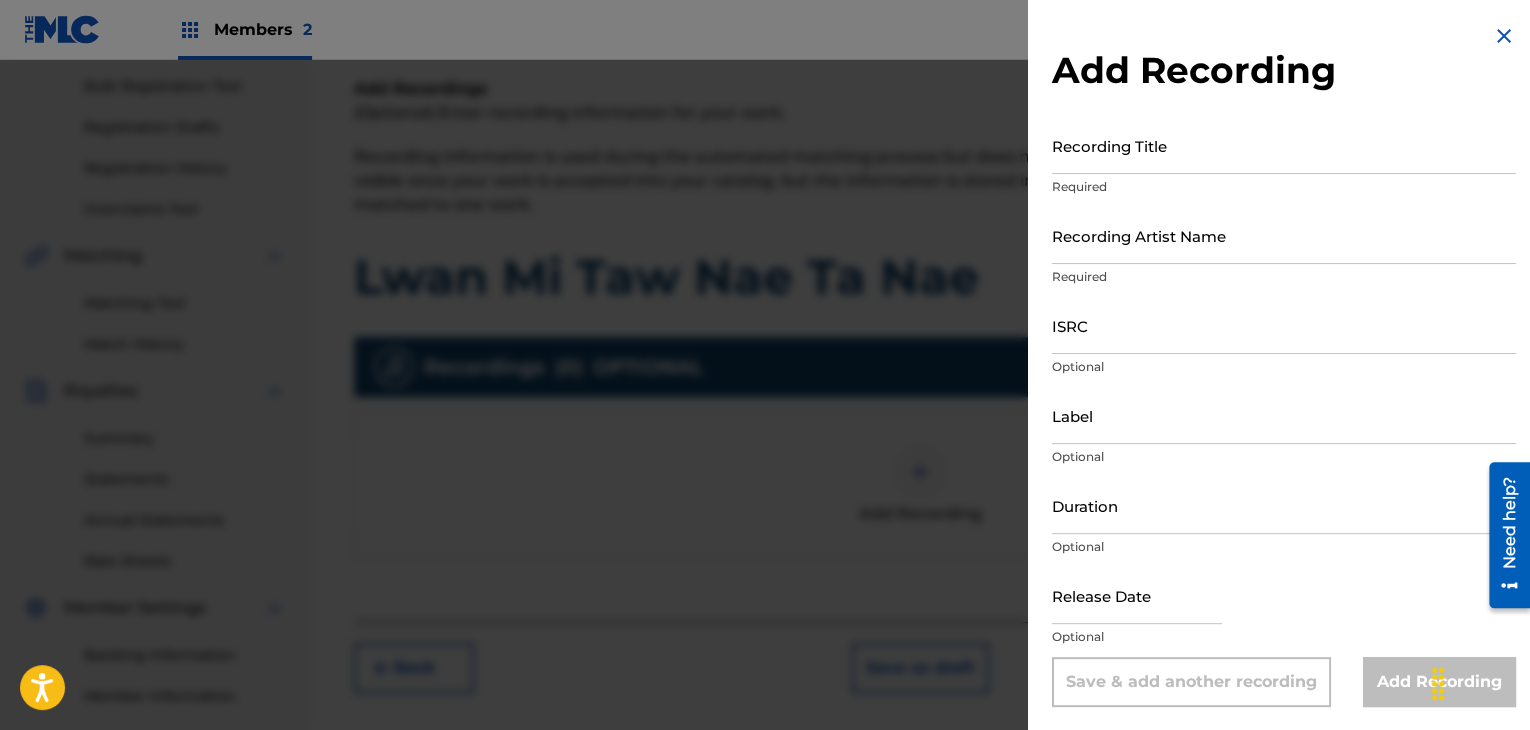 click on "Recording Title" at bounding box center [1284, 145] 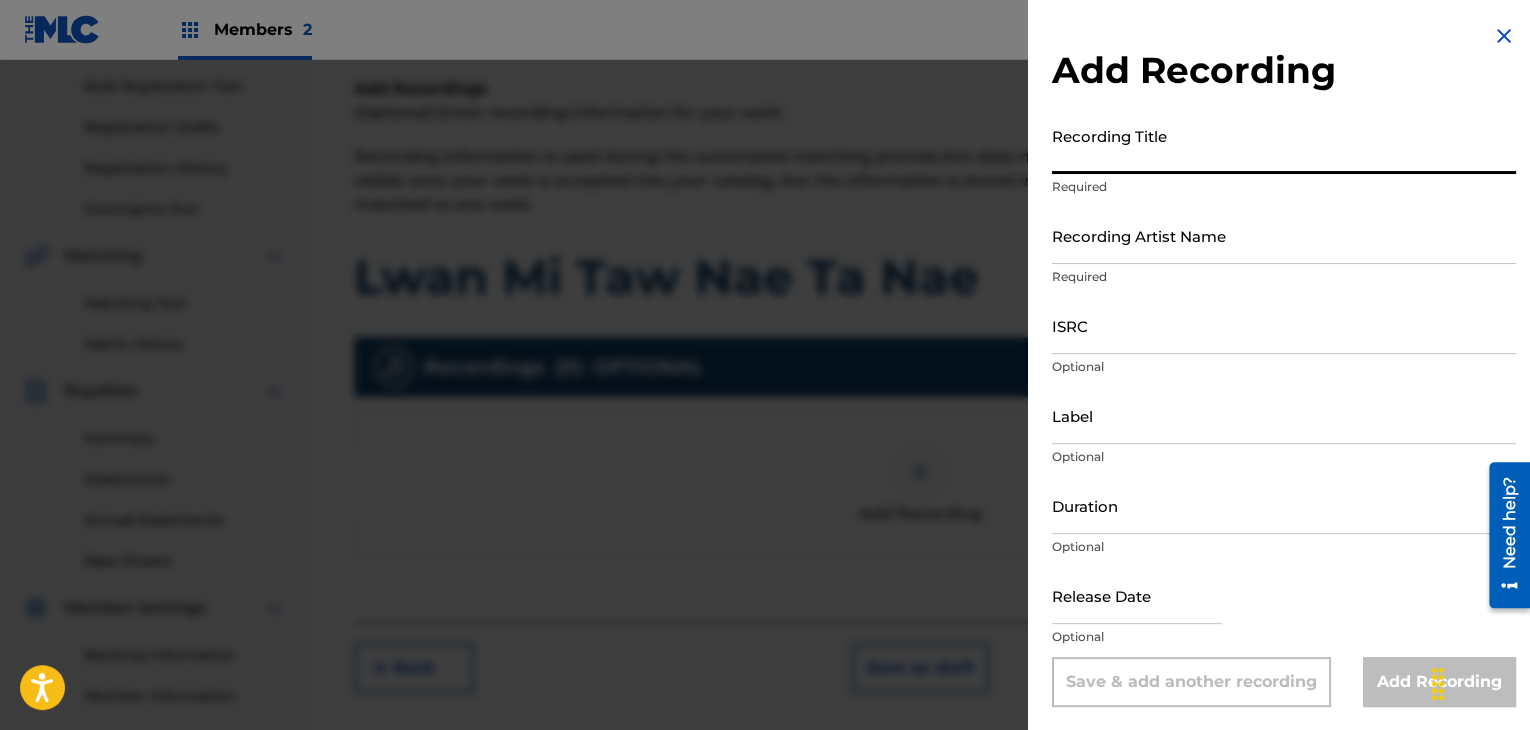 paste on "Htwe Lin Ko" 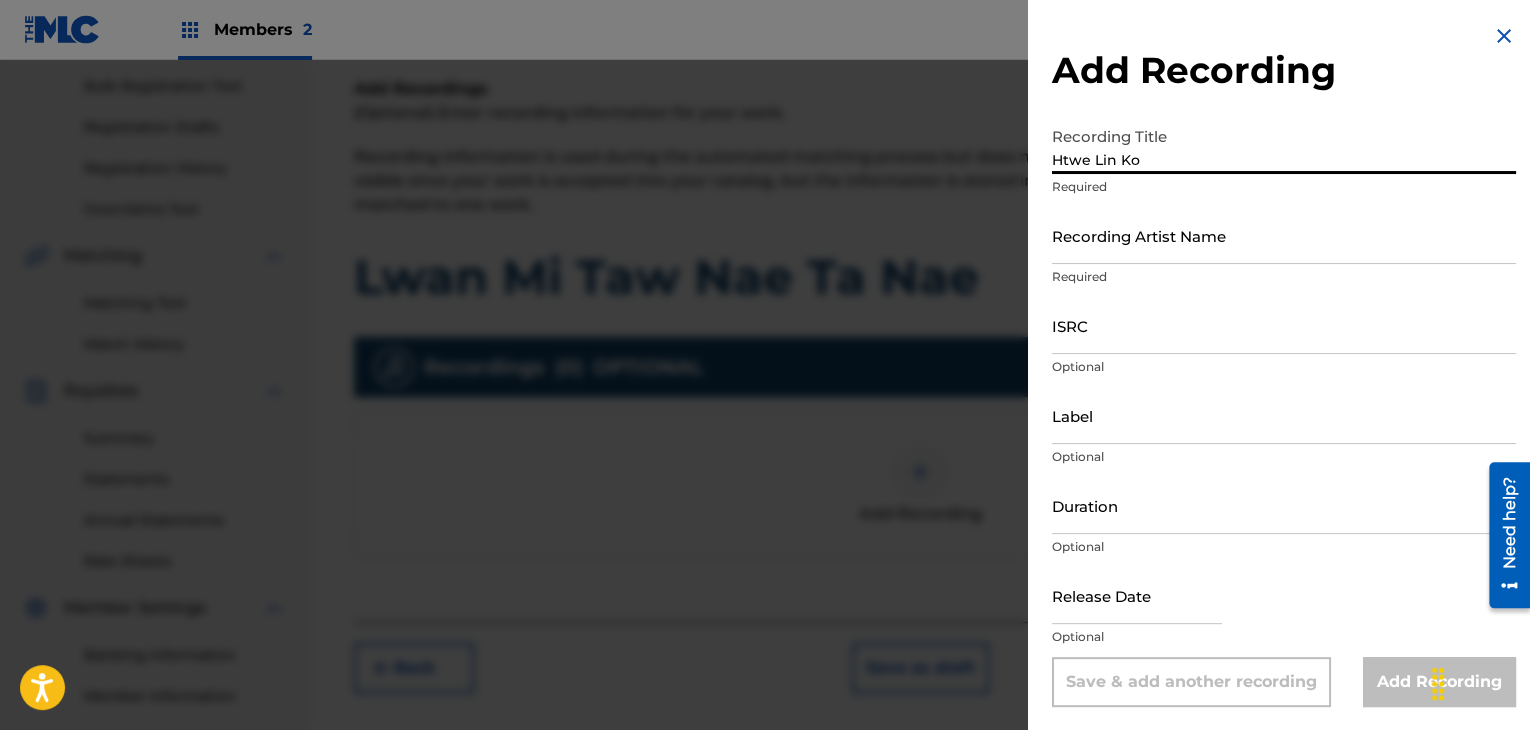 click on "Recording Artist Name" at bounding box center (1284, 235) 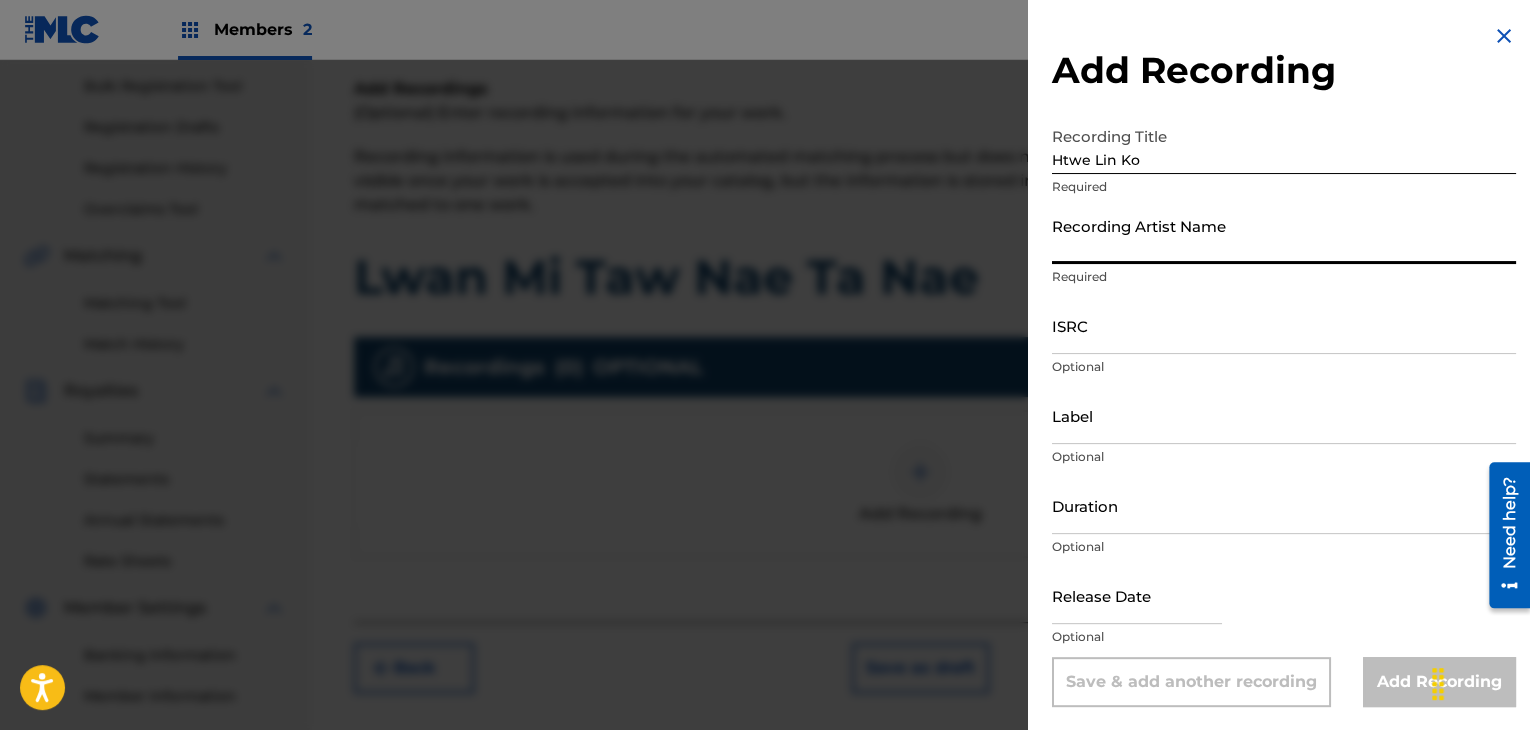 drag, startPoint x: 1136, startPoint y: 133, endPoint x: 1161, endPoint y: 157, distance: 34.655445 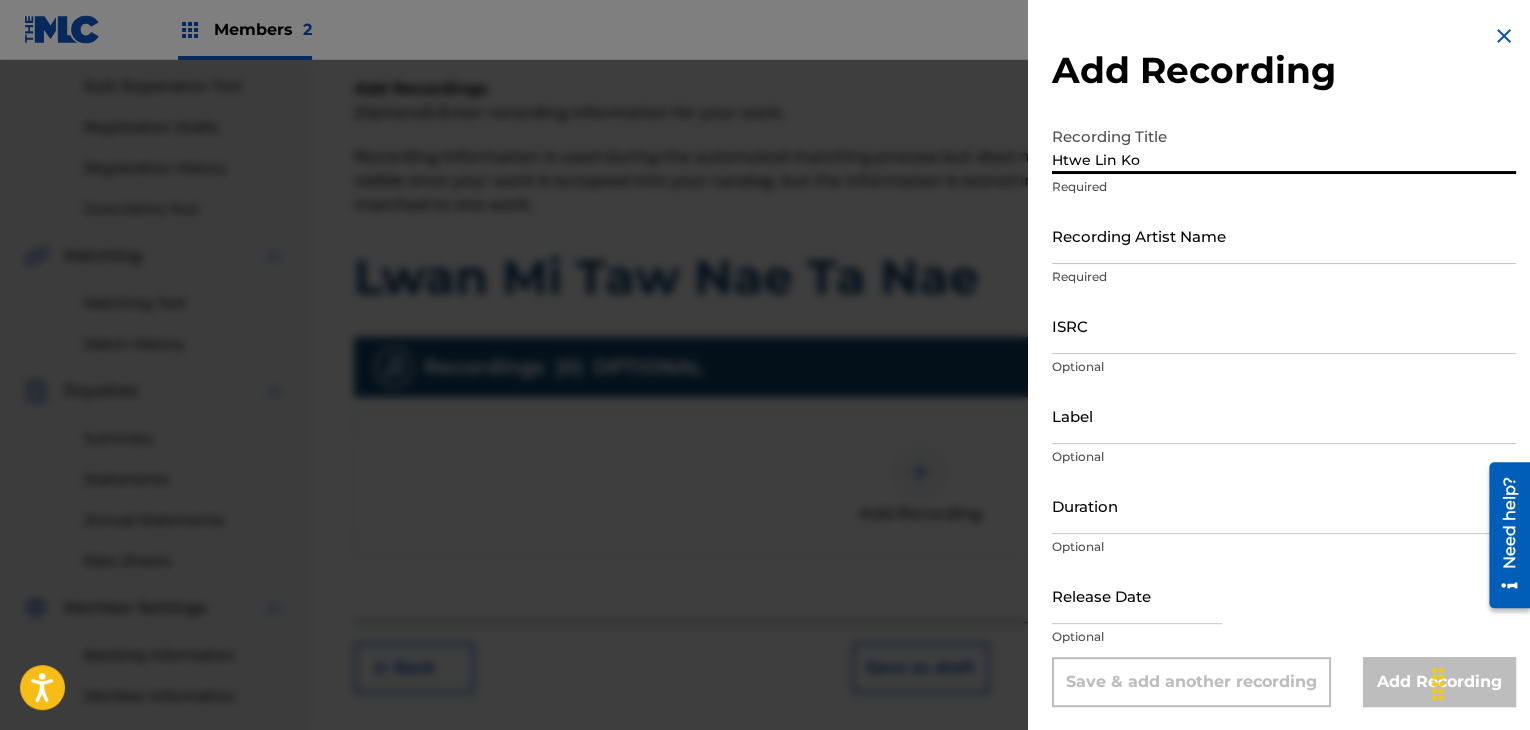 drag, startPoint x: 1161, startPoint y: 155, endPoint x: 895, endPoint y: 162, distance: 266.0921 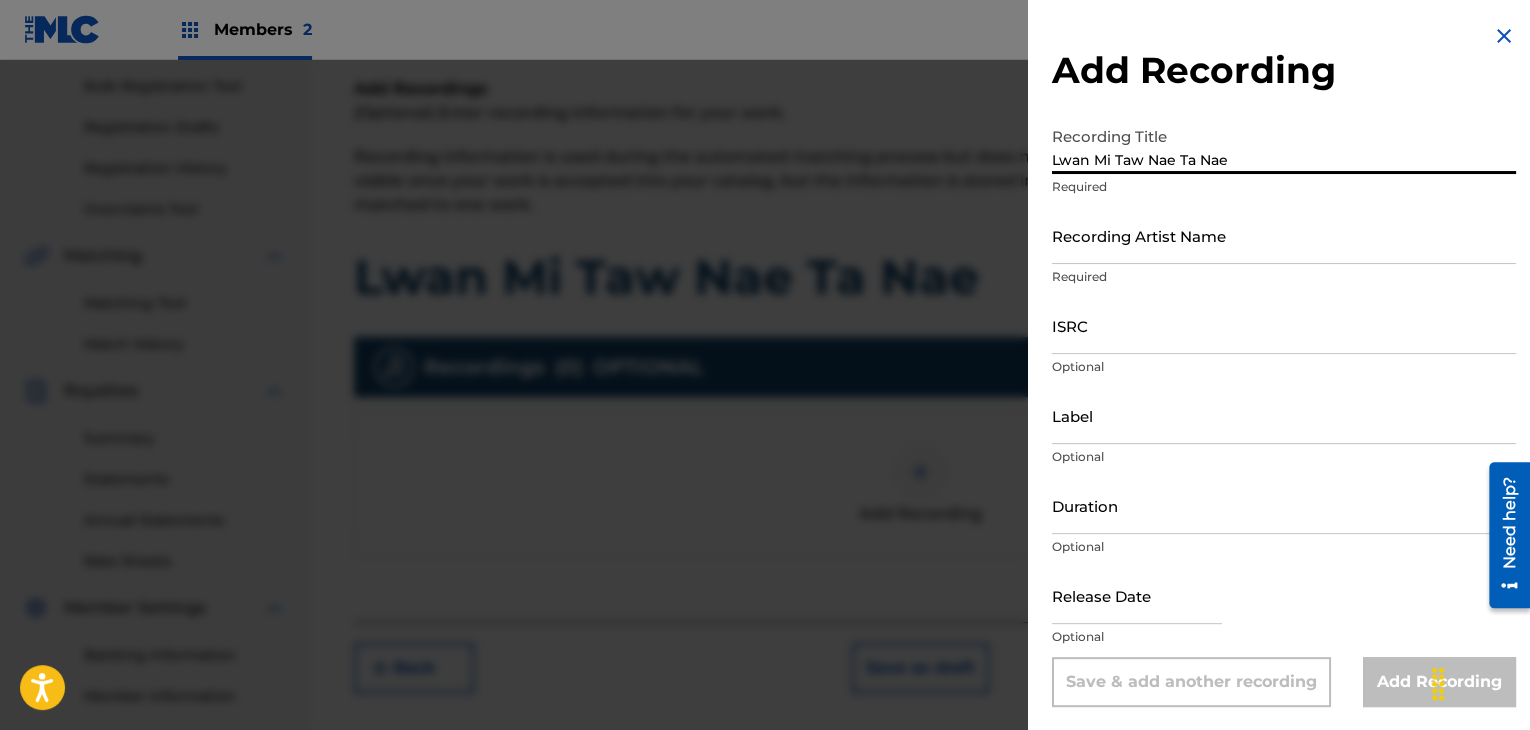 type on "Lwan Mi Taw Nae Ta Nae" 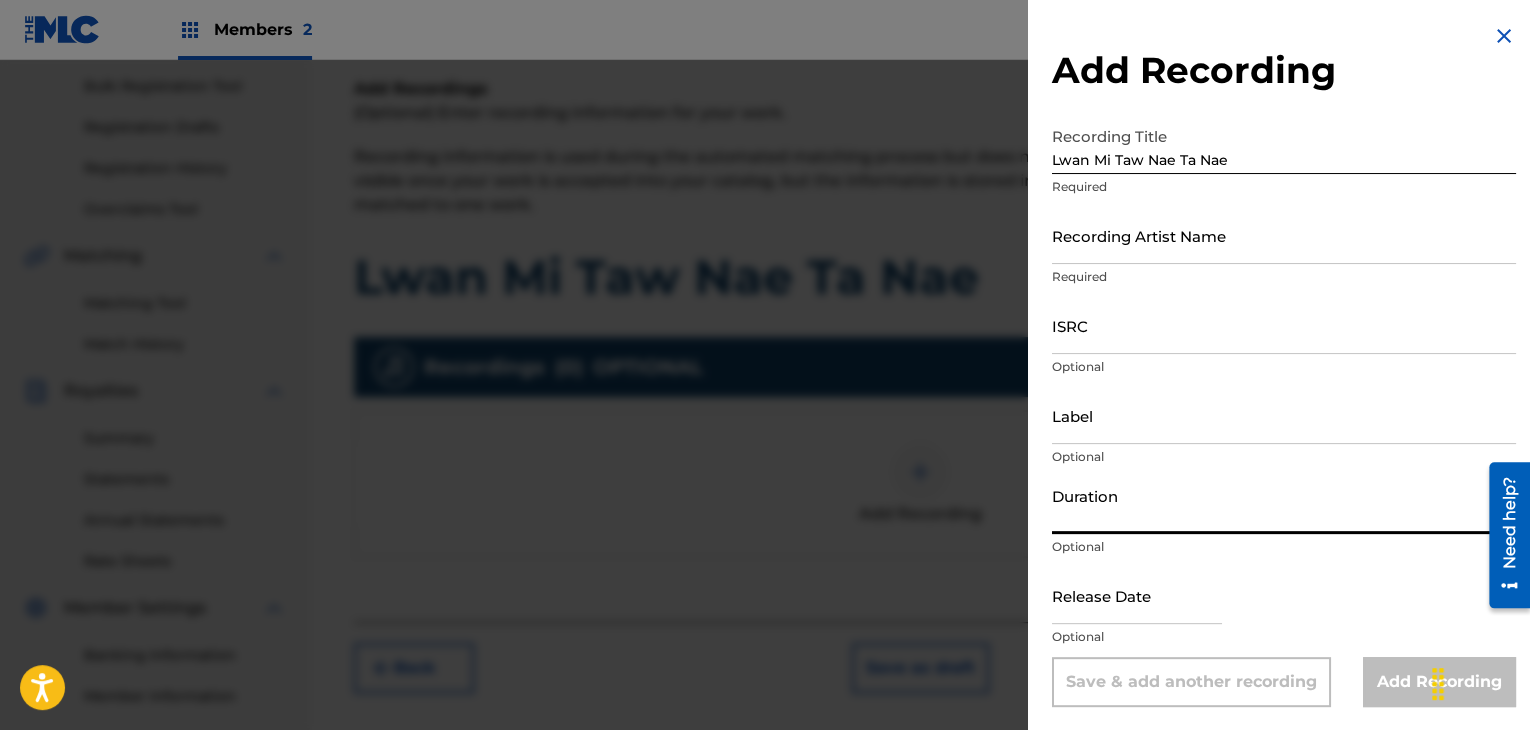 paste on "03:49" 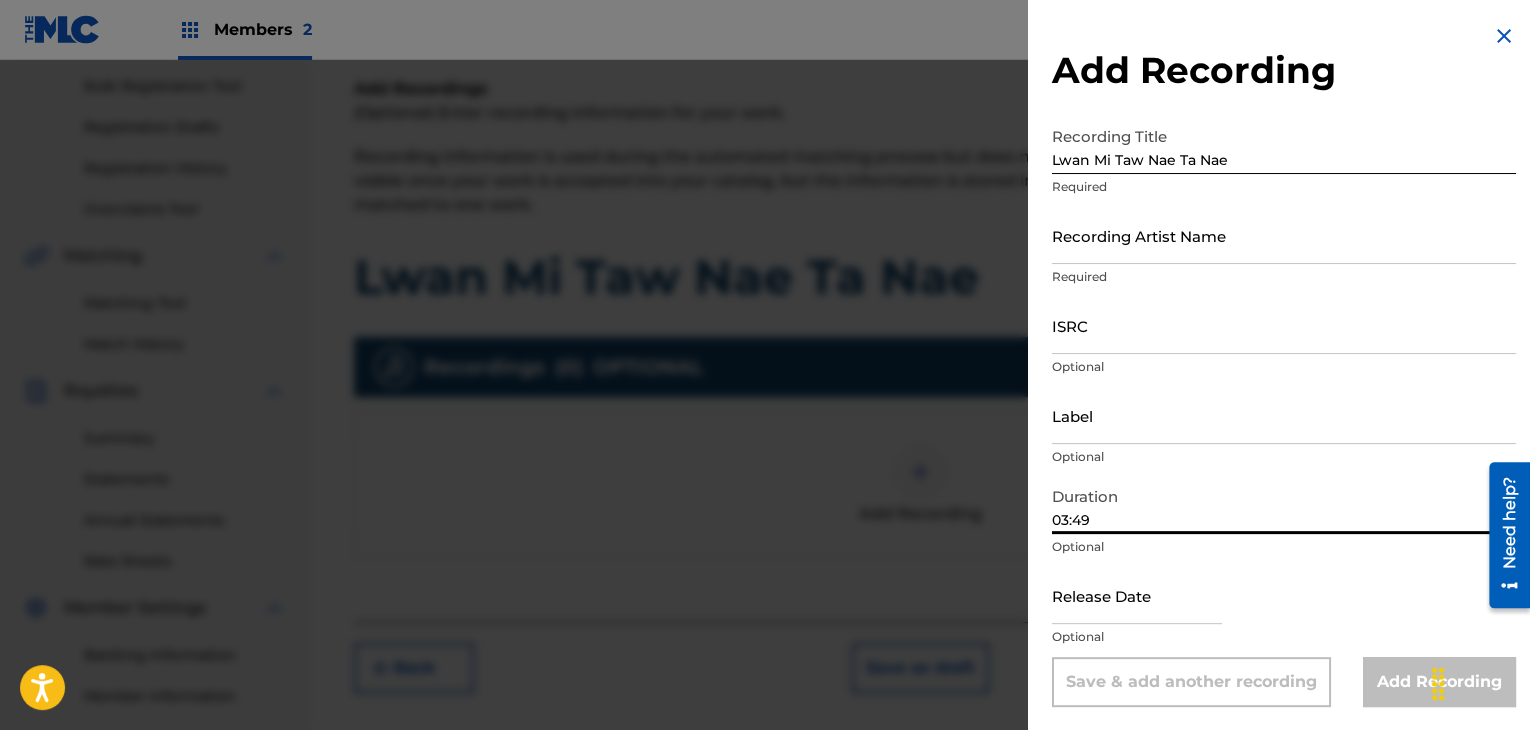 type on "03:49" 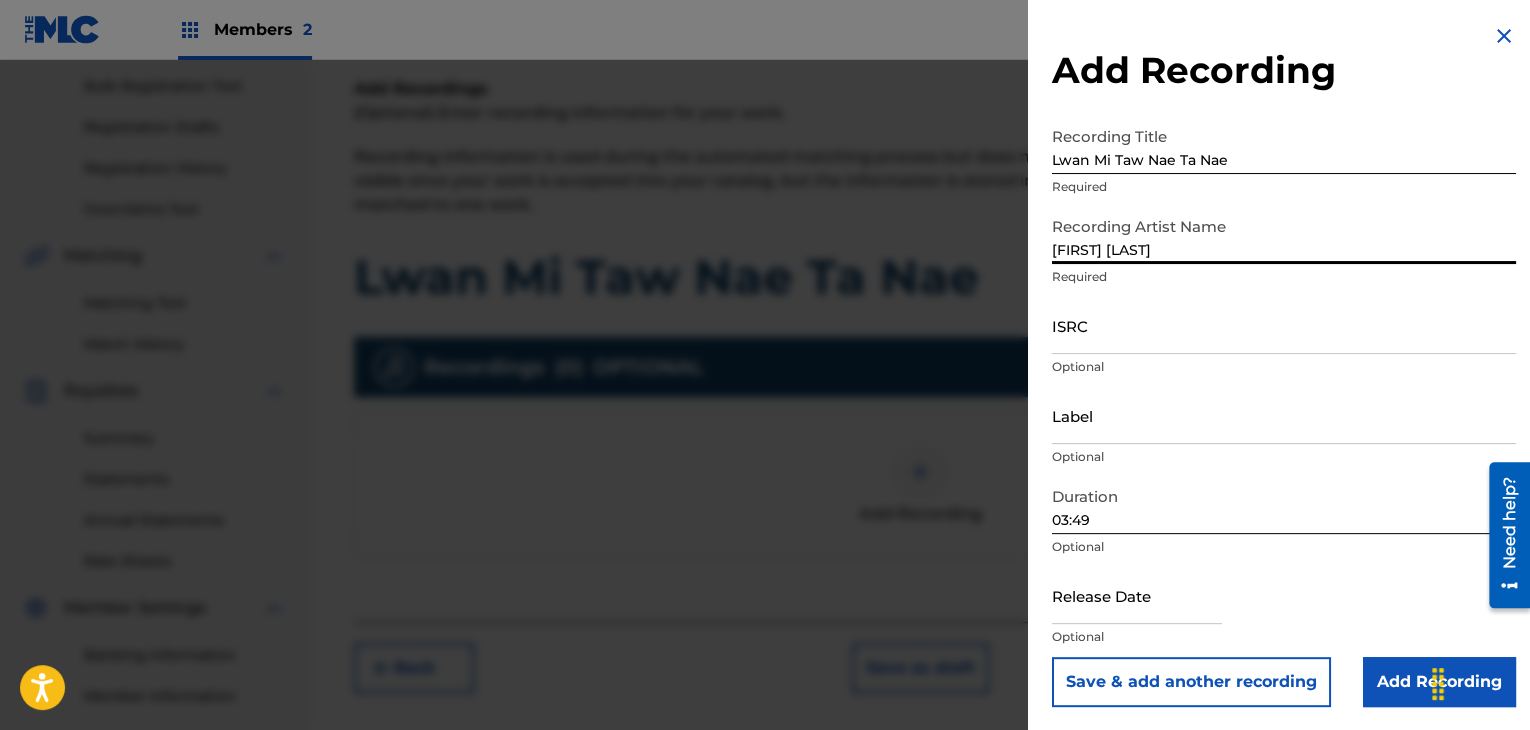type on "[FIRST] [LAST]" 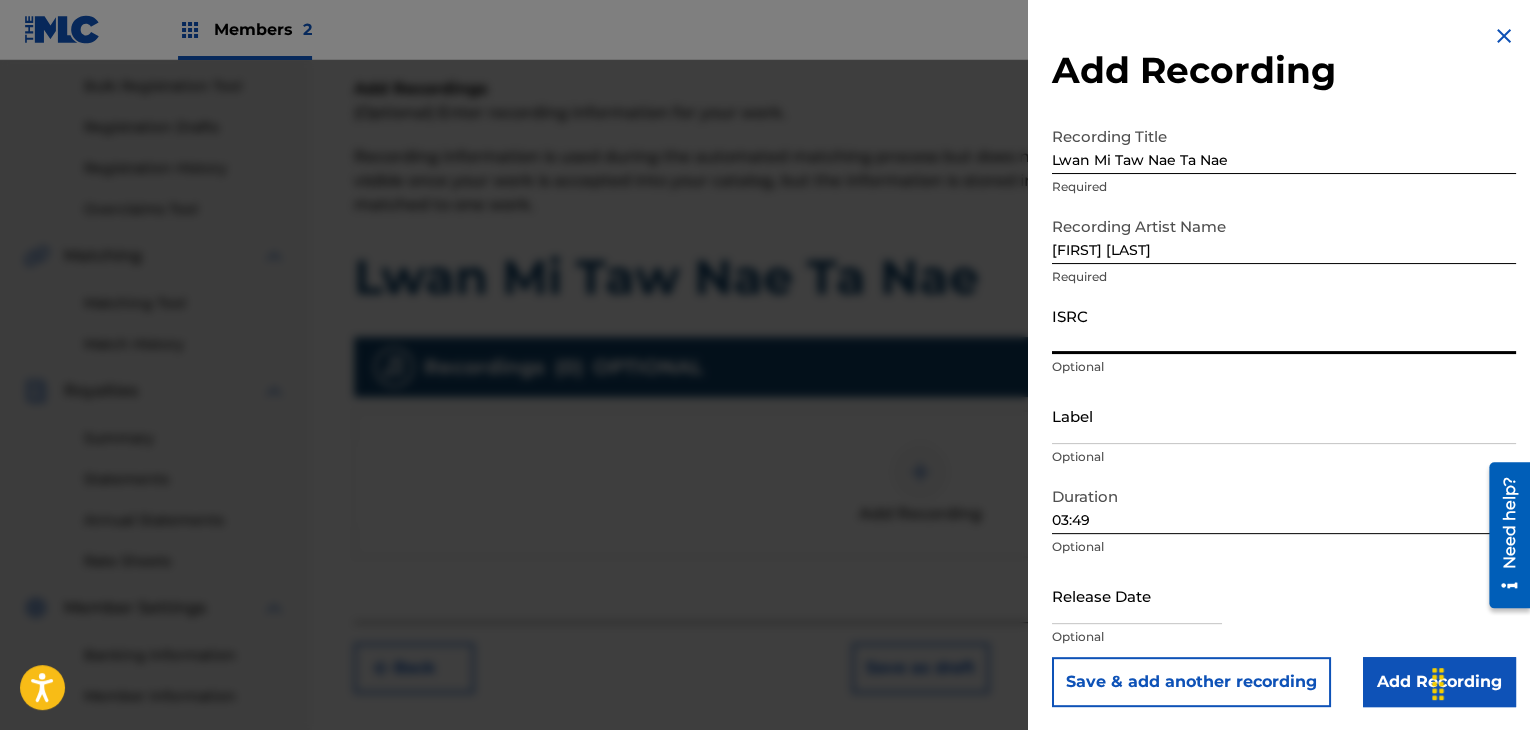 paste on "USCGJ1913889" 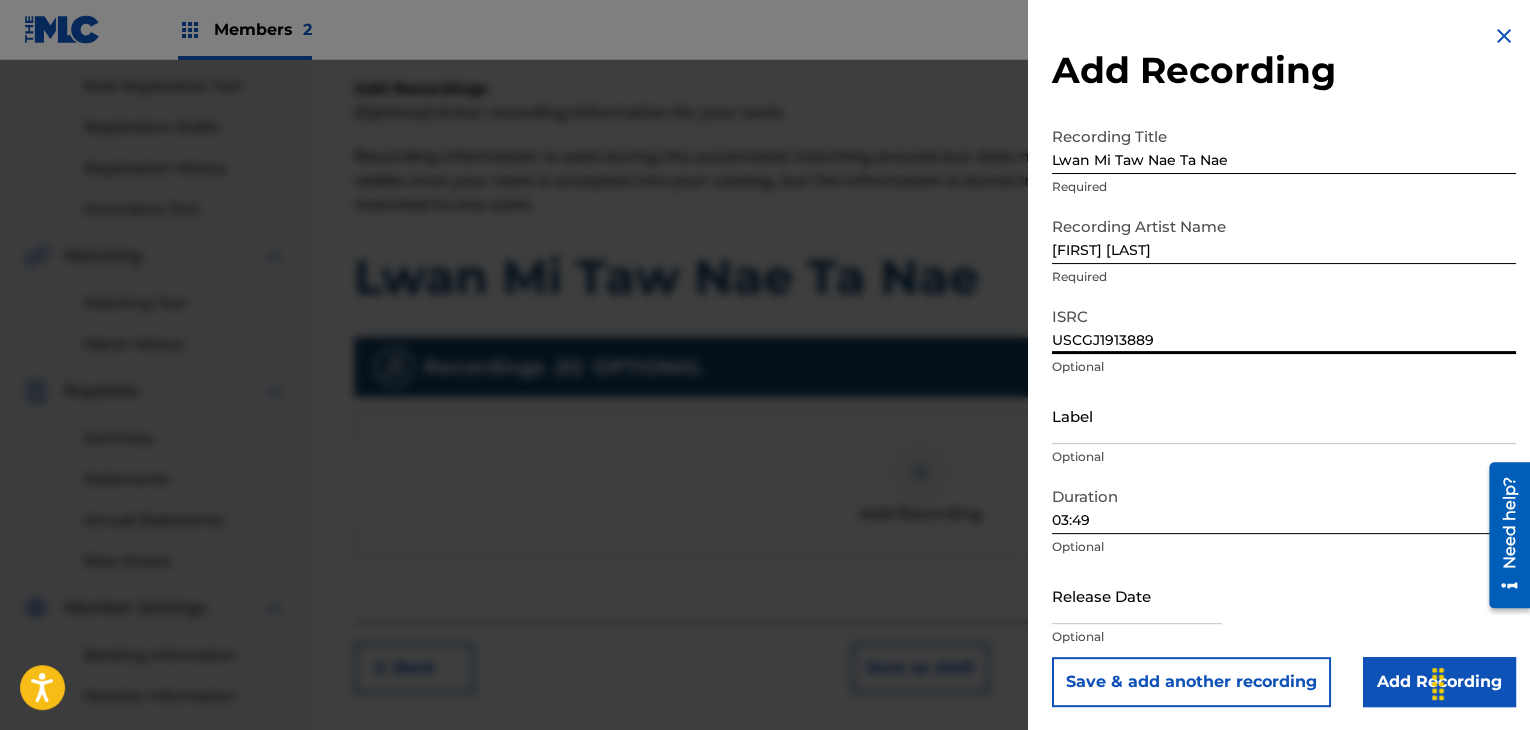 type on "USCGJ1913889" 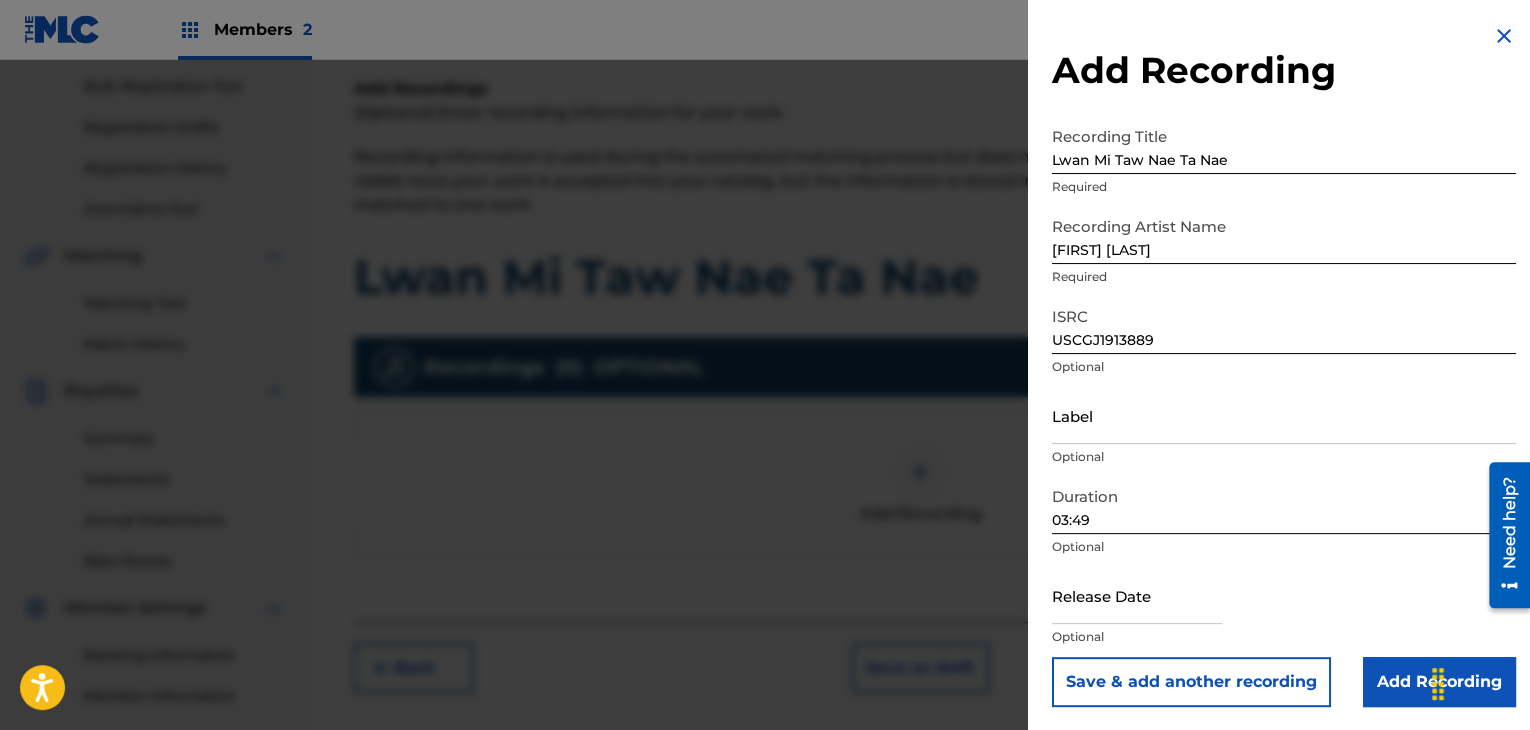 click at bounding box center [1137, 595] 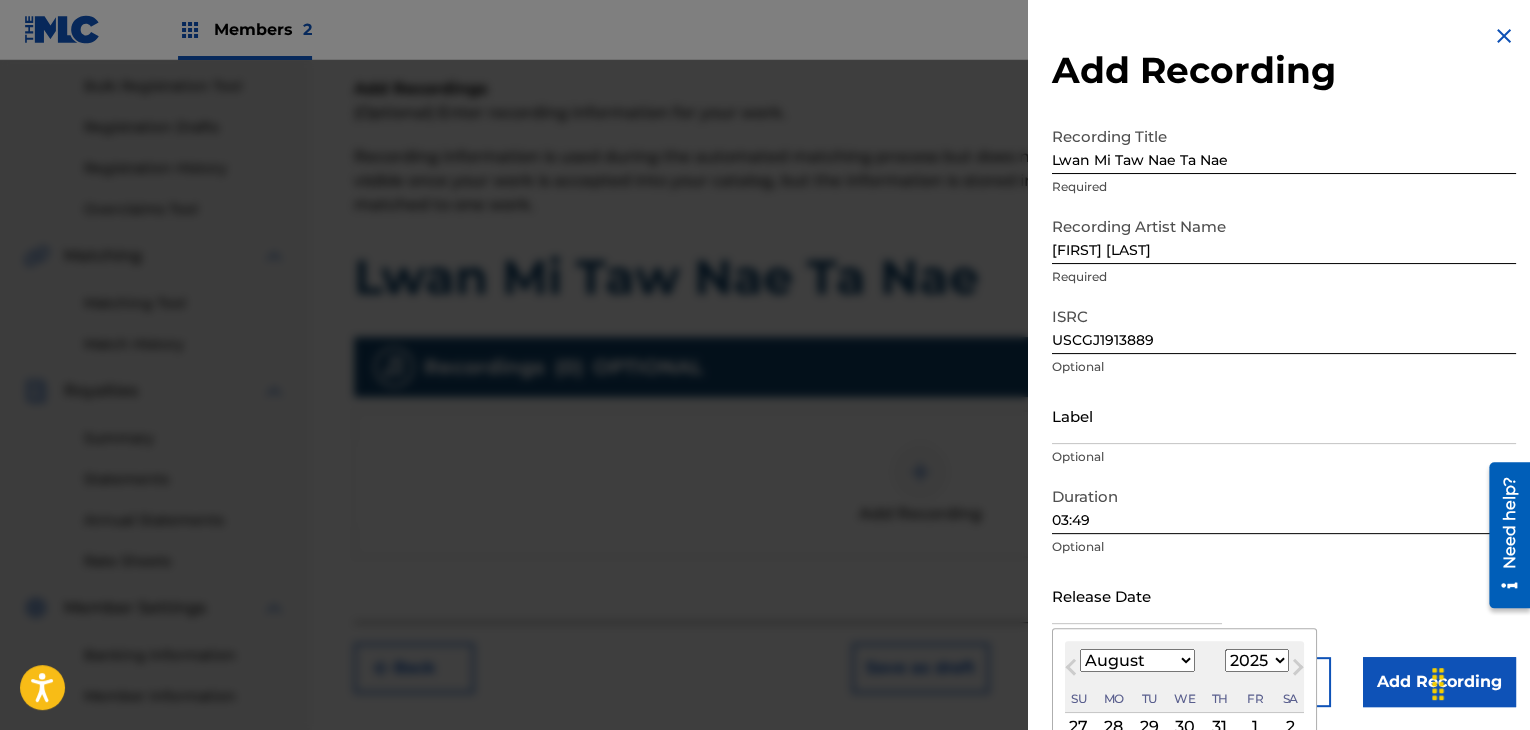 click on "January February March April May June July August September October November December" at bounding box center [1137, 660] 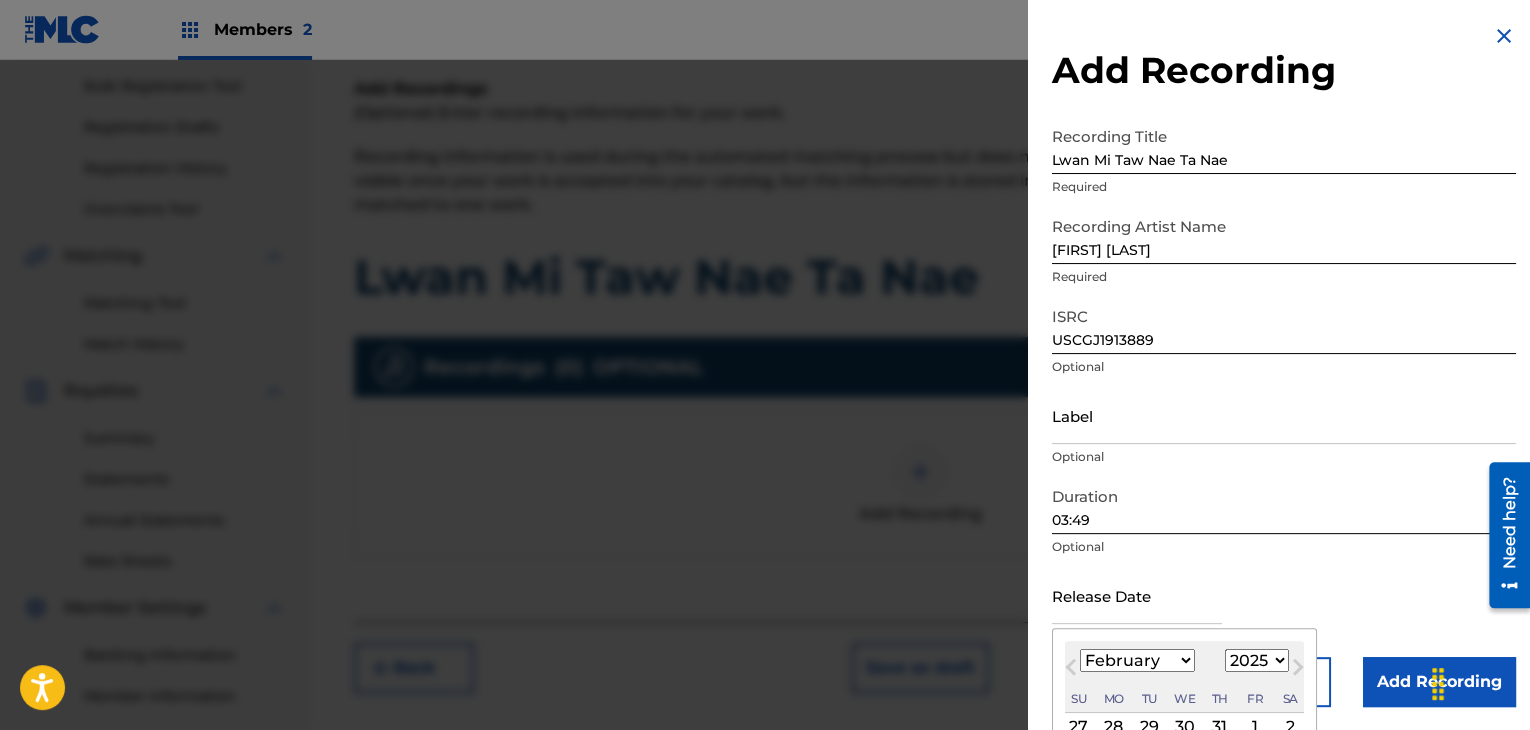 click on "January February March April May June July August September October November December" at bounding box center (1137, 660) 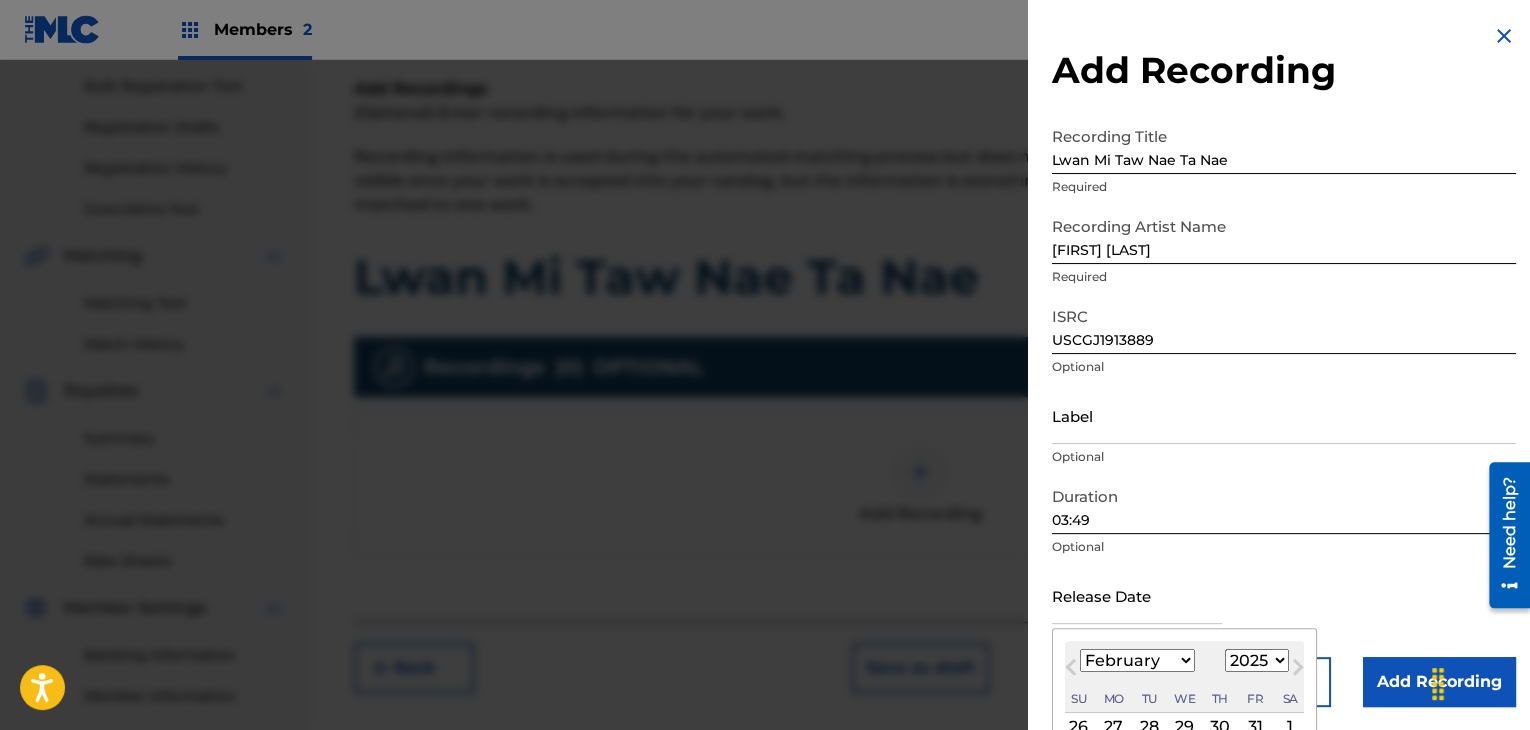 click on "1900 1901 1902 1903 1904 1905 1906 1907 1908 1909 1910 1911 1912 1913 1914 1915 1916 1917 1918 1919 1920 1921 1922 1923 1924 1925 1926 1927 1928 1929 1930 1931 1932 1933 1934 1935 1936 1937 1938 1939 1940 1941 1942 1943 1944 1945 1946 1947 1948 1949 1950 1951 1952 1953 1954 1955 1956 1957 1958 1959 1960 1961 1962 1963 1964 1965 1966 1967 1968 1969 1970 1971 1972 1973 1974 1975 1976 1977 1978 1979 1980 1981 1982 1983 1984 1985 1986 1987 1988 1989 1990 1991 1992 1993 1994 1995 1996 1997 1998 1999 2000 2001 2002 2003 2004 2005 2006 2007 2008 2009 2010 2011 2012 2013 2014 2015 2016 2017 2018 2019 2020 2021 2022 2023 2024 2025 2026 2027 2028 2029 2030 2031 2032 2033 2034 2035 2036 2037 2038 2039 2040 2041 2042 2043 2044 2045 2046 2047 2048 2049 2050 2051 2052 2053 2054 2055 2056 2057 2058 2059 2060 2061 2062 2063 2064 2065 2066 2067 2068 2069 2070 2071 2072 2073 2074 2075 2076 2077 2078 2079 2080 2081 2082 2083 2084 2085 2086 2087 2088 2089 2090 2091 2092 2093 2094 2095 2096 2097 2098 2099 2100" at bounding box center [1257, 660] 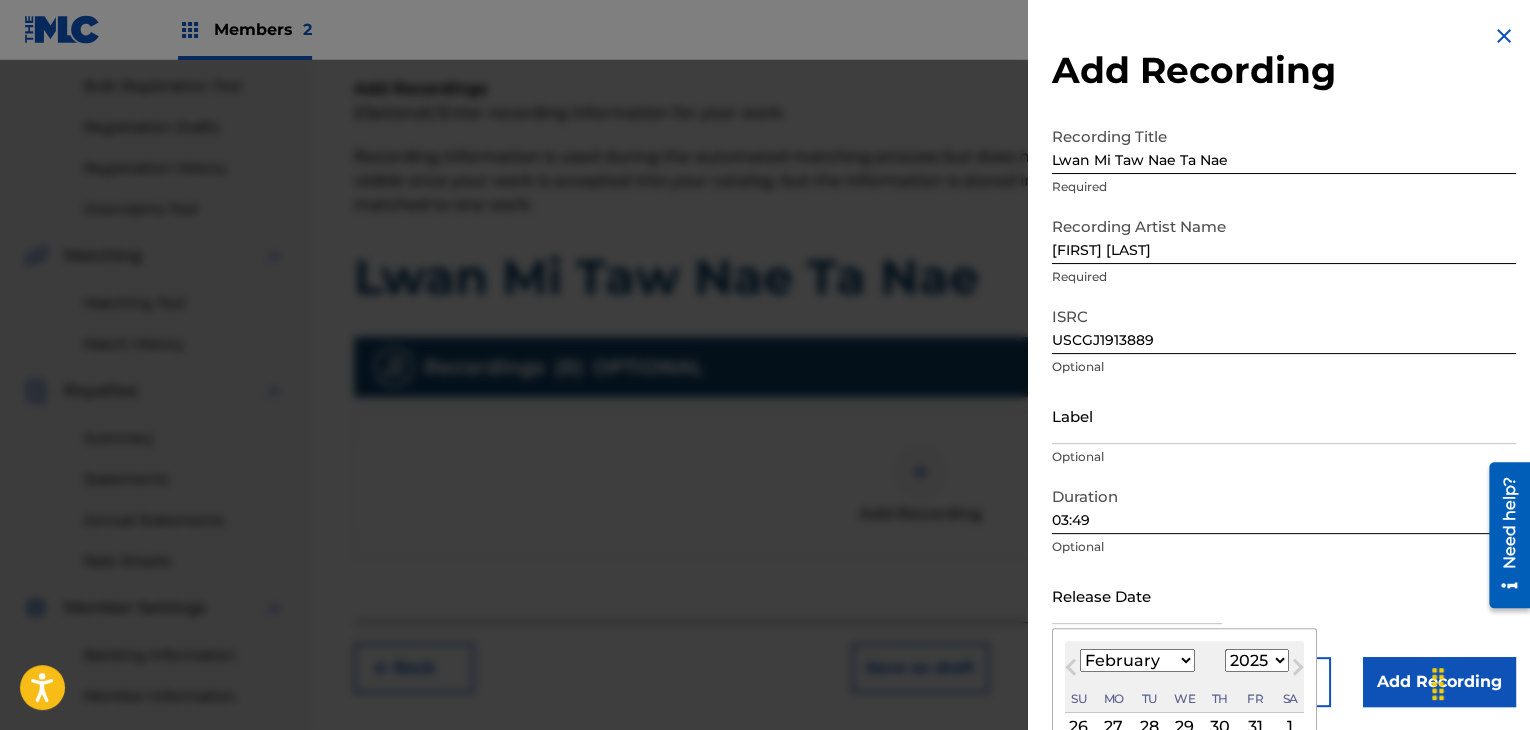 select on "2019" 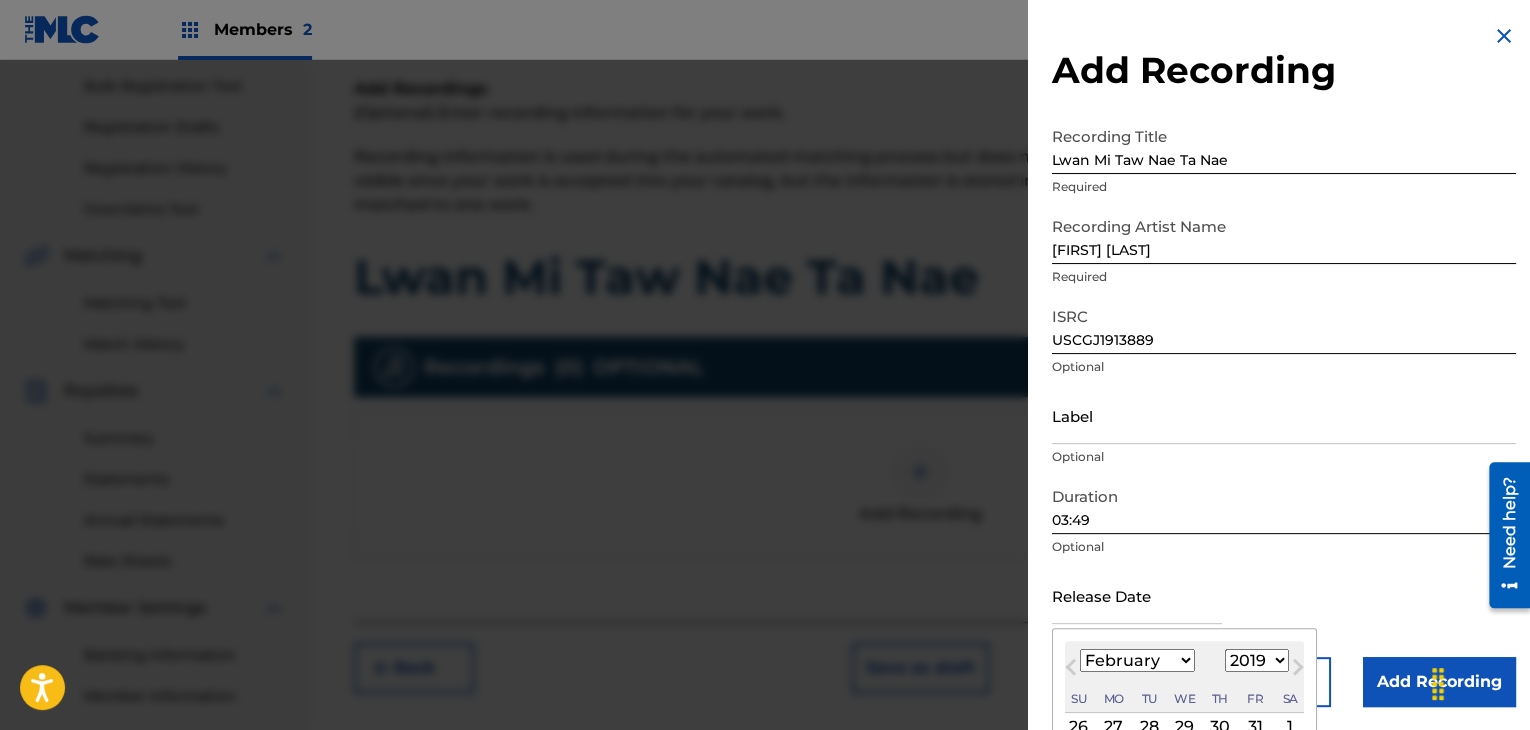 click on "1900 1901 1902 1903 1904 1905 1906 1907 1908 1909 1910 1911 1912 1913 1914 1915 1916 1917 1918 1919 1920 1921 1922 1923 1924 1925 1926 1927 1928 1929 1930 1931 1932 1933 1934 1935 1936 1937 1938 1939 1940 1941 1942 1943 1944 1945 1946 1947 1948 1949 1950 1951 1952 1953 1954 1955 1956 1957 1958 1959 1960 1961 1962 1963 1964 1965 1966 1967 1968 1969 1970 1971 1972 1973 1974 1975 1976 1977 1978 1979 1980 1981 1982 1983 1984 1985 1986 1987 1988 1989 1990 1991 1992 1993 1994 1995 1996 1997 1998 1999 2000 2001 2002 2003 2004 2005 2006 2007 2008 2009 2010 2011 2012 2013 2014 2015 2016 2017 2018 2019 2020 2021 2022 2023 2024 2025 2026 2027 2028 2029 2030 2031 2032 2033 2034 2035 2036 2037 2038 2039 2040 2041 2042 2043 2044 2045 2046 2047 2048 2049 2050 2051 2052 2053 2054 2055 2056 2057 2058 2059 2060 2061 2062 2063 2064 2065 2066 2067 2068 2069 2070 2071 2072 2073 2074 2075 2076 2077 2078 2079 2080 2081 2082 2083 2084 2085 2086 2087 2088 2089 2090 2091 2092 2093 2094 2095 2096 2097 2098 2099 2100" at bounding box center (1257, 660) 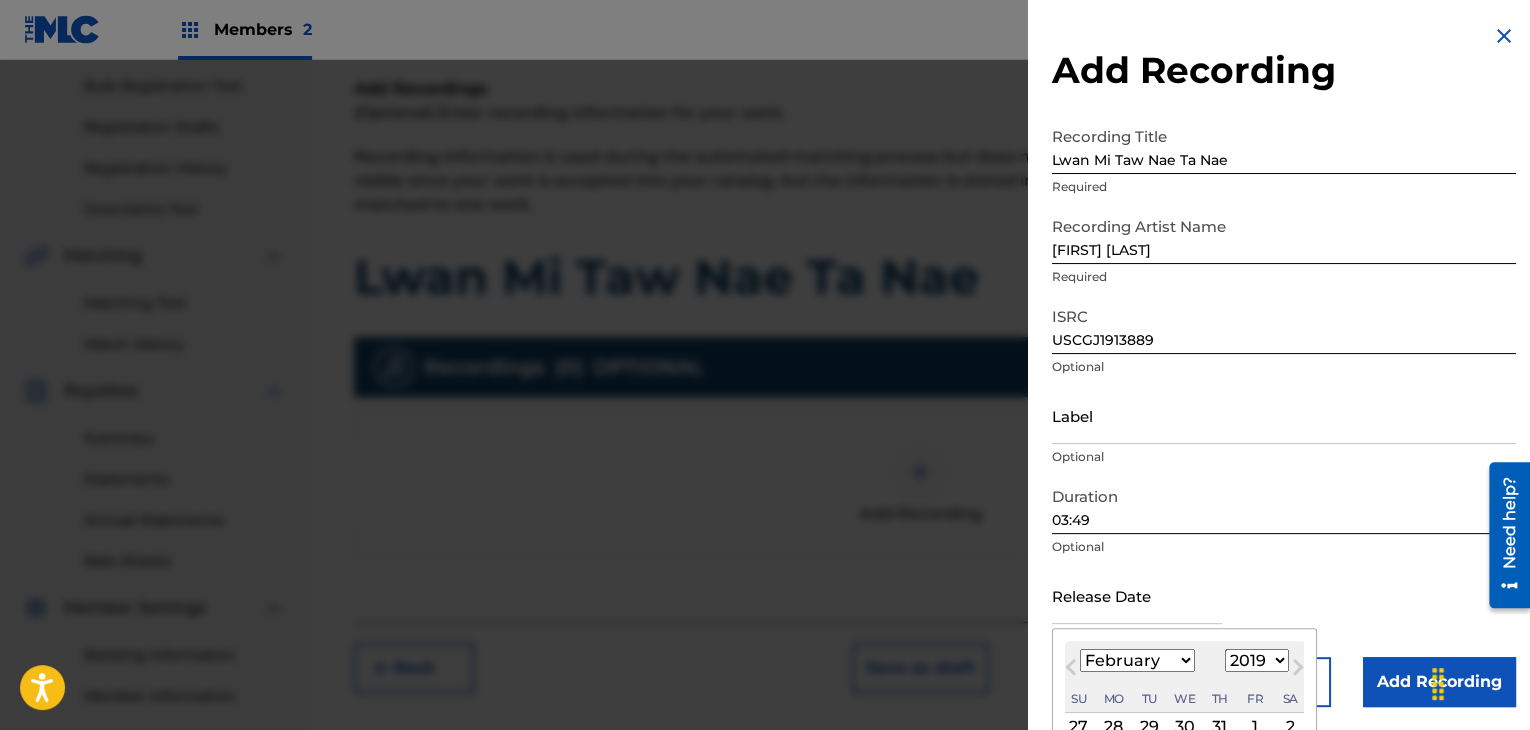 scroll, scrollTop: 160, scrollLeft: 0, axis: vertical 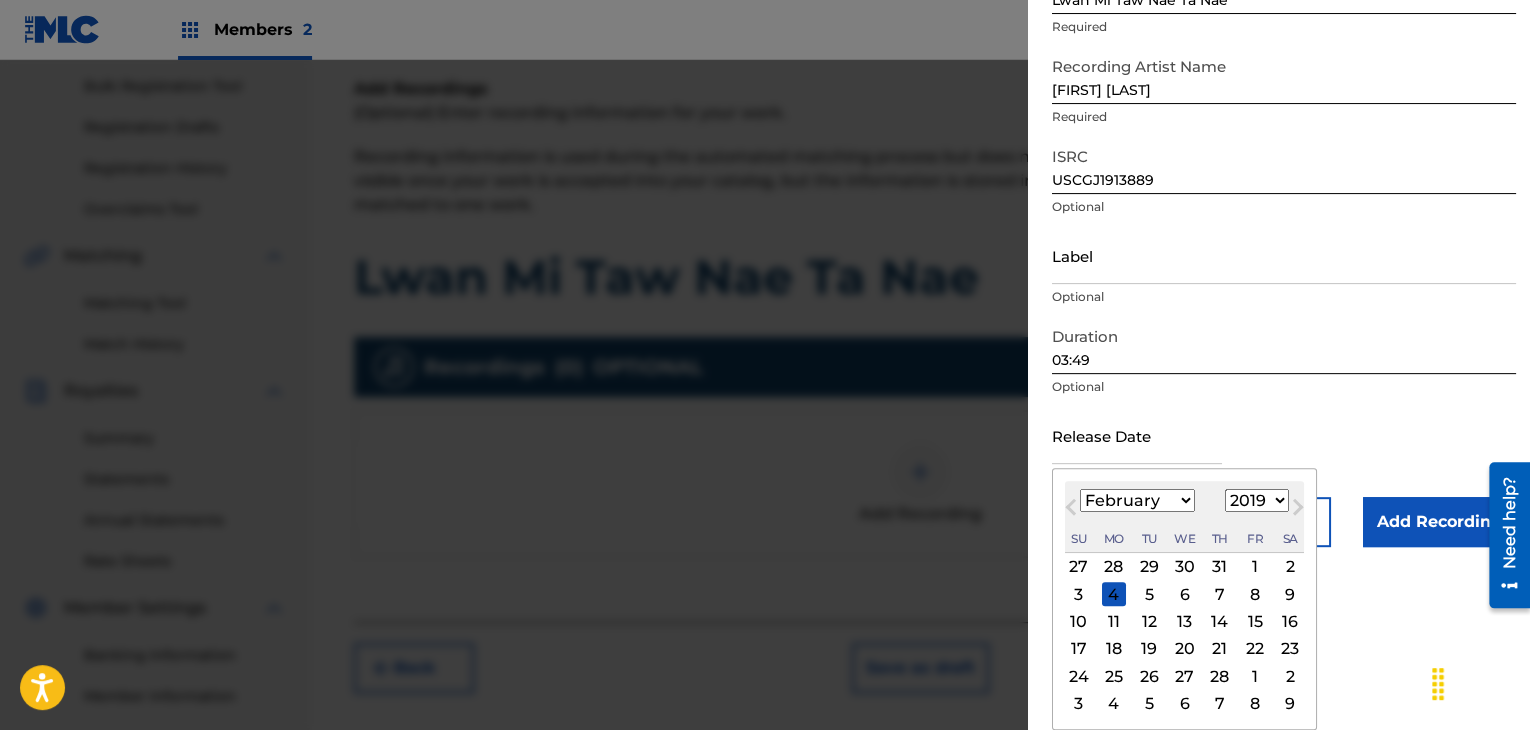 click on "15" at bounding box center [1255, 622] 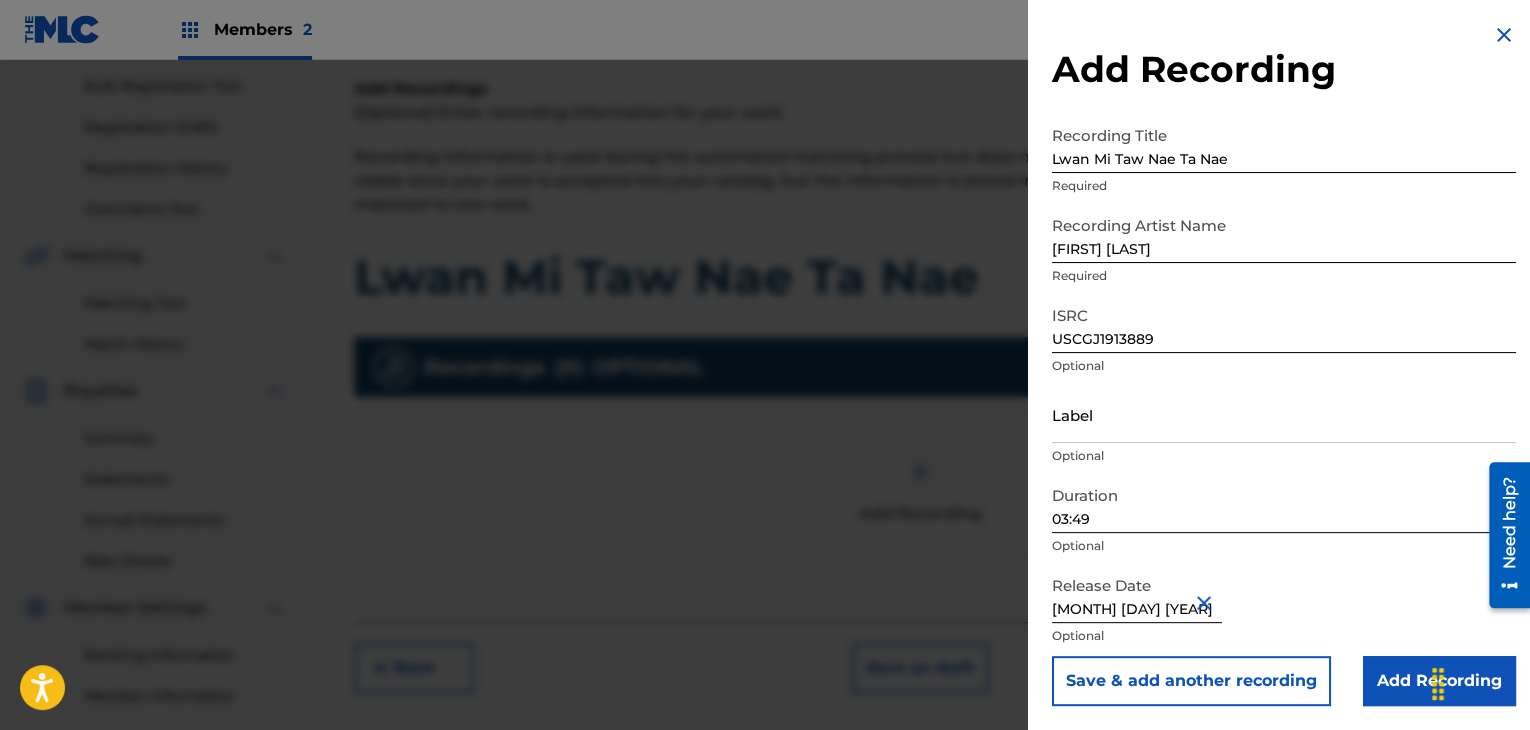 scroll, scrollTop: 1, scrollLeft: 0, axis: vertical 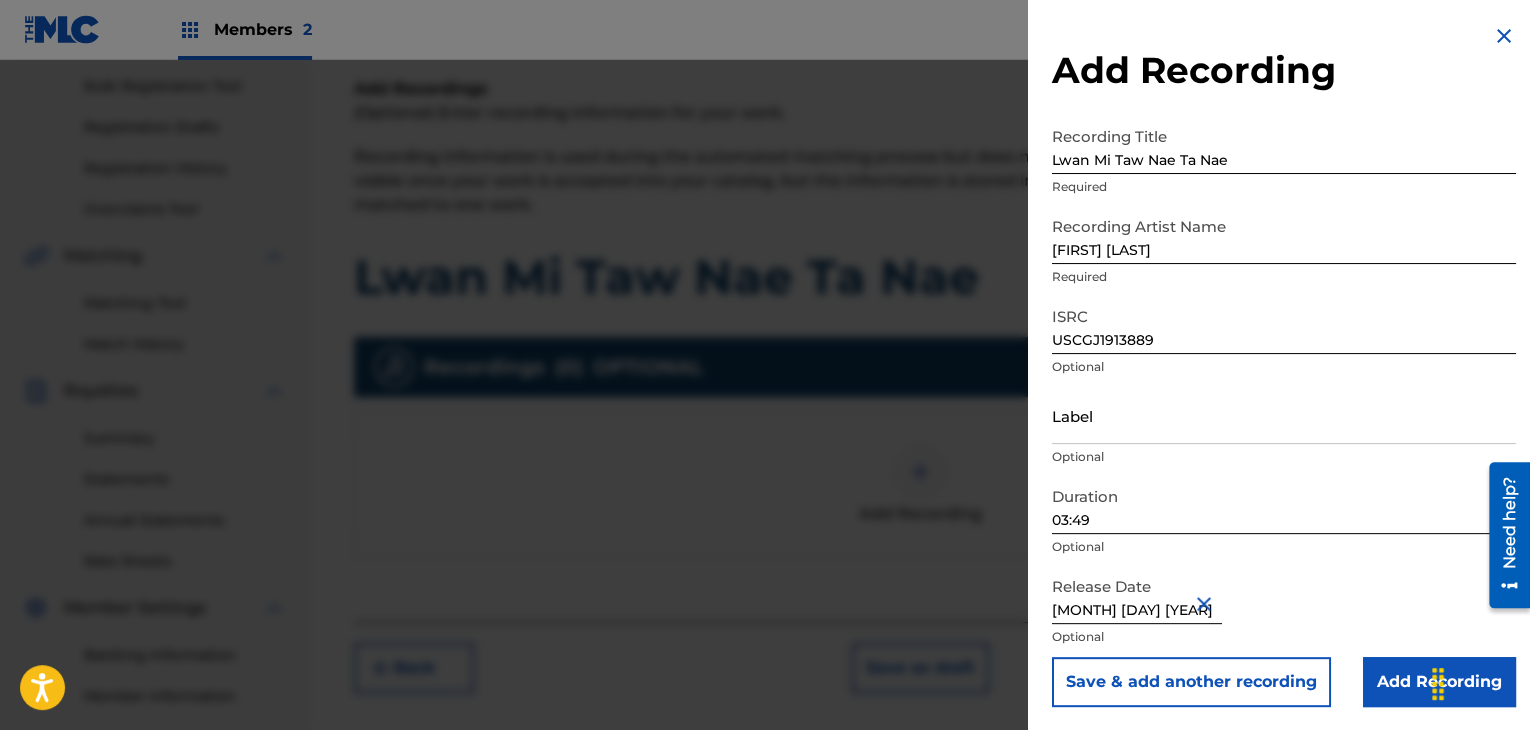 click on "Add Recording" at bounding box center [1439, 682] 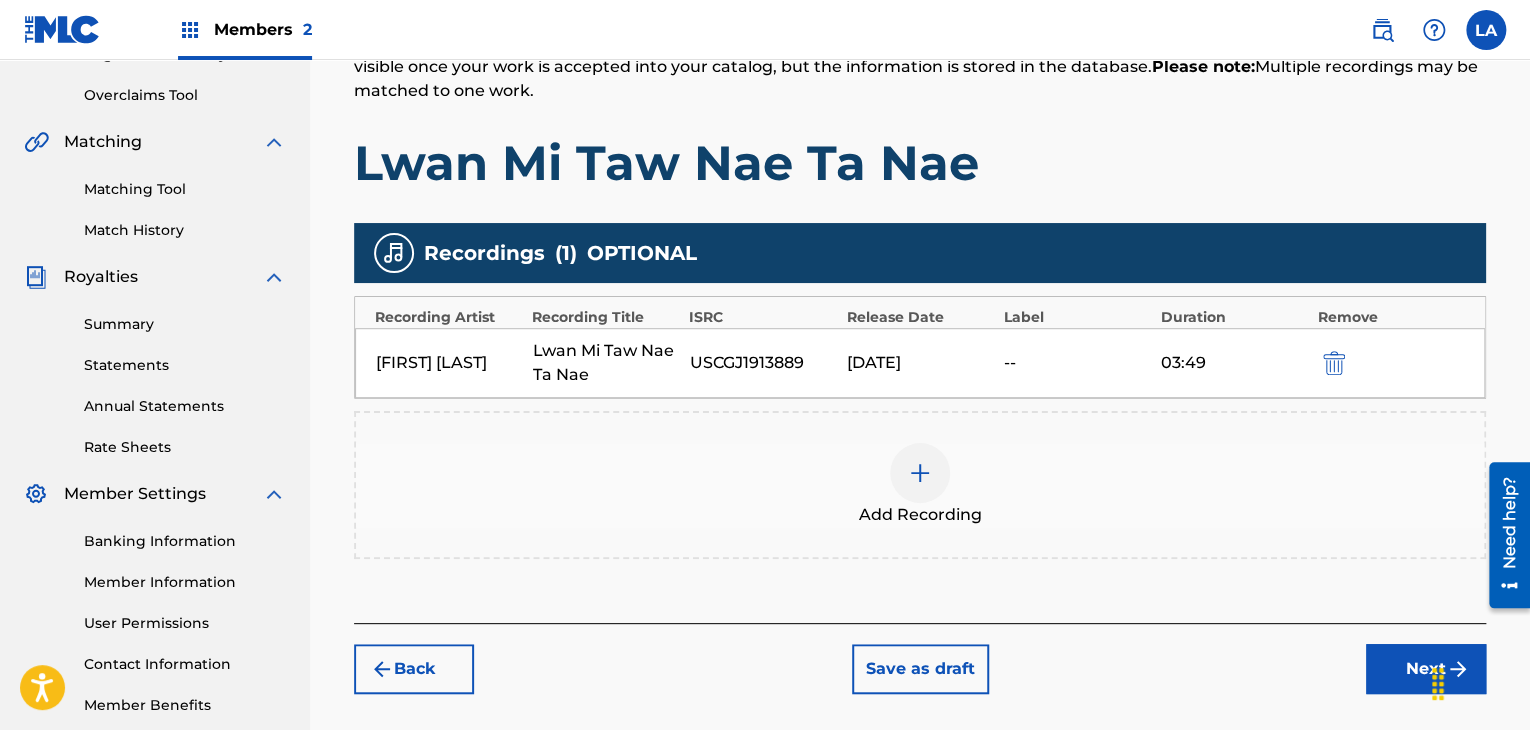 scroll, scrollTop: 490, scrollLeft: 0, axis: vertical 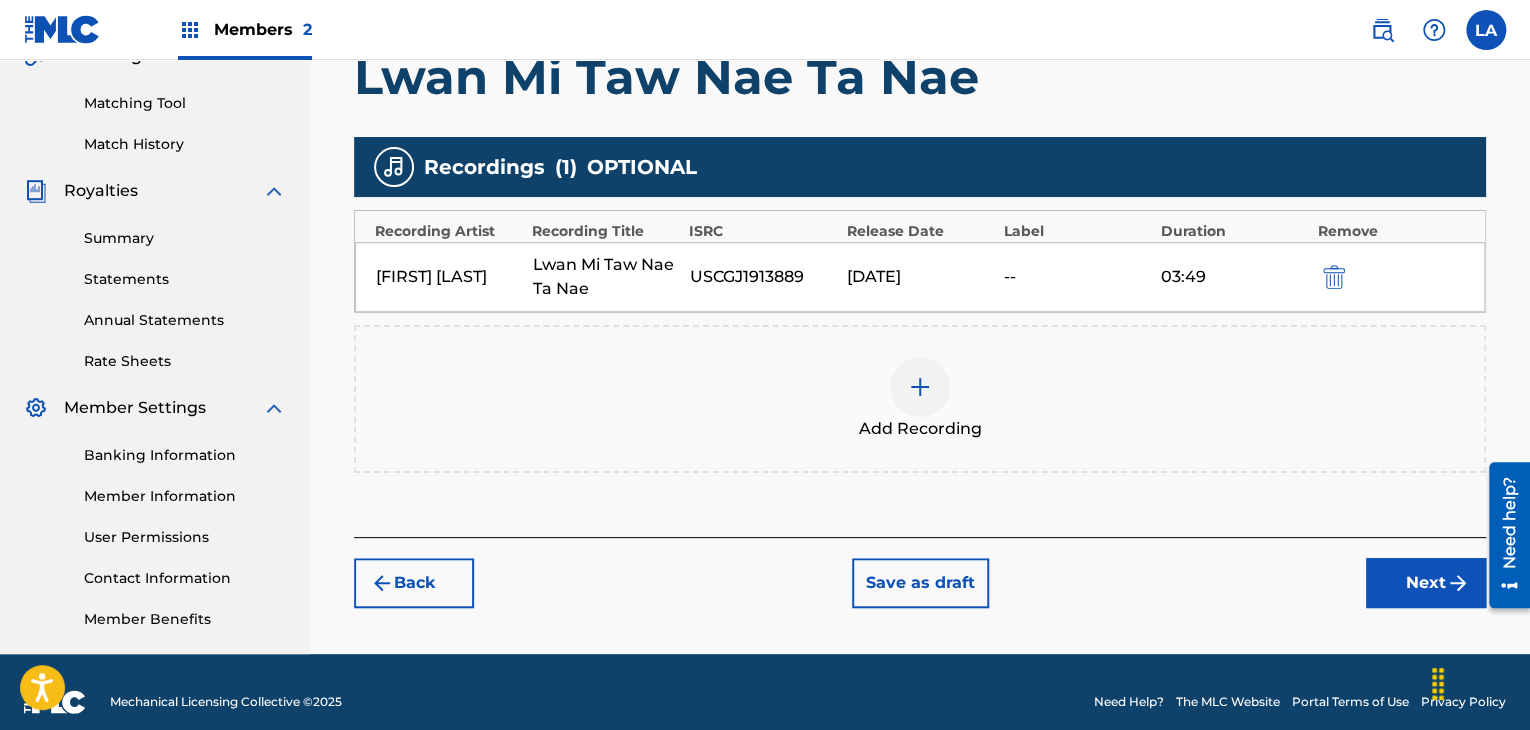 click on "Next" at bounding box center [1426, 583] 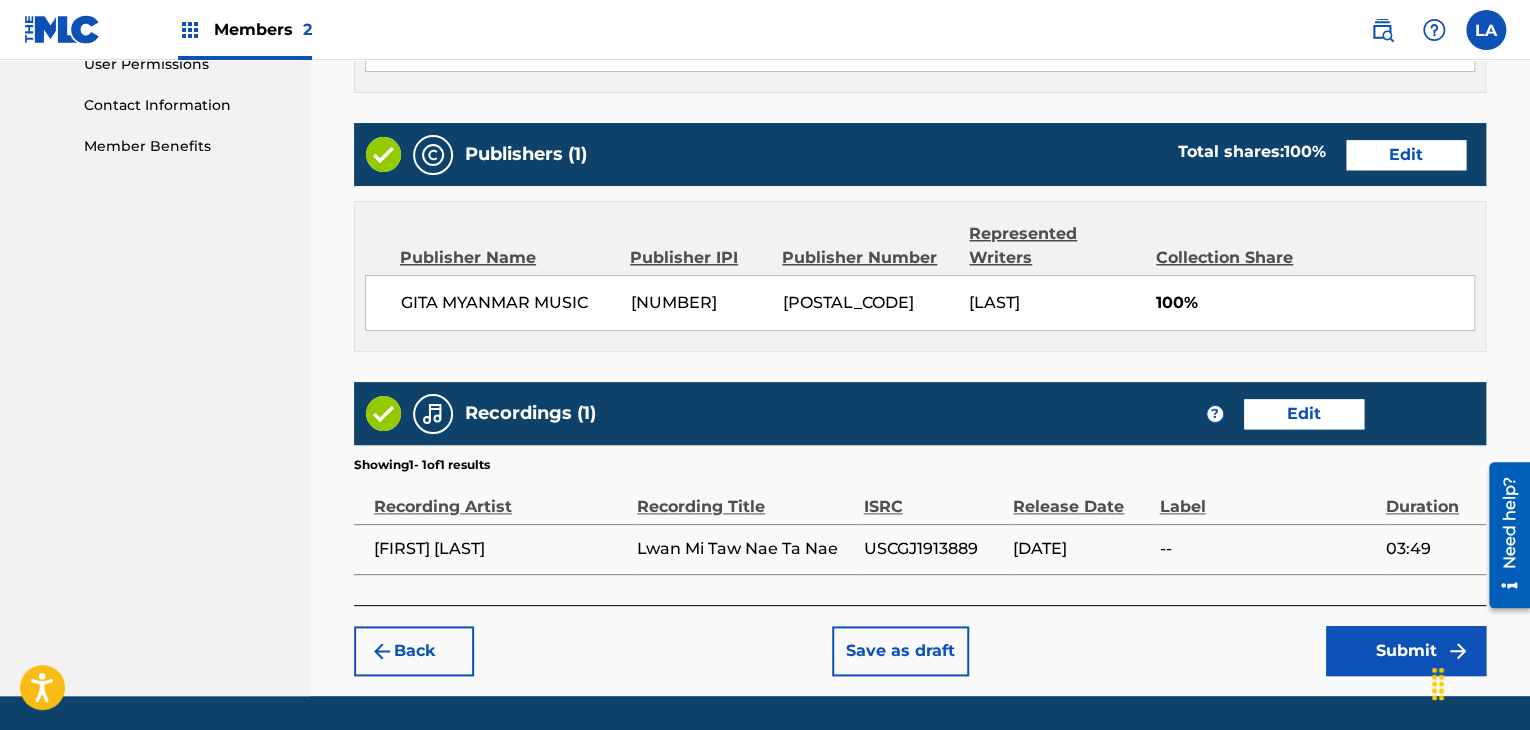 scroll, scrollTop: 1023, scrollLeft: 0, axis: vertical 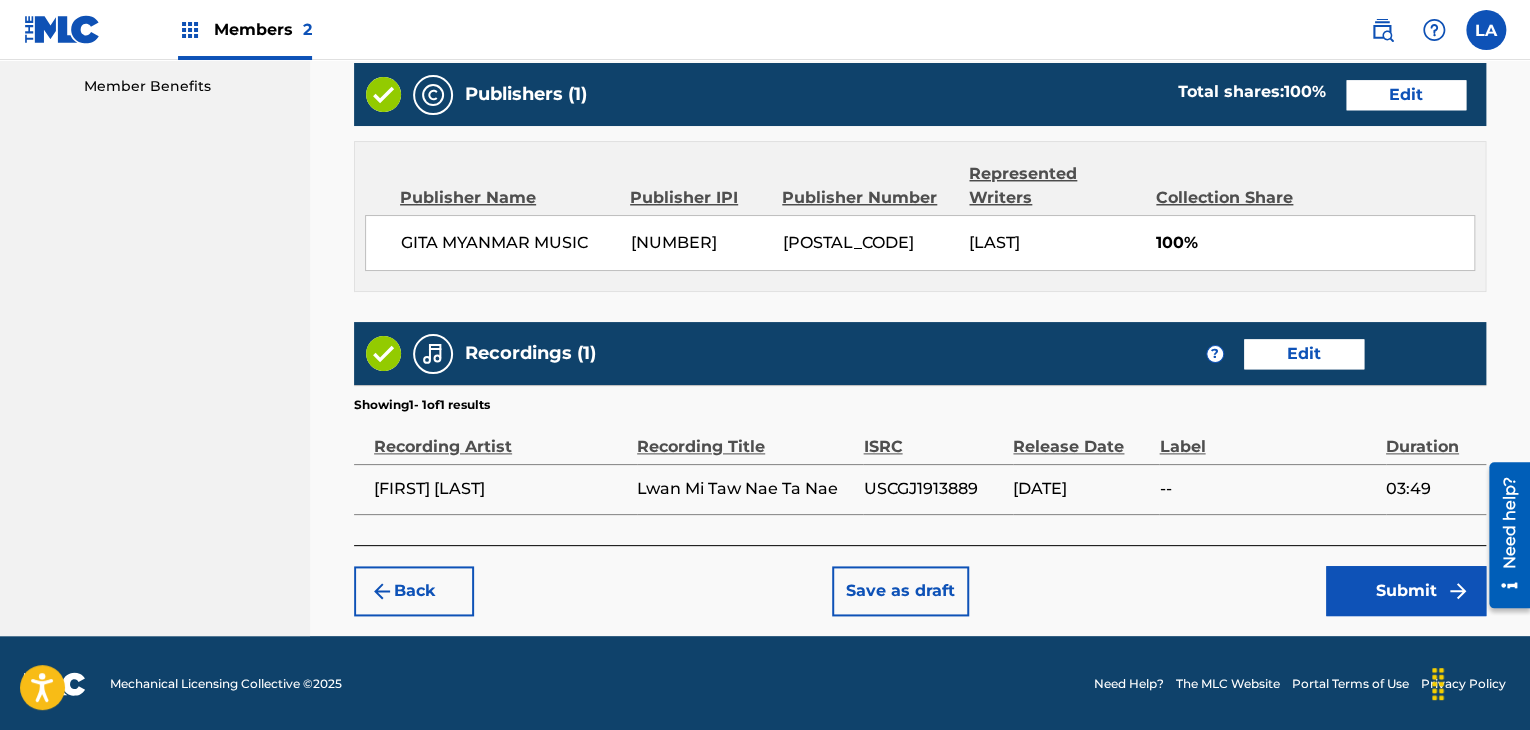 click on "Submit" at bounding box center (1406, 591) 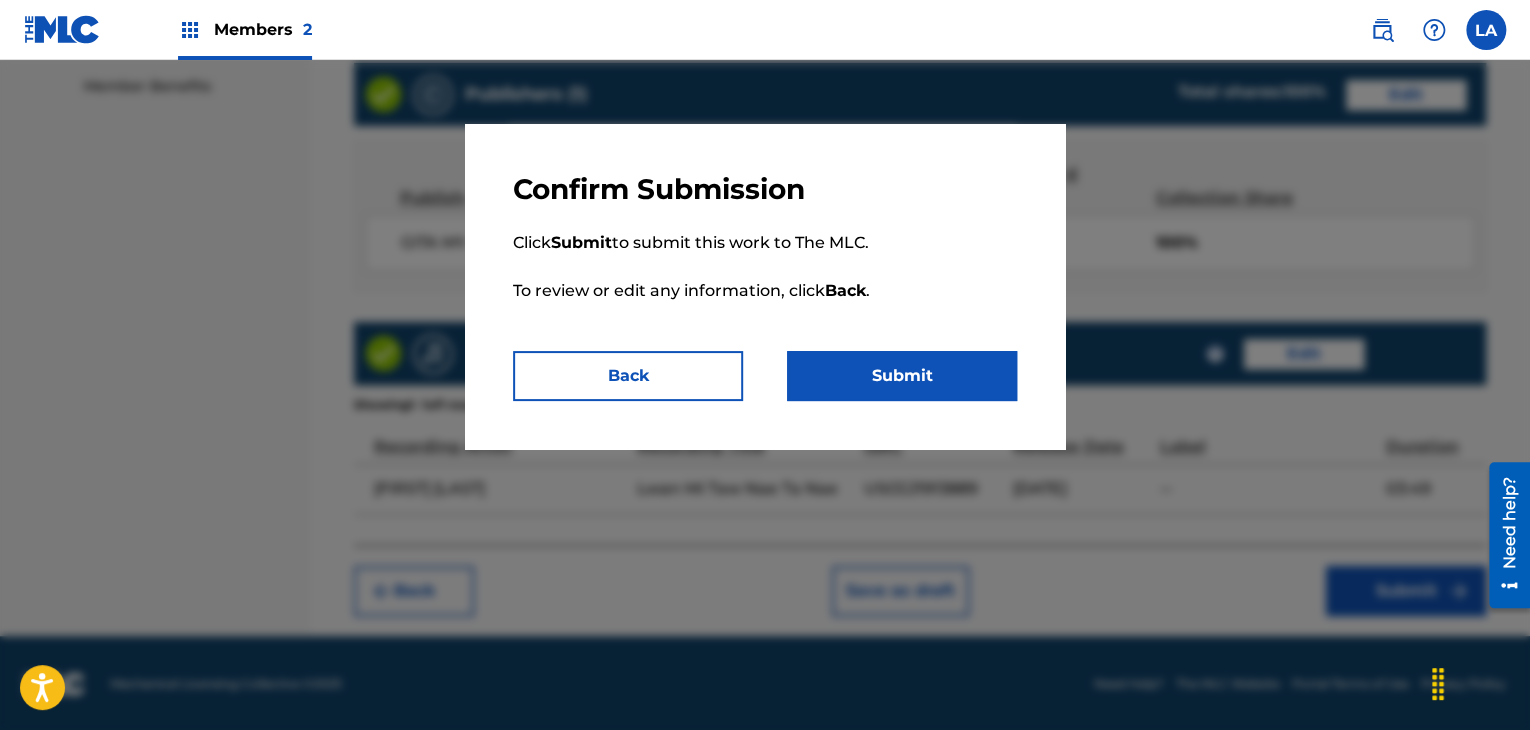 click on "Submit" at bounding box center [902, 376] 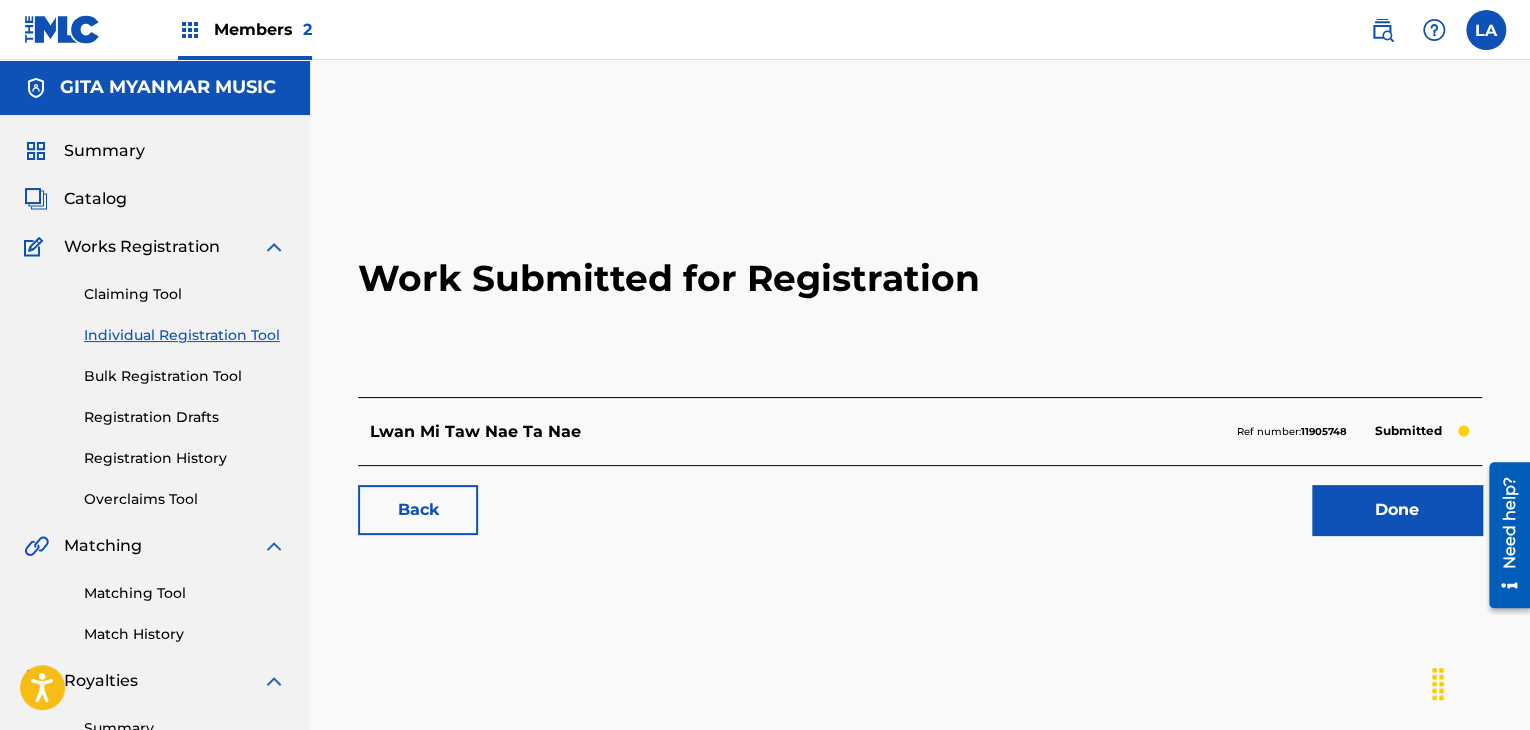 click on "Lwan Mi Taw Nae Ta Nae" at bounding box center [475, 432] 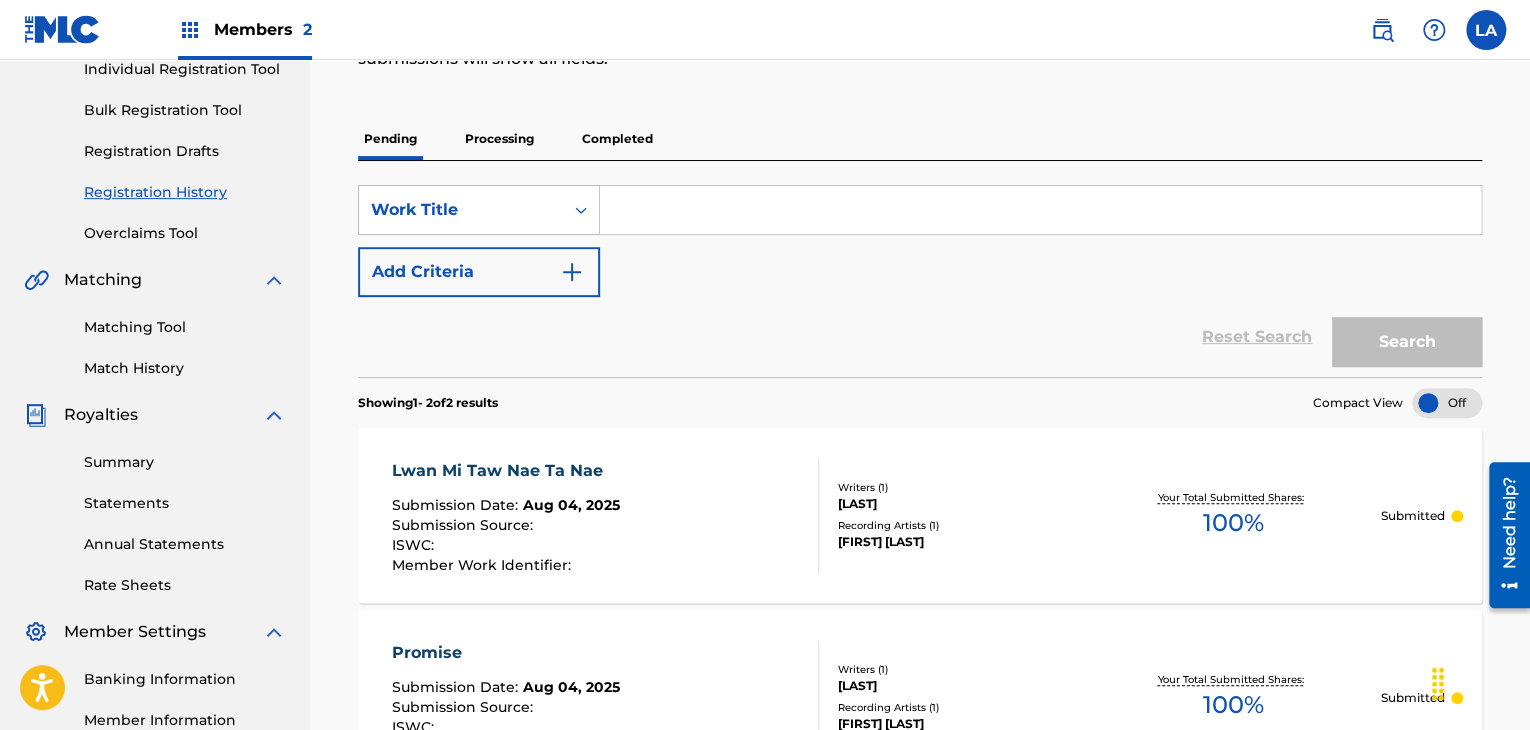 scroll, scrollTop: 300, scrollLeft: 0, axis: vertical 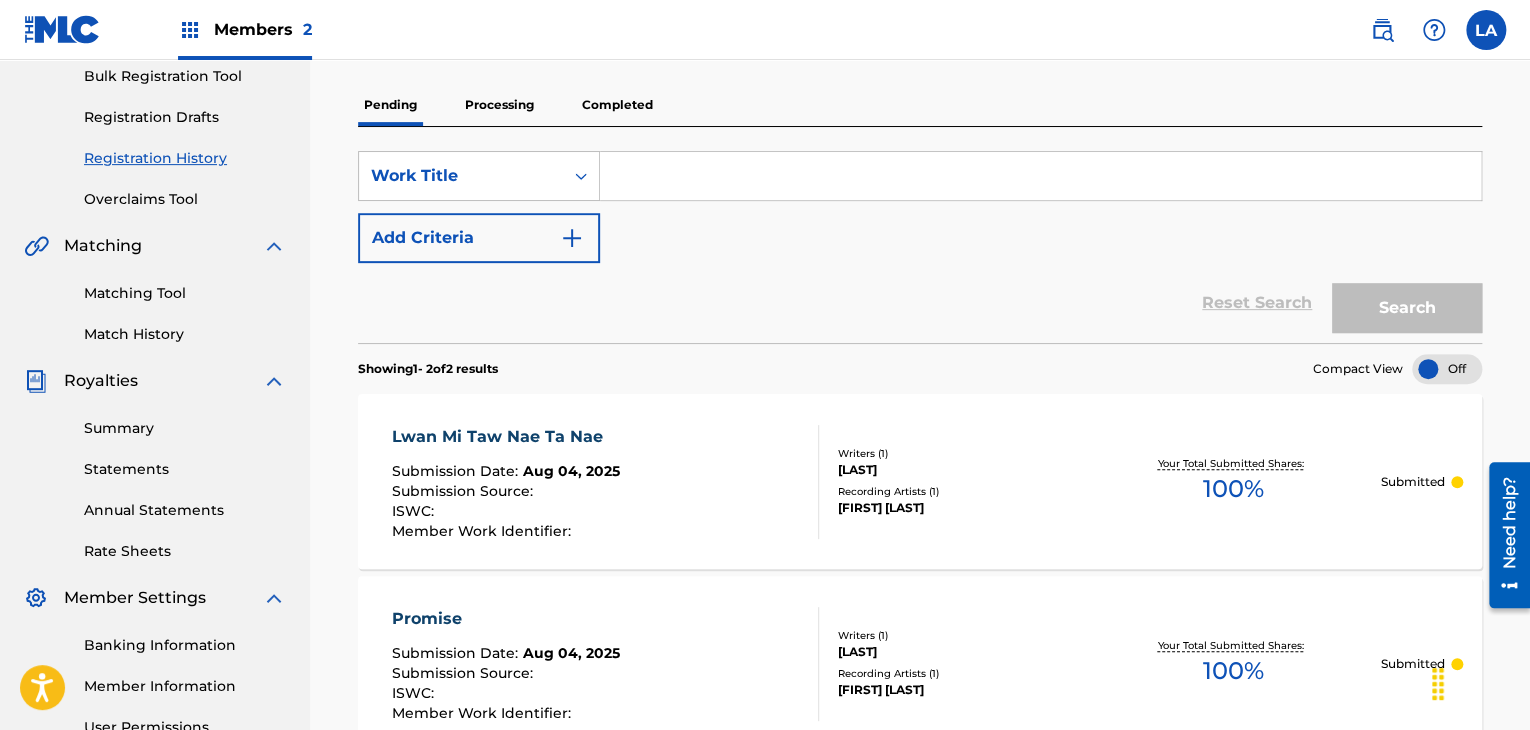 click on "Aug 04, 2025" at bounding box center (571, 471) 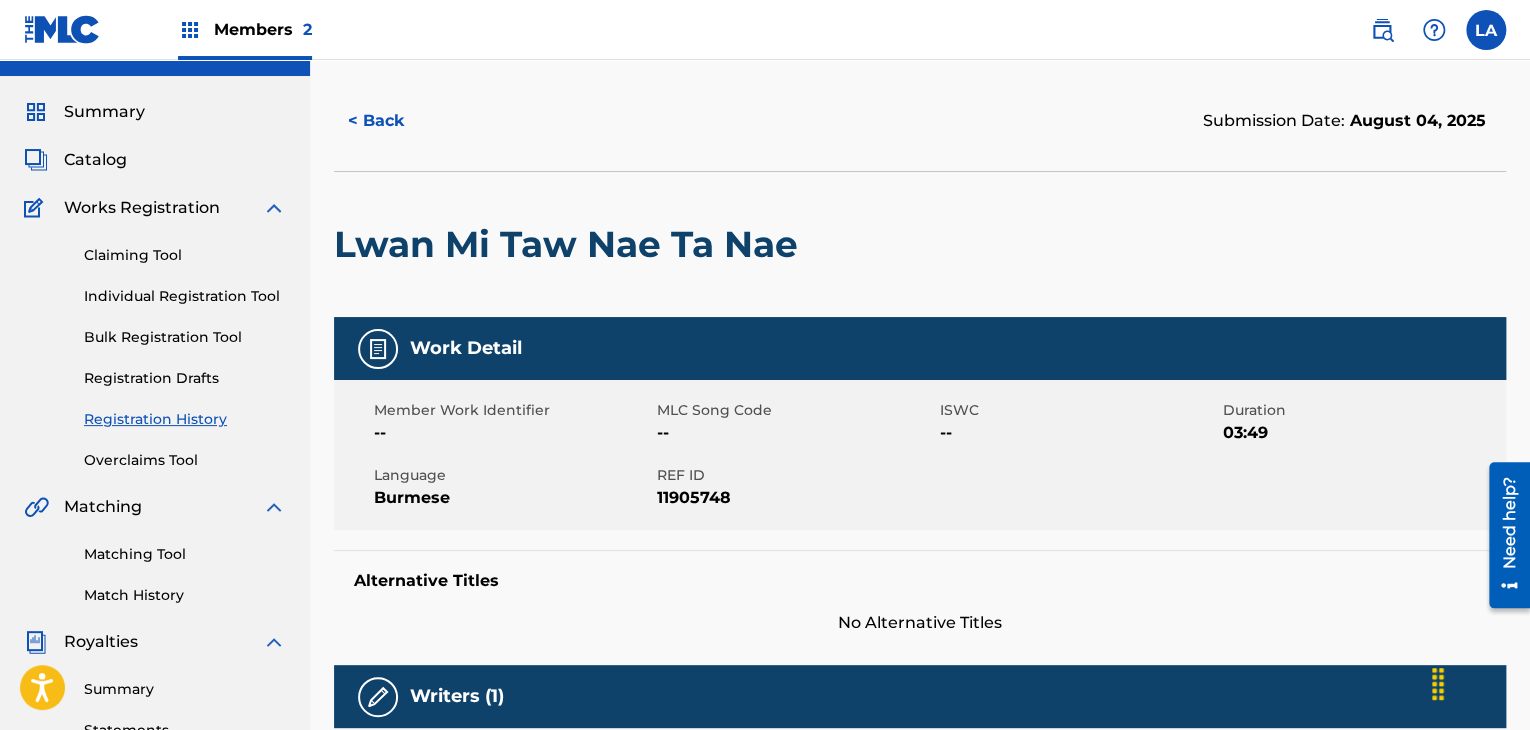 scroll, scrollTop: 0, scrollLeft: 0, axis: both 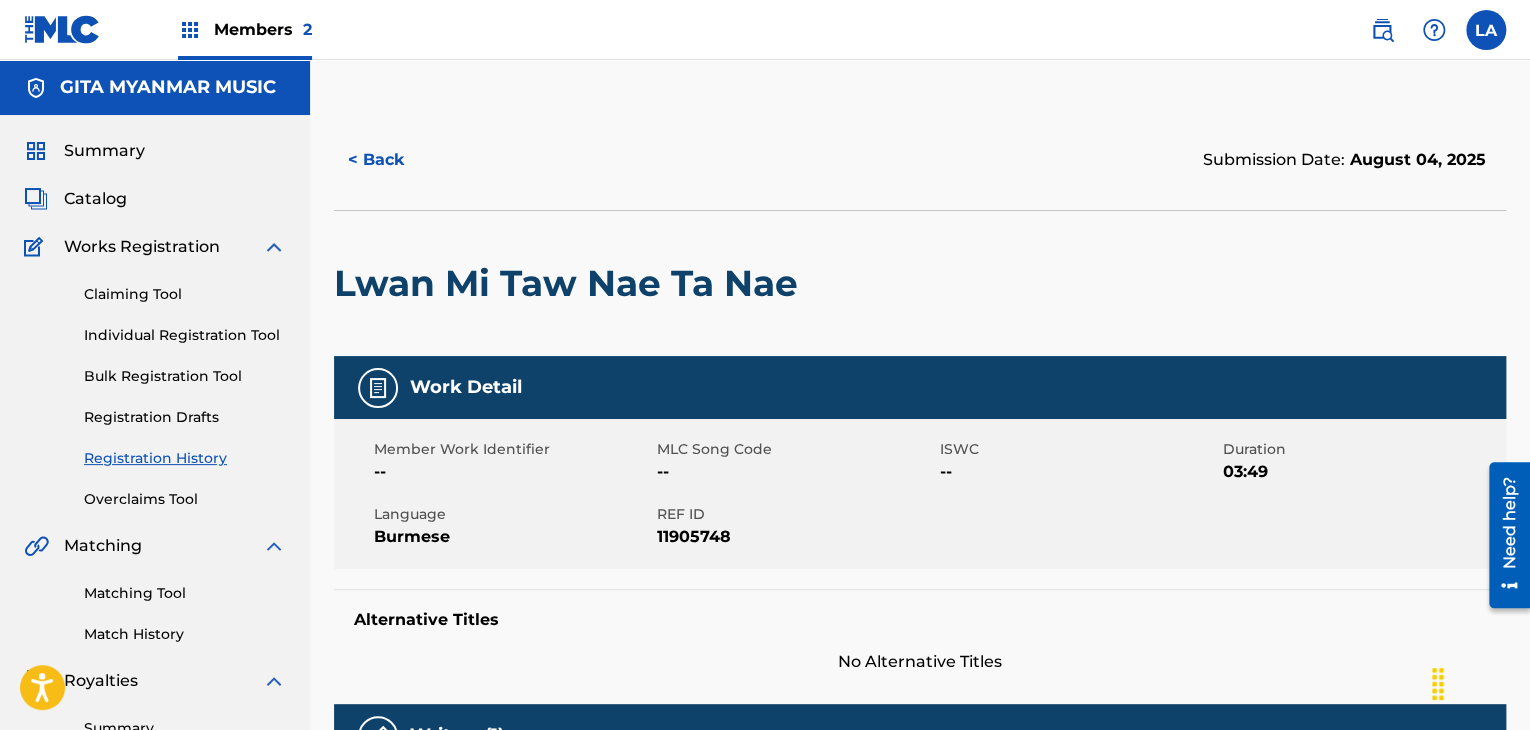 click on "Catalog" at bounding box center [95, 199] 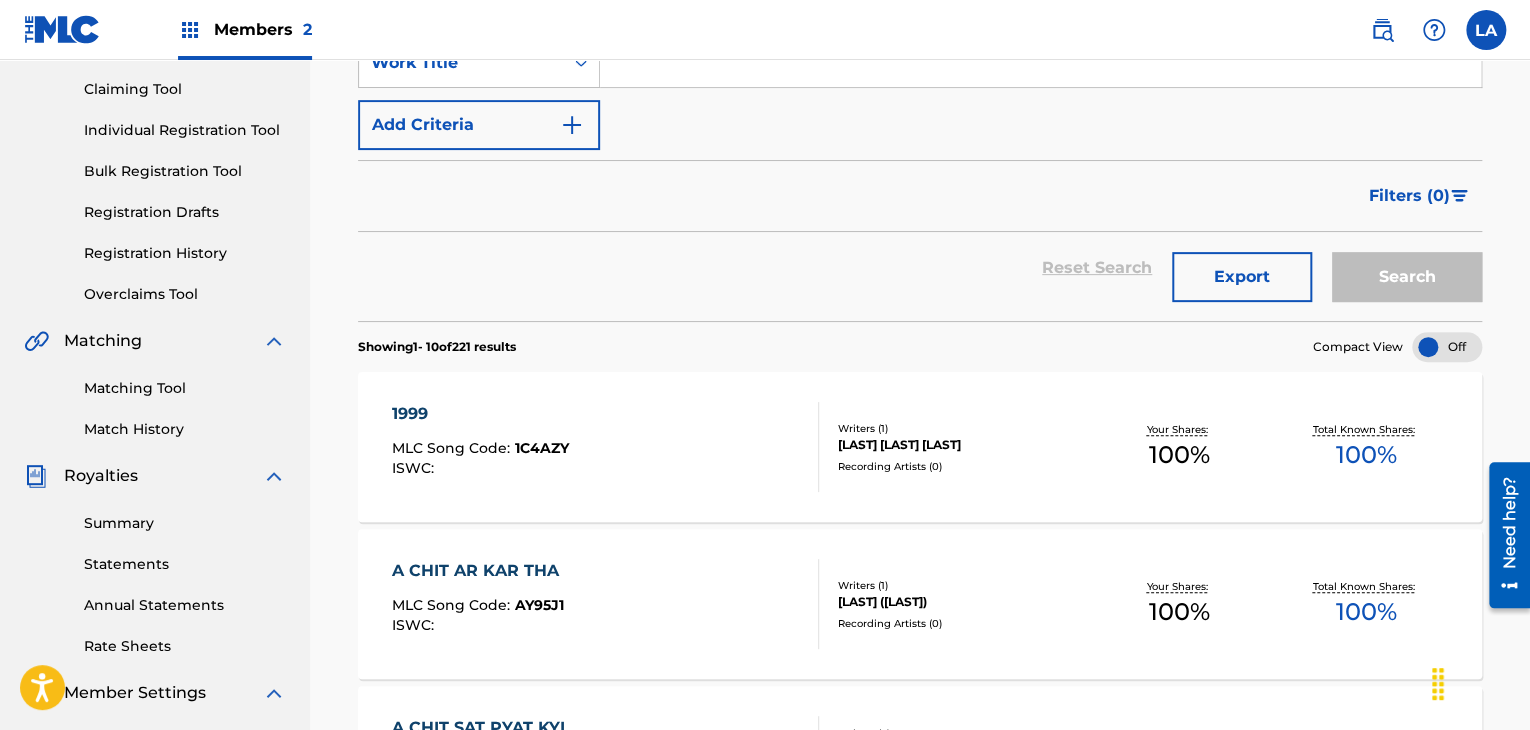 scroll, scrollTop: 100, scrollLeft: 0, axis: vertical 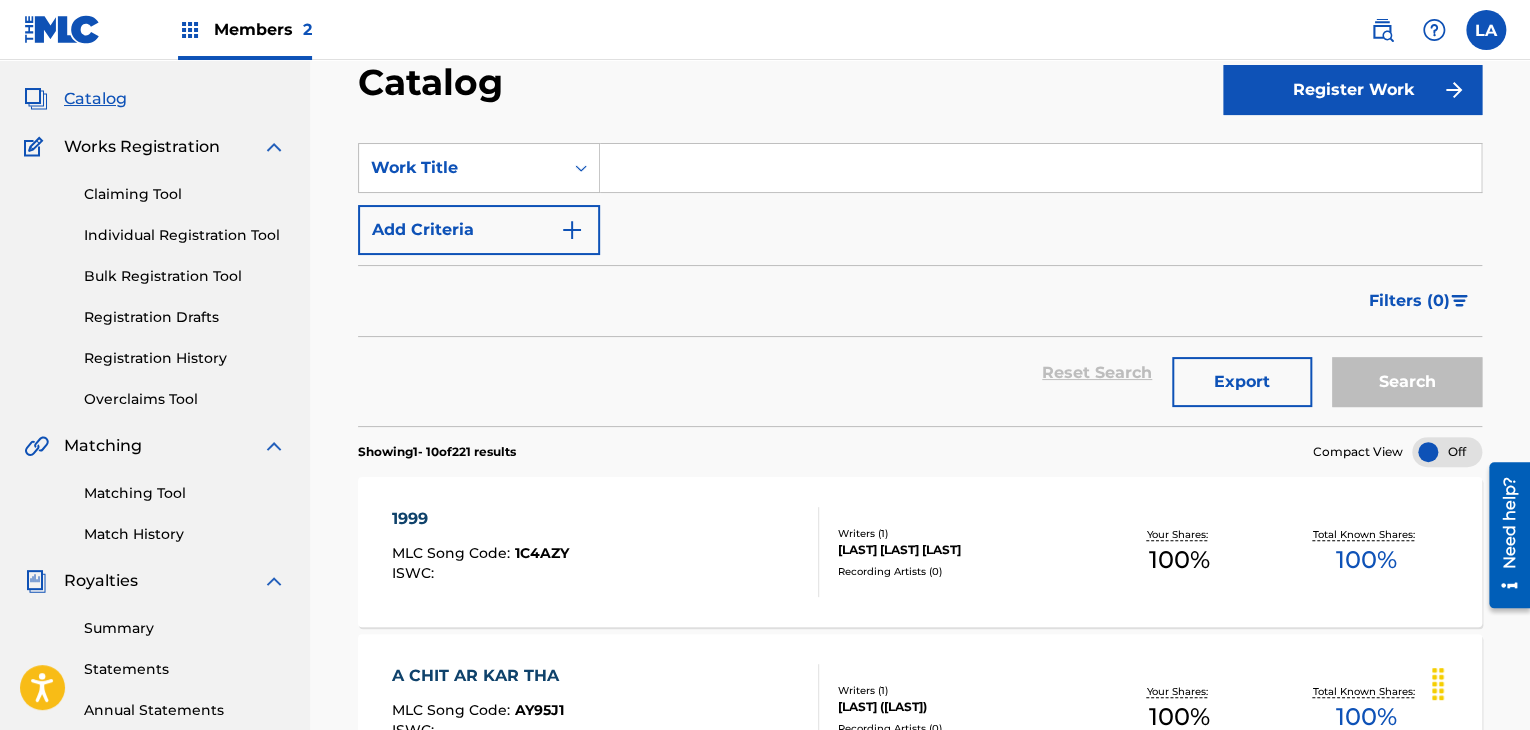 click on "Registration History" at bounding box center (185, 358) 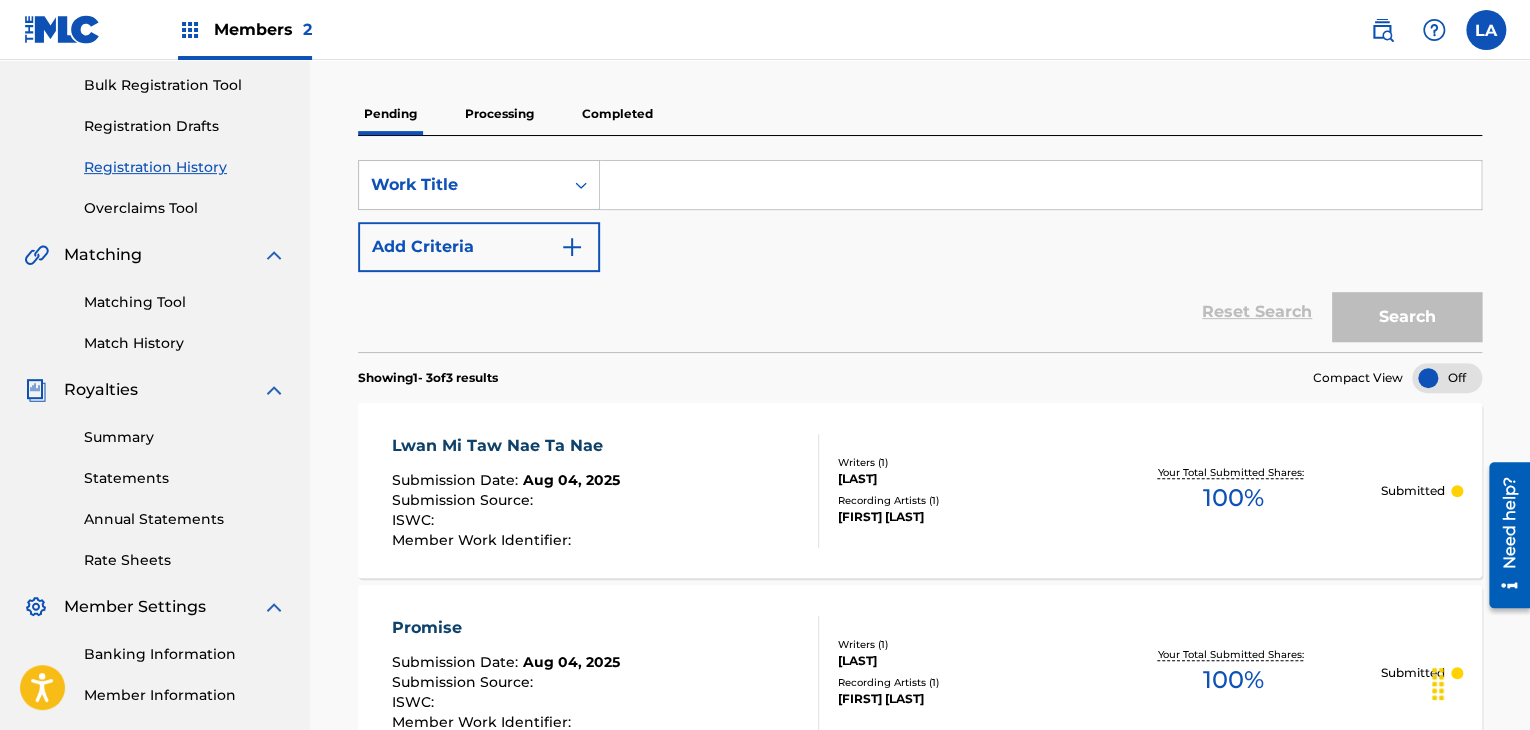 scroll, scrollTop: 400, scrollLeft: 0, axis: vertical 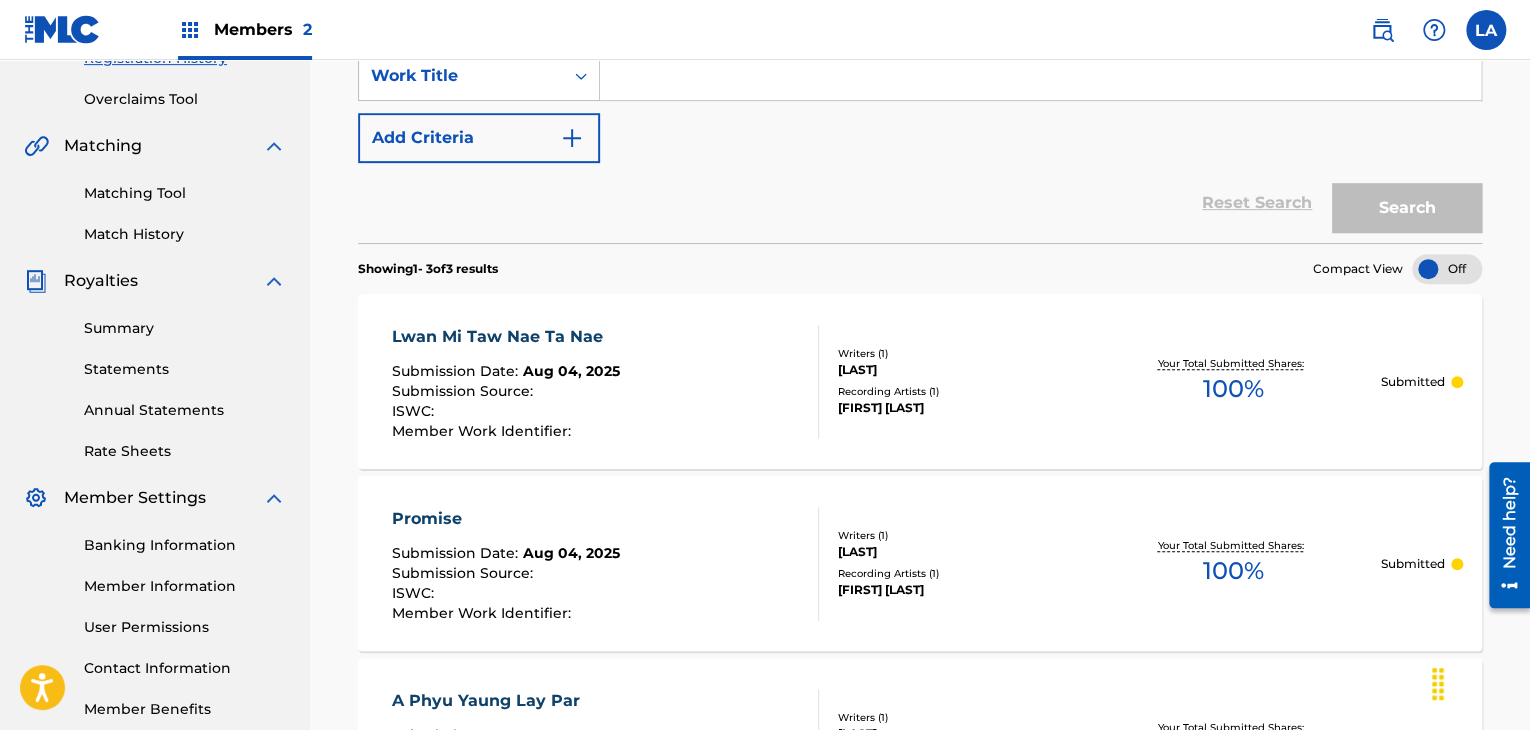click on "Submitted" at bounding box center [1413, 382] 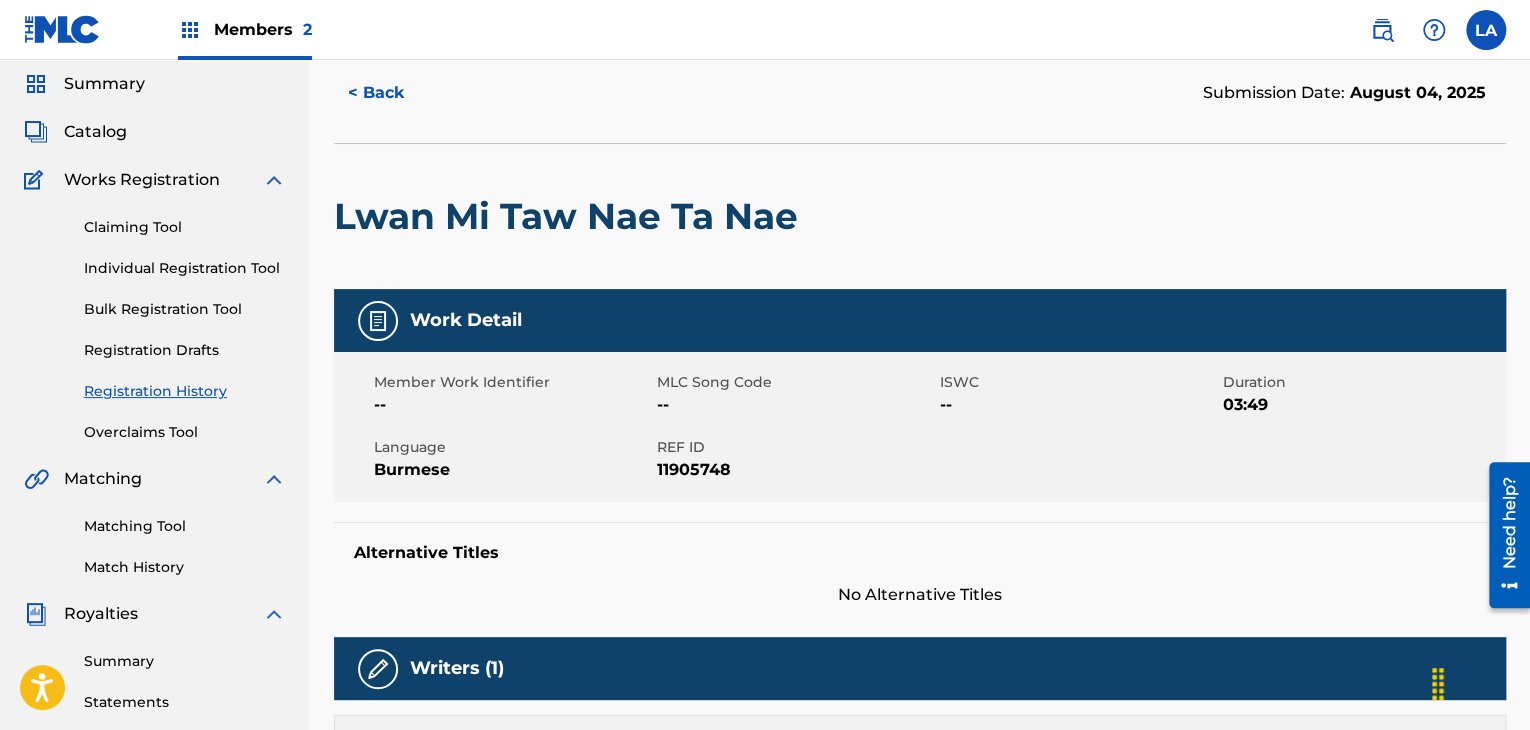 scroll, scrollTop: 0, scrollLeft: 0, axis: both 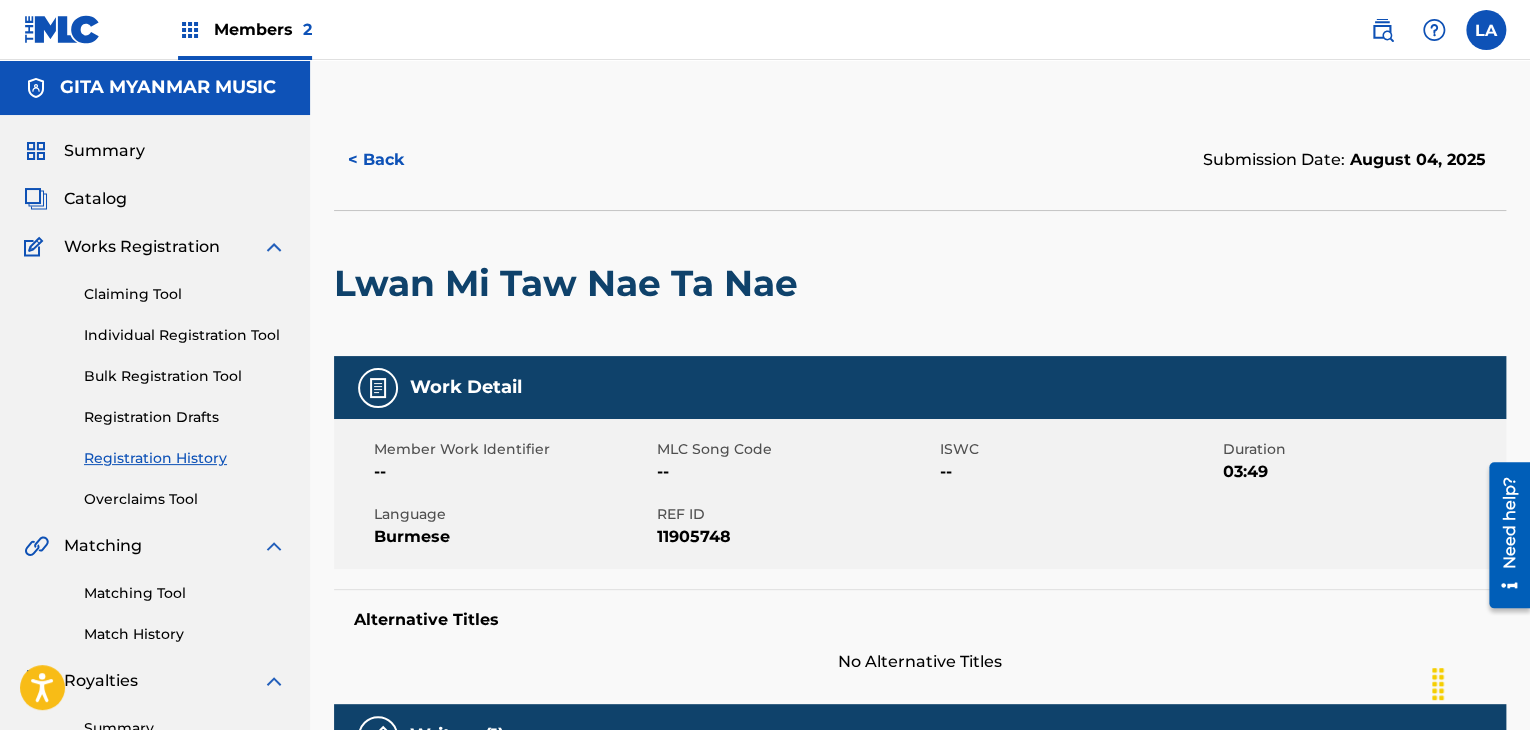 click on "Catalog" at bounding box center [95, 199] 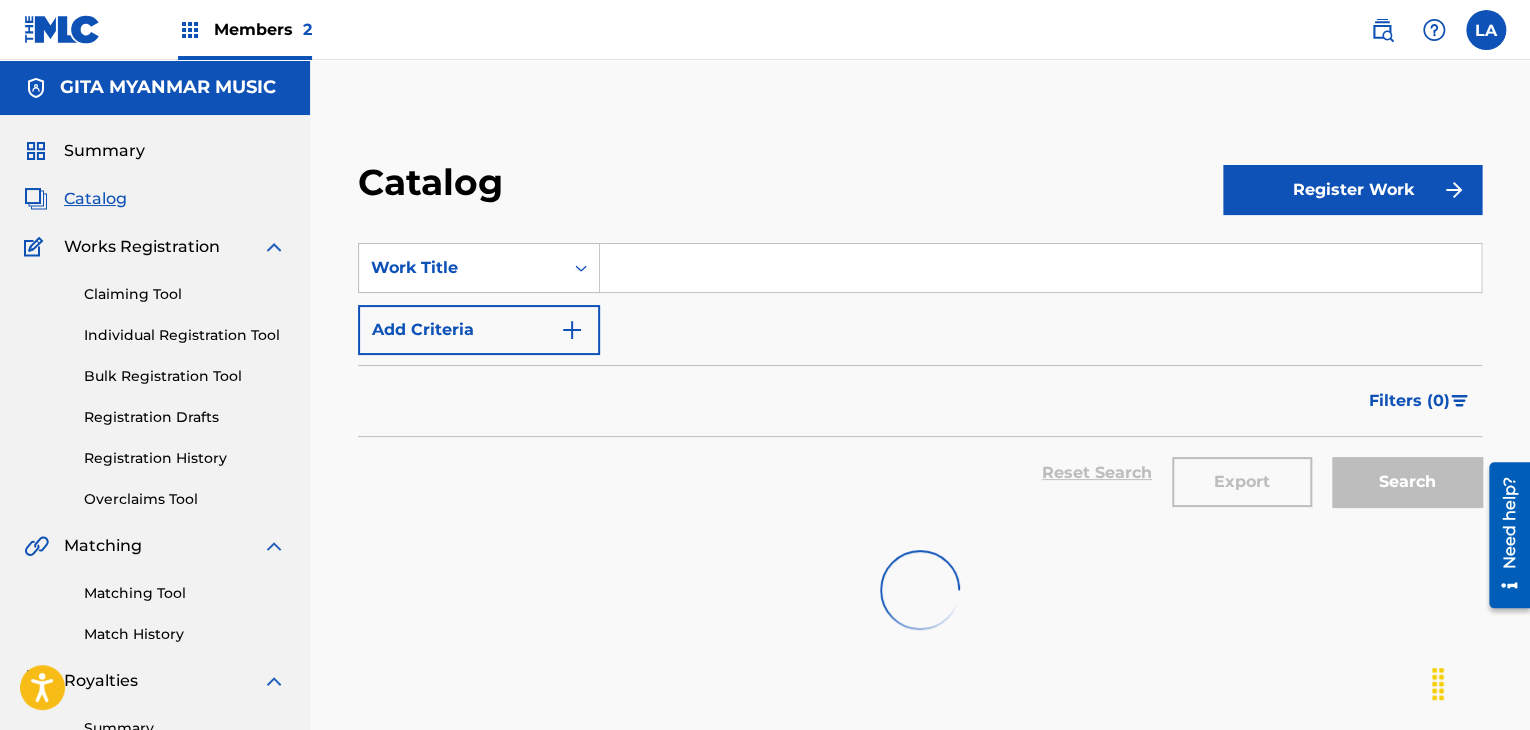 click on "Register Work" at bounding box center (1352, 190) 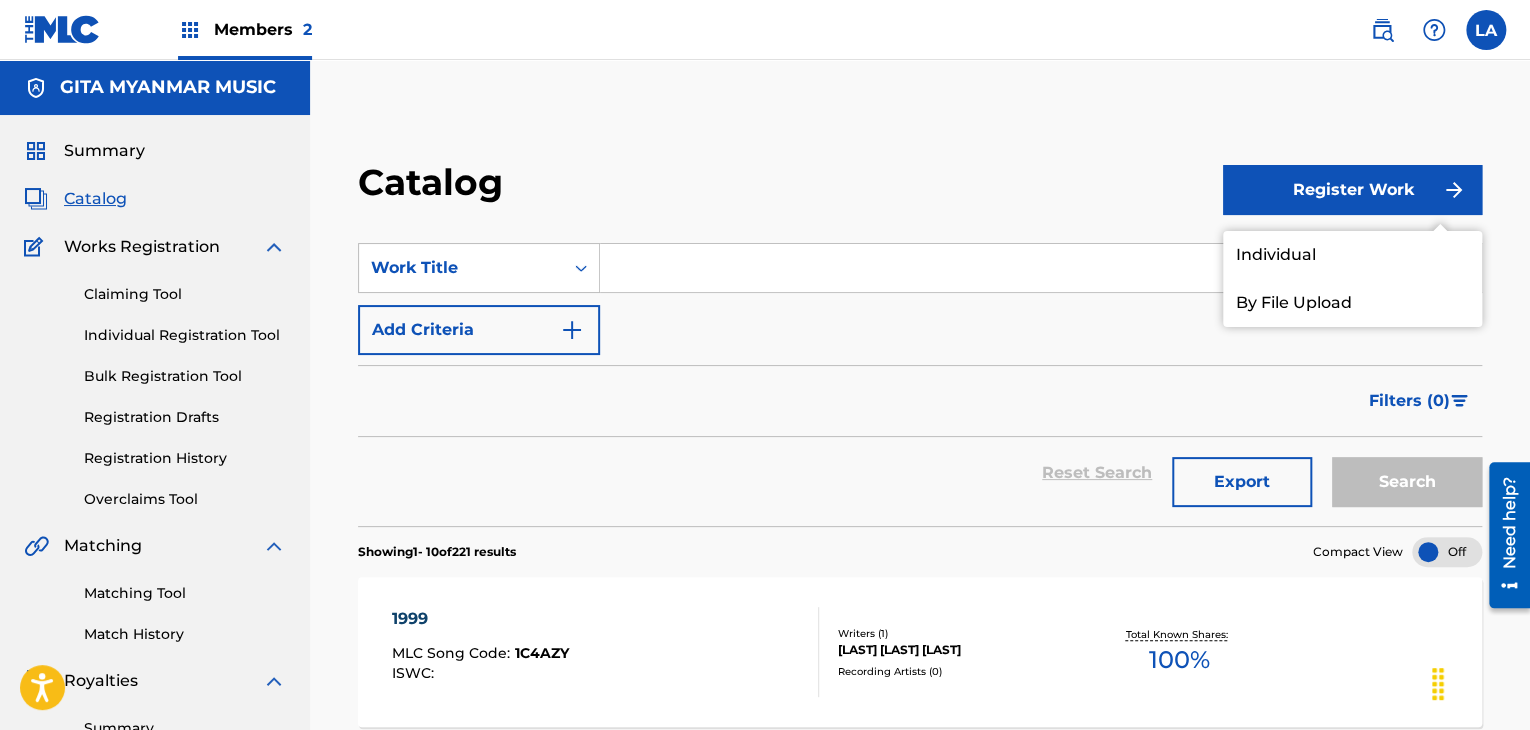 click on "Individual" at bounding box center [1352, 255] 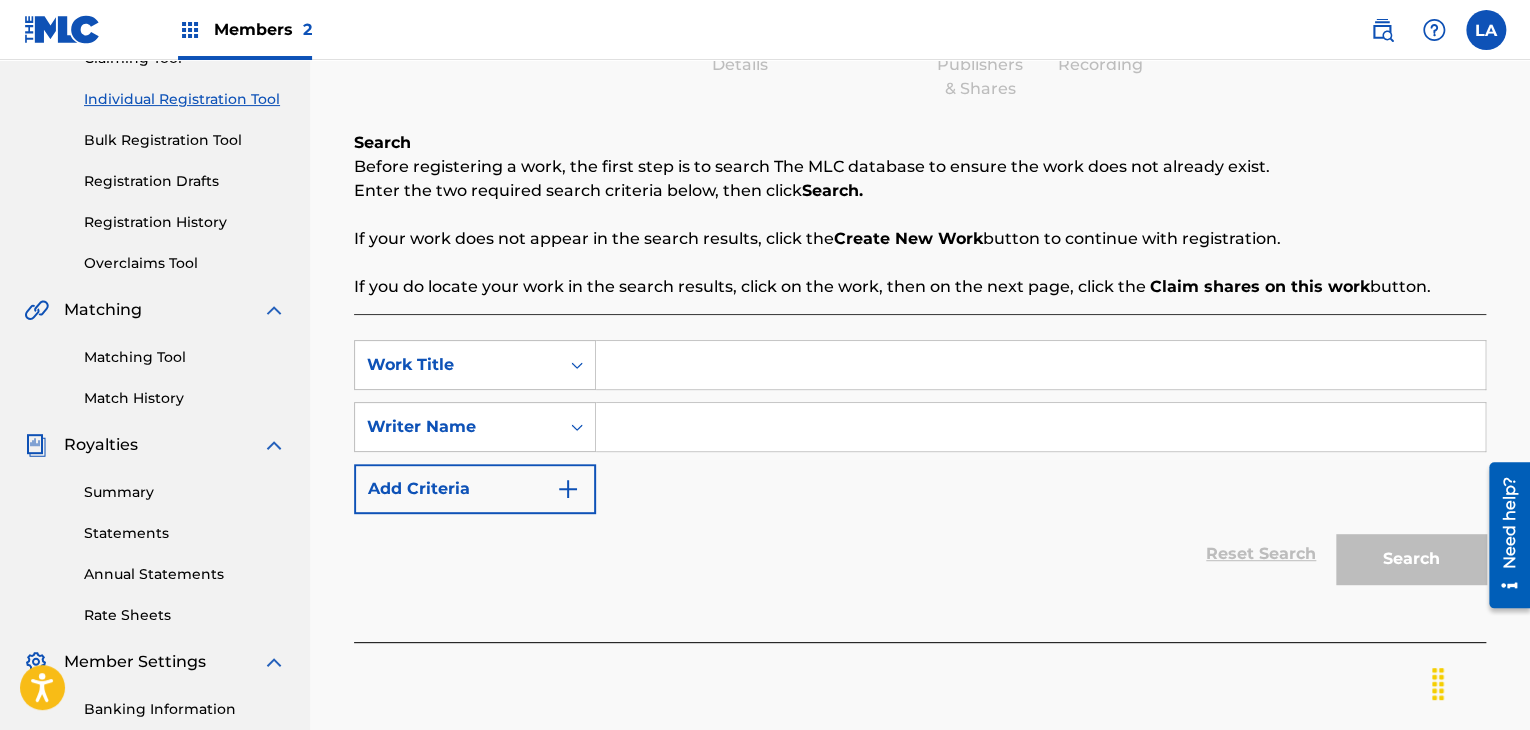 scroll, scrollTop: 400, scrollLeft: 0, axis: vertical 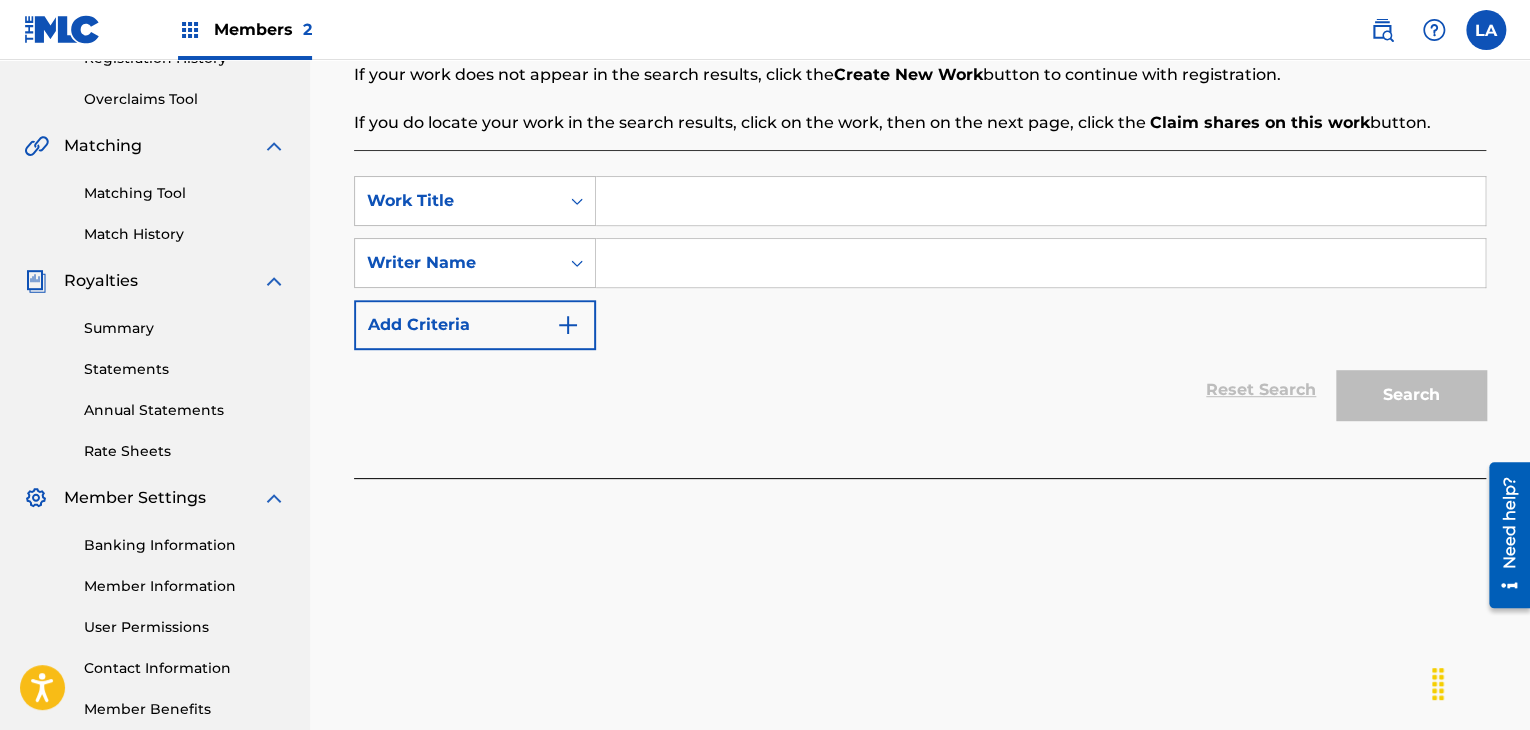 click at bounding box center [1040, 201] 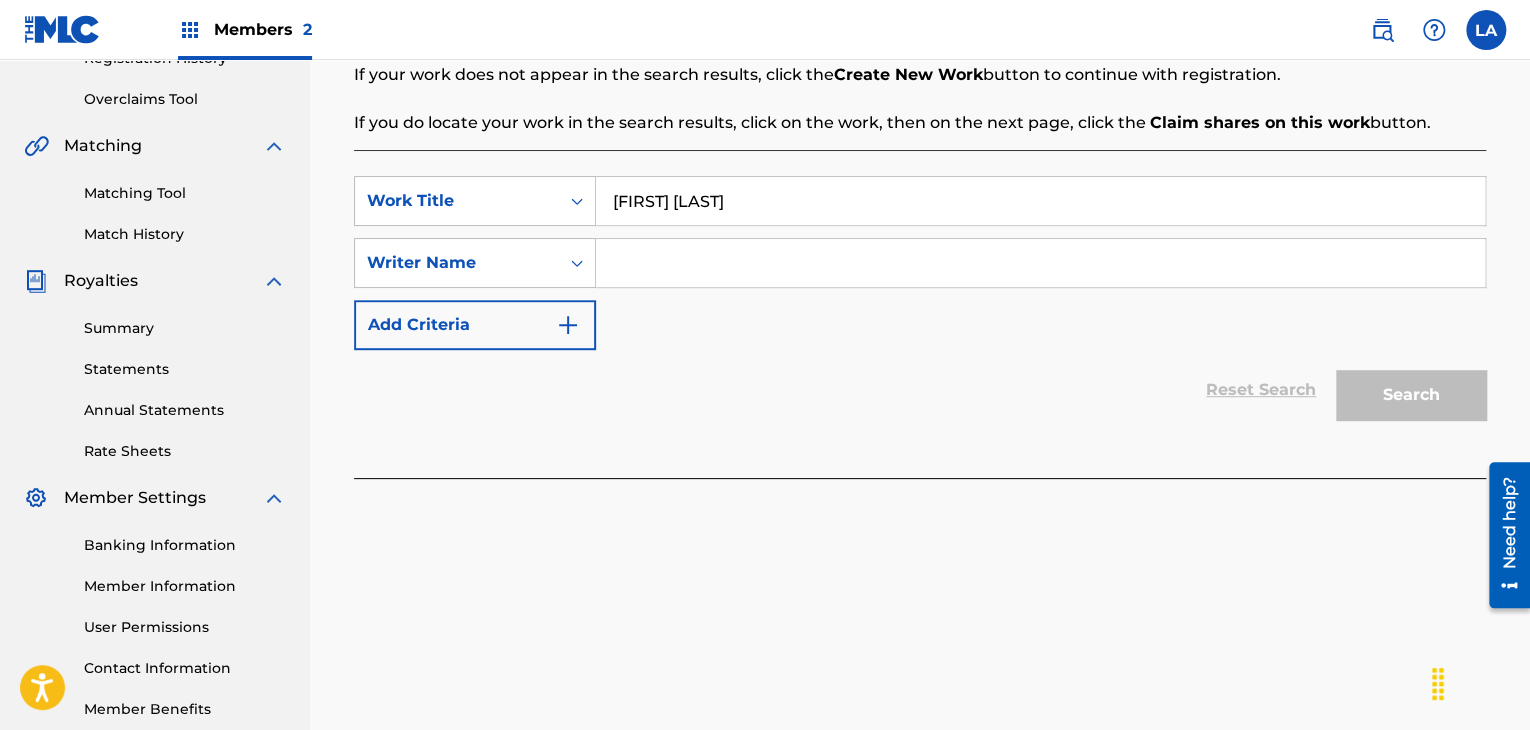 type on "[FIRST] [LAST]" 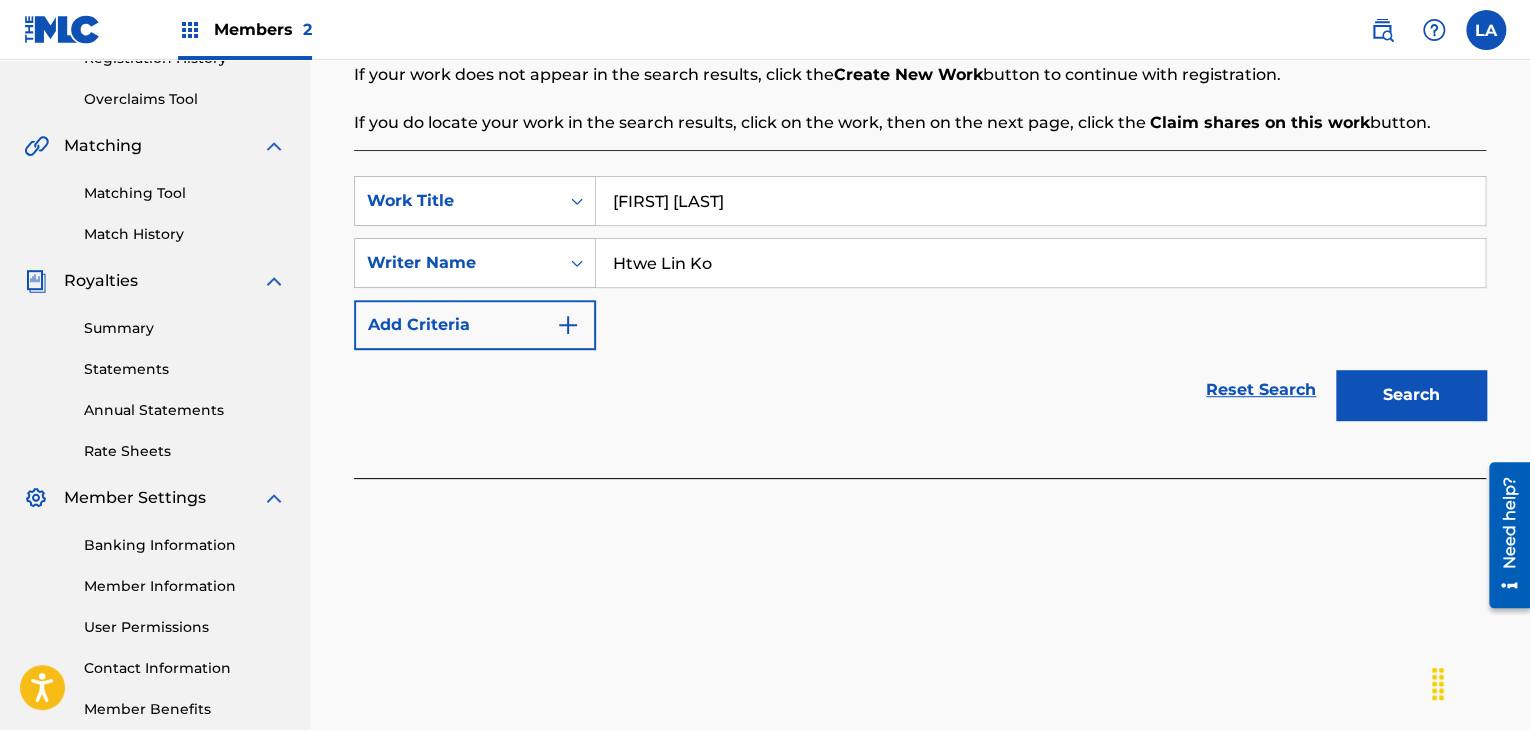 type on "Htwe Lin Ko" 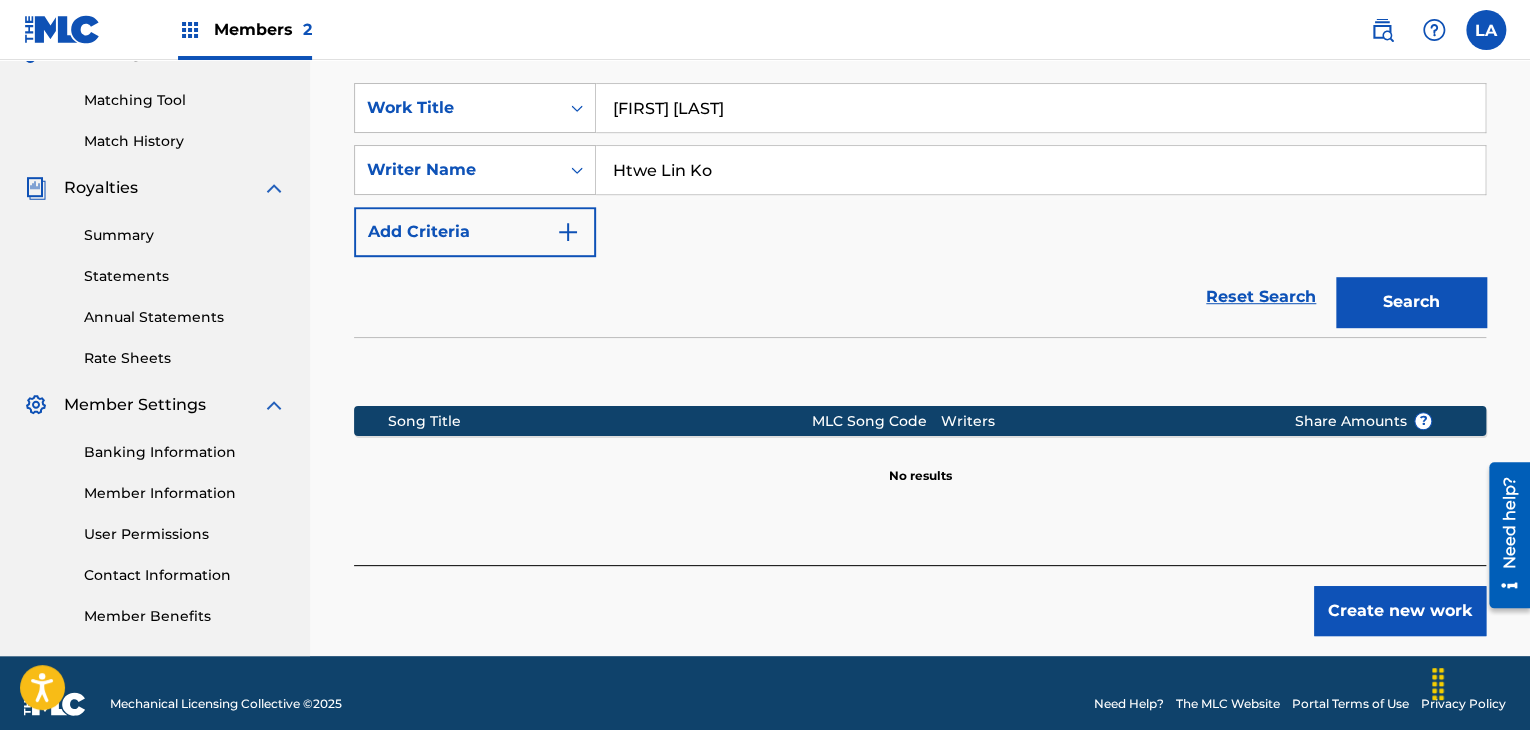 scroll, scrollTop: 515, scrollLeft: 0, axis: vertical 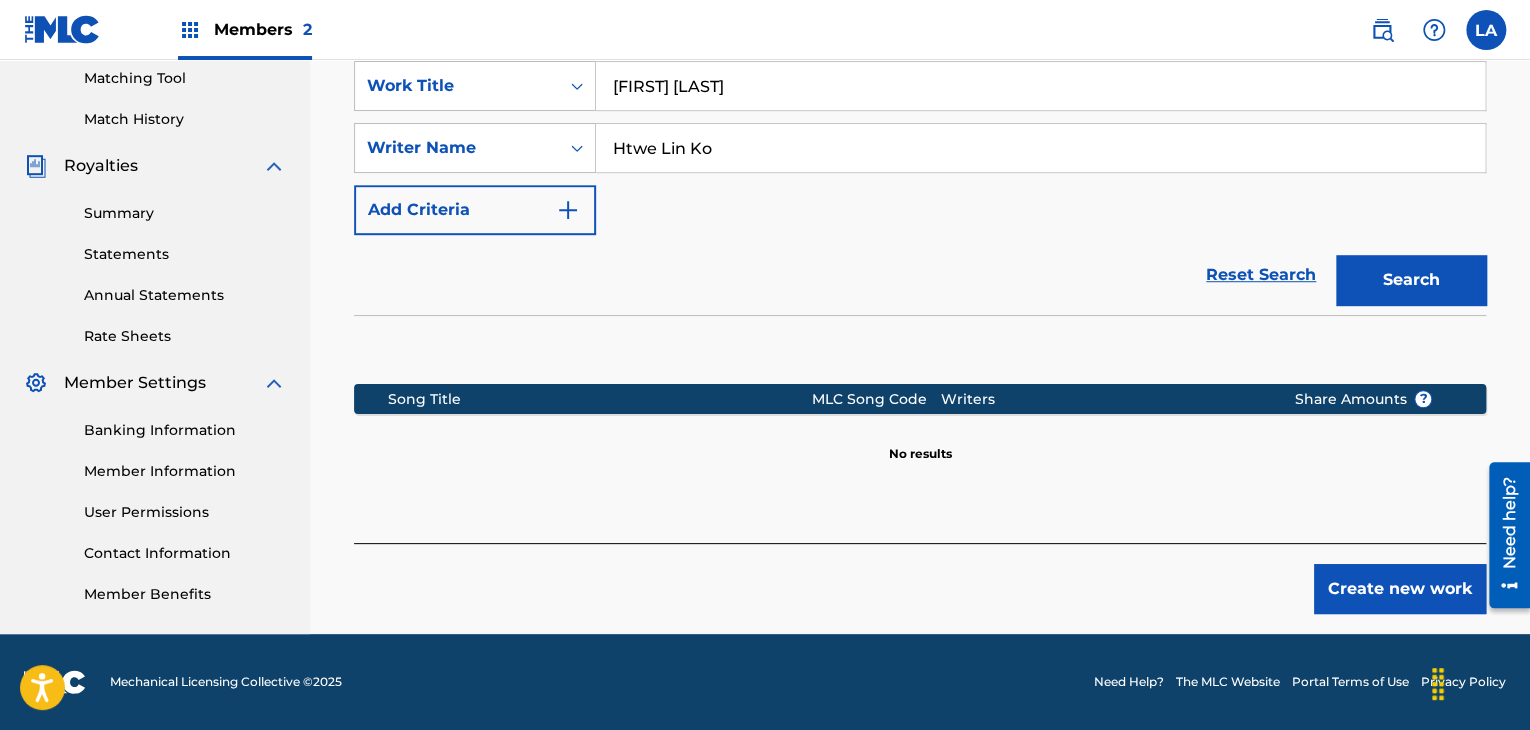 click on "Create new work" at bounding box center [1400, 589] 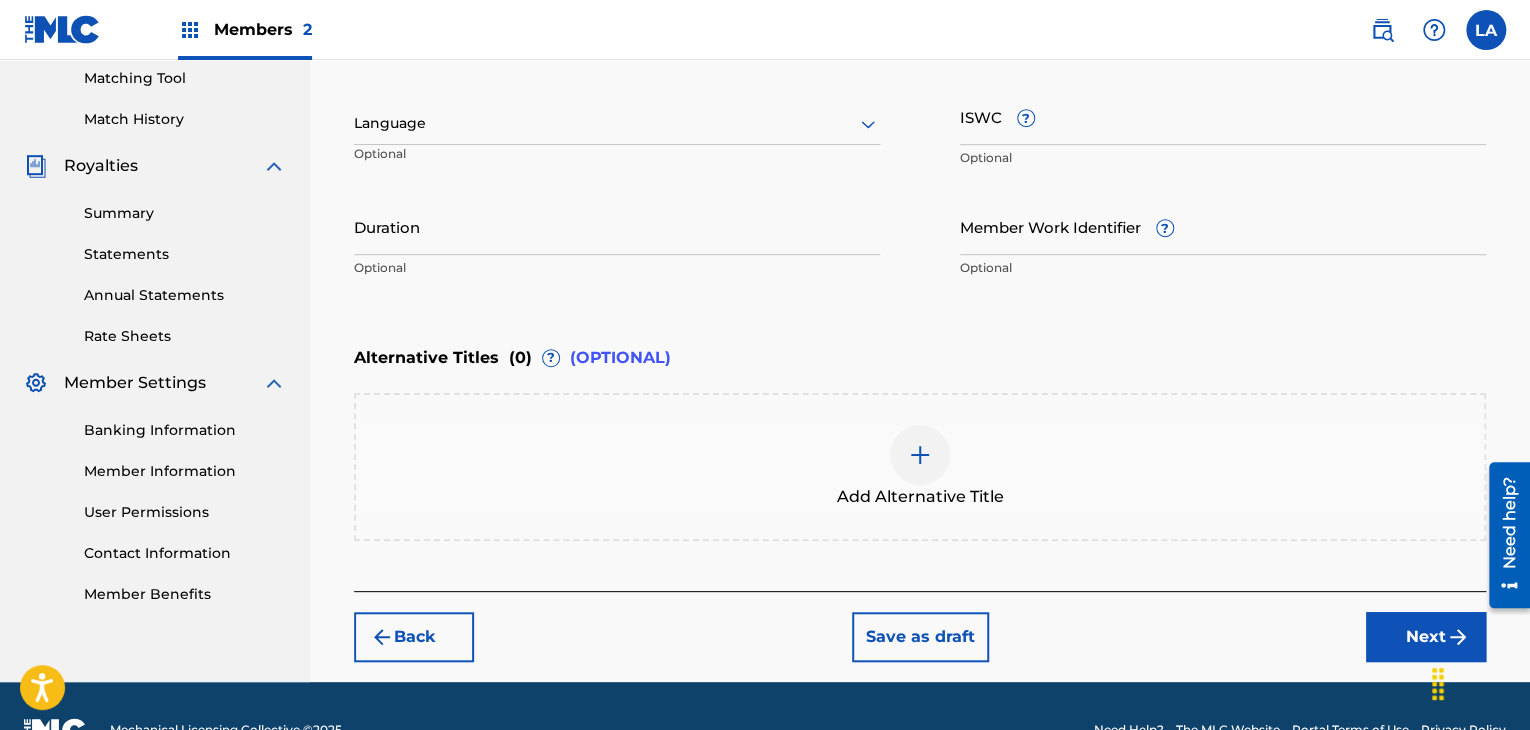 scroll, scrollTop: 315, scrollLeft: 0, axis: vertical 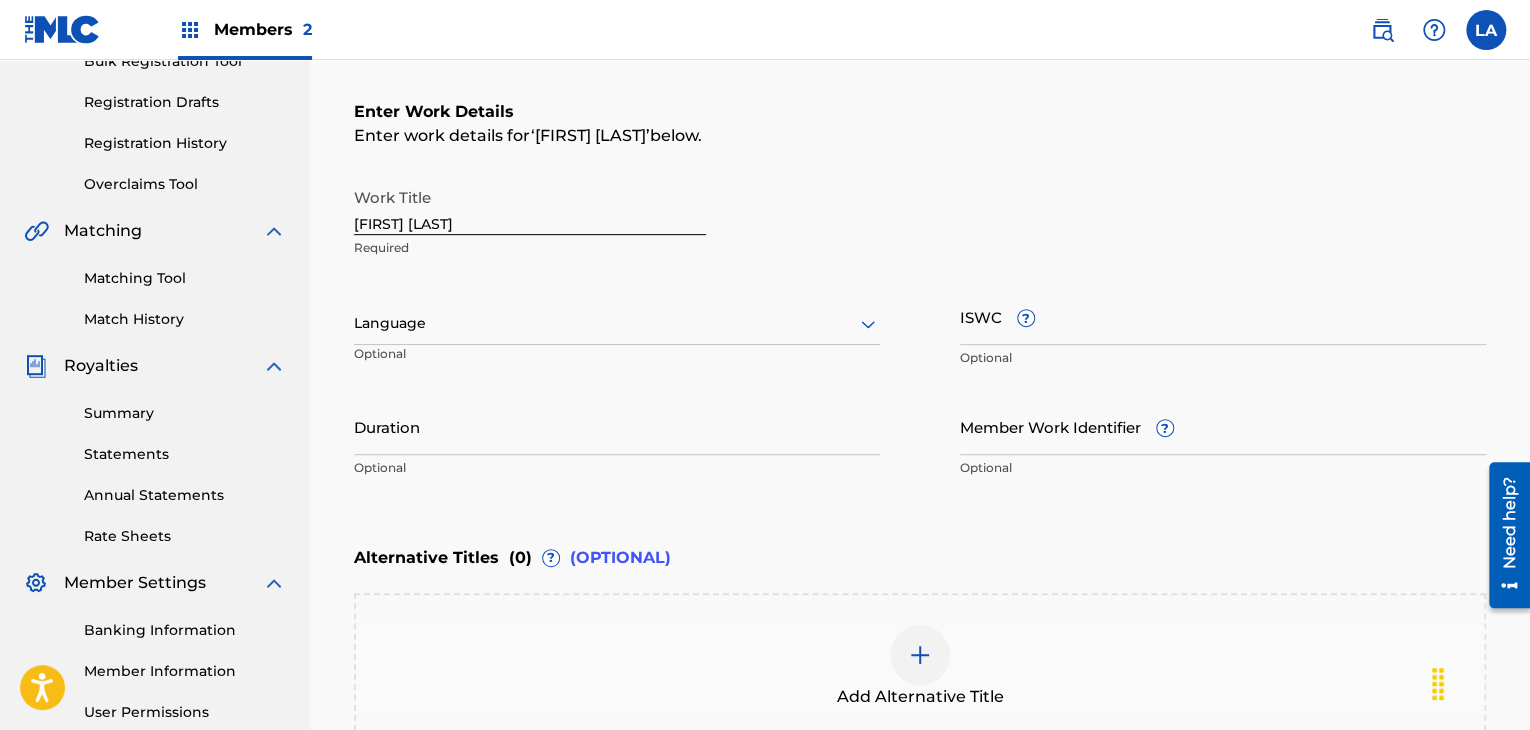 click on "Language" at bounding box center (617, 324) 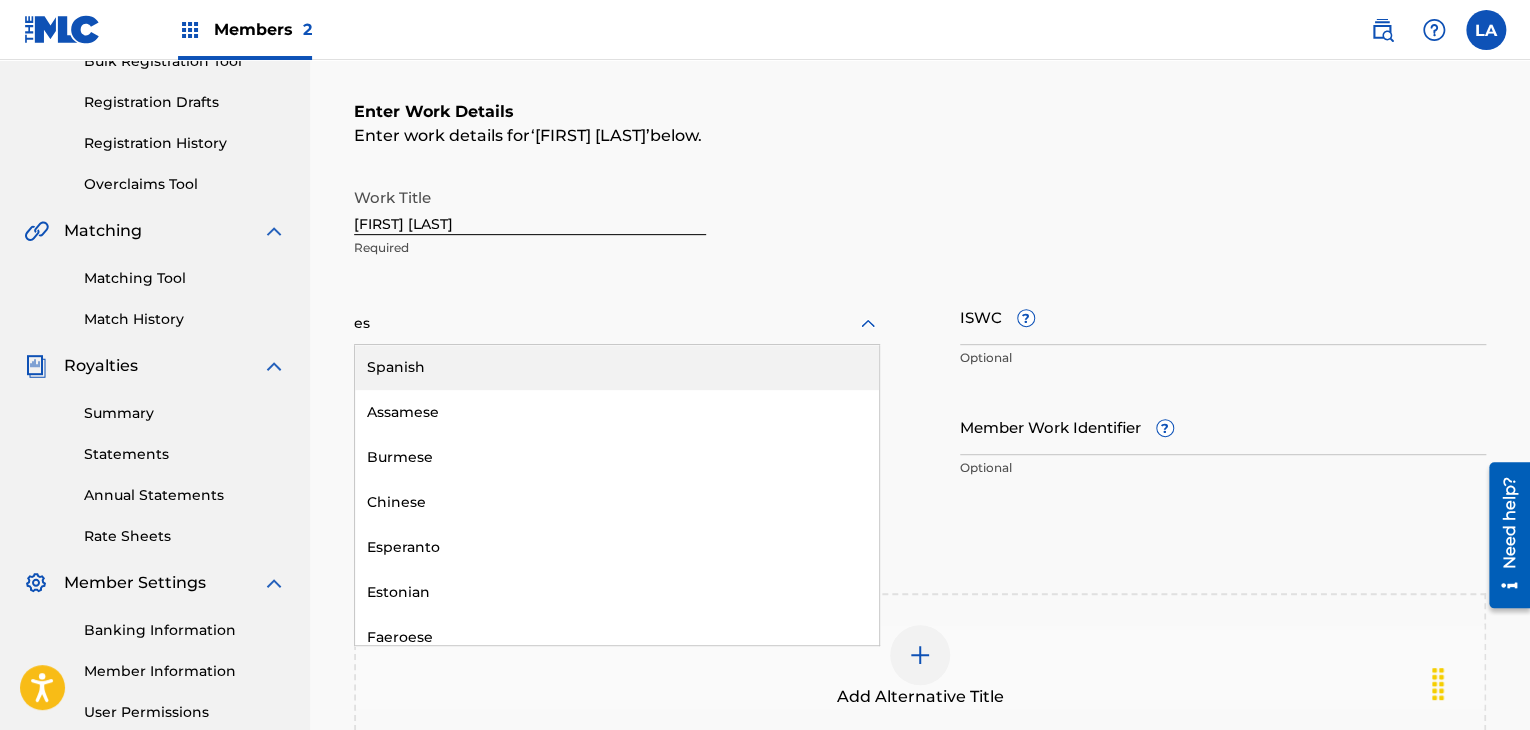 type on "ese" 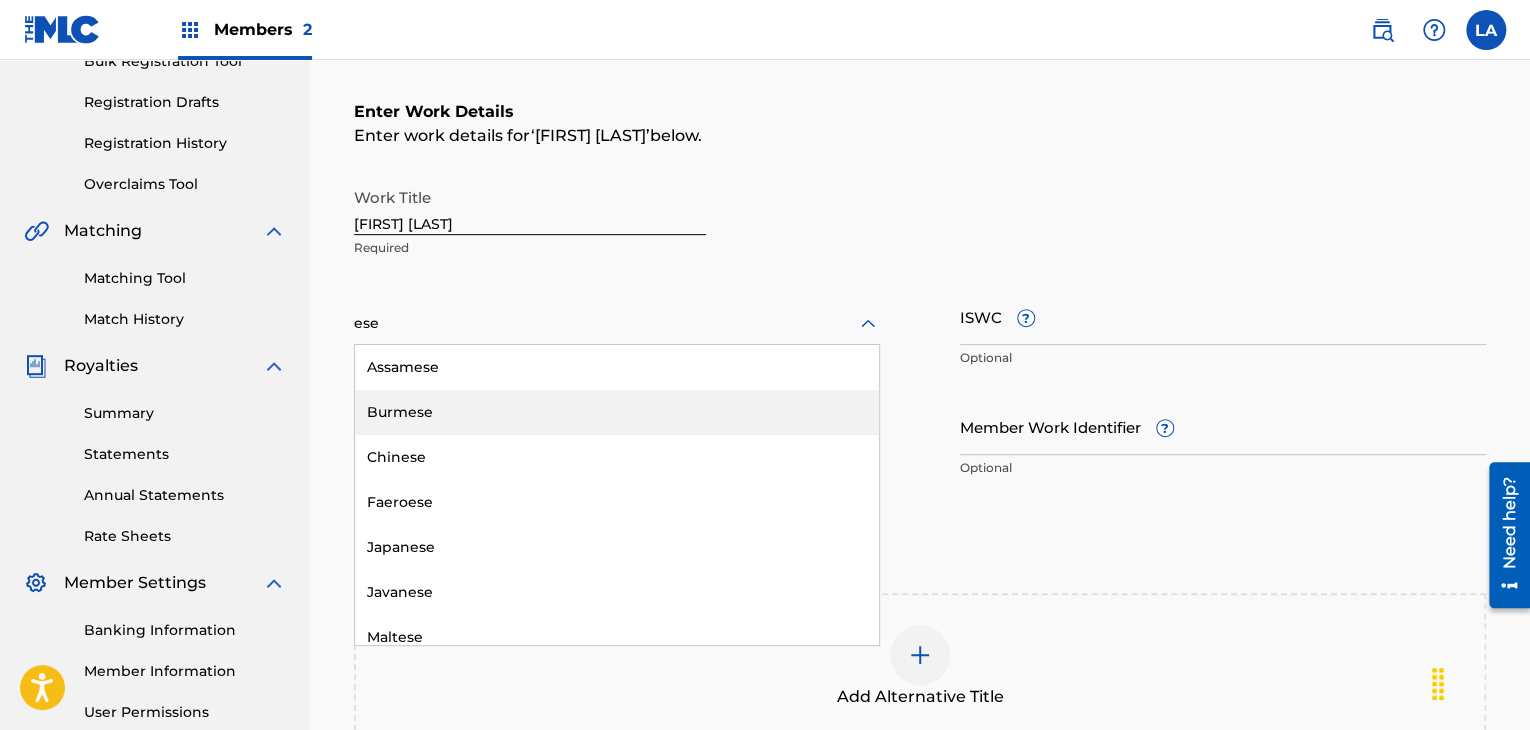 click on "Burmese" at bounding box center (617, 412) 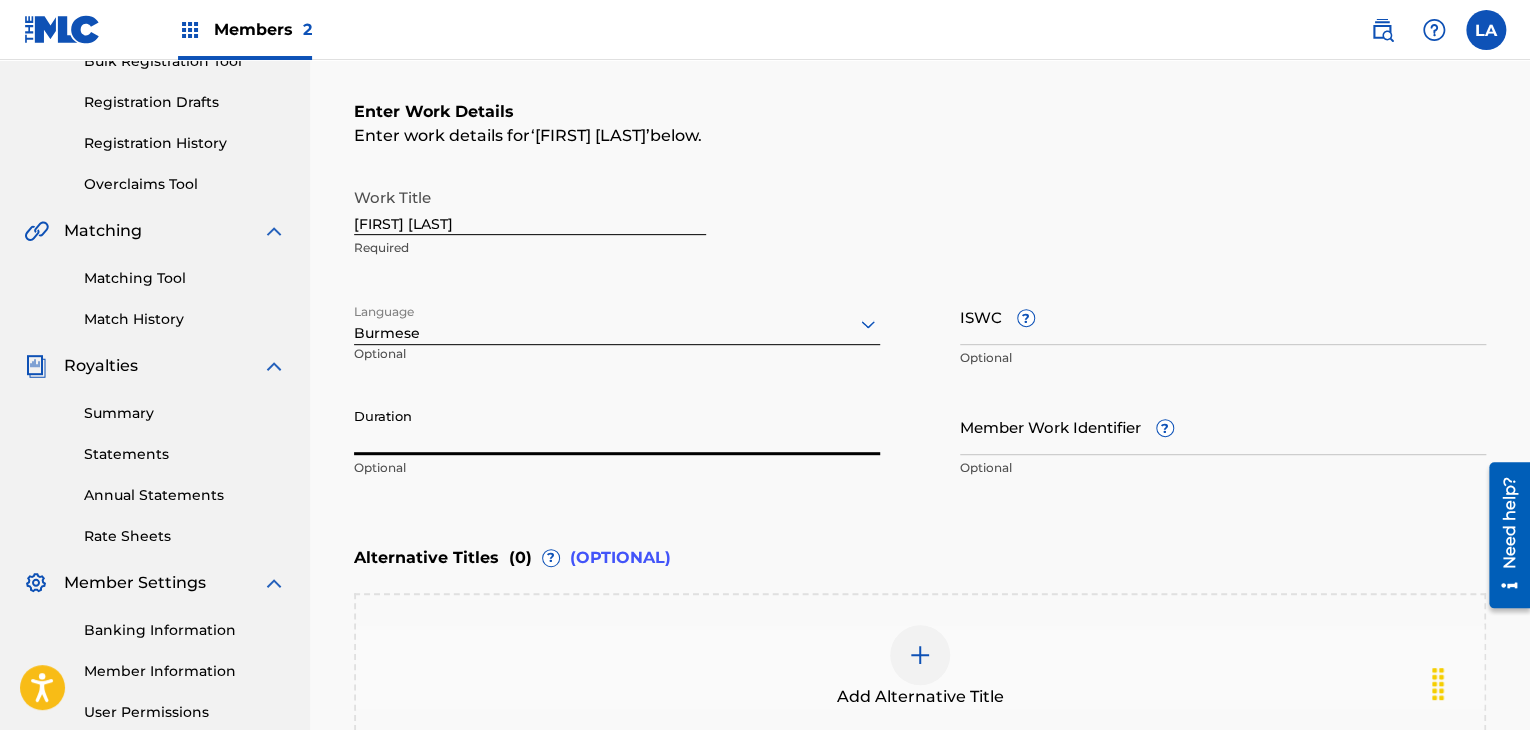 click on "Duration" at bounding box center [617, 426] 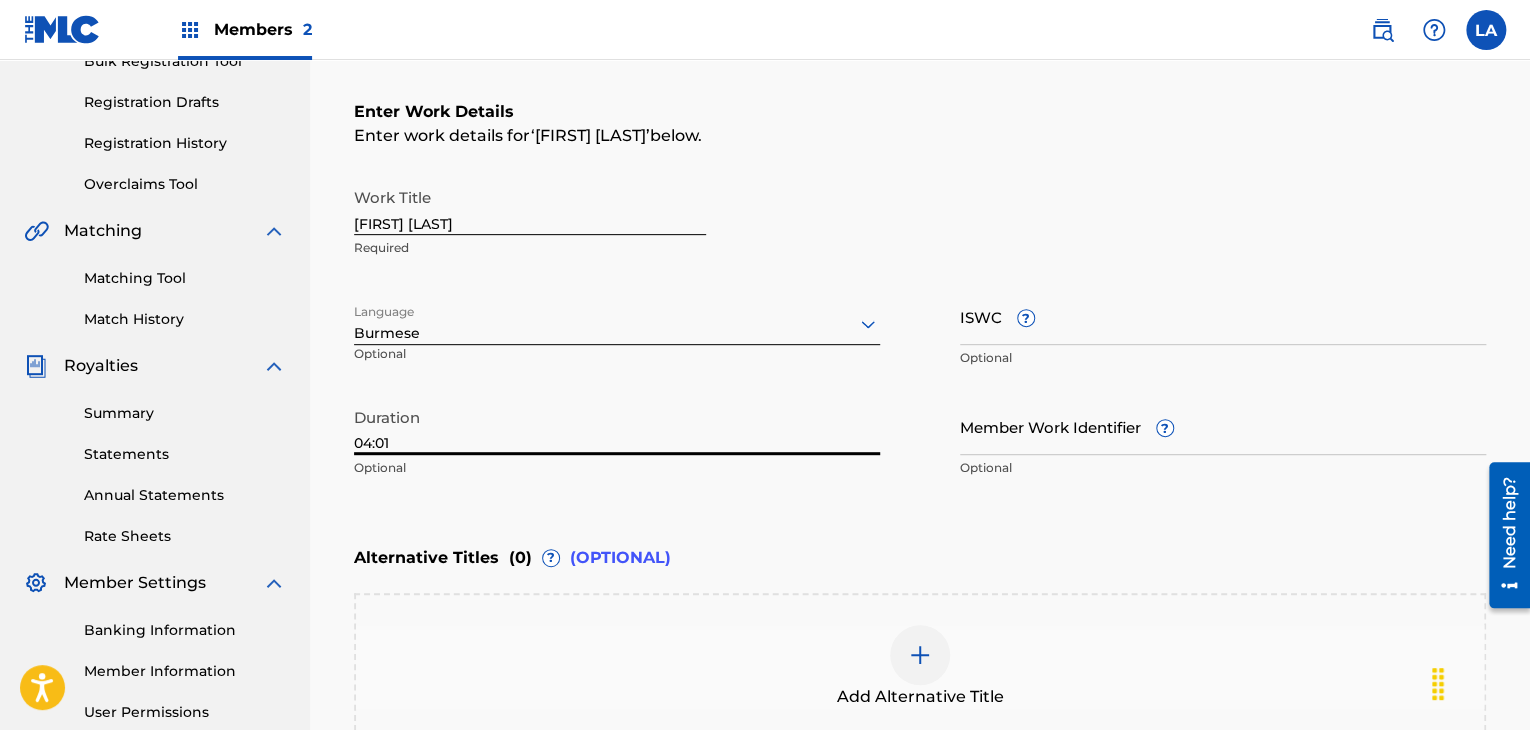 type on "04:01" 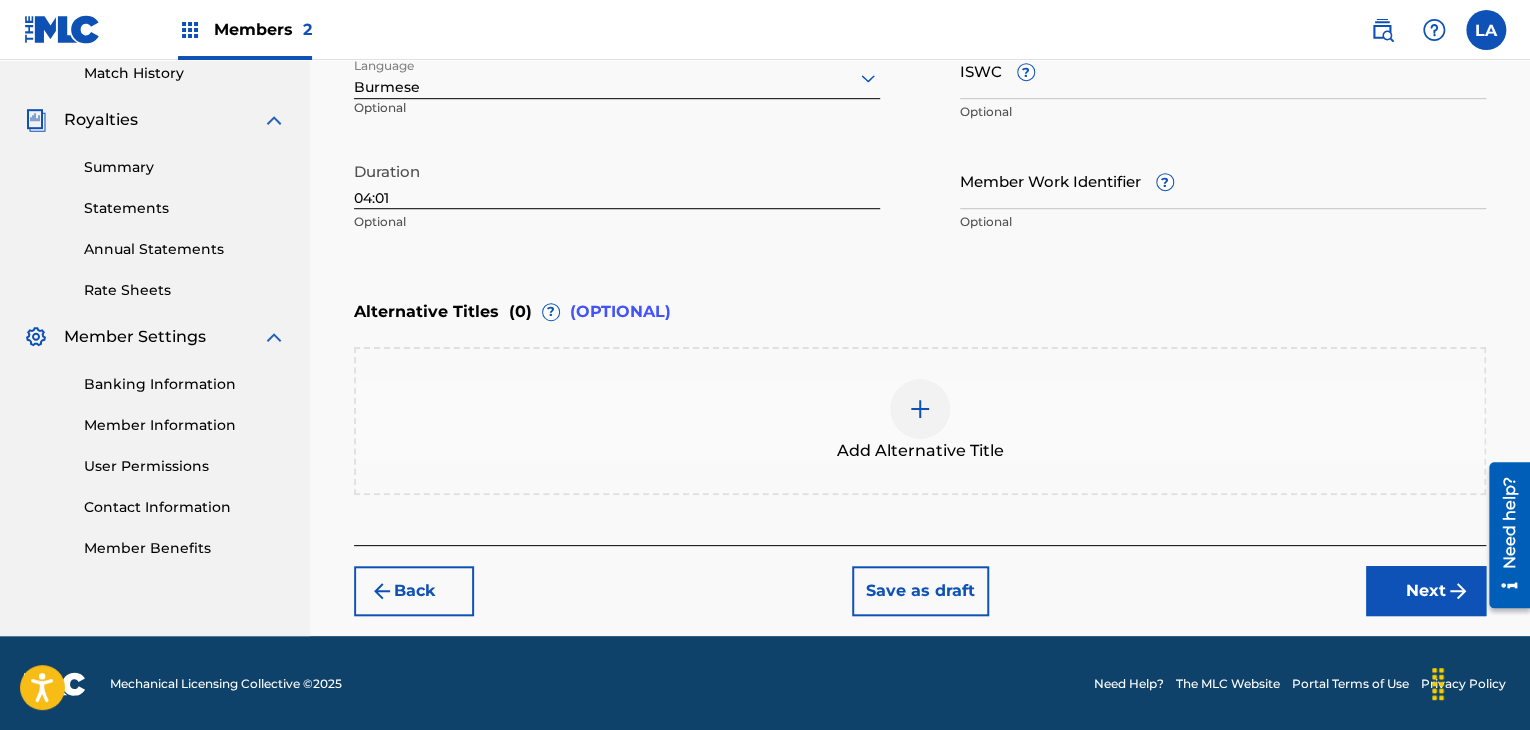 click on "Next" at bounding box center [1426, 591] 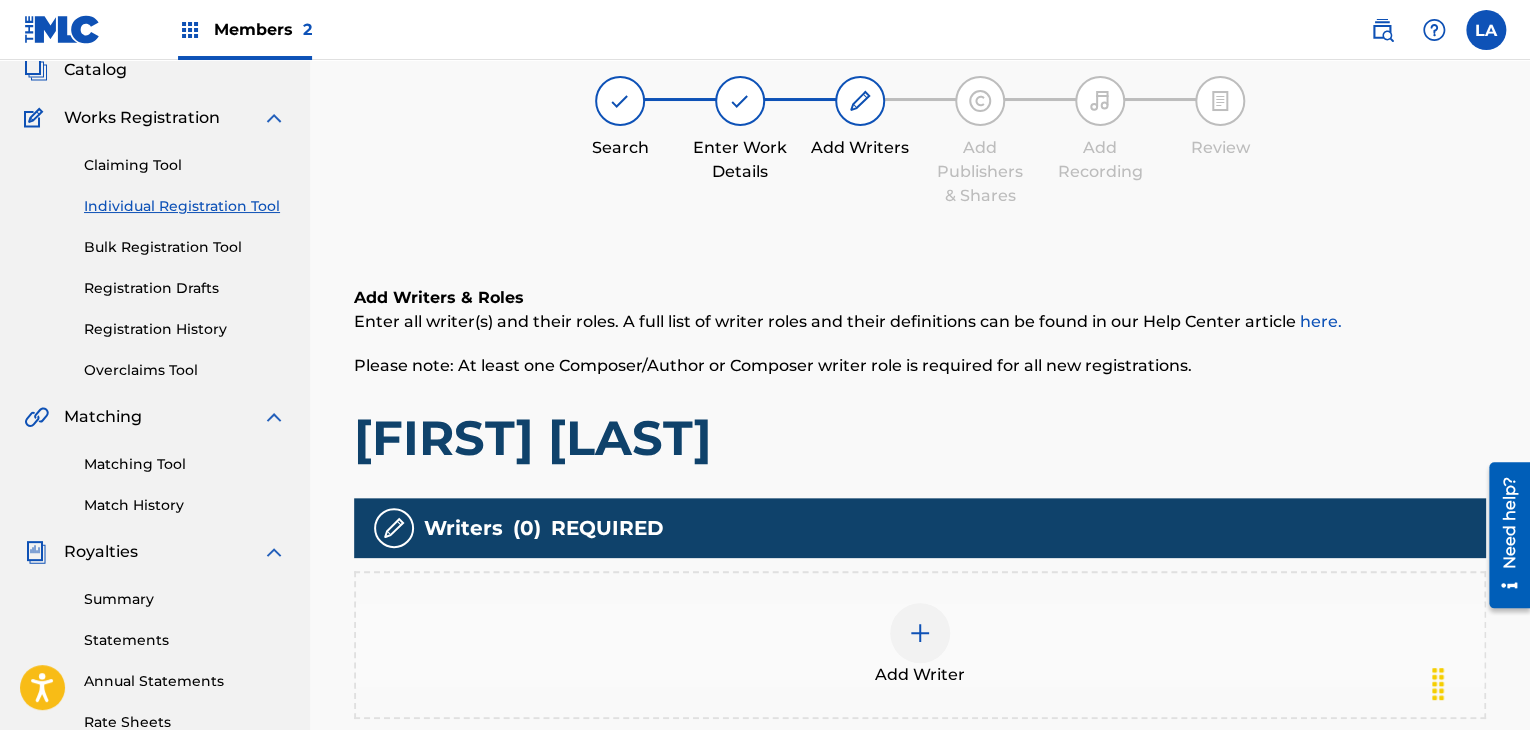 scroll, scrollTop: 90, scrollLeft: 0, axis: vertical 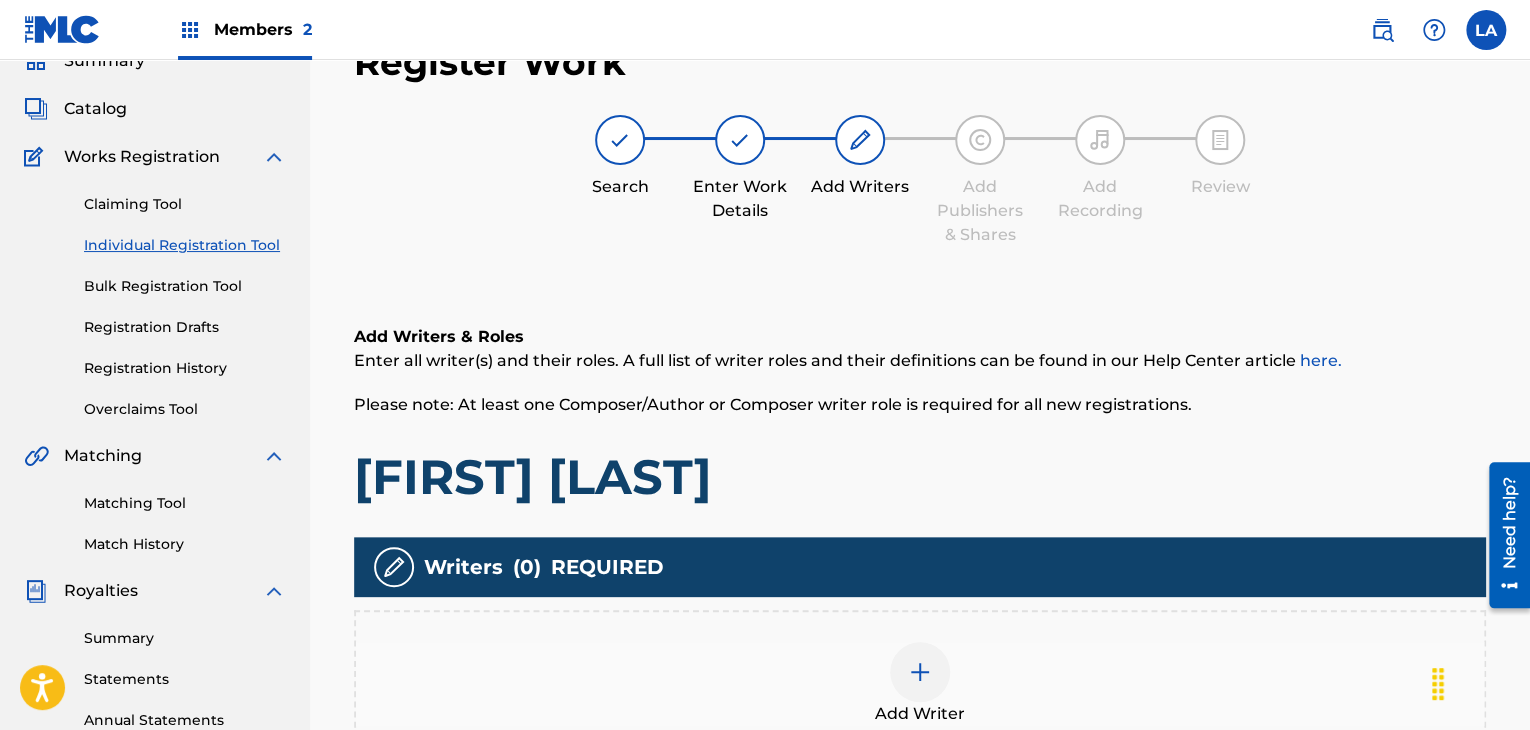 click on "Add Writer" at bounding box center [920, 684] 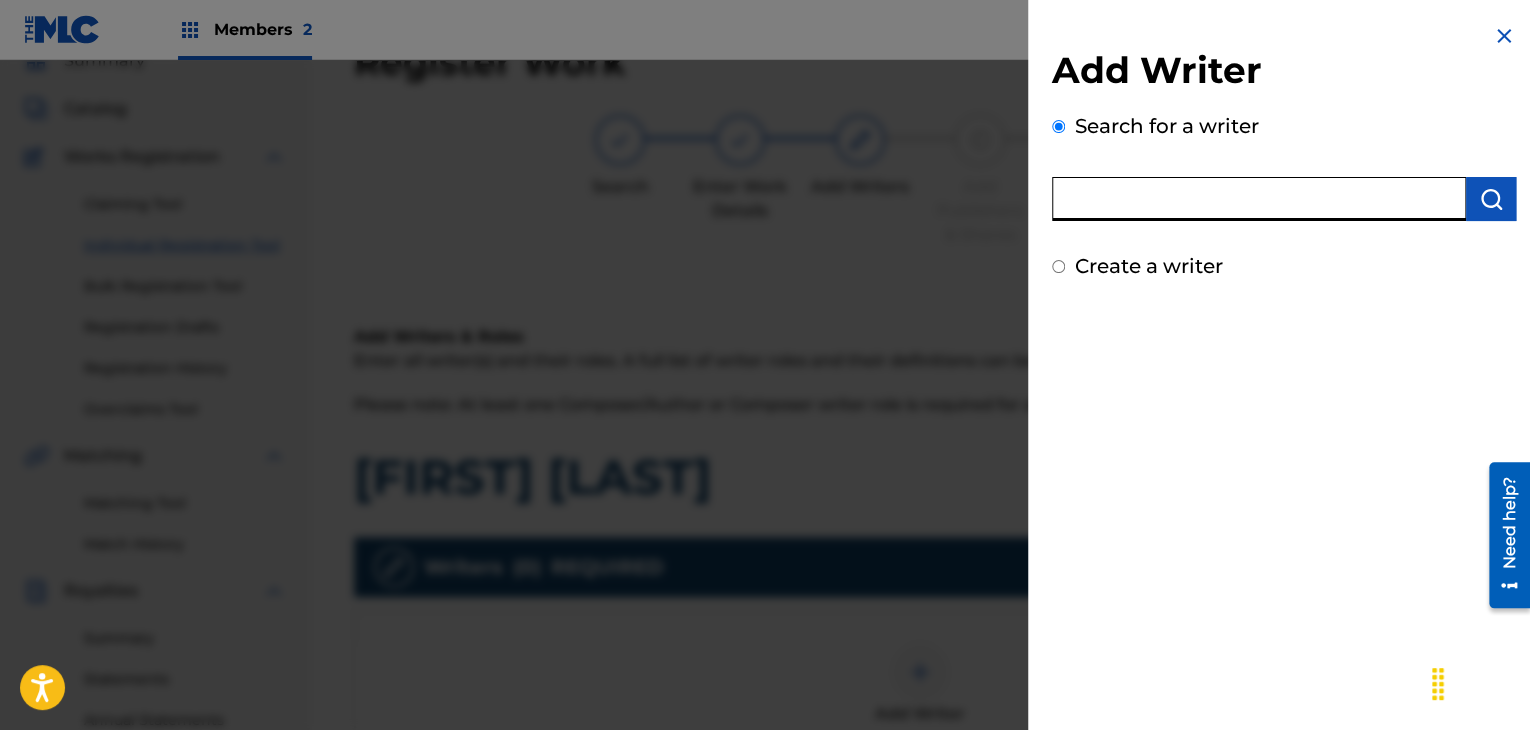 click at bounding box center (1259, 199) 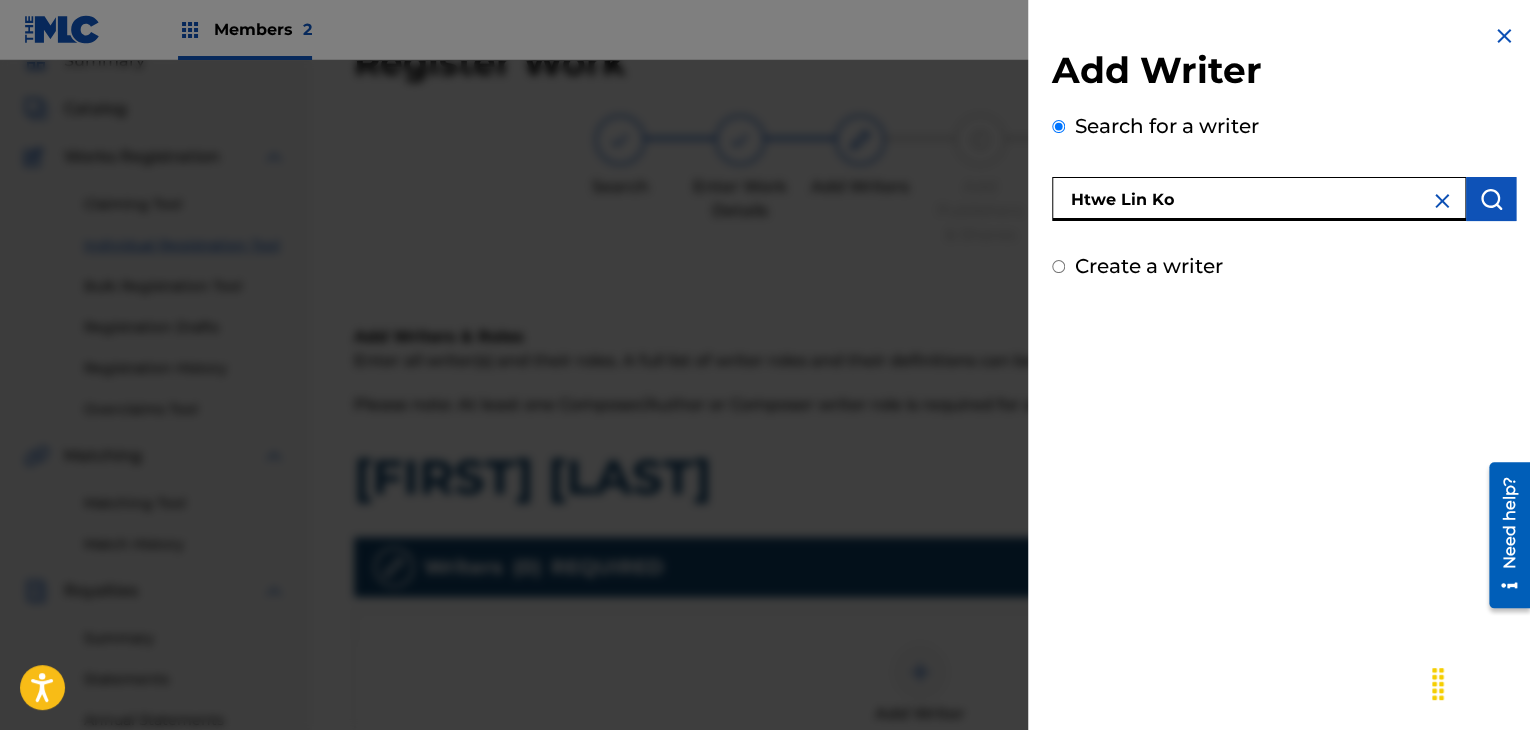 type on "Htwe Lin Ko" 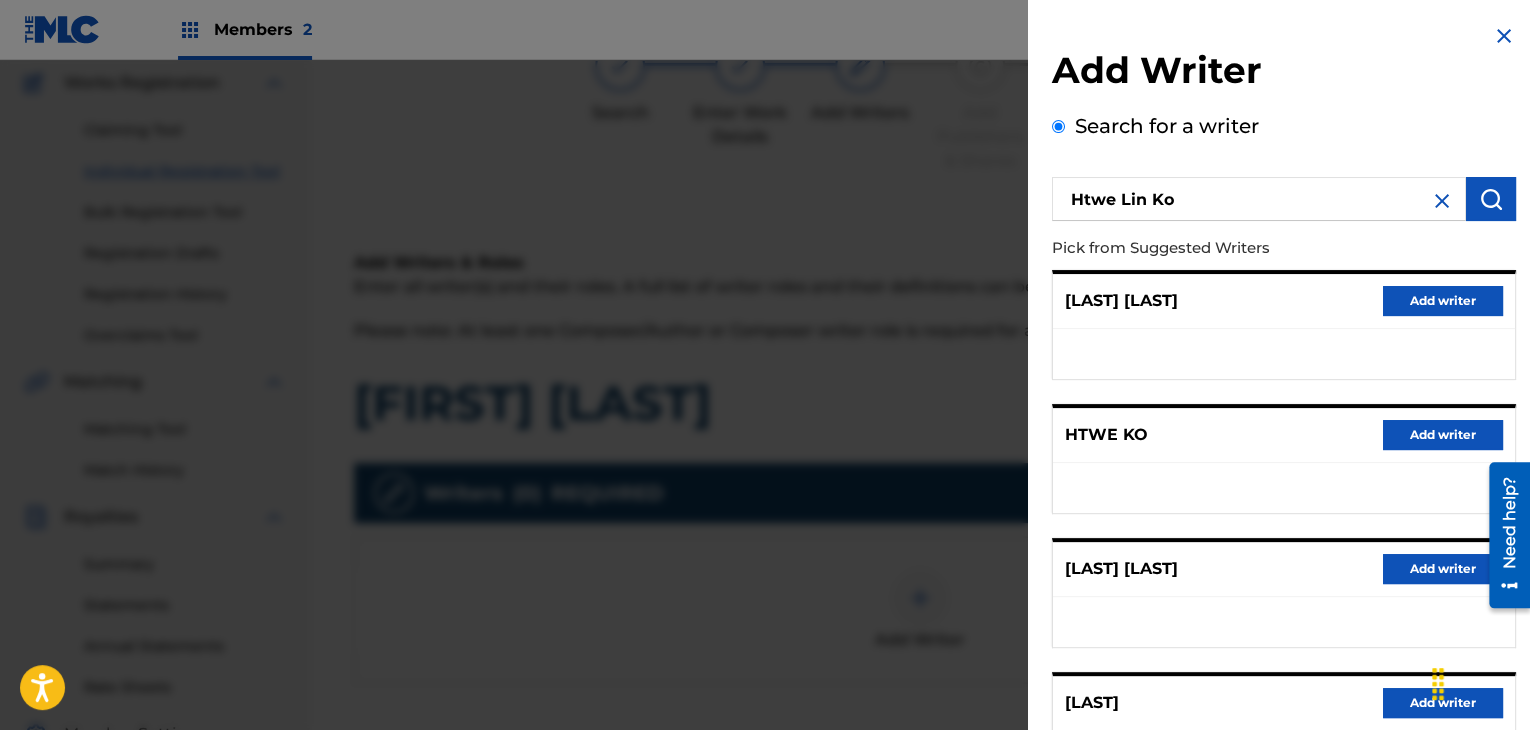 scroll, scrollTop: 390, scrollLeft: 0, axis: vertical 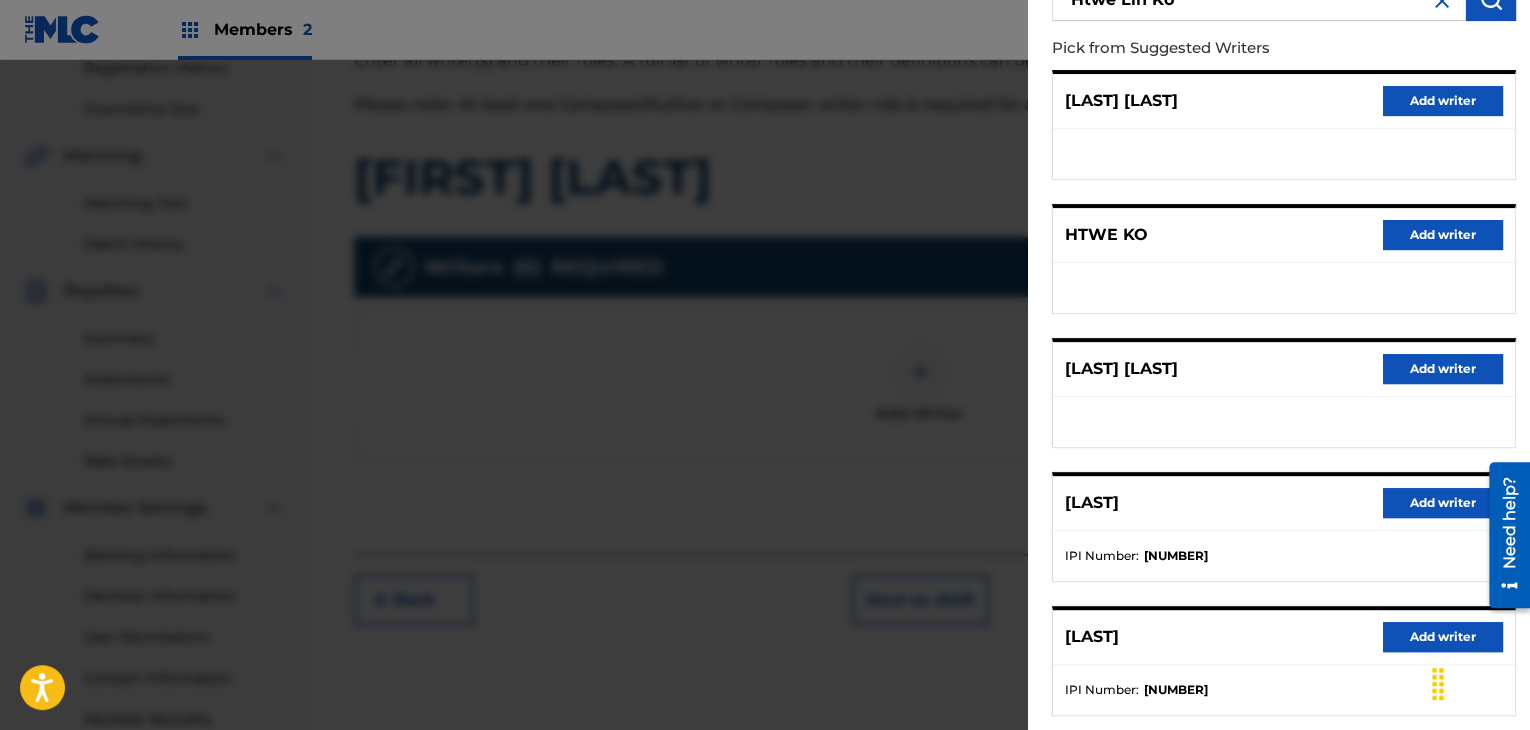 click on "Add writer" at bounding box center (1443, 503) 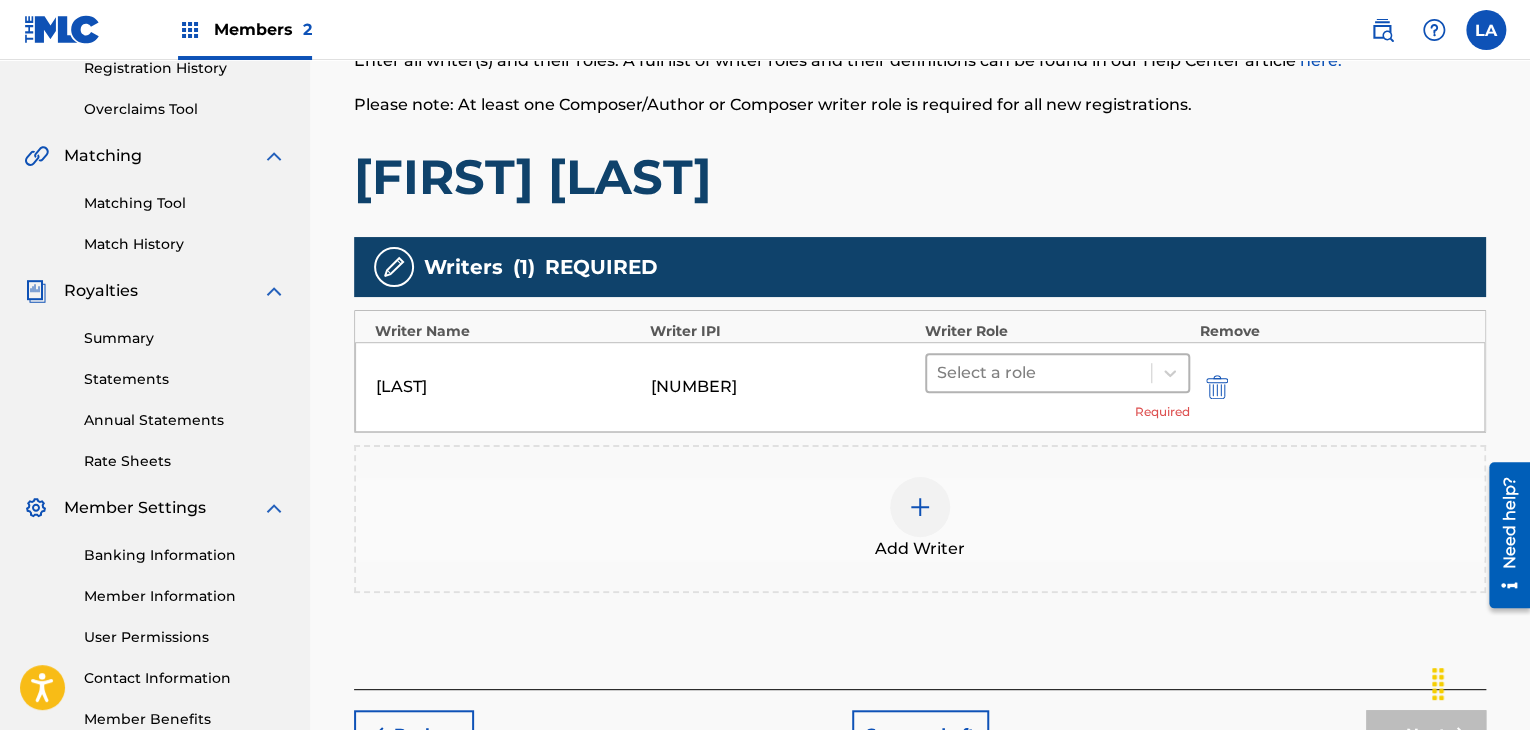 click at bounding box center (1039, 373) 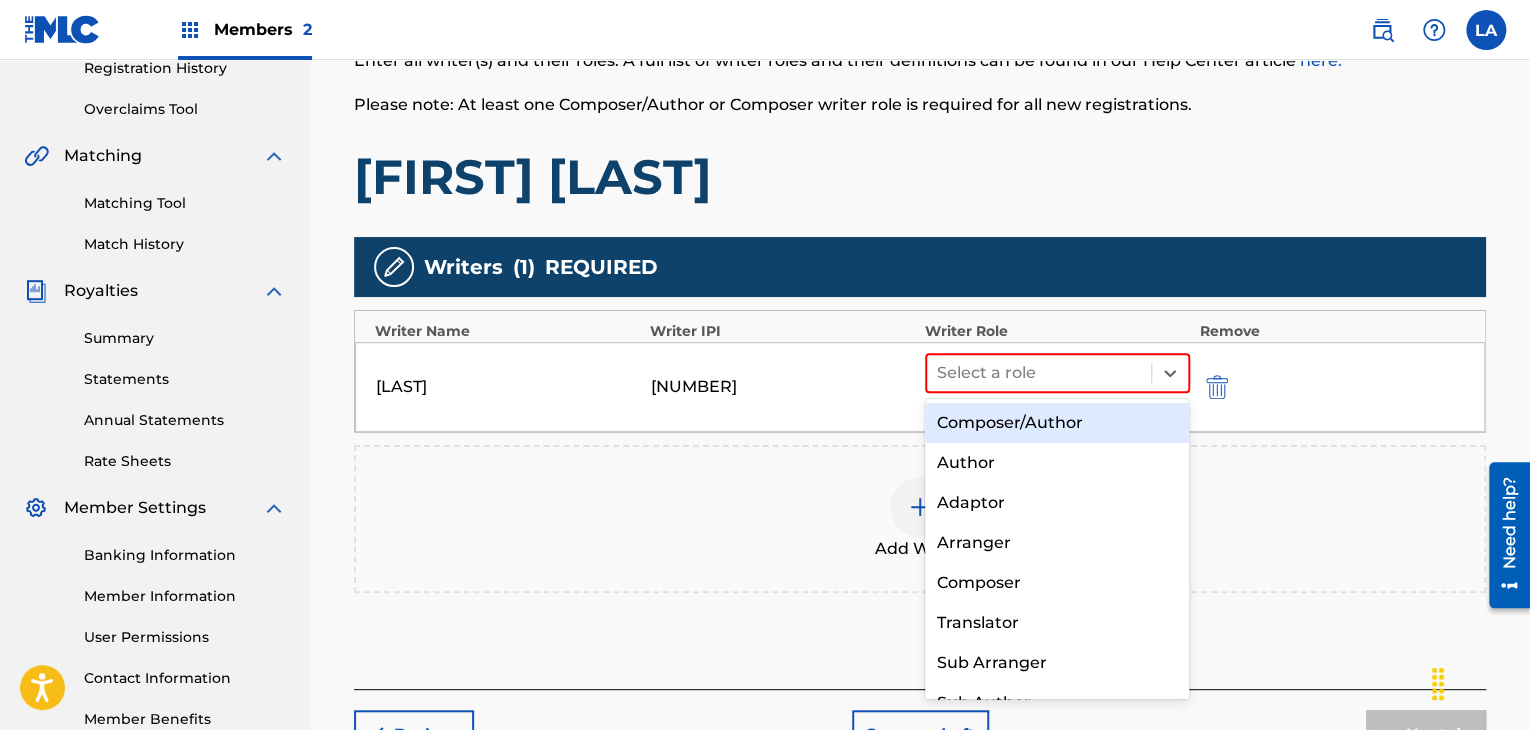 click on "Composer/Author" at bounding box center (1057, 423) 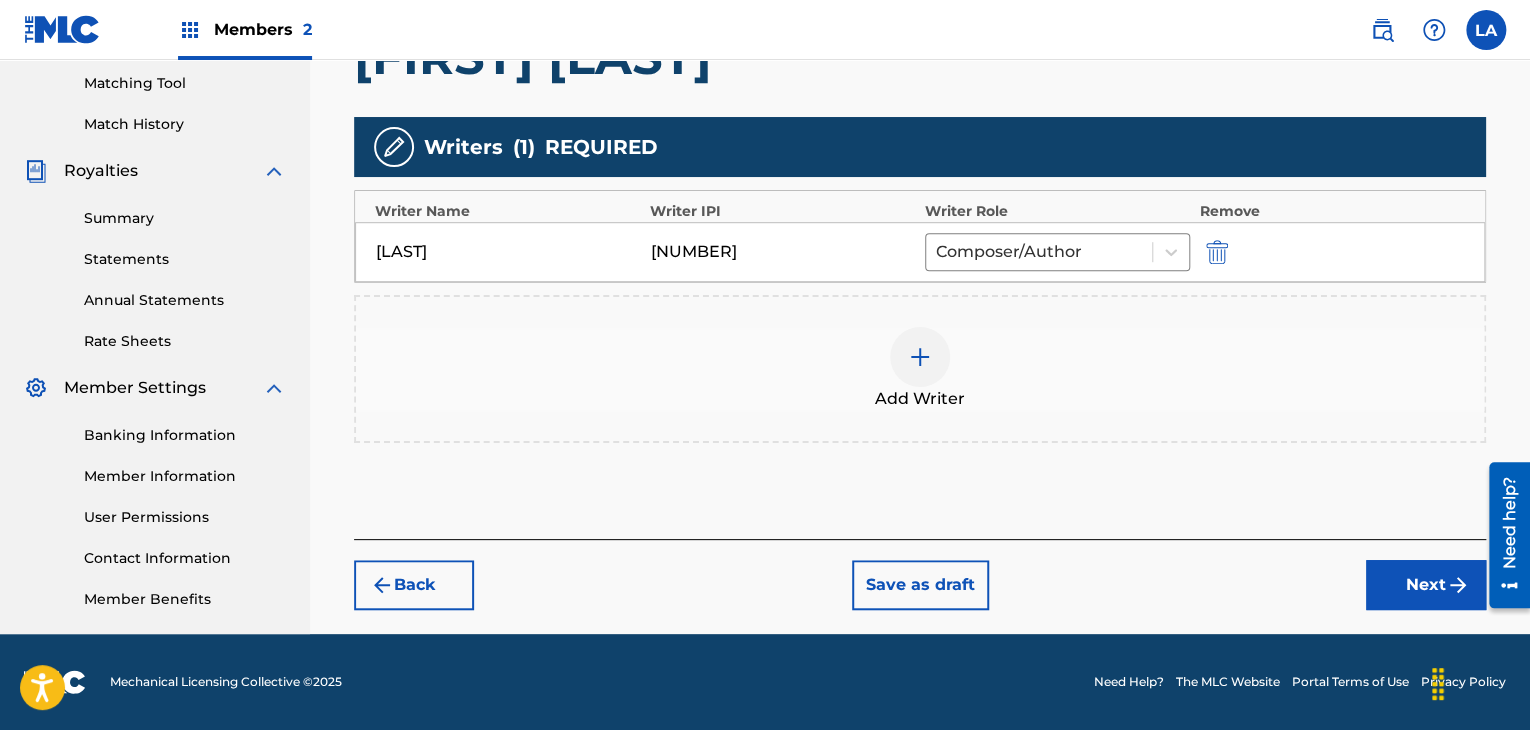 click on "Next" at bounding box center (1426, 585) 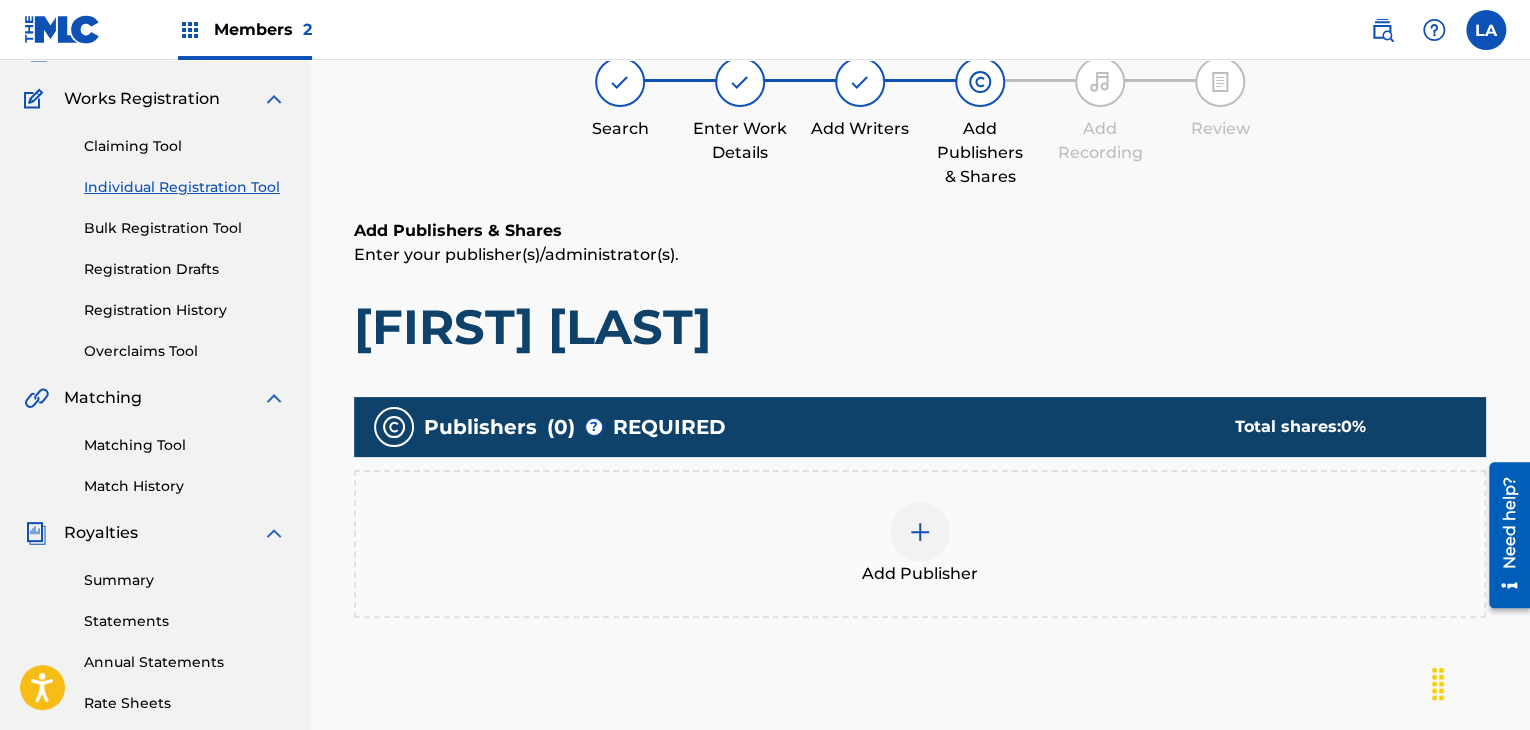scroll, scrollTop: 90, scrollLeft: 0, axis: vertical 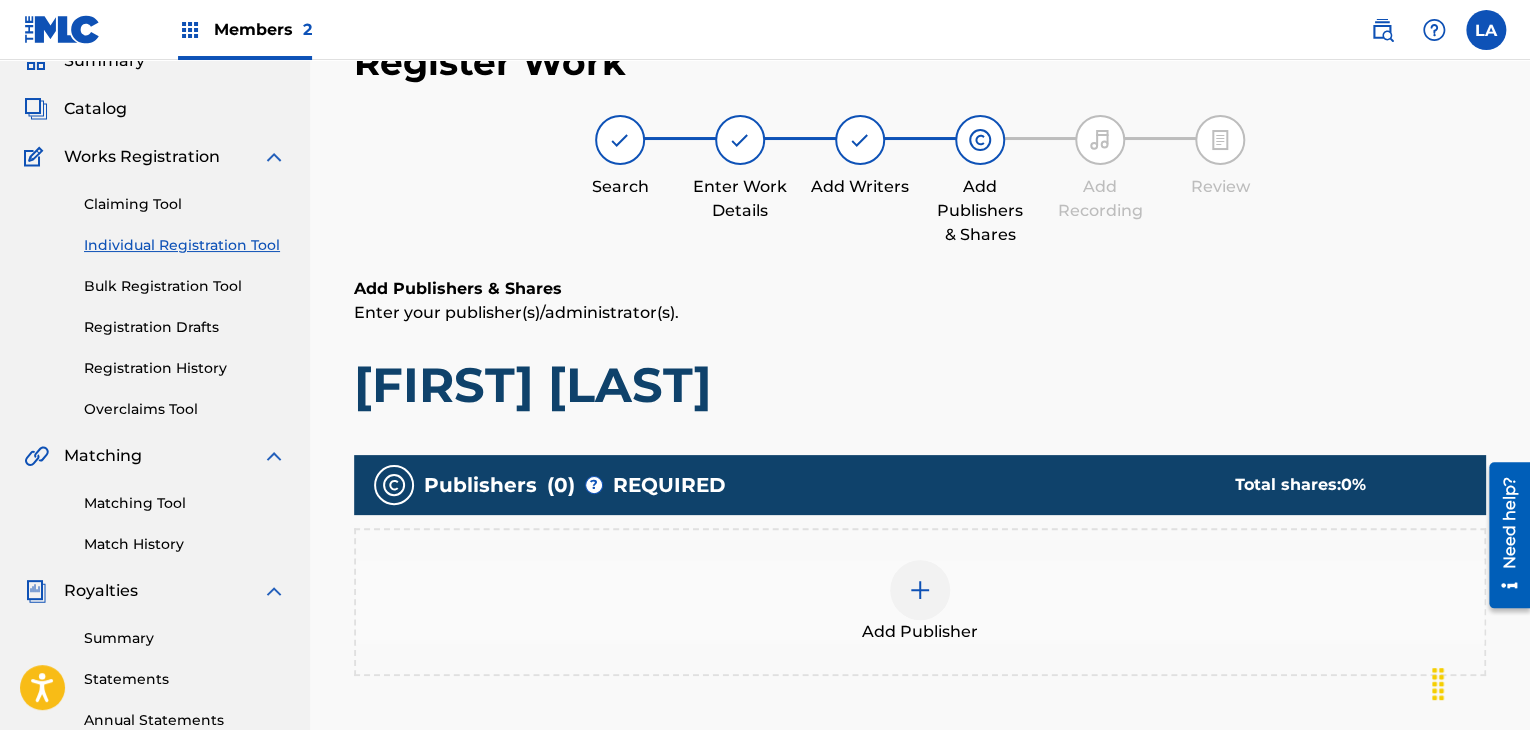 click on "Add Publisher" at bounding box center (920, 602) 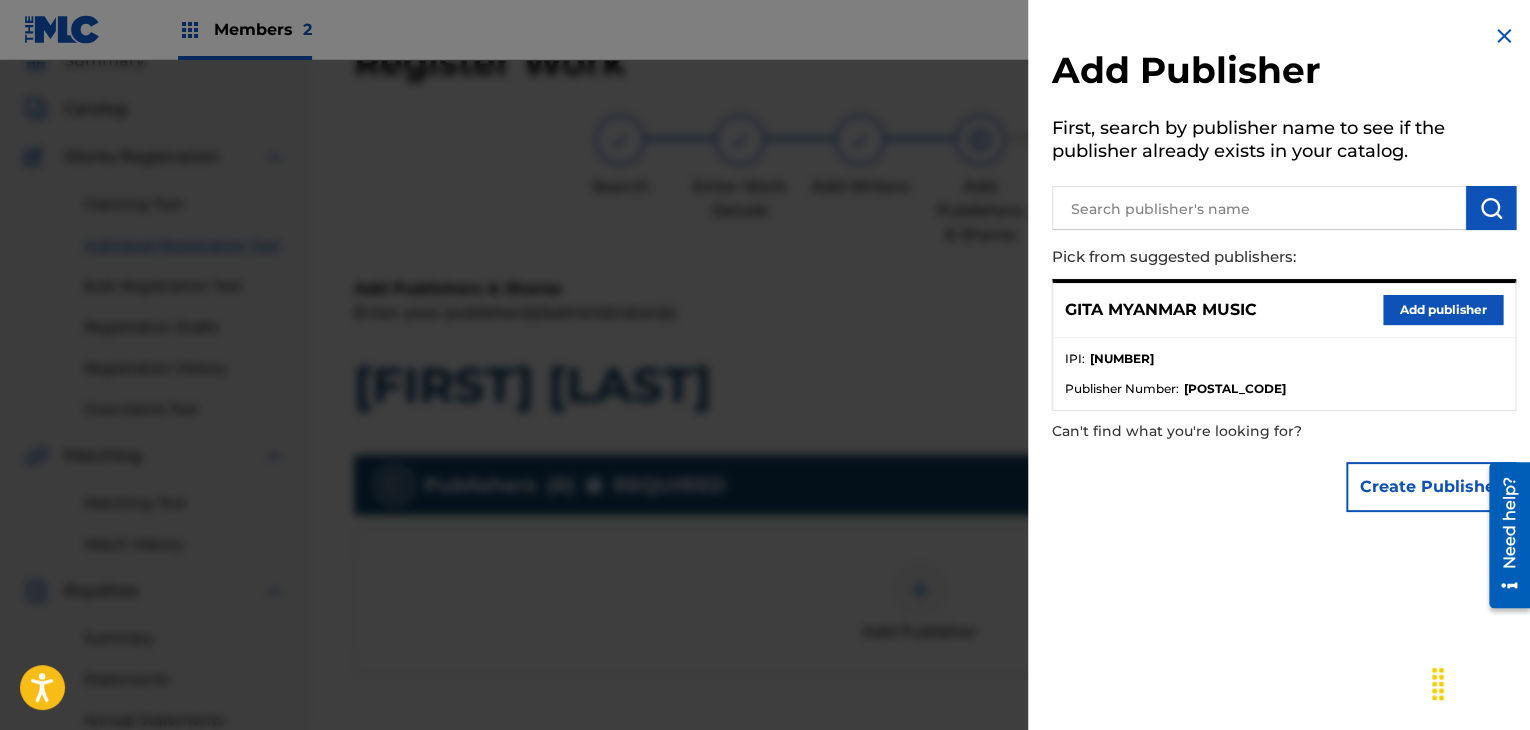 click on "Add publisher" at bounding box center [1443, 310] 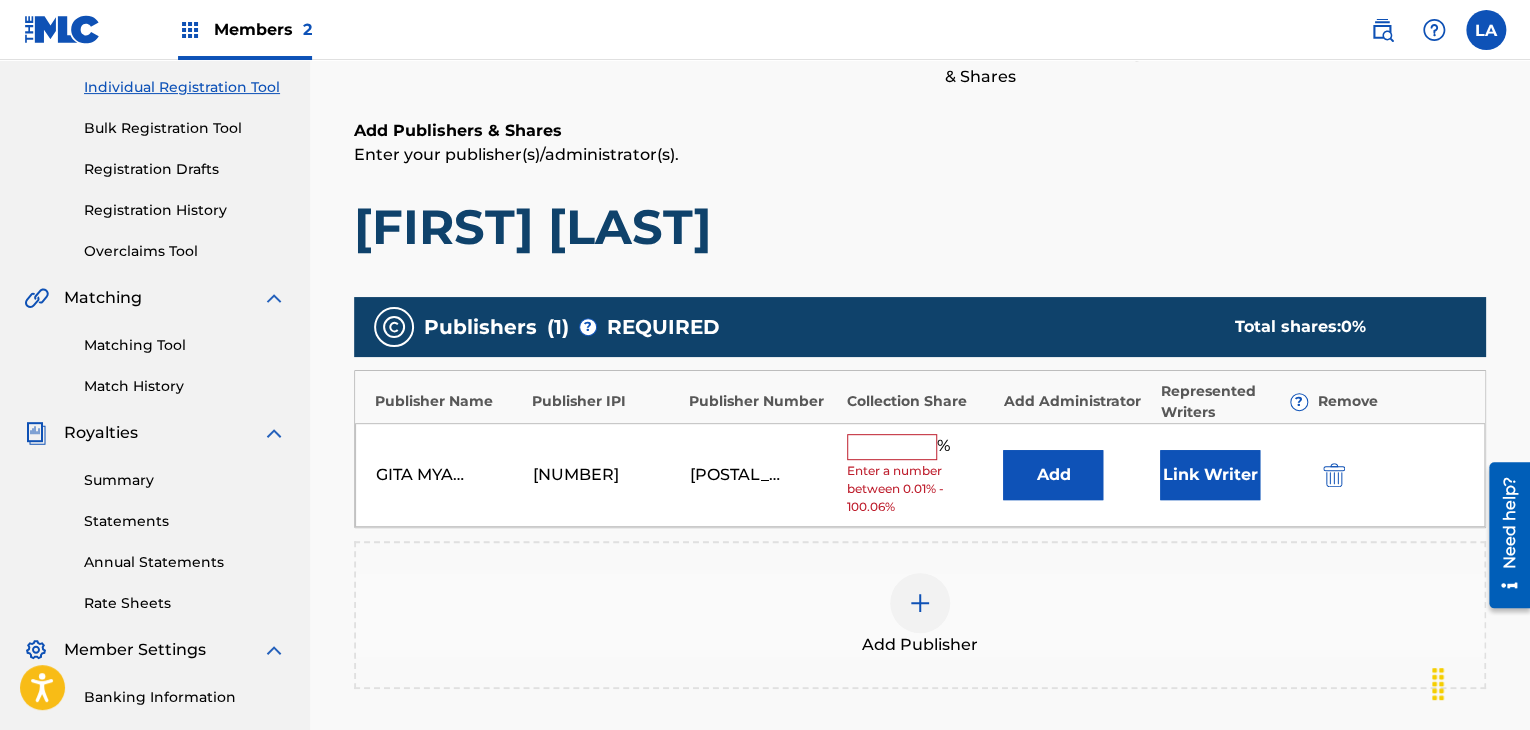 scroll, scrollTop: 290, scrollLeft: 0, axis: vertical 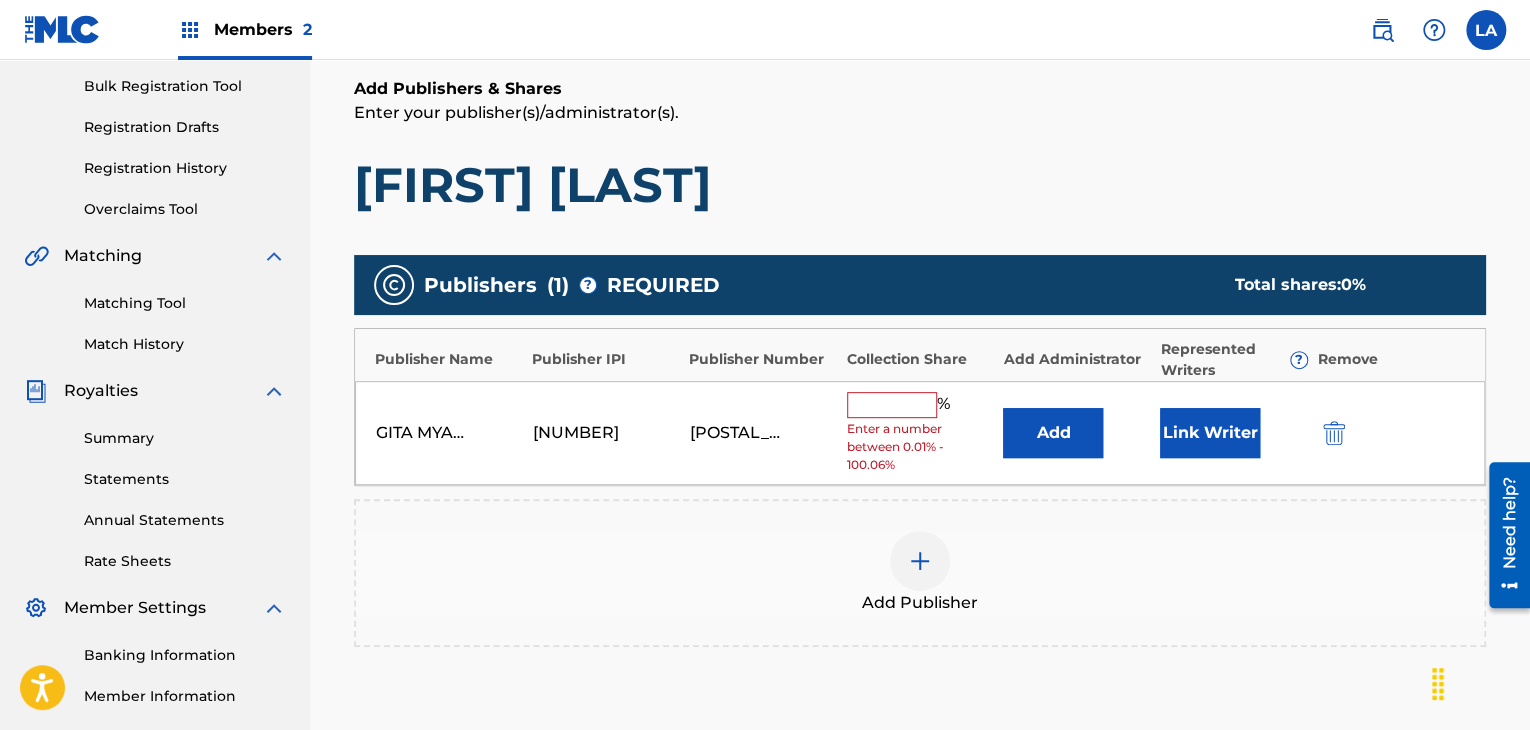 click at bounding box center [892, 405] 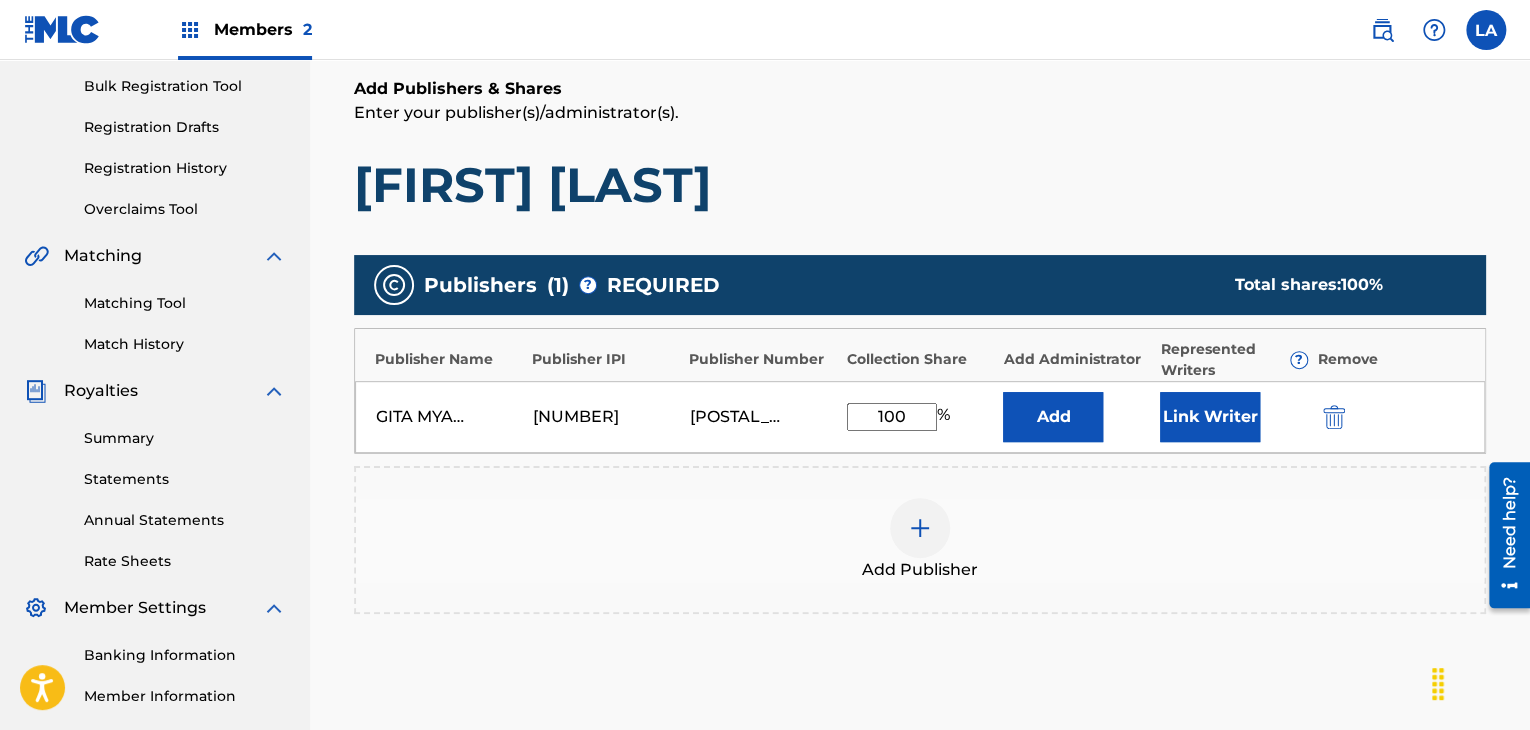 type on "100" 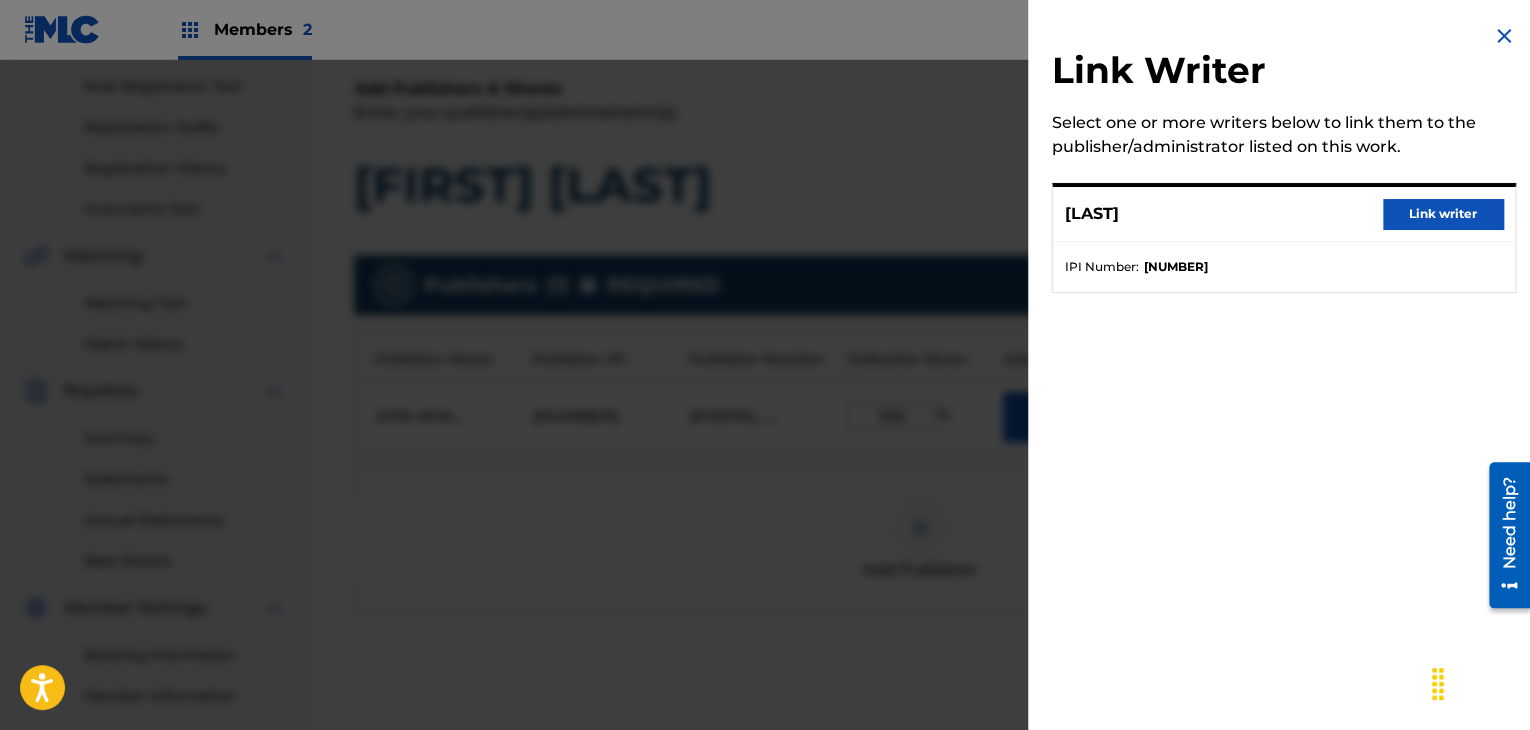 click on "Link writer" at bounding box center [1443, 214] 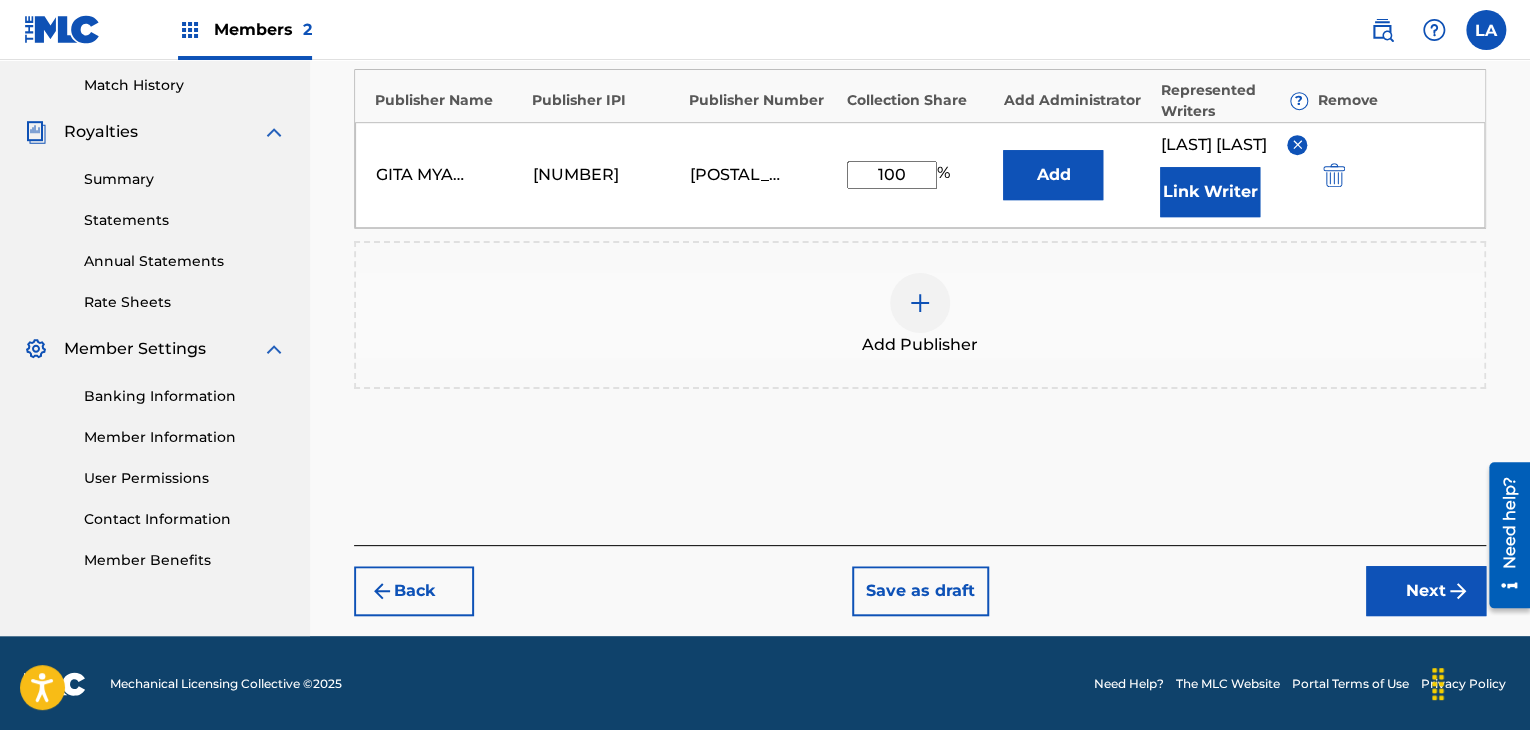 click on "Next" at bounding box center [1426, 591] 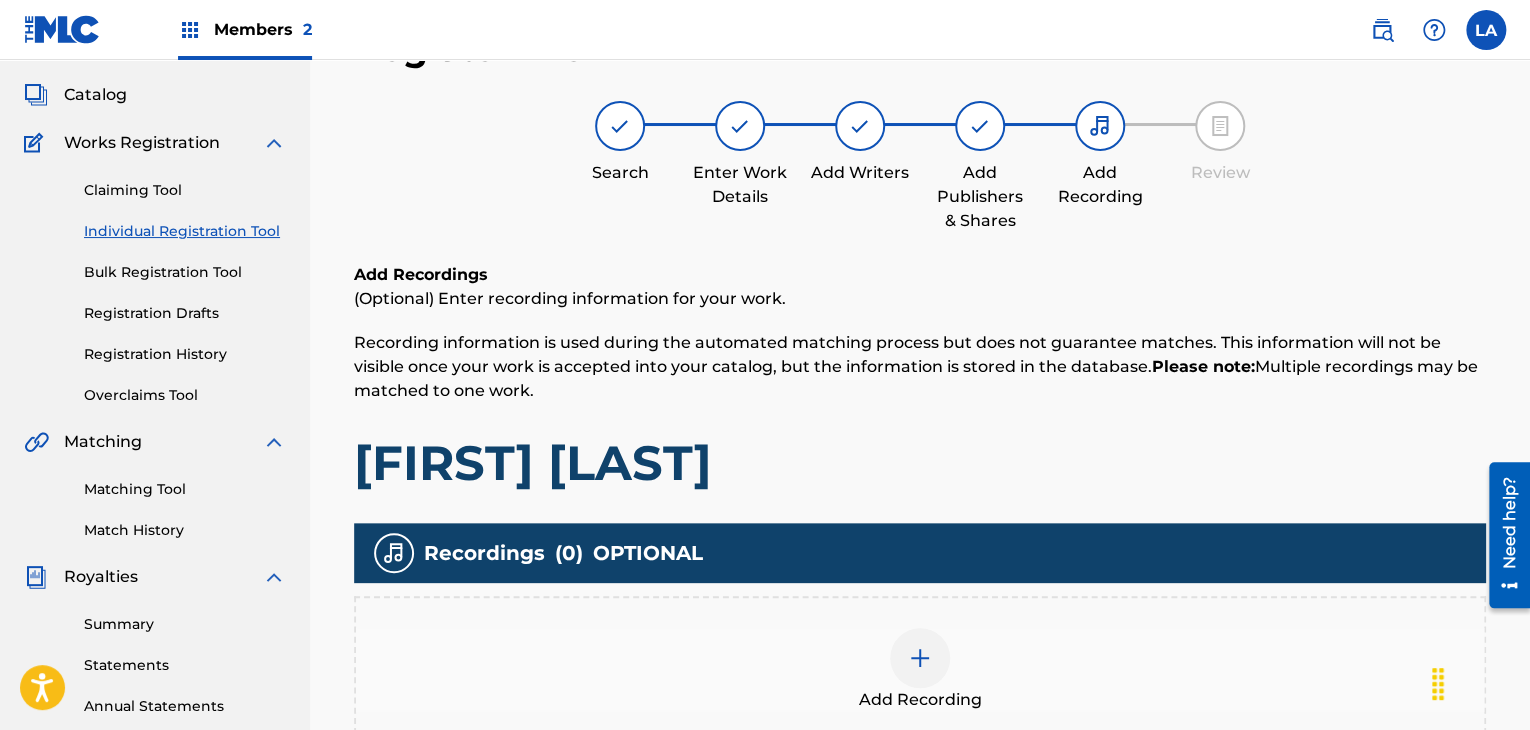 scroll, scrollTop: 90, scrollLeft: 0, axis: vertical 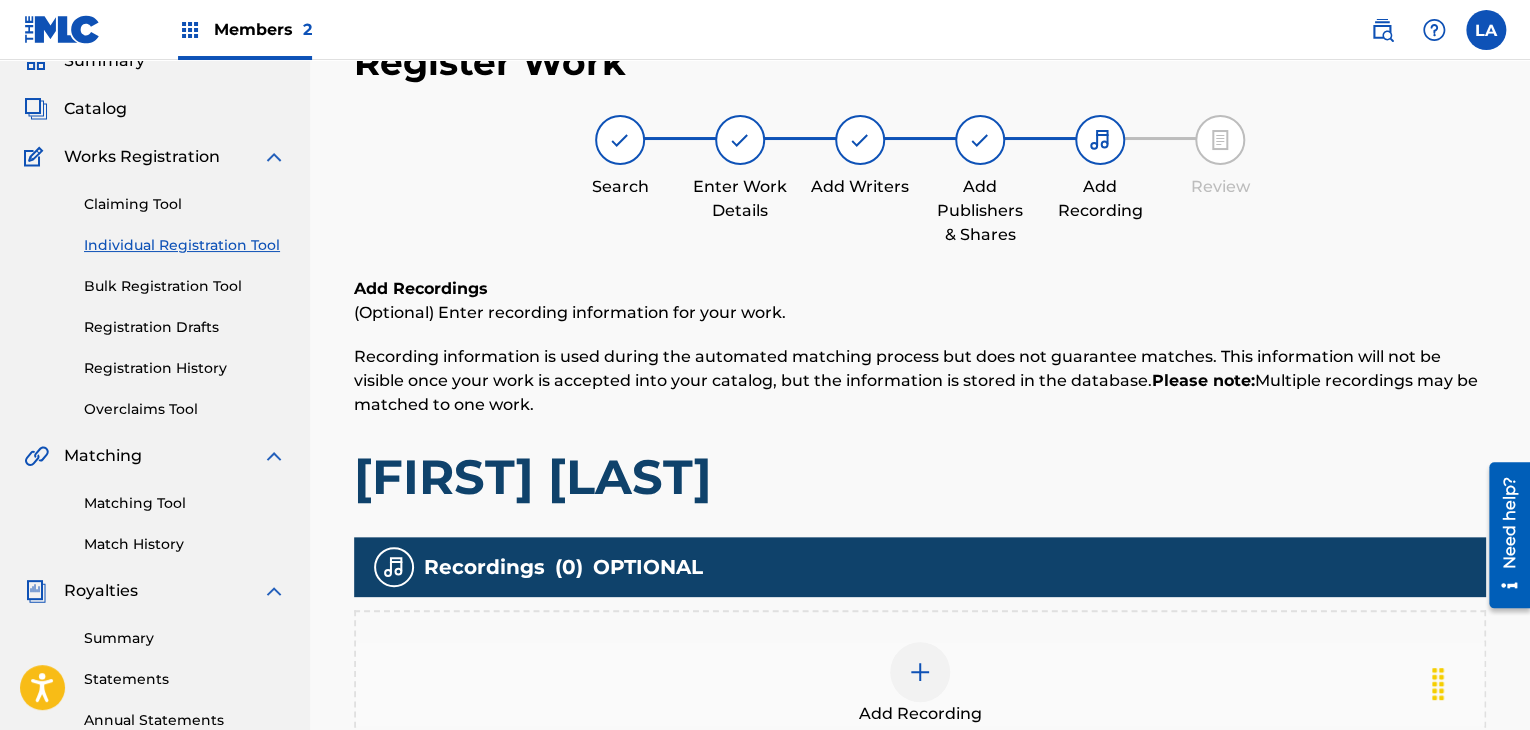 click at bounding box center (920, 672) 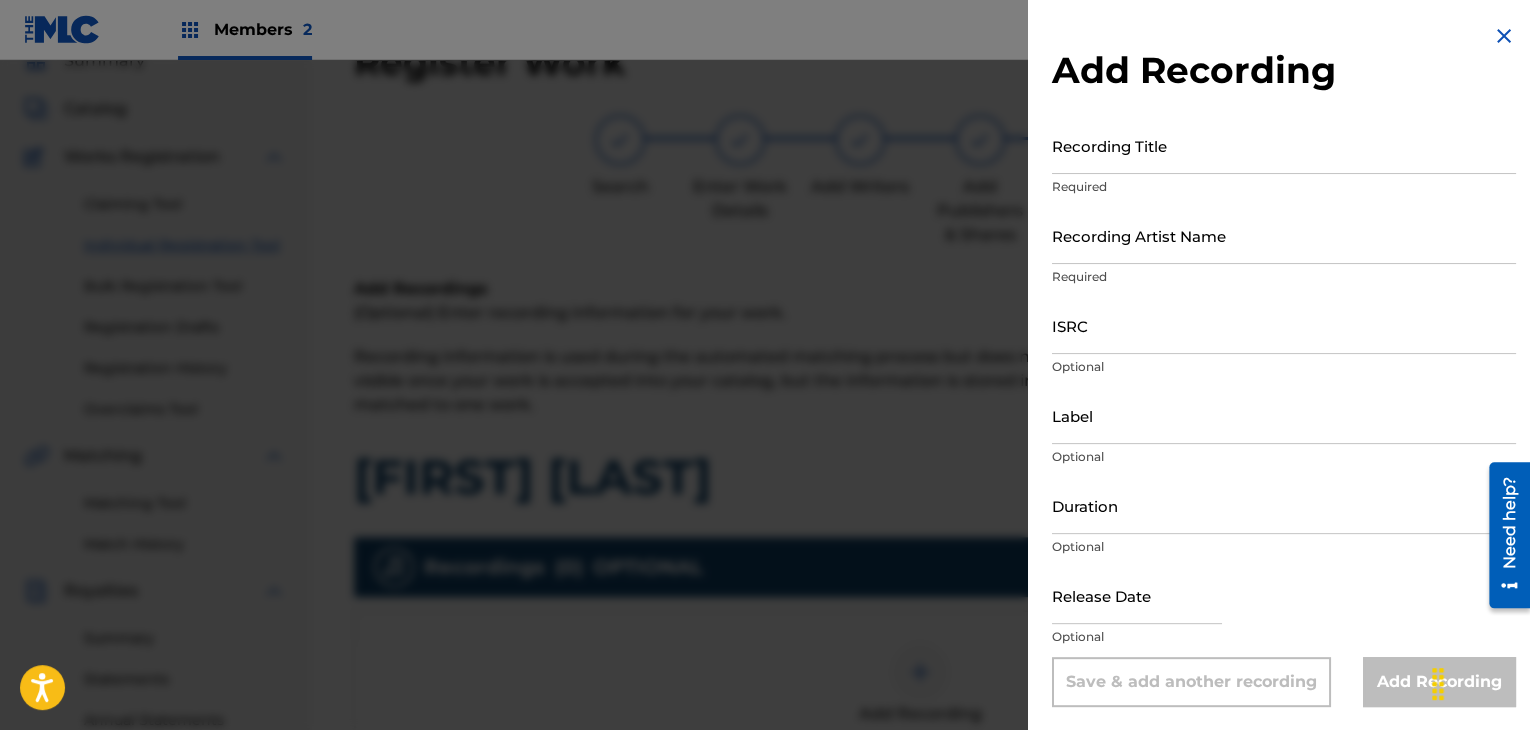 click on "Recording Title" at bounding box center (1284, 145) 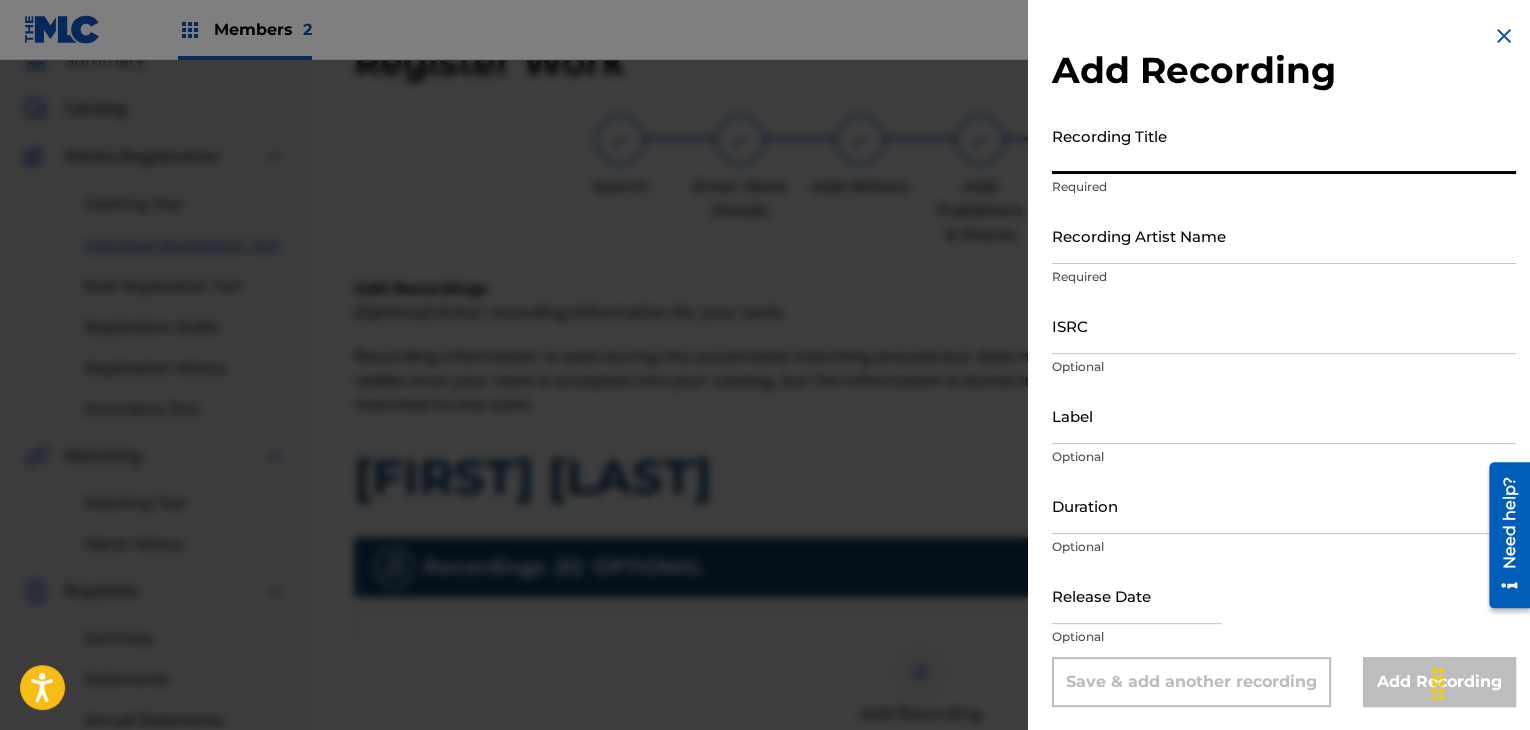 paste on "[FIRST] [LAST]" 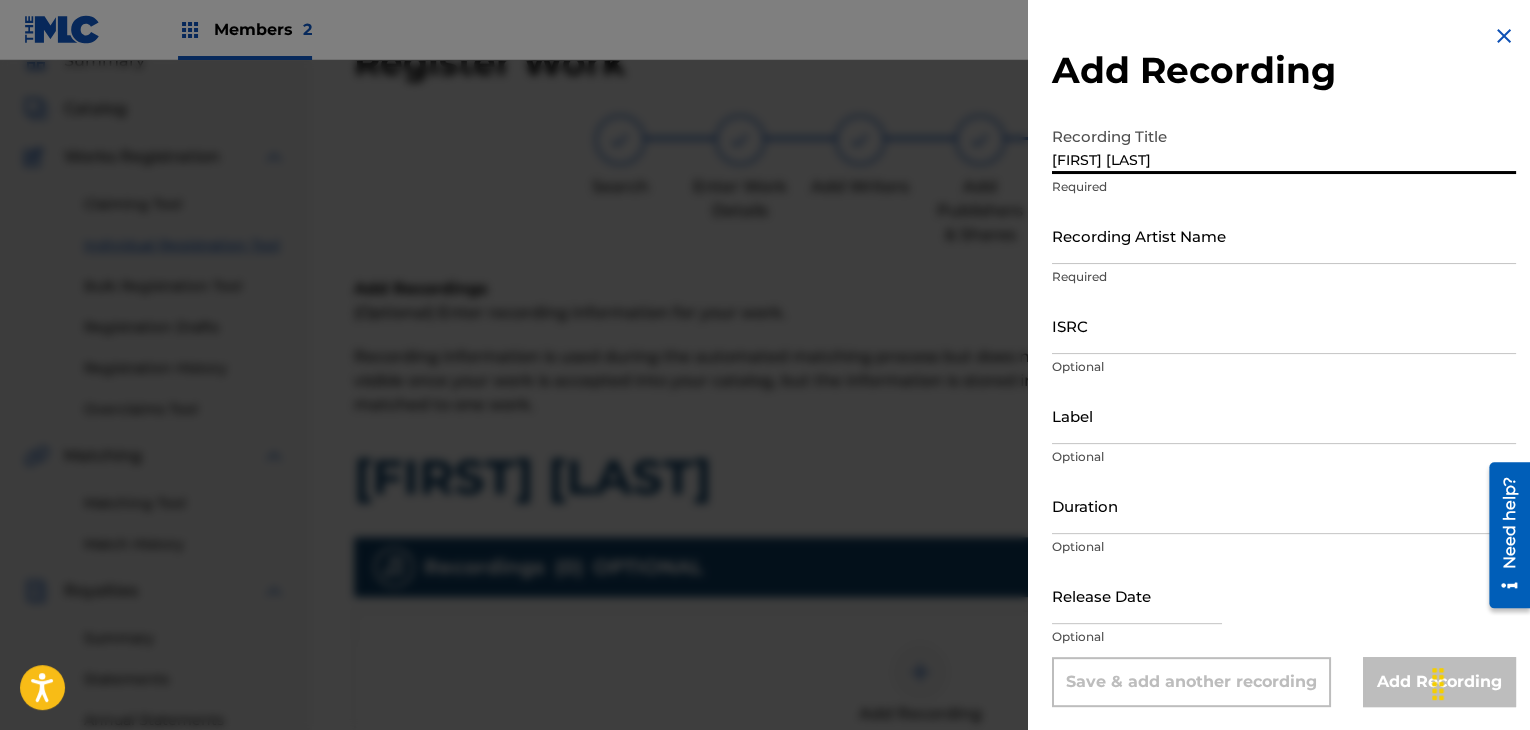 type on "[FIRST] [LAST]" 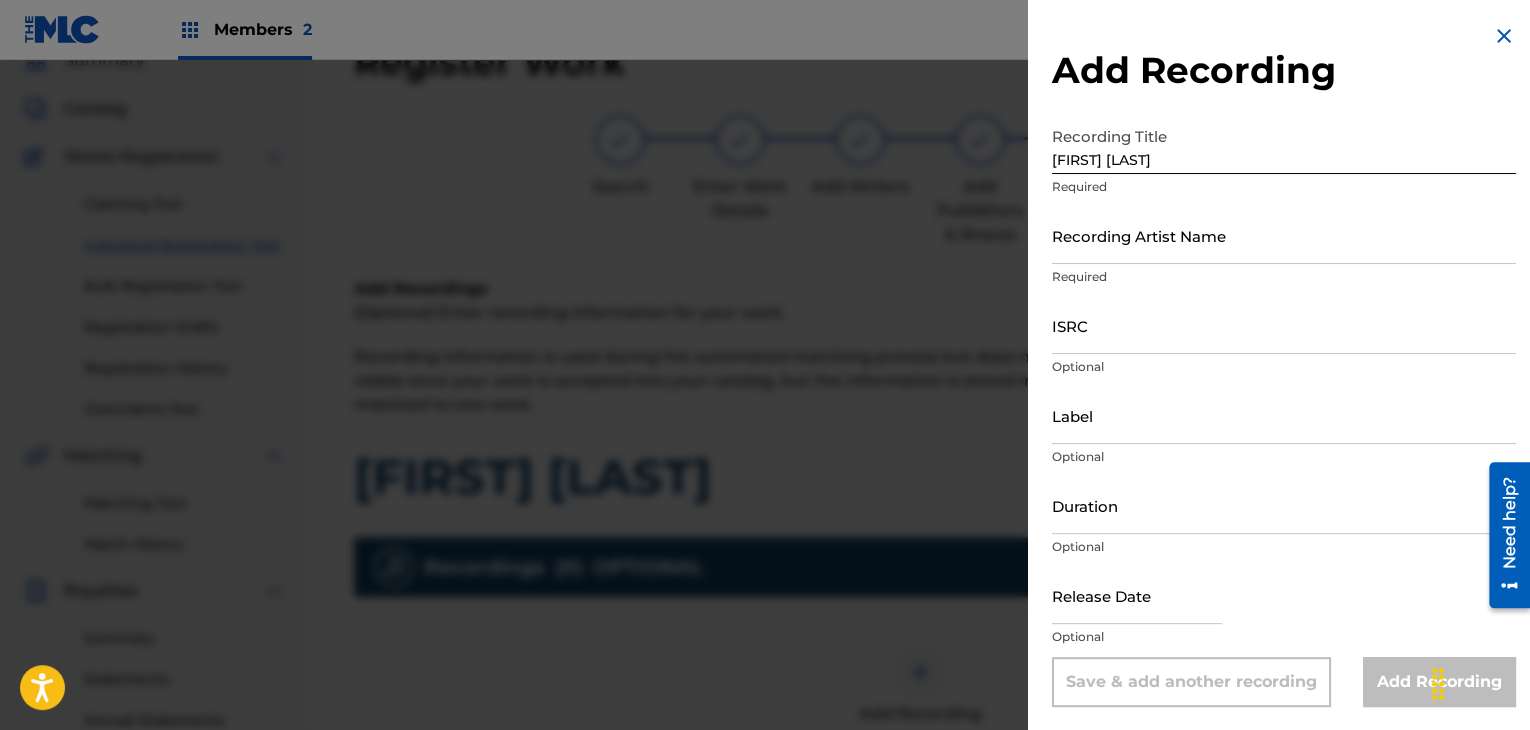 click on "Recording Artist Name" at bounding box center [1284, 235] 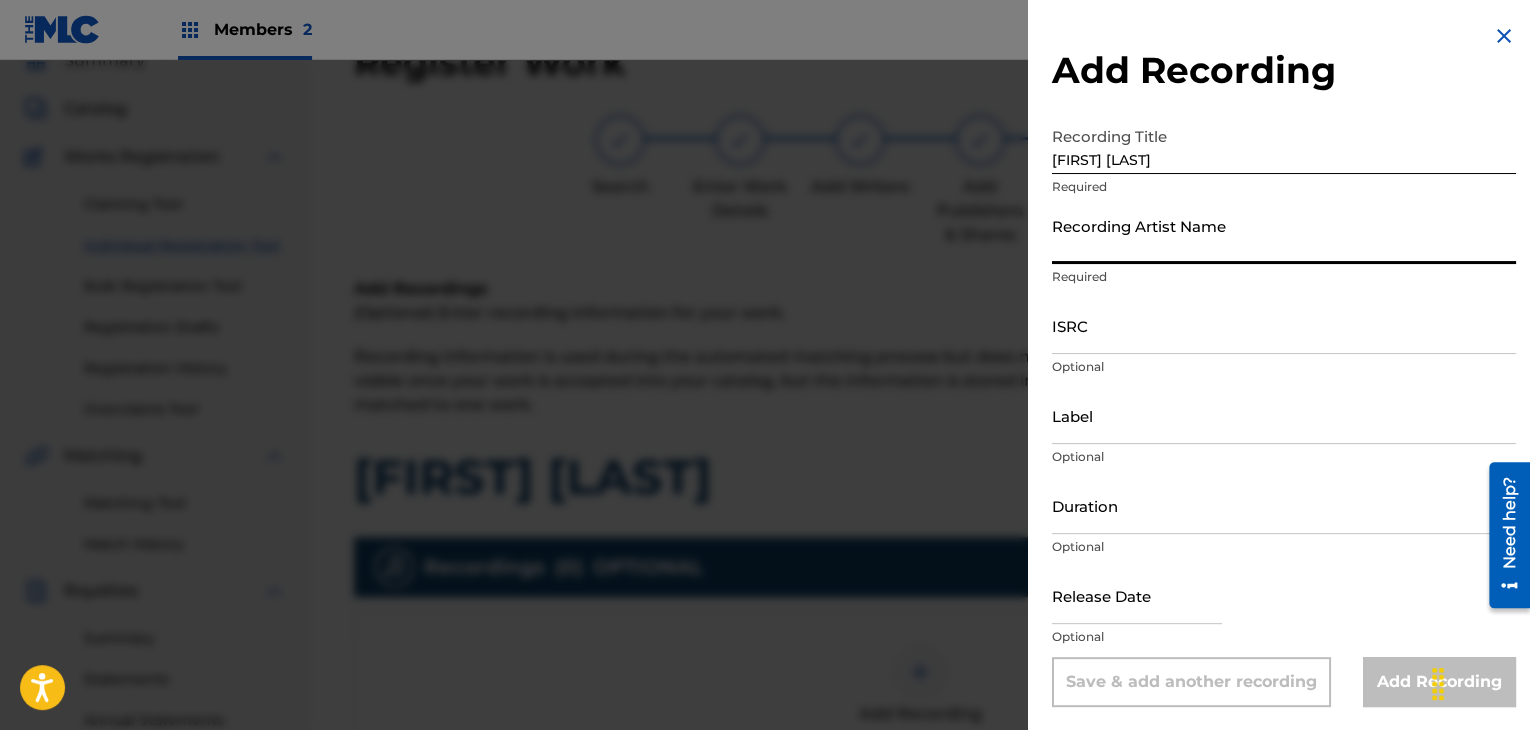 paste on "[FIRST] [LAST]" 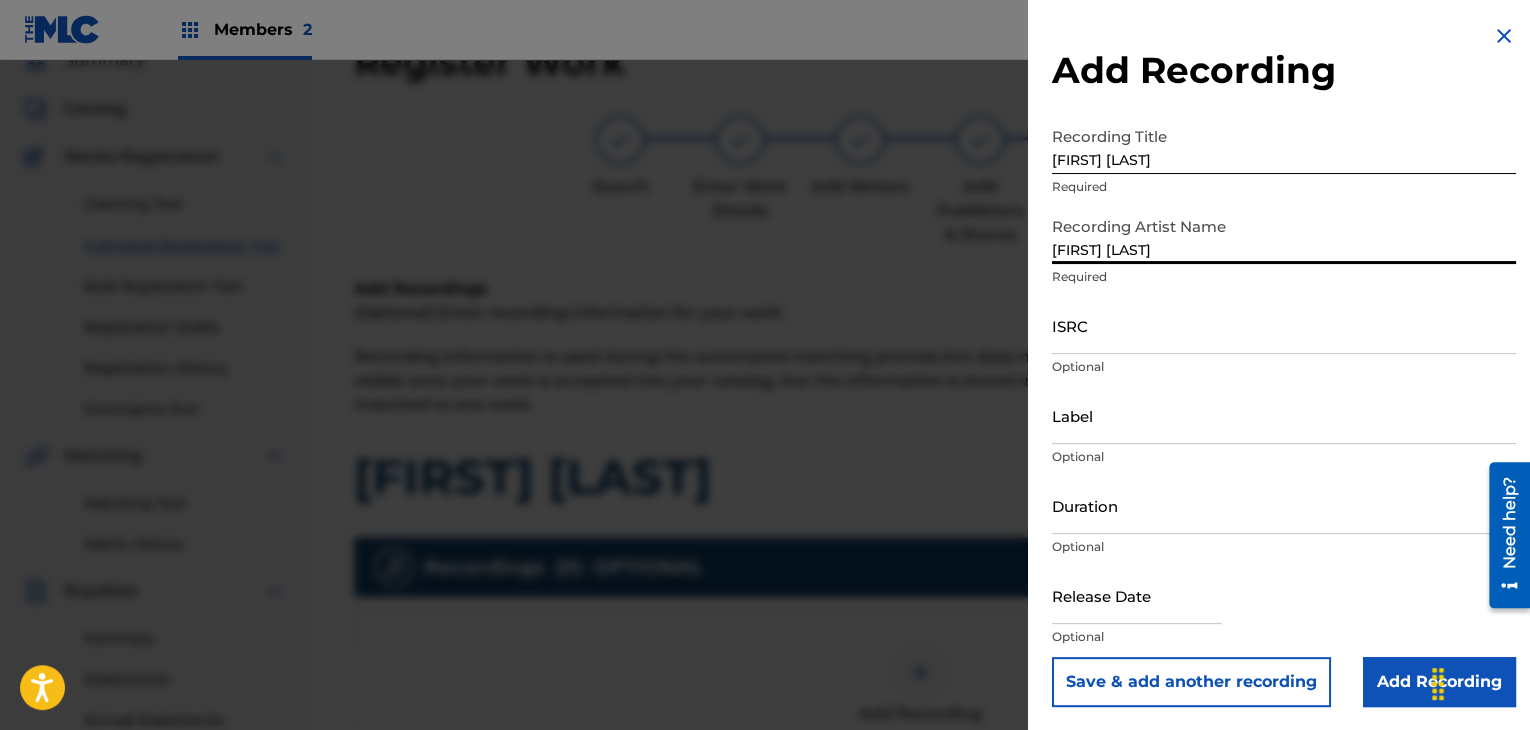 type on "[FIRST] [LAST]" 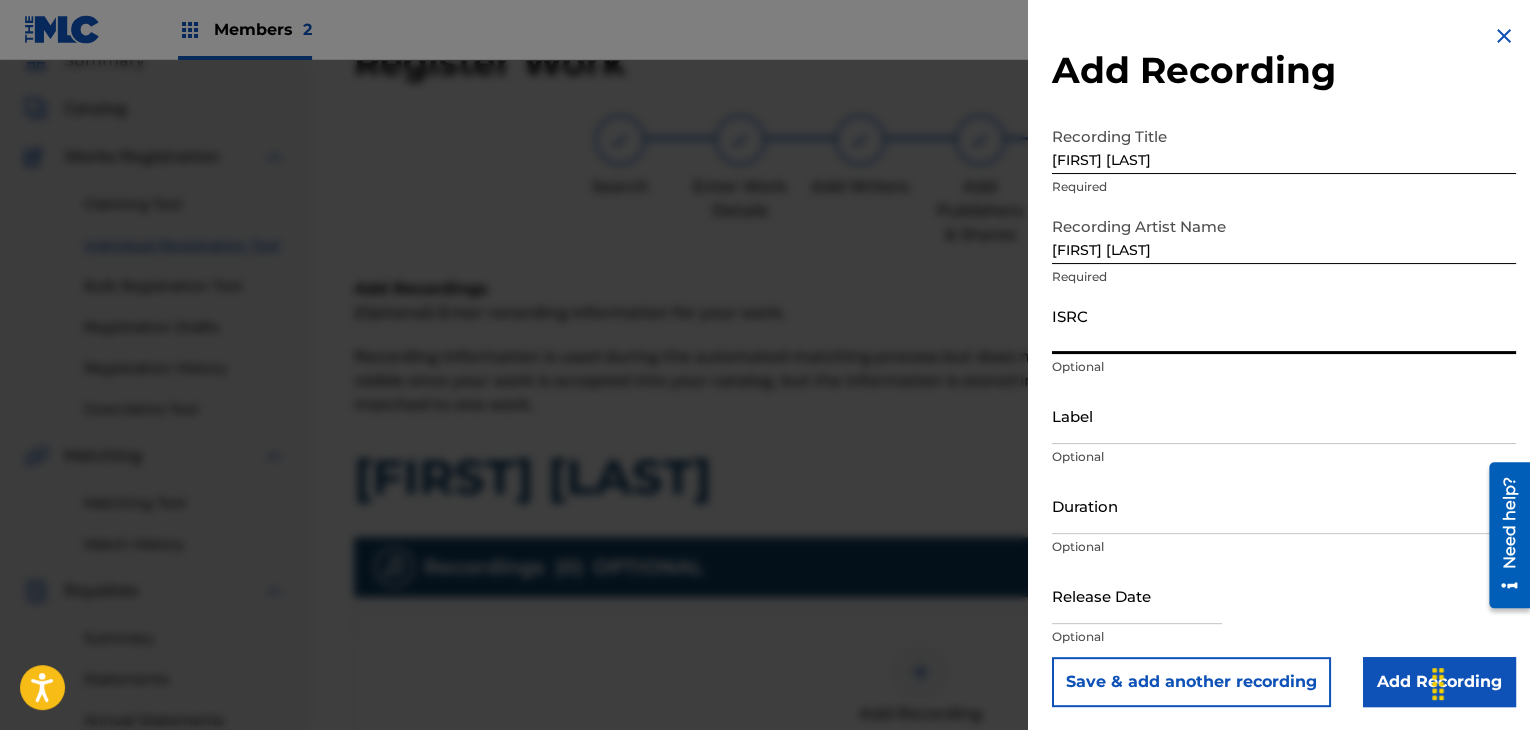 paste on "USCGJ1913889" 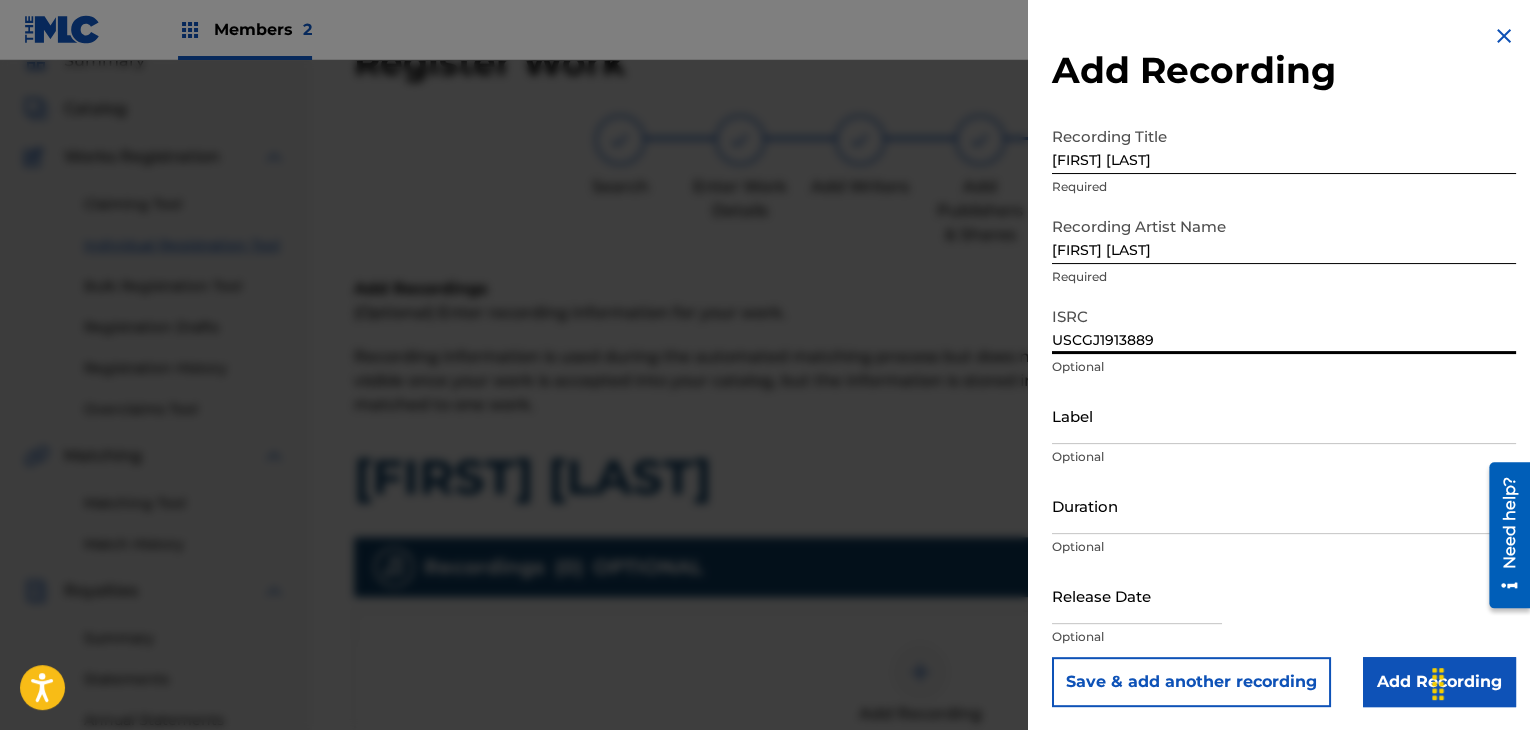 type on "USCGJ1913889" 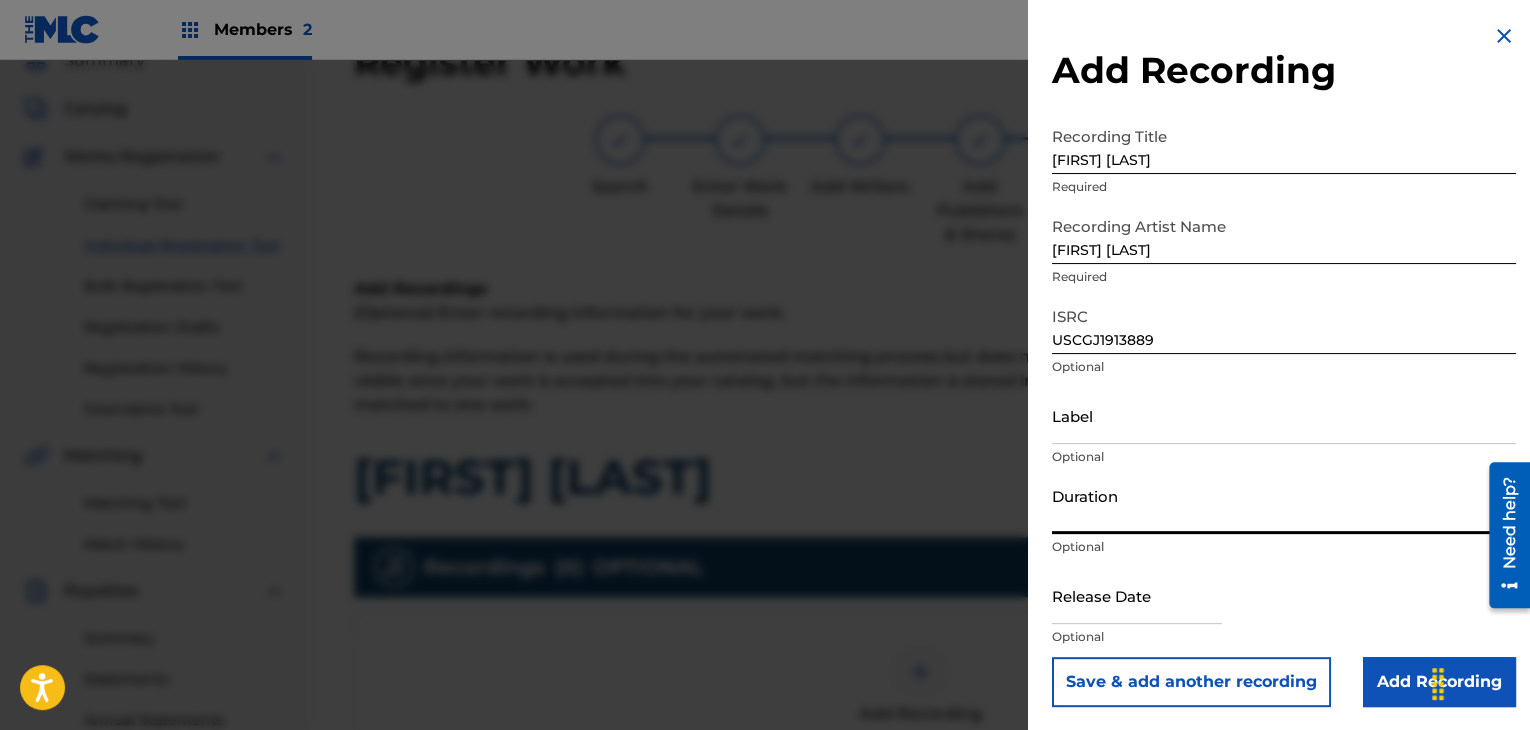 paste on "04:01" 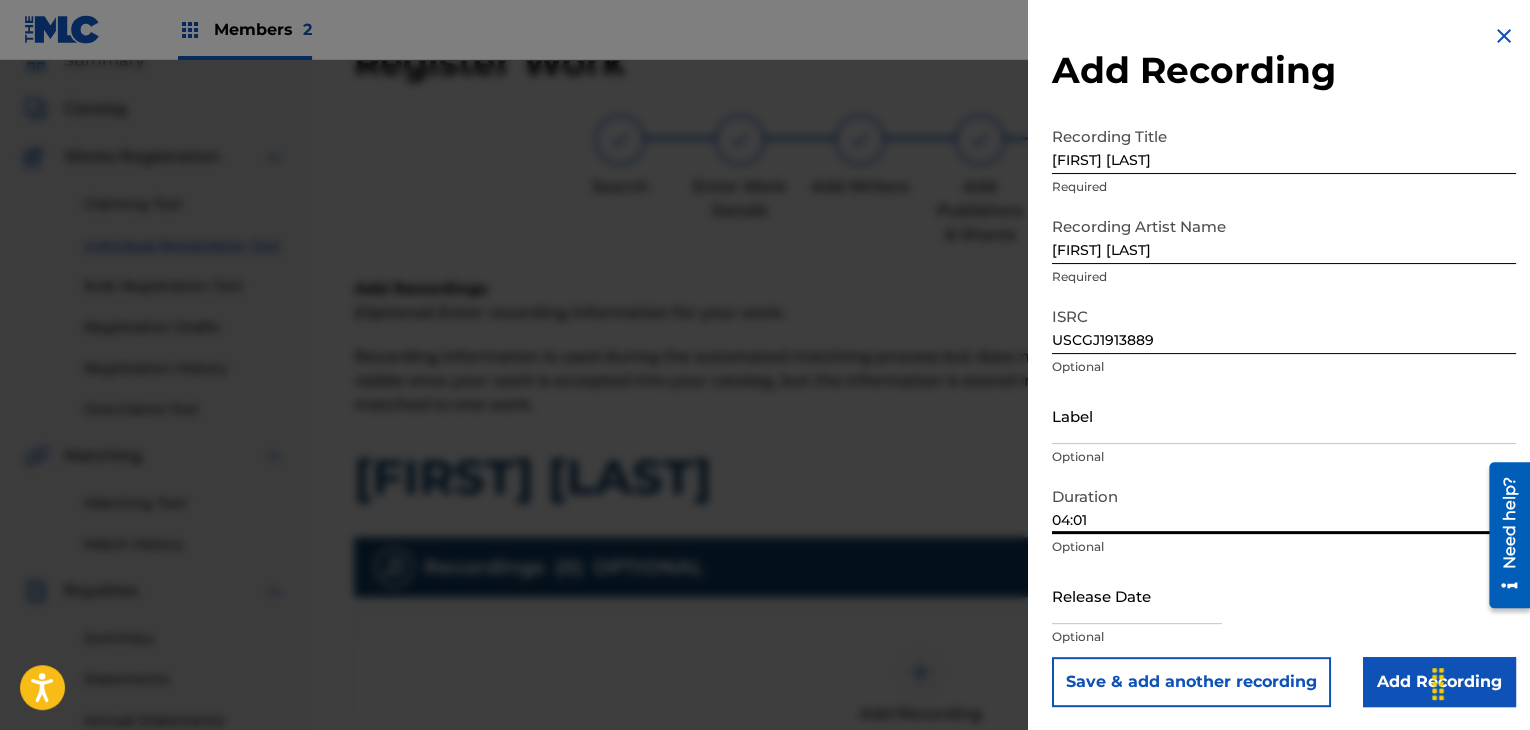 type on "04:01" 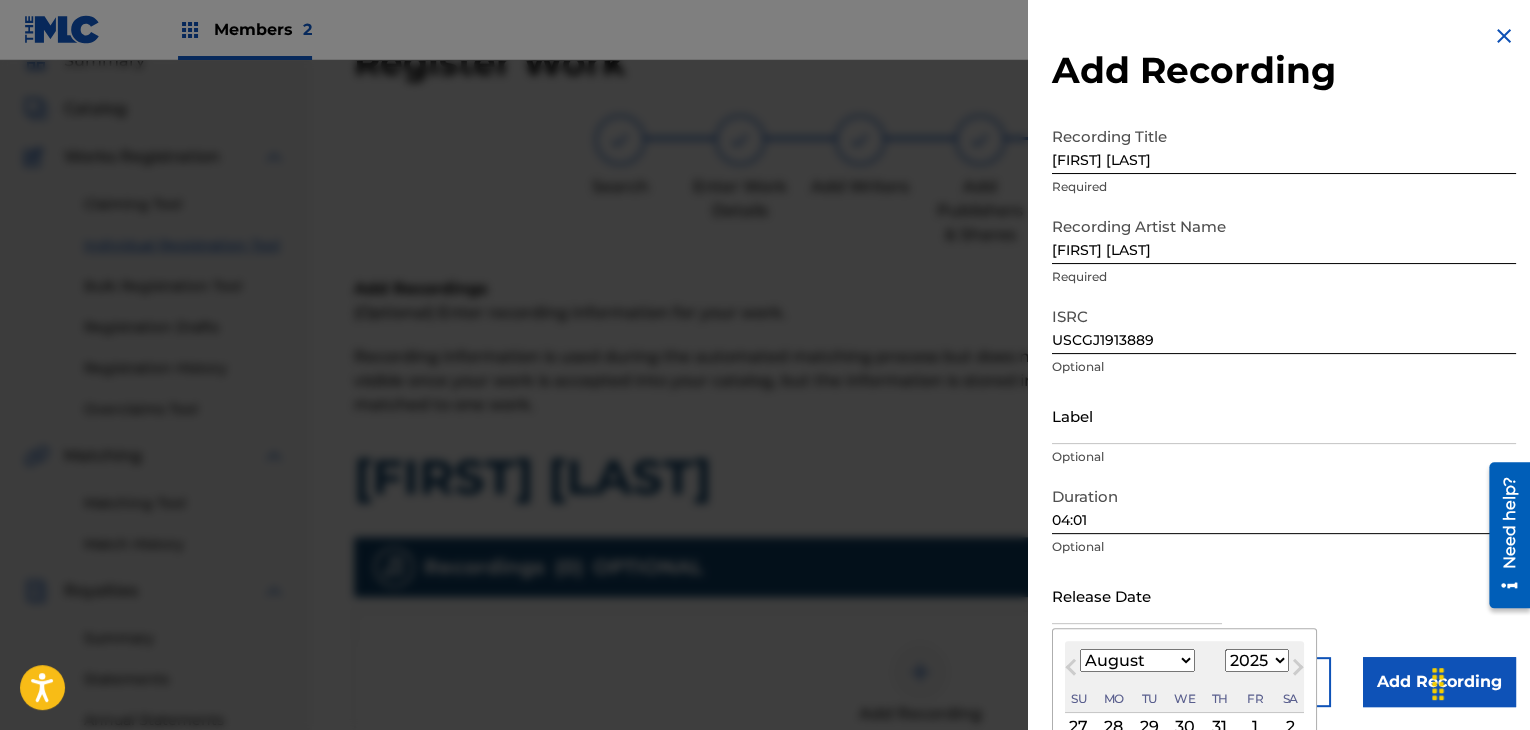 click on "1900 1901 1902 1903 1904 1905 1906 1907 1908 1909 1910 1911 1912 1913 1914 1915 1916 1917 1918 1919 1920 1921 1922 1923 1924 1925 1926 1927 1928 1929 1930 1931 1932 1933 1934 1935 1936 1937 1938 1939 1940 1941 1942 1943 1944 1945 1946 1947 1948 1949 1950 1951 1952 1953 1954 1955 1956 1957 1958 1959 1960 1961 1962 1963 1964 1965 1966 1967 1968 1969 1970 1971 1972 1973 1974 1975 1976 1977 1978 1979 1980 1981 1982 1983 1984 1985 1986 1987 1988 1989 1990 1991 1992 1993 1994 1995 1996 1997 1998 1999 2000 2001 2002 2003 2004 2005 2006 2007 2008 2009 2010 2011 2012 2013 2014 2015 2016 2017 2018 2019 2020 2021 2022 2023 2024 2025 2026 2027 2028 2029 2030 2031 2032 2033 2034 2035 2036 2037 2038 2039 2040 2041 2042 2043 2044 2045 2046 2047 2048 2049 2050 2051 2052 2053 2054 2055 2056 2057 2058 2059 2060 2061 2062 2063 2064 2065 2066 2067 2068 2069 2070 2071 2072 2073 2074 2075 2076 2077 2078 2079 2080 2081 2082 2083 2084 2085 2086 2087 2088 2089 2090 2091 2092 2093 2094 2095 2096 2097 2098 2099 2100" at bounding box center (1257, 660) 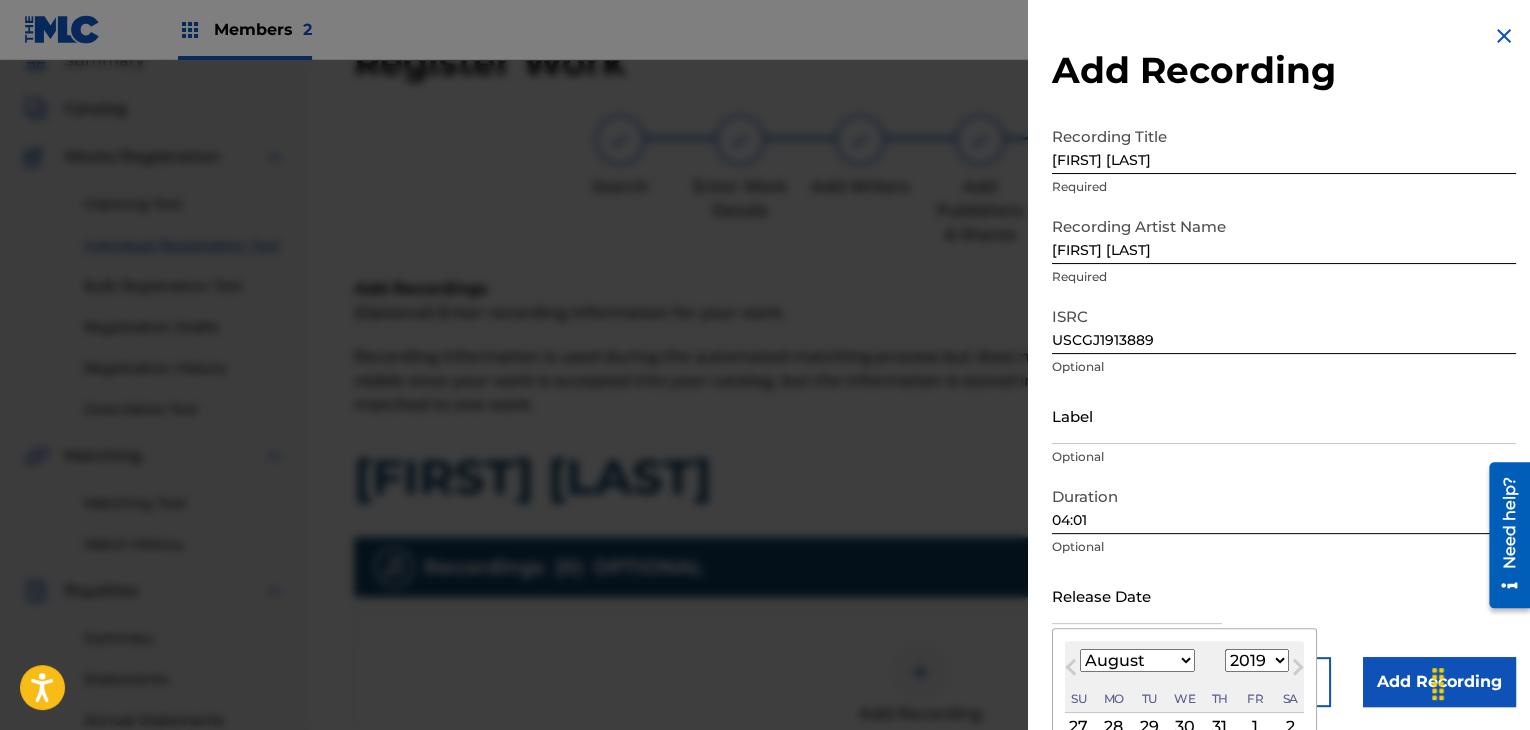 click on "1900 1901 1902 1903 1904 1905 1906 1907 1908 1909 1910 1911 1912 1913 1914 1915 1916 1917 1918 1919 1920 1921 1922 1923 1924 1925 1926 1927 1928 1929 1930 1931 1932 1933 1934 1935 1936 1937 1938 1939 1940 1941 1942 1943 1944 1945 1946 1947 1948 1949 1950 1951 1952 1953 1954 1955 1956 1957 1958 1959 1960 1961 1962 1963 1964 1965 1966 1967 1968 1969 1970 1971 1972 1973 1974 1975 1976 1977 1978 1979 1980 1981 1982 1983 1984 1985 1986 1987 1988 1989 1990 1991 1992 1993 1994 1995 1996 1997 1998 1999 2000 2001 2002 2003 2004 2005 2006 2007 2008 2009 2010 2011 2012 2013 2014 2015 2016 2017 2018 2019 2020 2021 2022 2023 2024 2025 2026 2027 2028 2029 2030 2031 2032 2033 2034 2035 2036 2037 2038 2039 2040 2041 2042 2043 2044 2045 2046 2047 2048 2049 2050 2051 2052 2053 2054 2055 2056 2057 2058 2059 2060 2061 2062 2063 2064 2065 2066 2067 2068 2069 2070 2071 2072 2073 2074 2075 2076 2077 2078 2079 2080 2081 2082 2083 2084 2085 2086 2087 2088 2089 2090 2091 2092 2093 2094 2095 2096 2097 2098 2099 2100" at bounding box center (1257, 660) 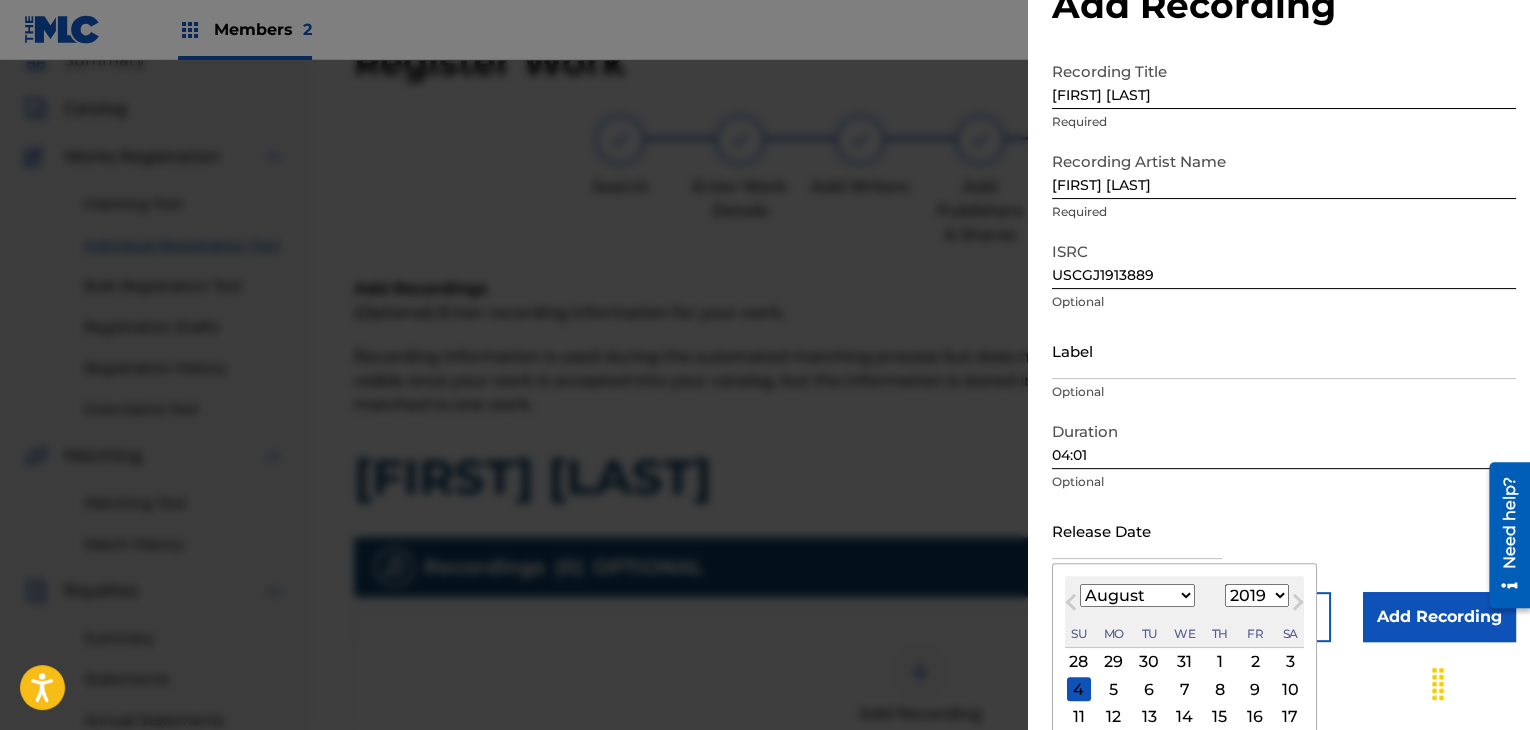 scroll, scrollTop: 100, scrollLeft: 0, axis: vertical 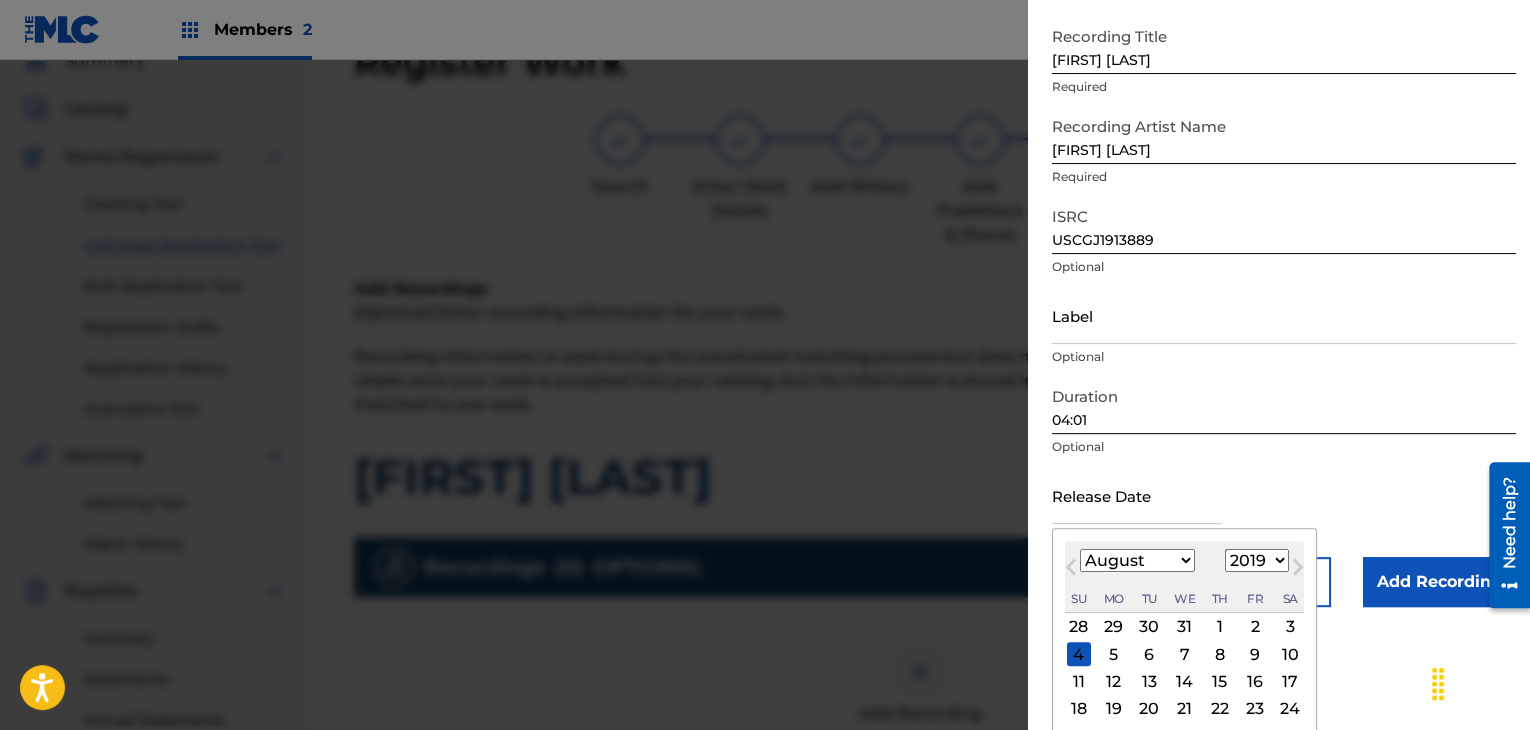 click on "January February March April May June July August September October November December" at bounding box center [1137, 560] 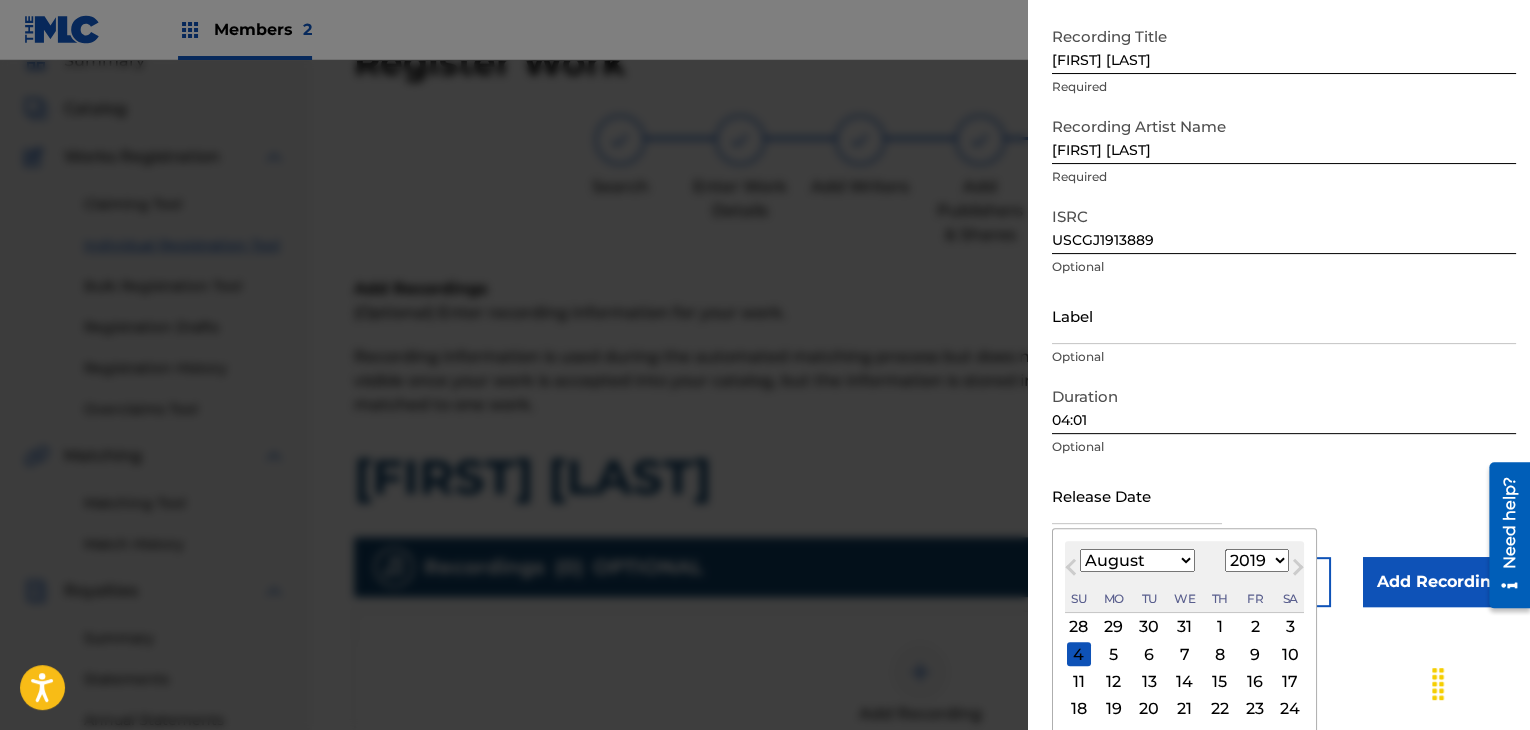 select on "1" 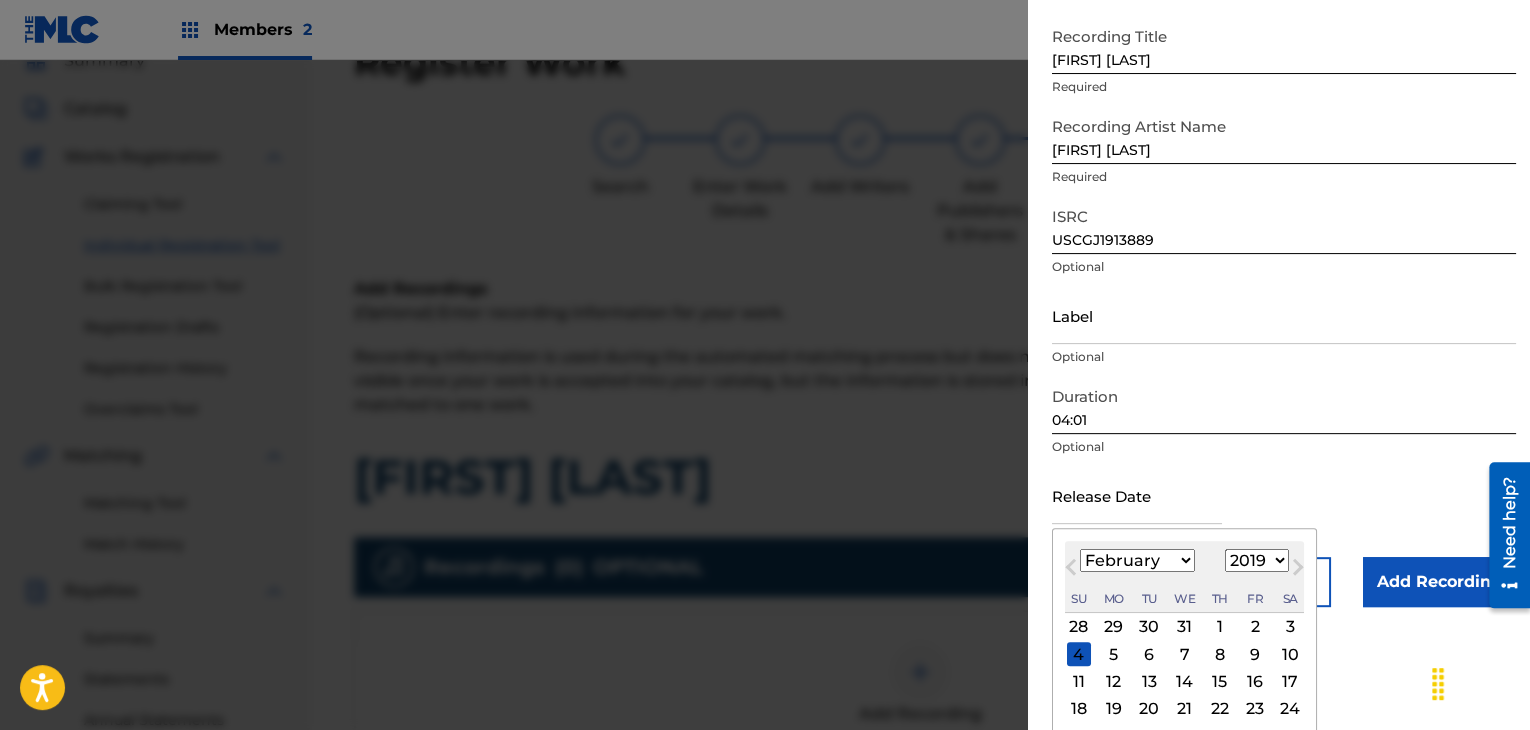 click on "January February March April May June July August September October November December" at bounding box center [1137, 560] 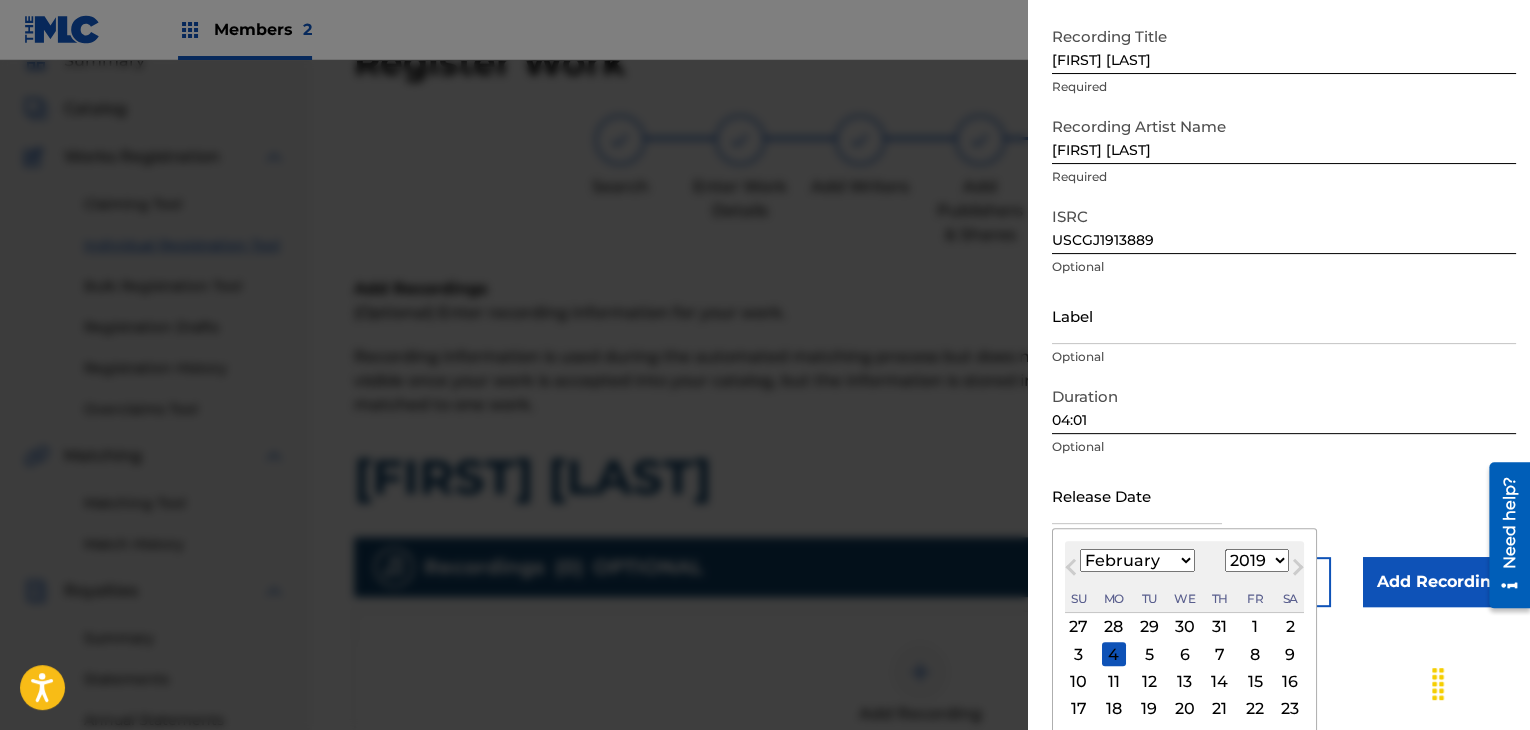 click on "15" at bounding box center (1255, 682) 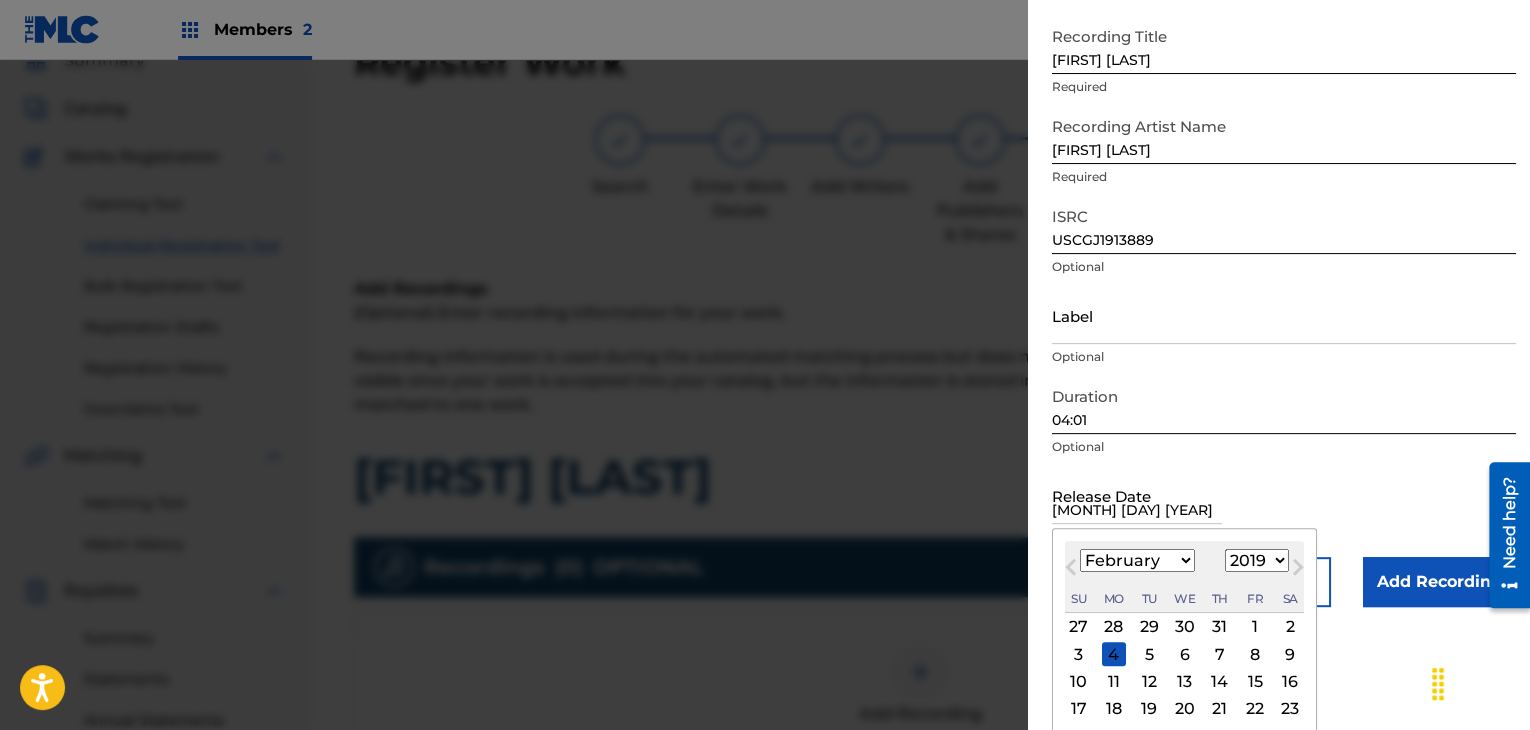 scroll, scrollTop: 1, scrollLeft: 0, axis: vertical 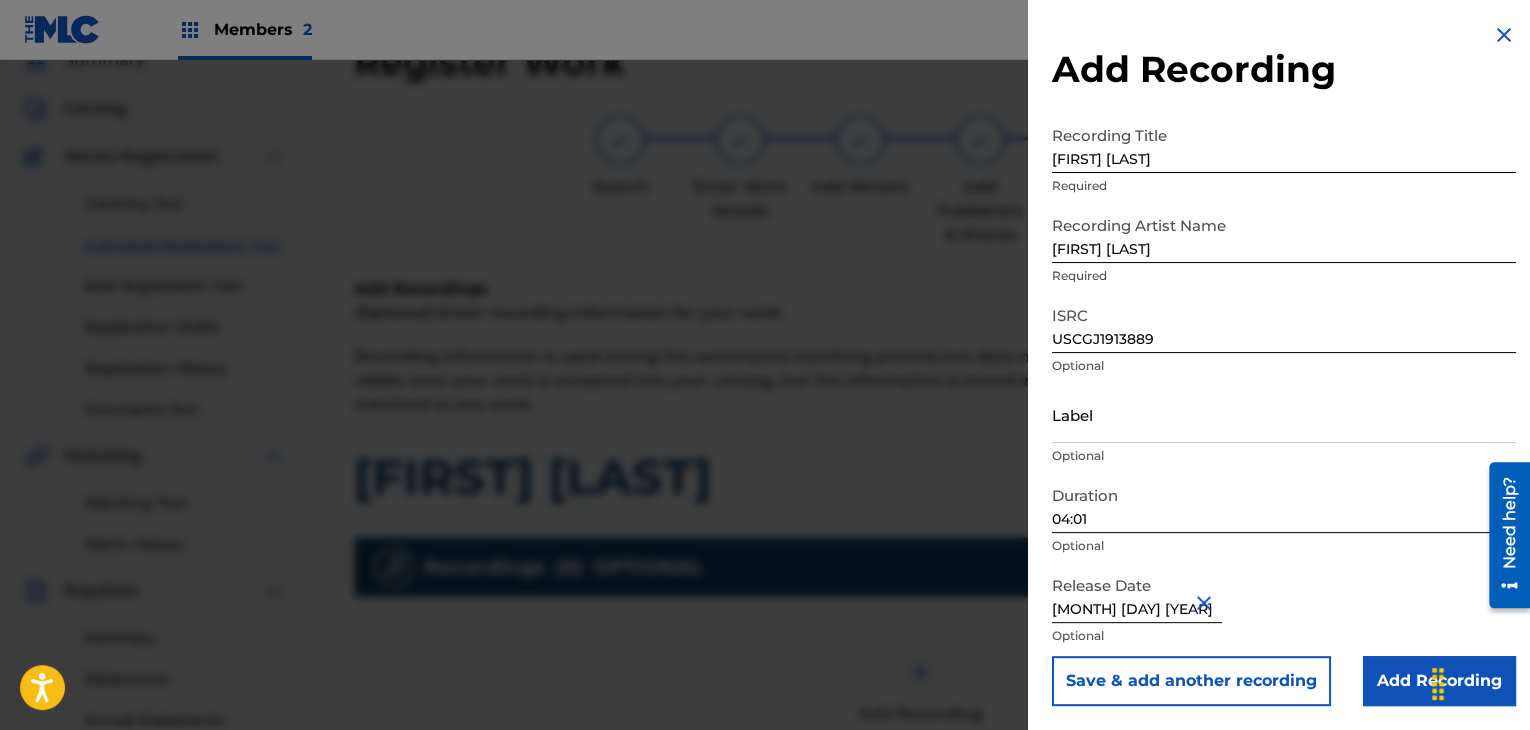 click on "Add Recording" at bounding box center (1439, 681) 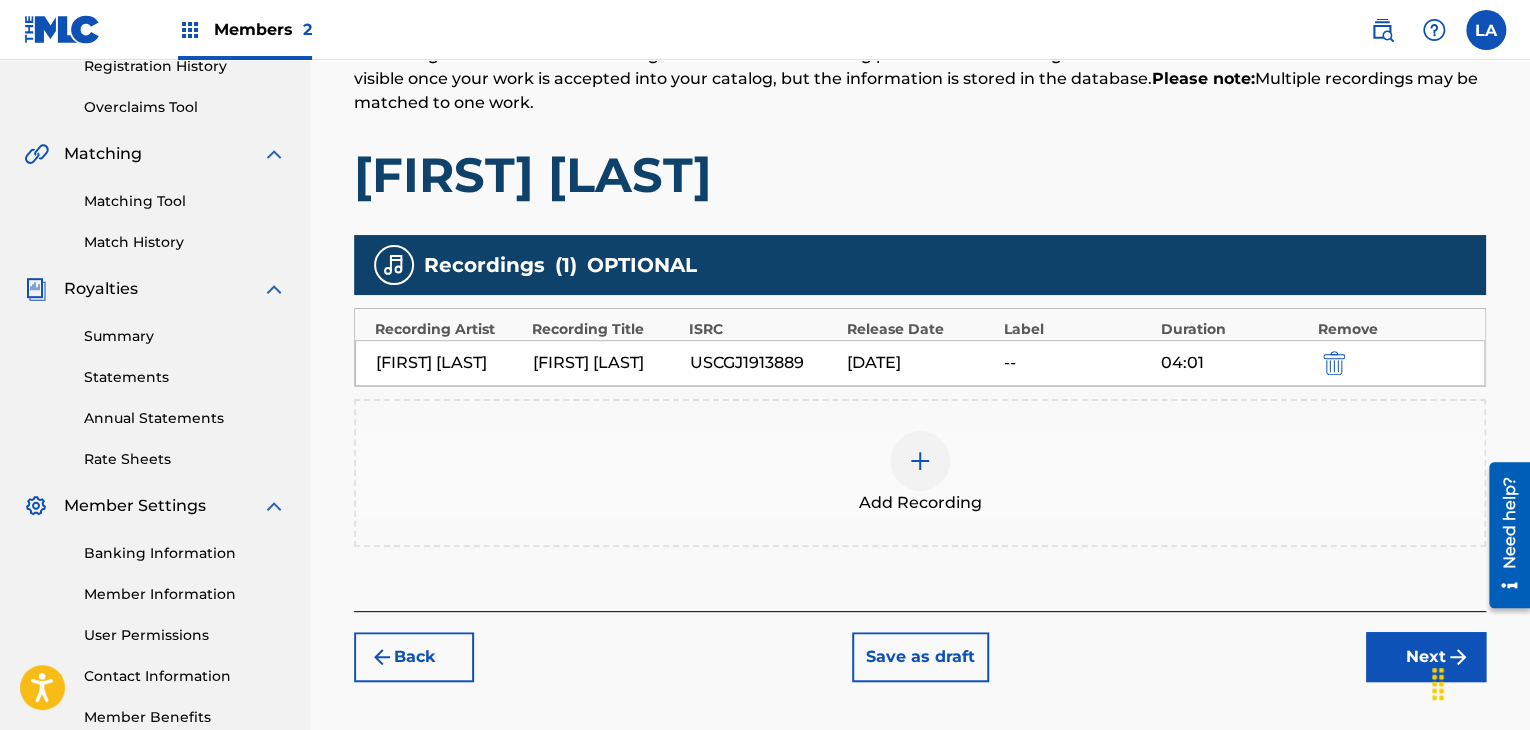 scroll, scrollTop: 490, scrollLeft: 0, axis: vertical 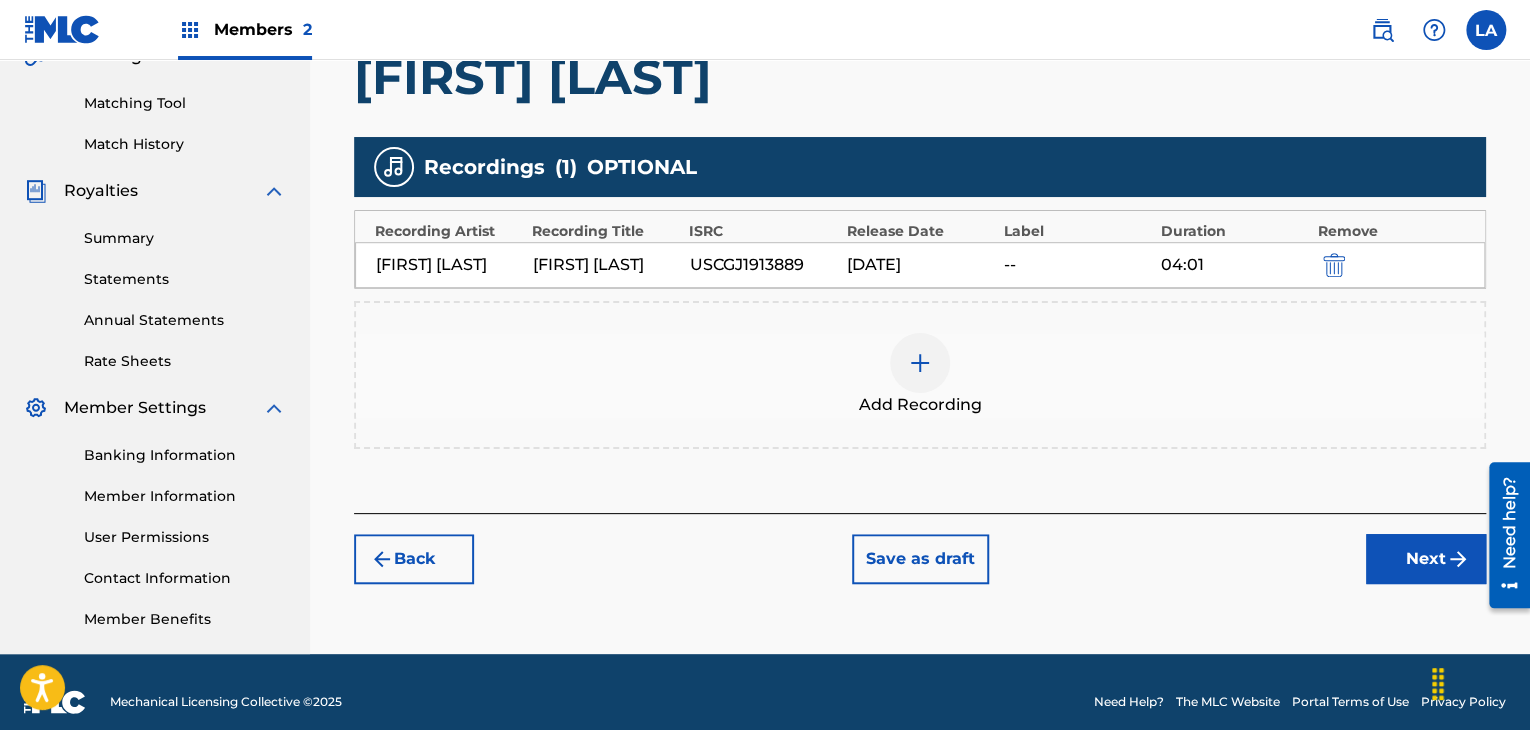 click on "Next" at bounding box center [1426, 559] 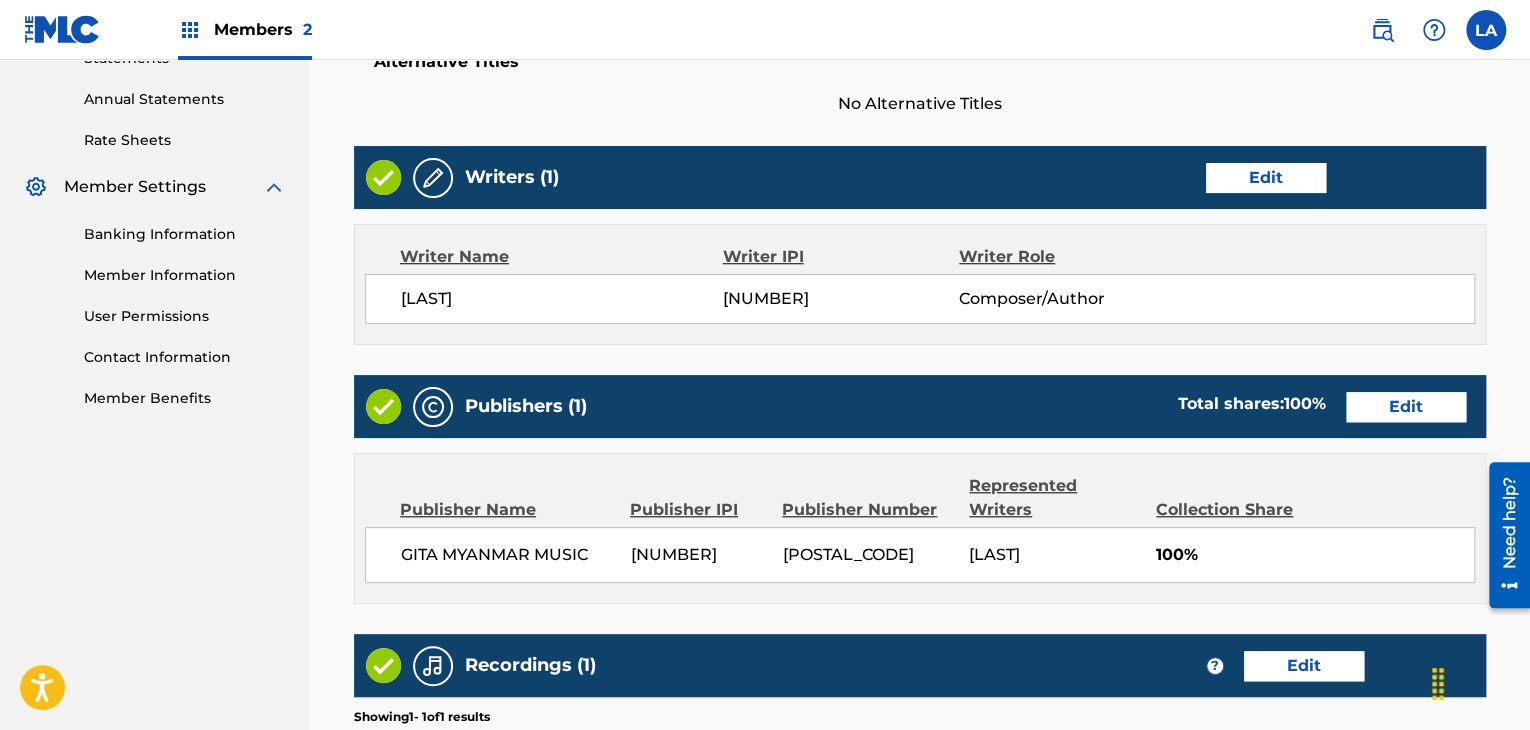 scroll, scrollTop: 1023, scrollLeft: 0, axis: vertical 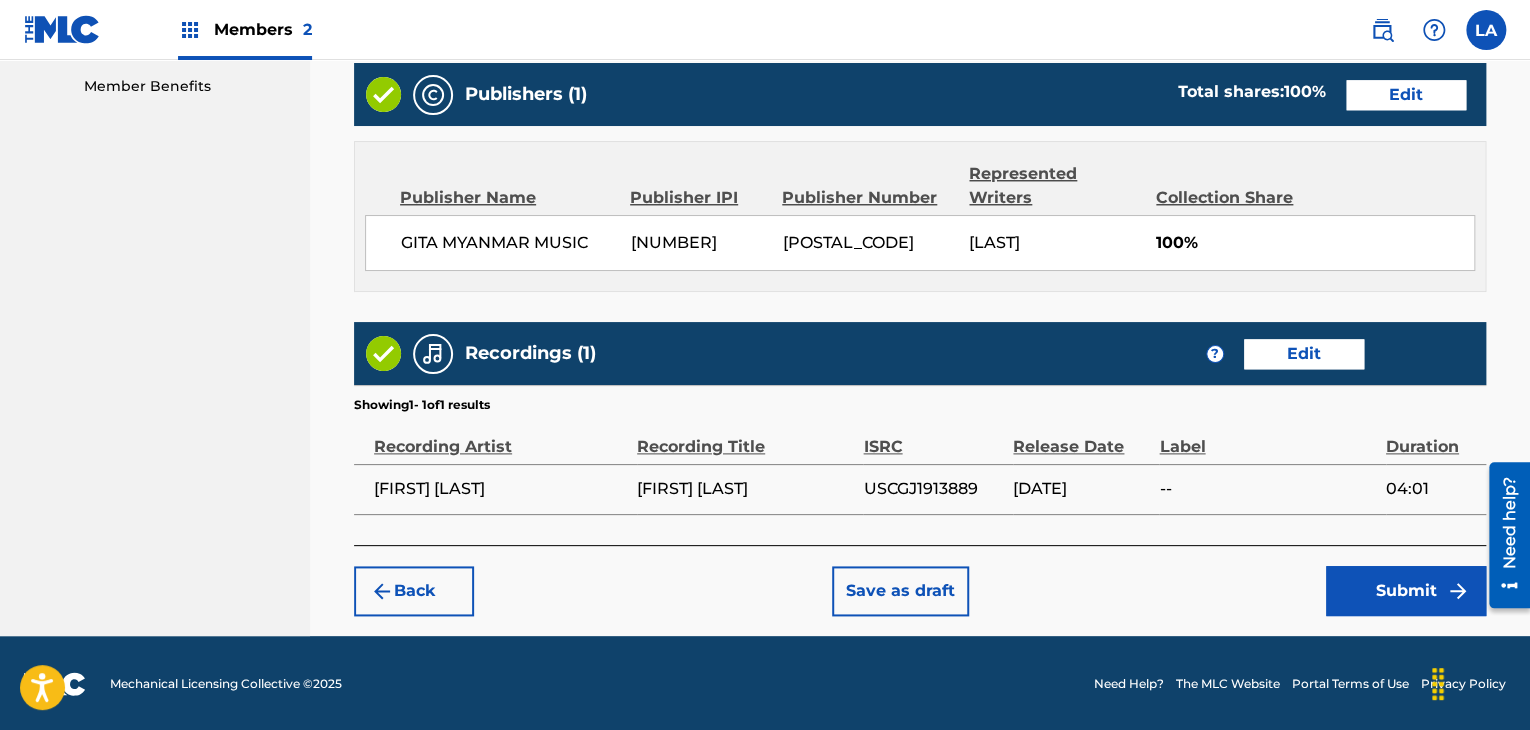 click on "Submit" at bounding box center (1406, 591) 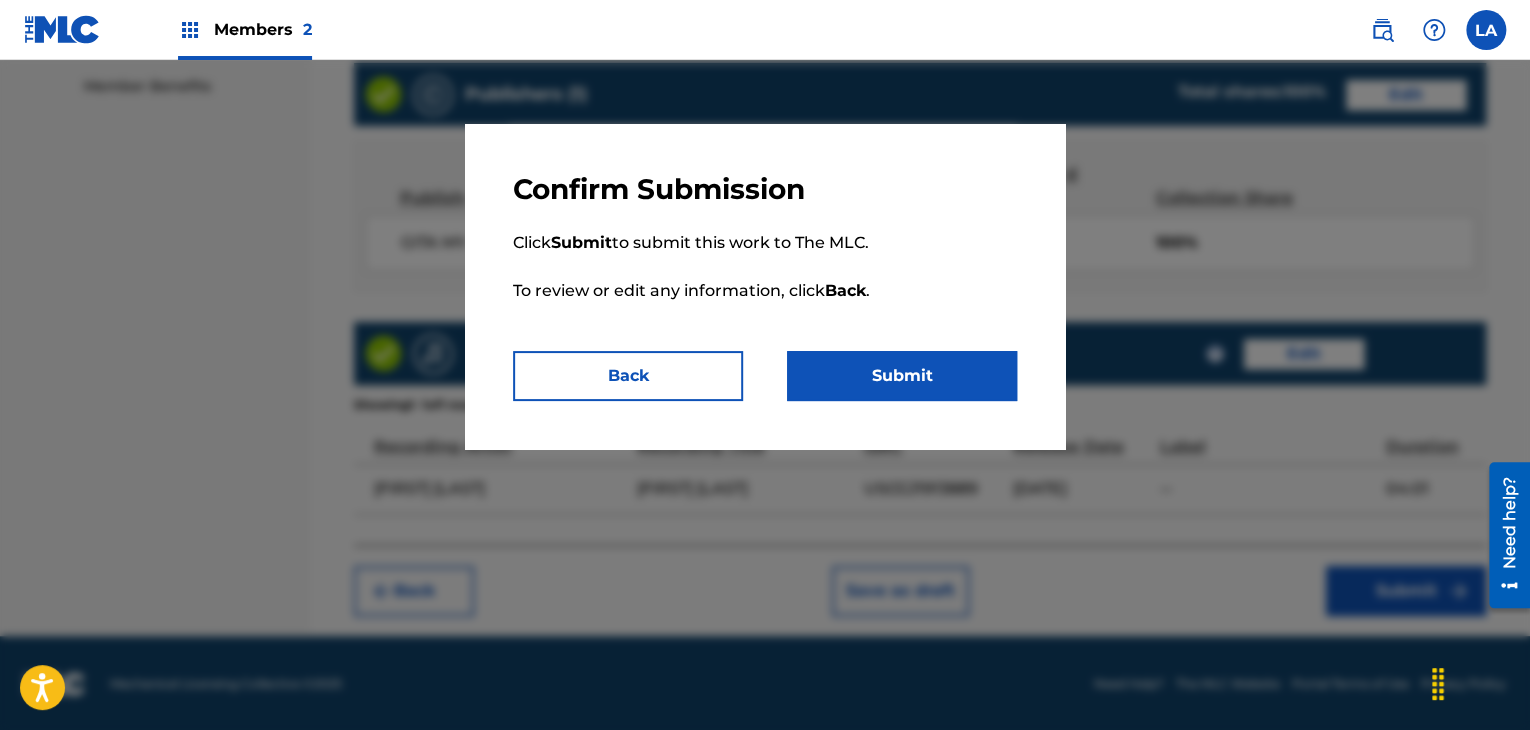 click on "Submit" at bounding box center [902, 376] 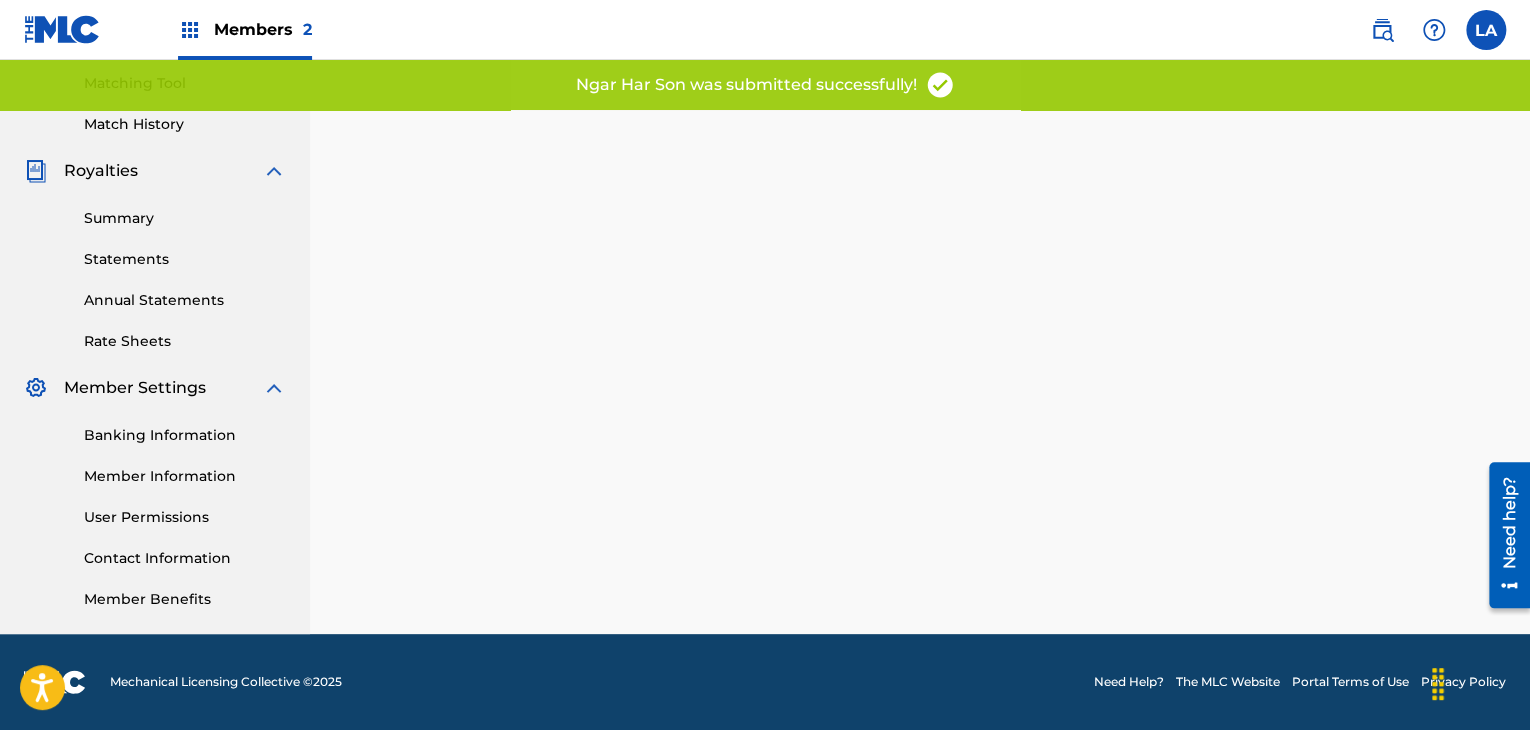 scroll, scrollTop: 0, scrollLeft: 0, axis: both 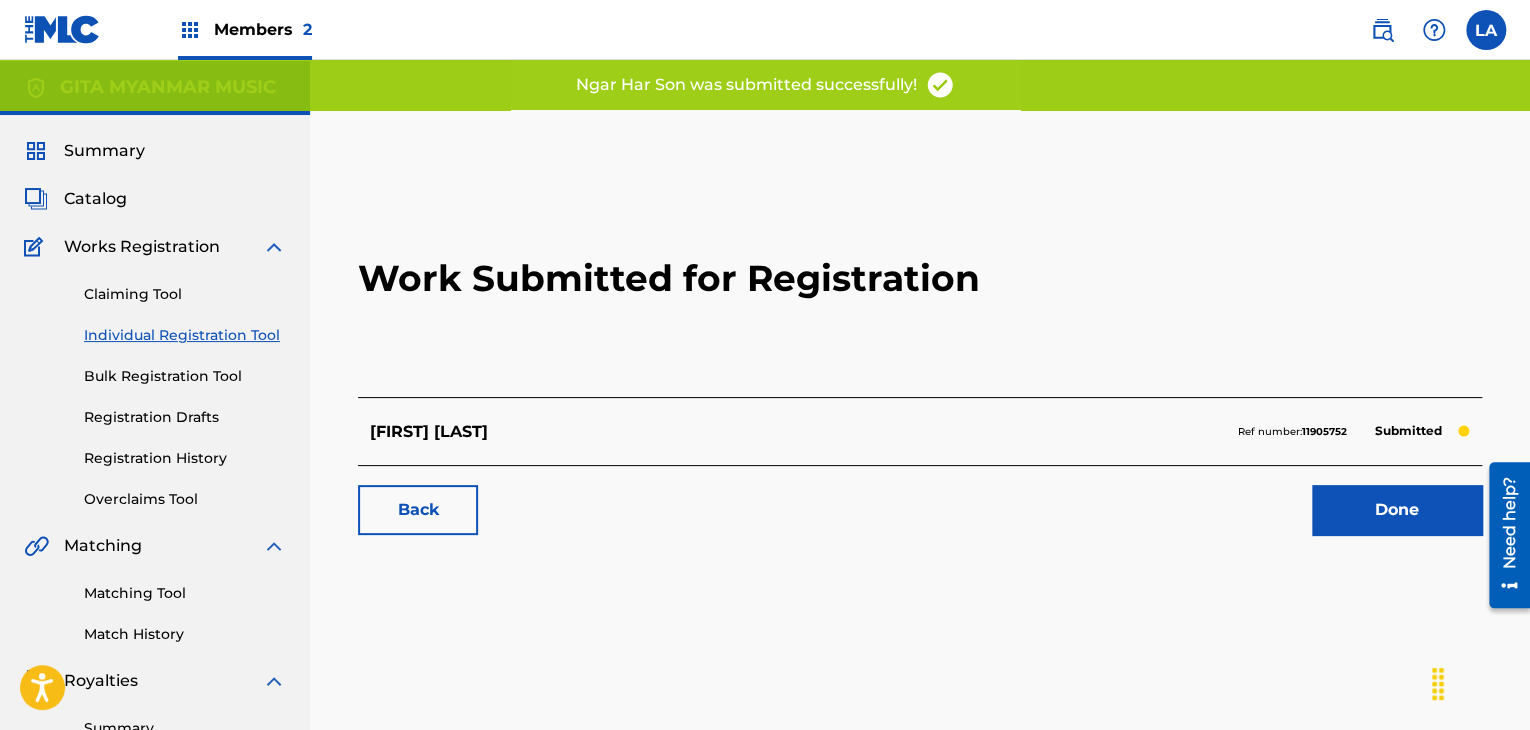 click on "Done" at bounding box center (1397, 510) 